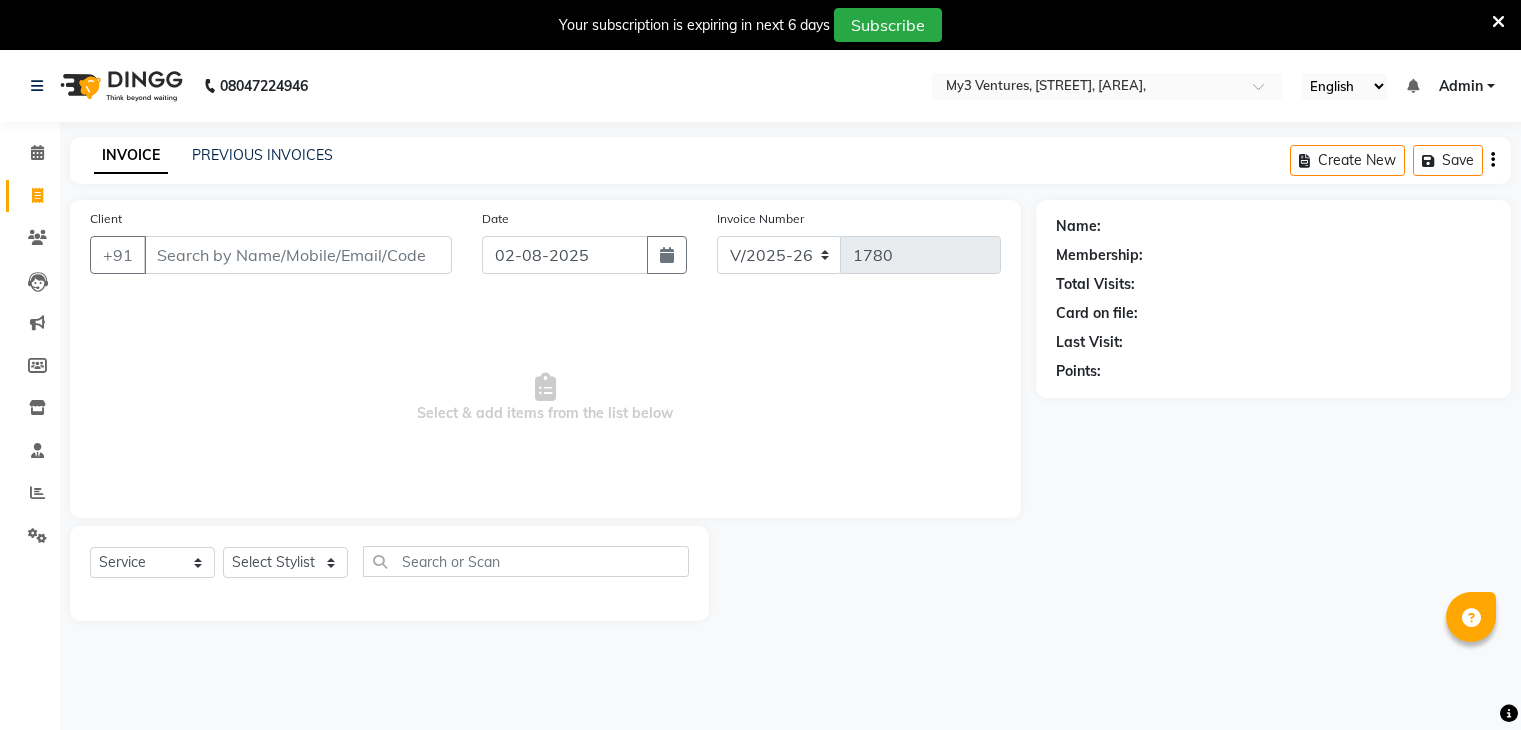 select on "6707" 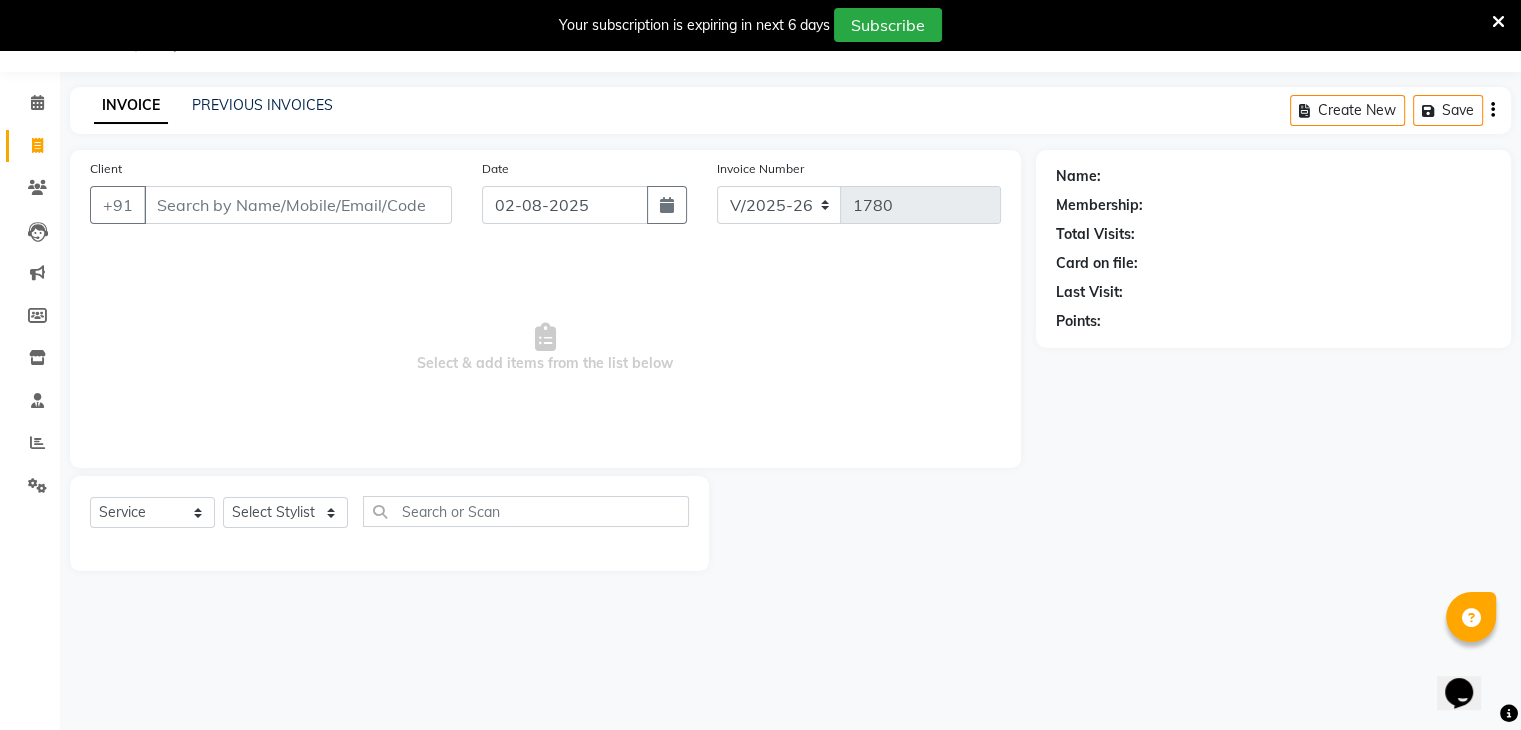 scroll, scrollTop: 0, scrollLeft: 0, axis: both 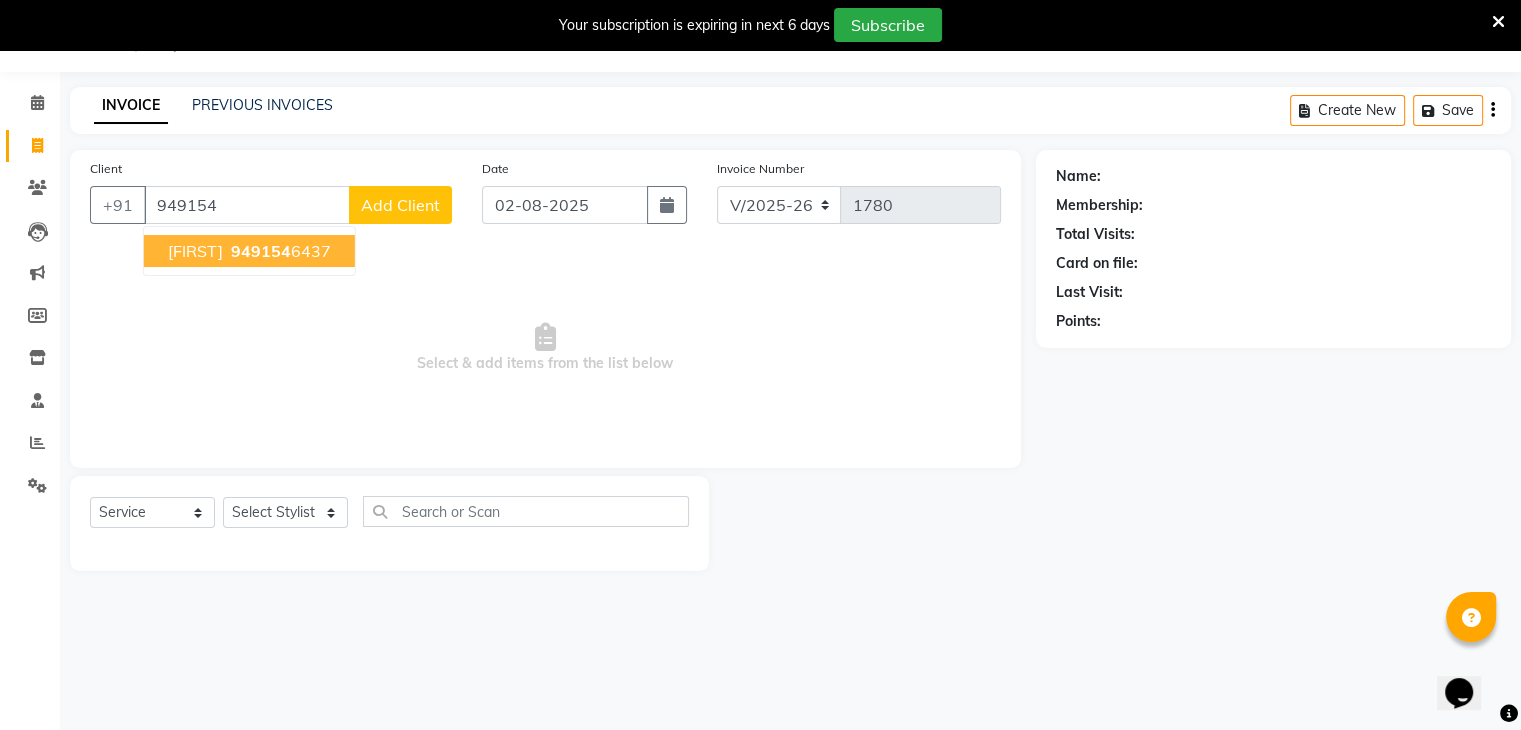 click on "949154" at bounding box center [261, 251] 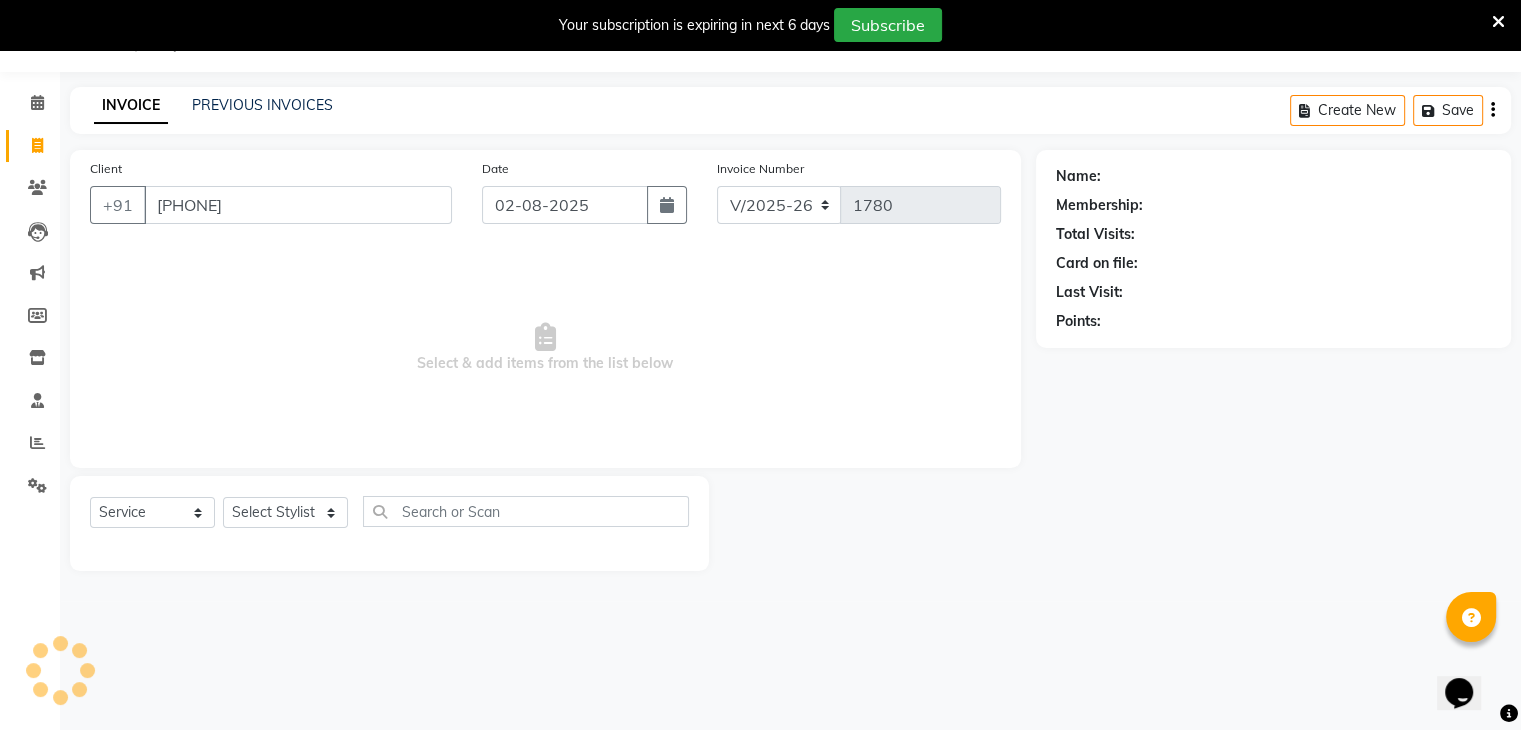 type on "[PHONE]" 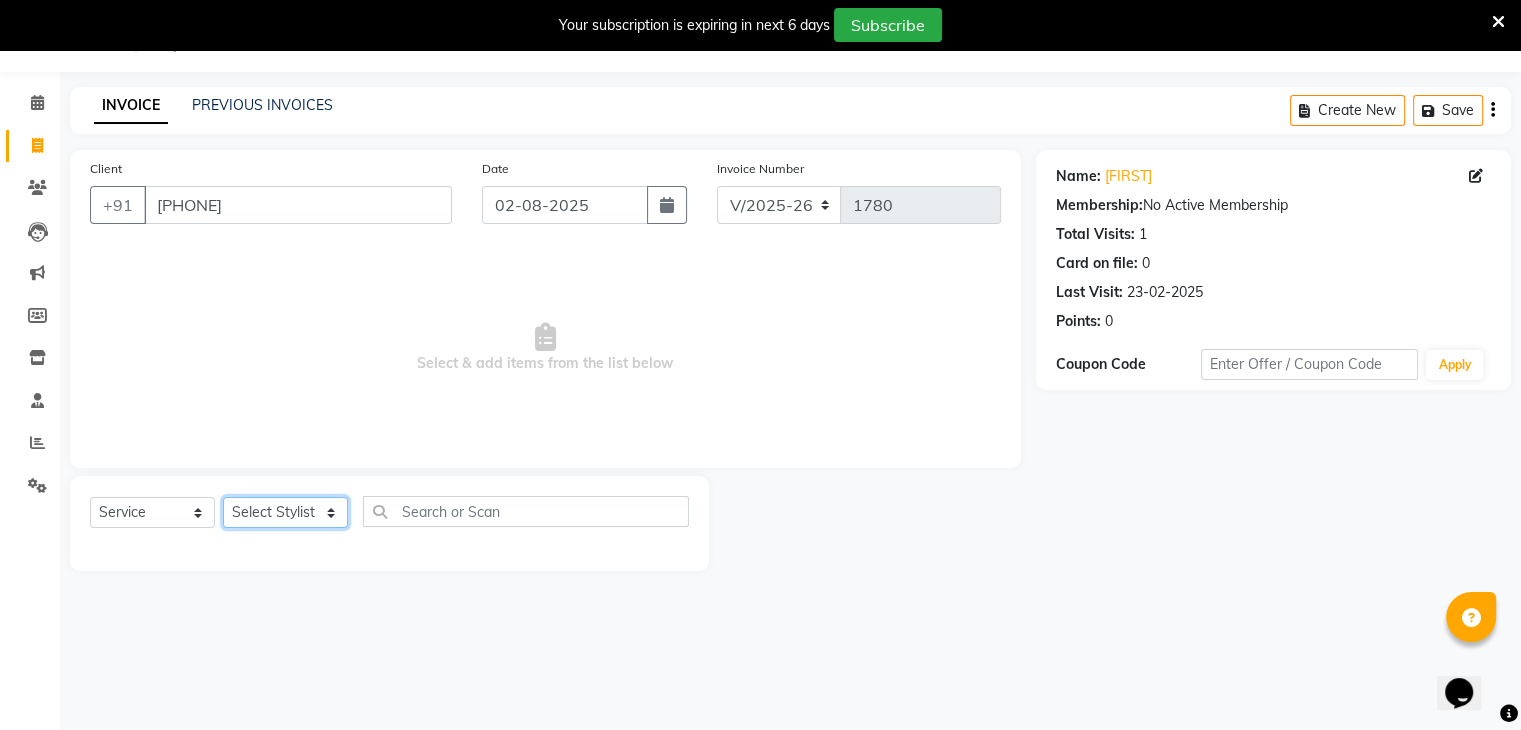 click on "Select Stylist ajju [FIRST] divya rihan Sahzad sowjanya srilatha Swapna Zeeshan" 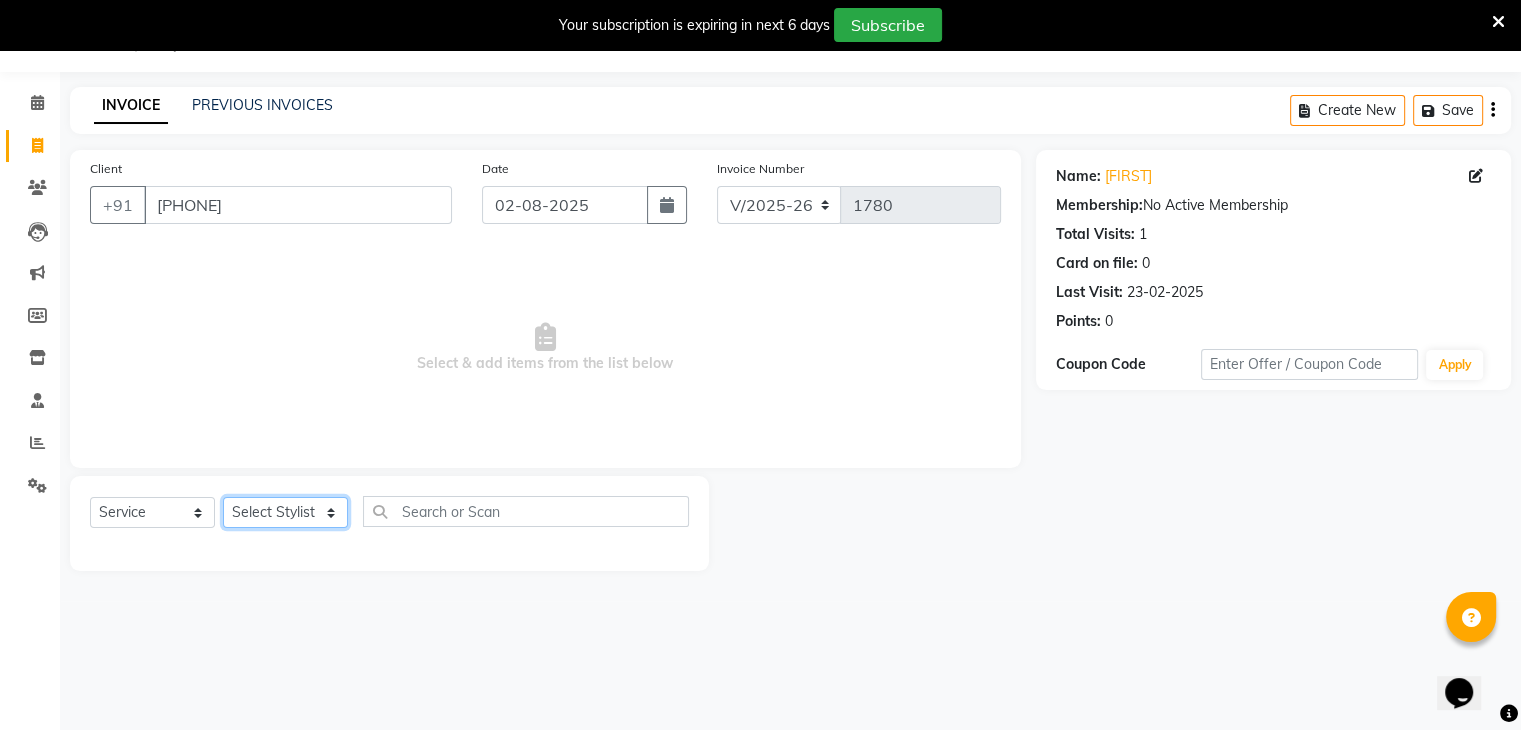 select on "79754" 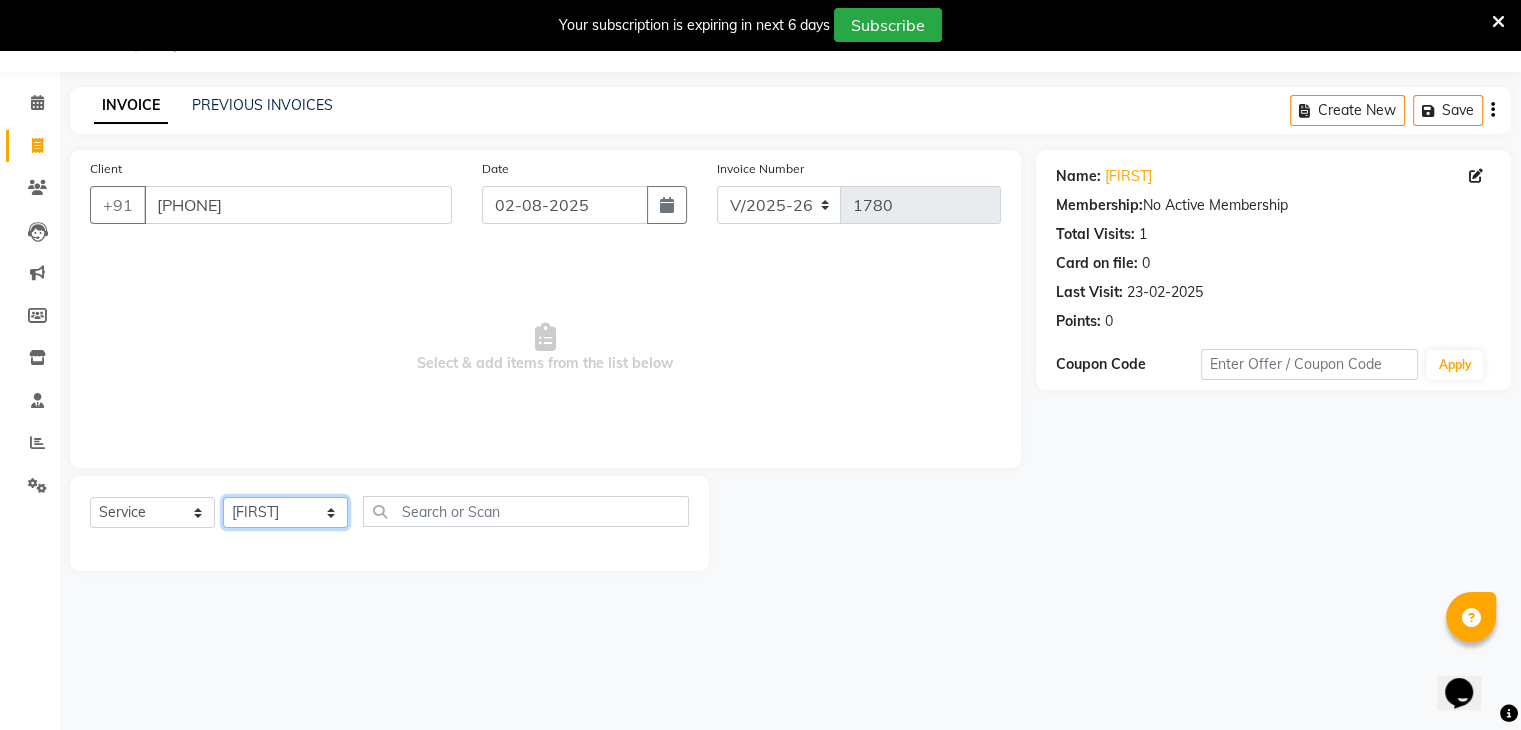 click on "Select Stylist ajju [FIRST] divya rihan Sahzad sowjanya srilatha Swapna Zeeshan" 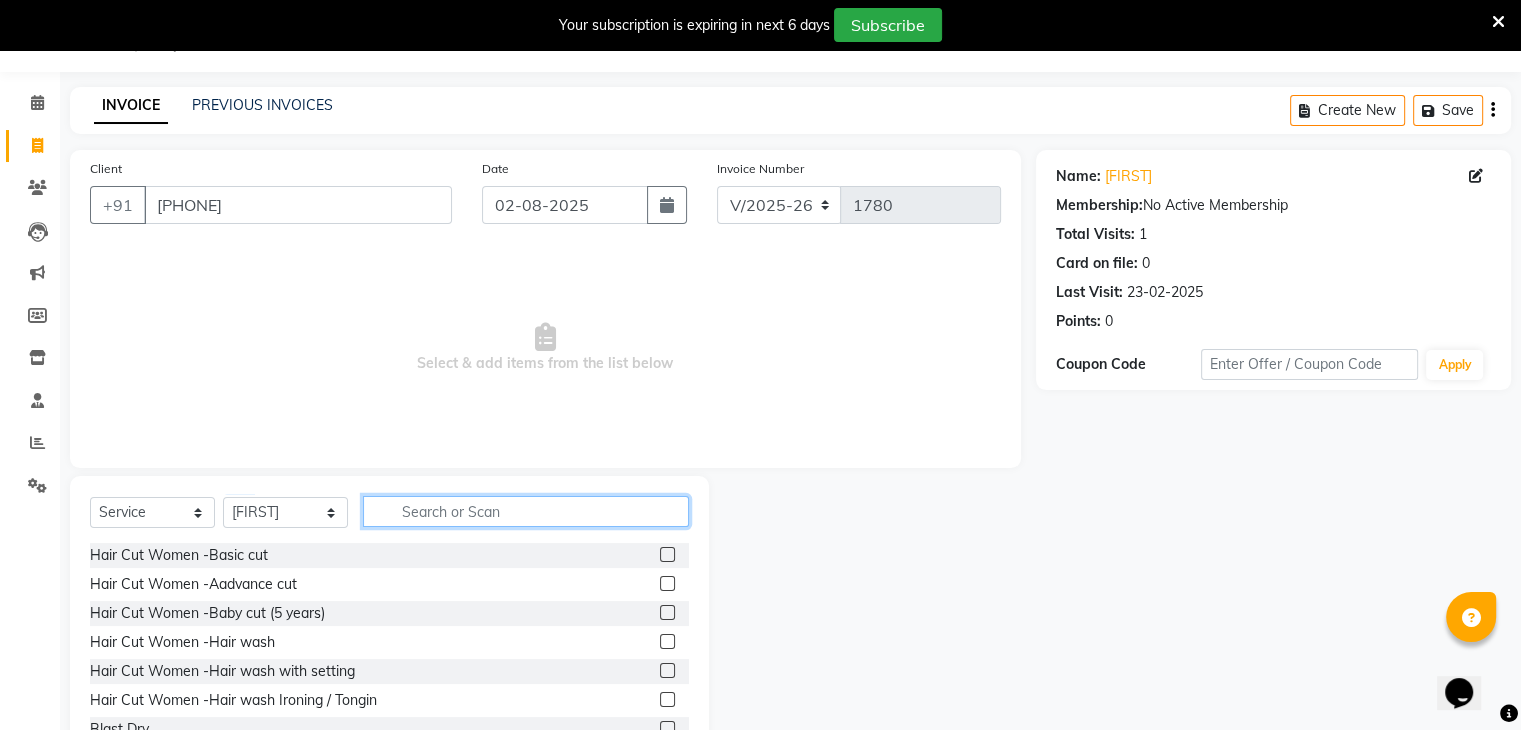click 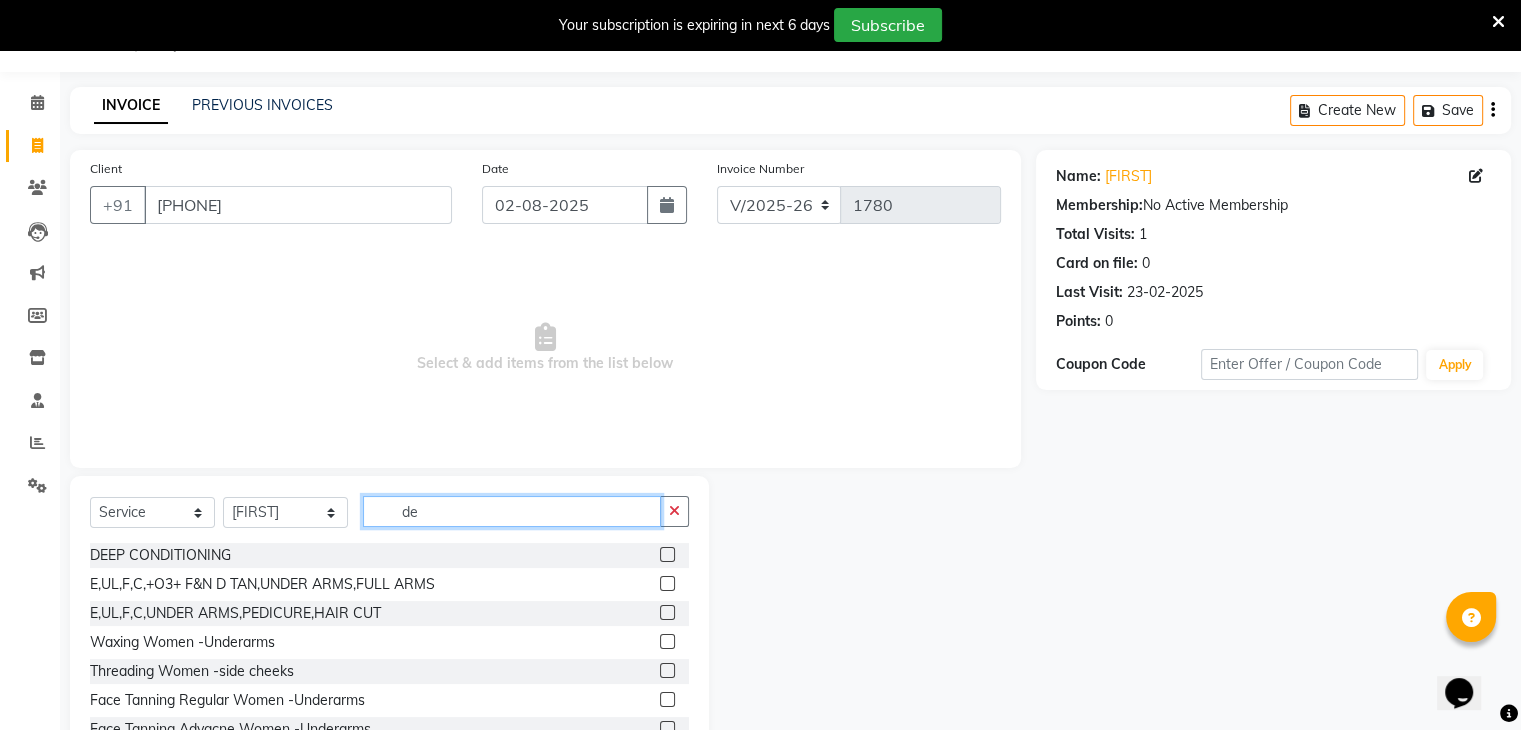 click on "de" 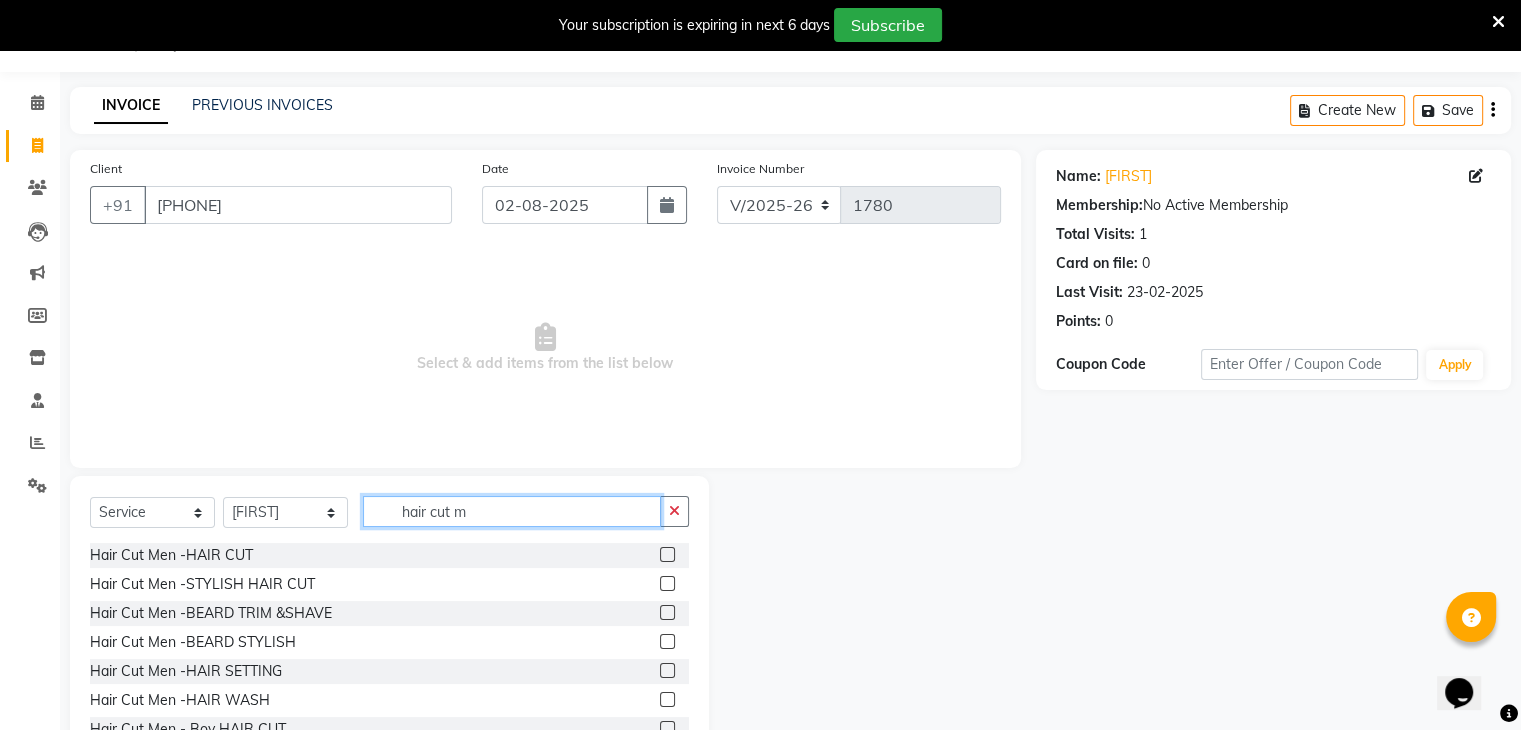 type on "hair cut m" 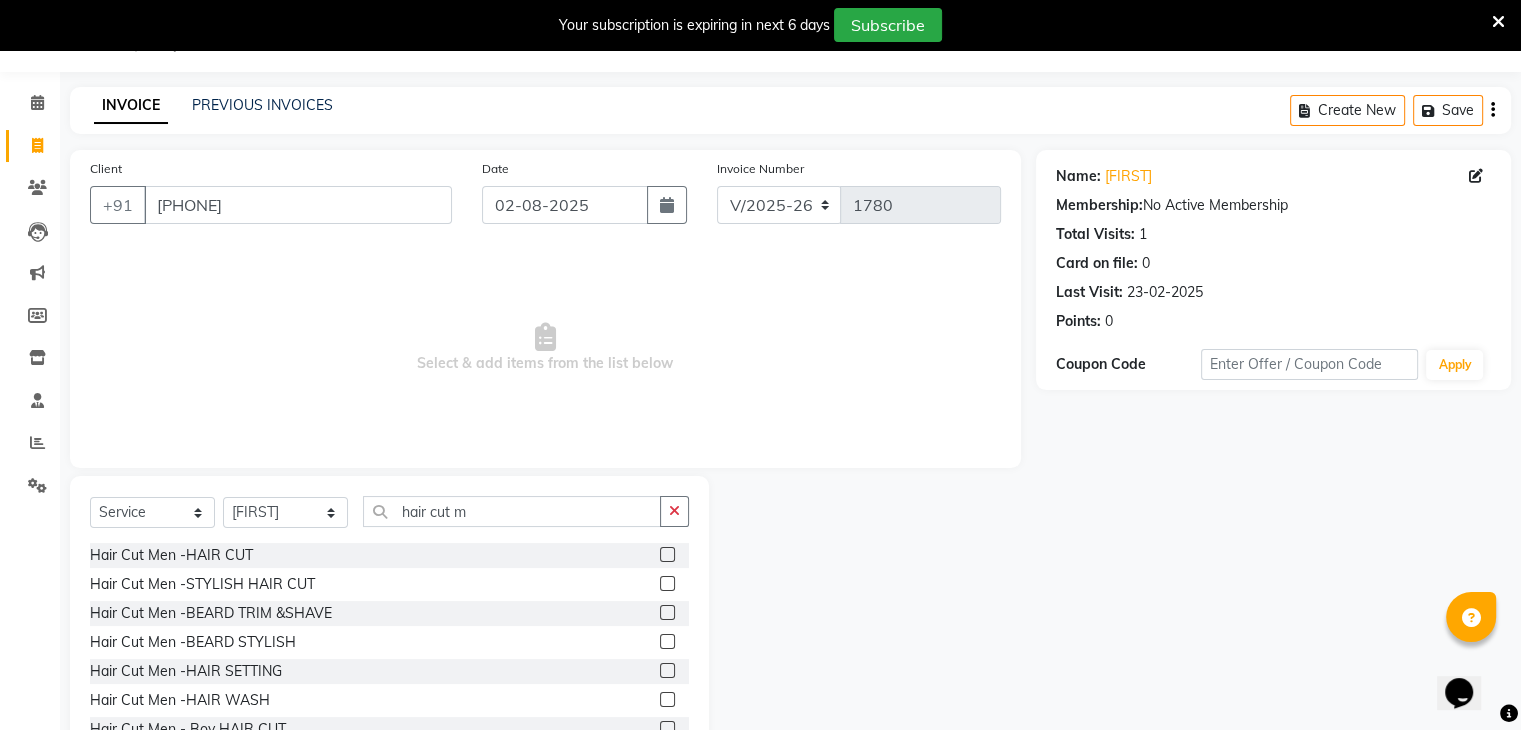 click 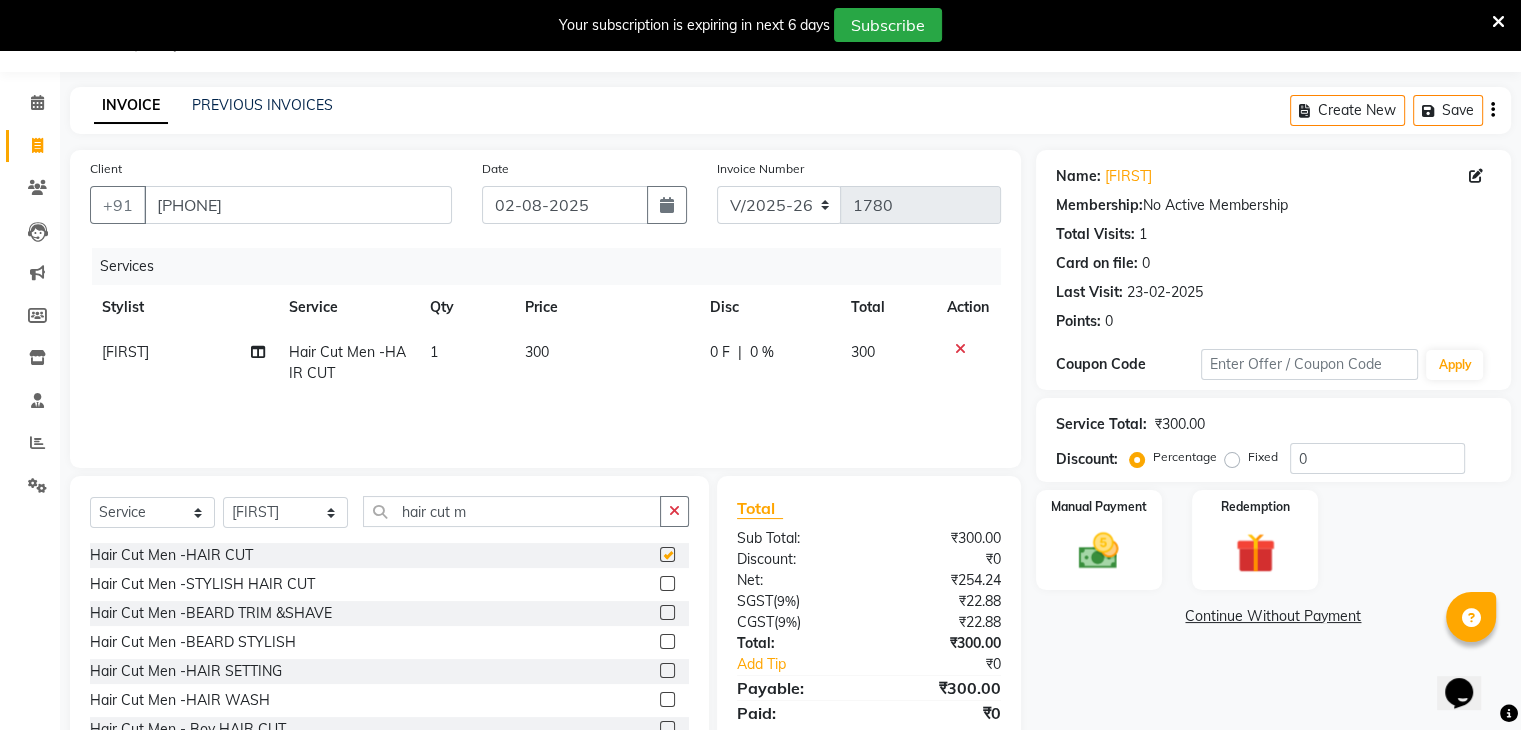 checkbox on "false" 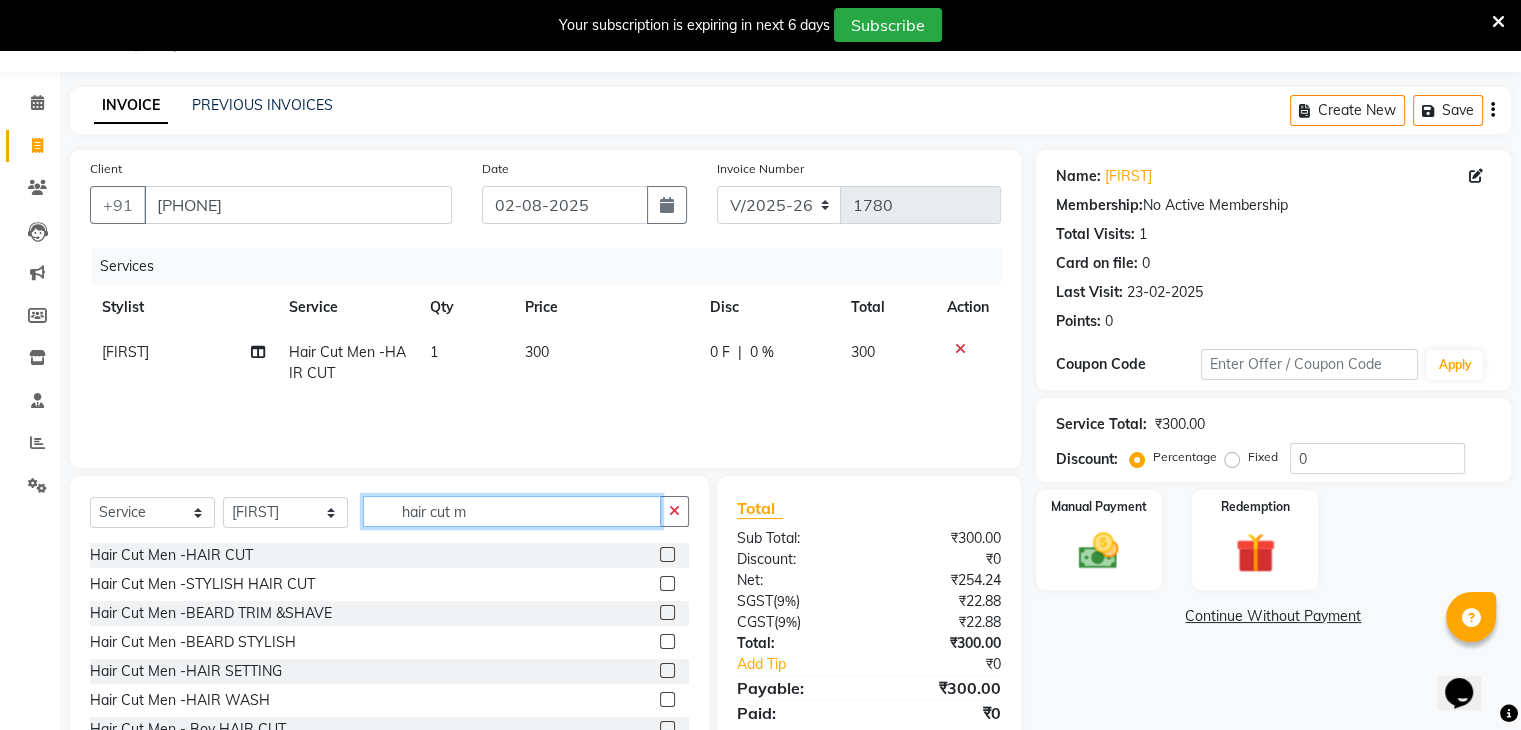 click on "hair cut m" 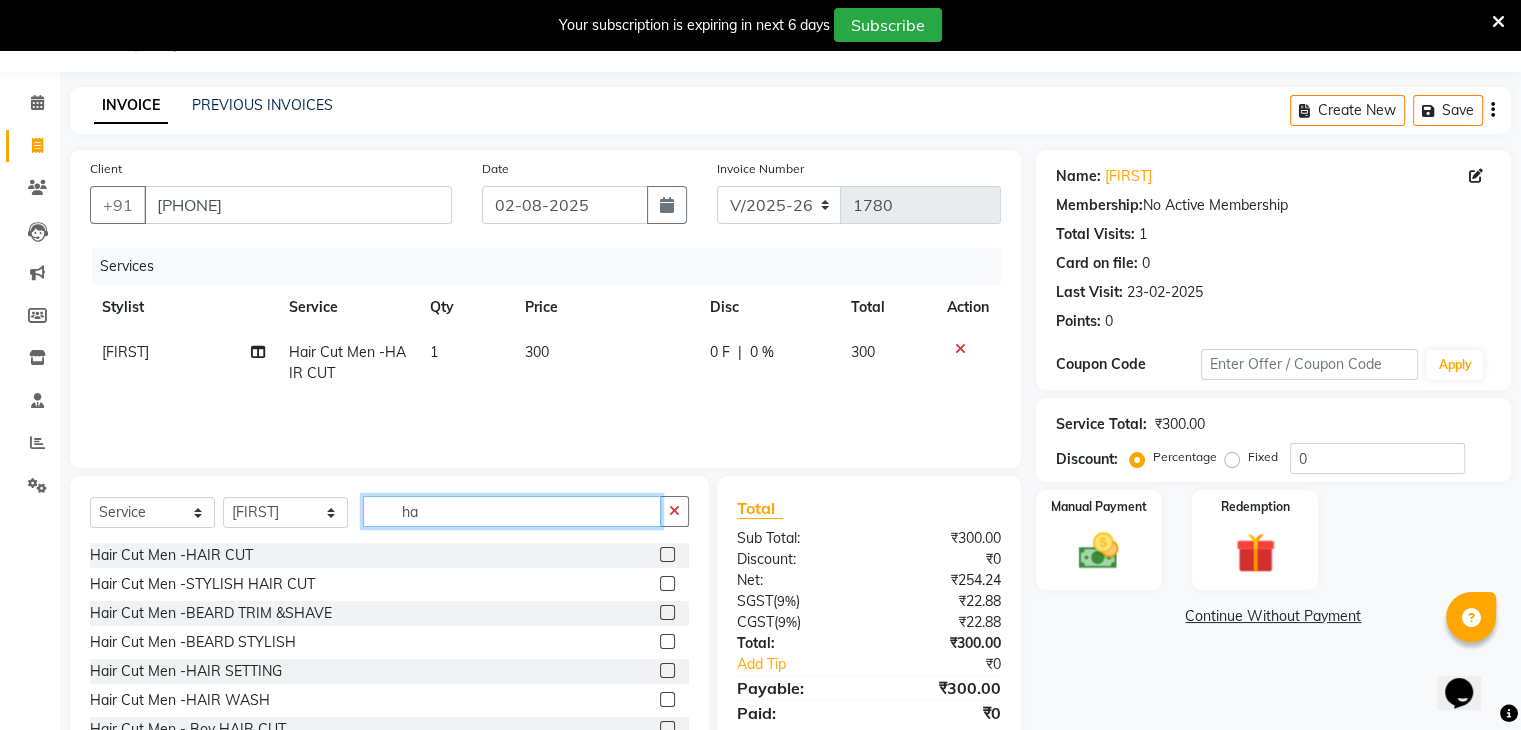 type on "h" 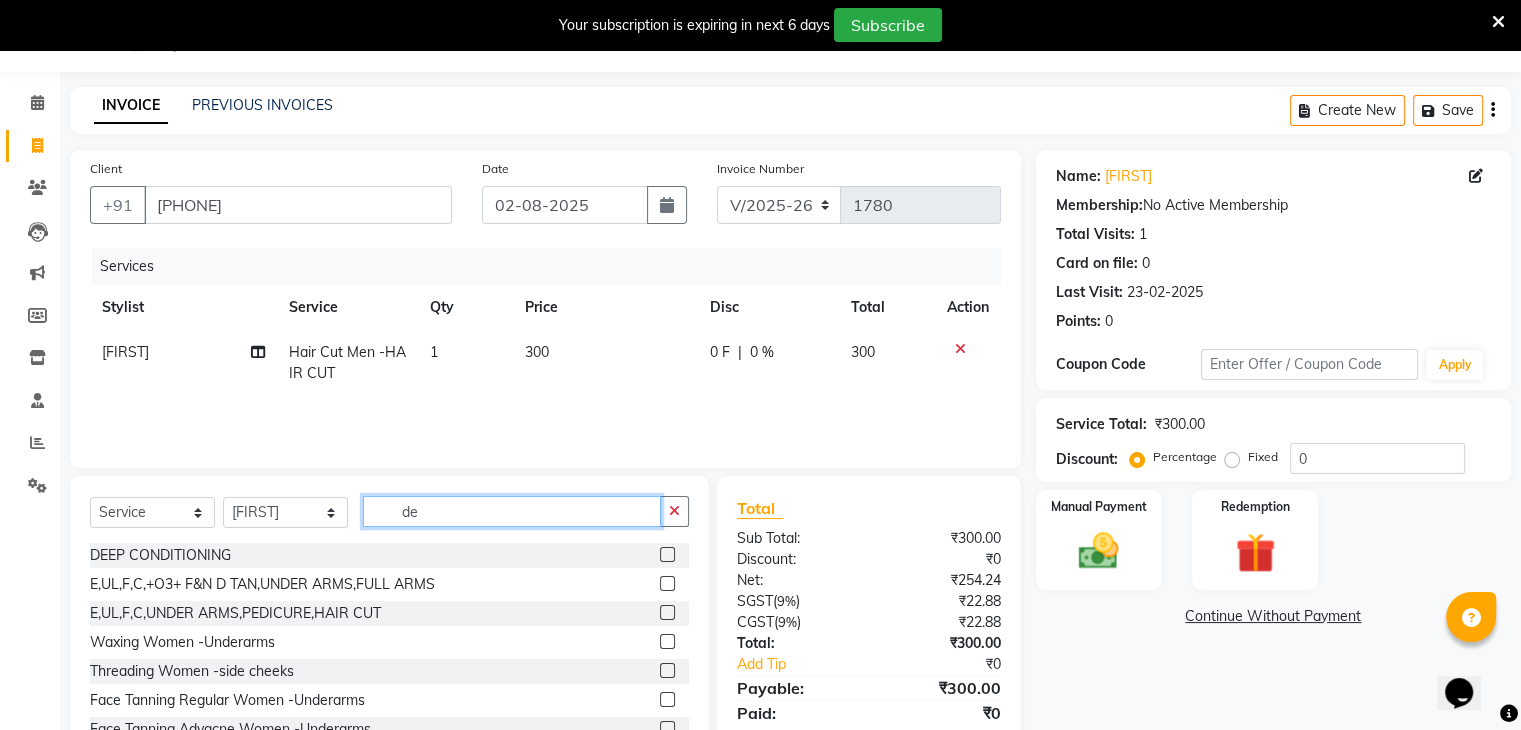 type on "d" 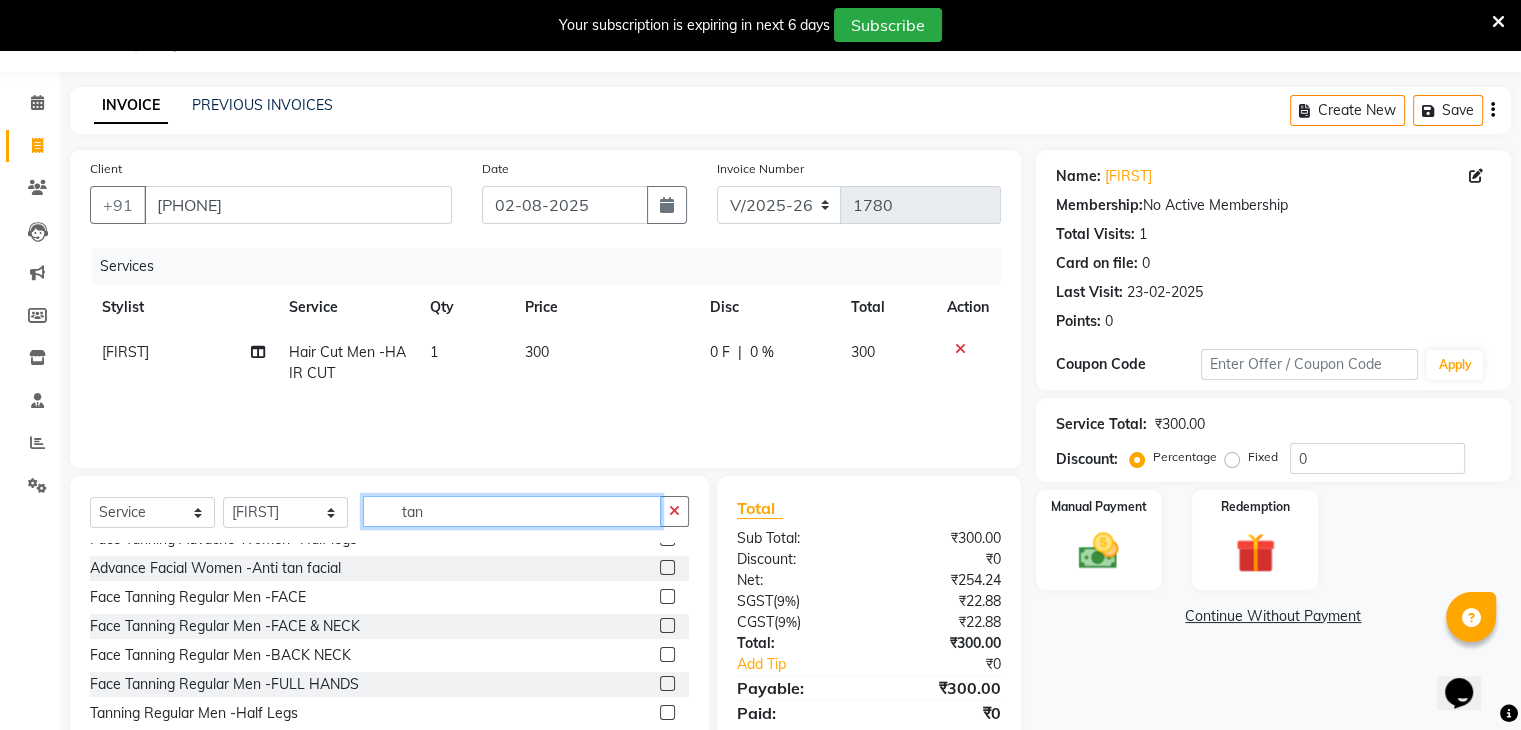 scroll, scrollTop: 568, scrollLeft: 0, axis: vertical 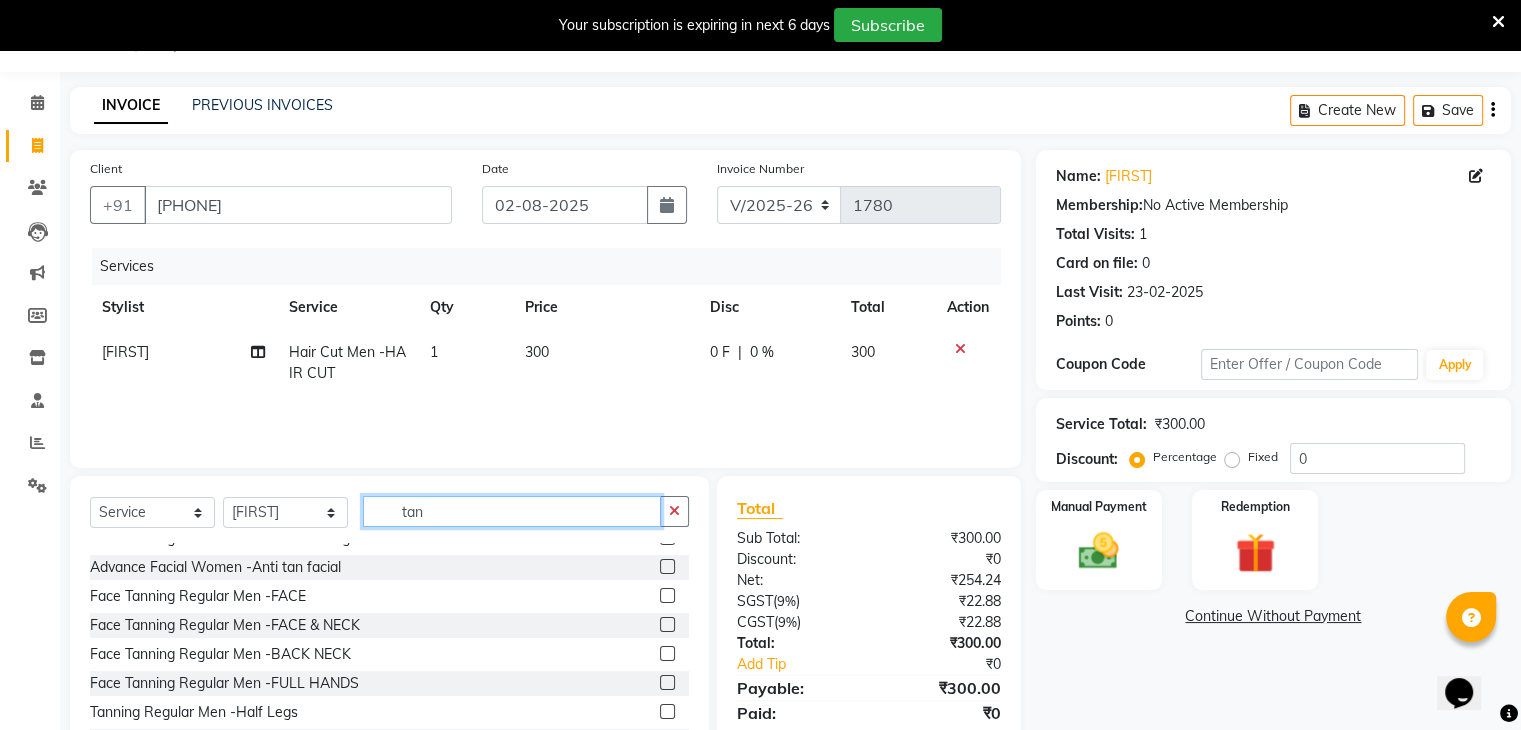type on "tan" 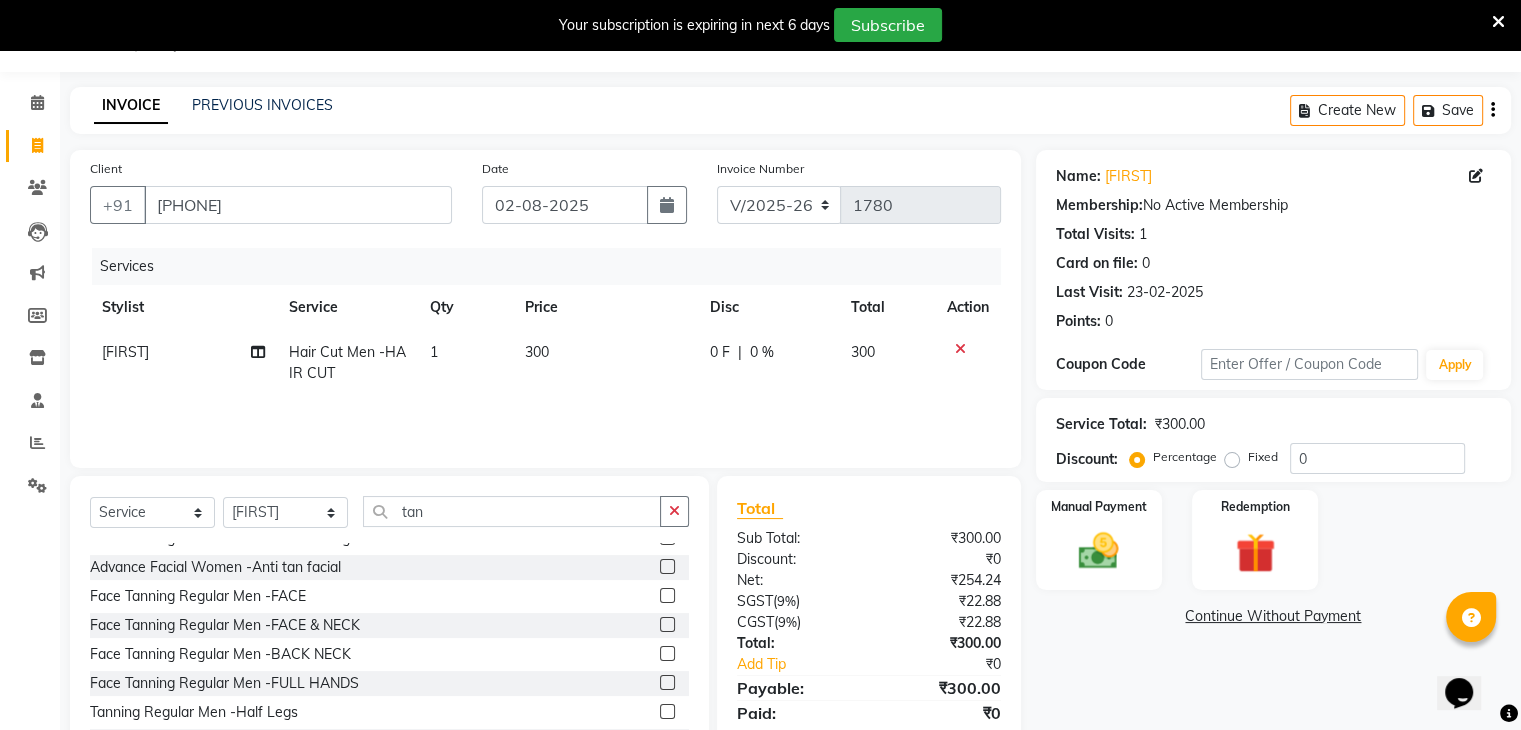 click 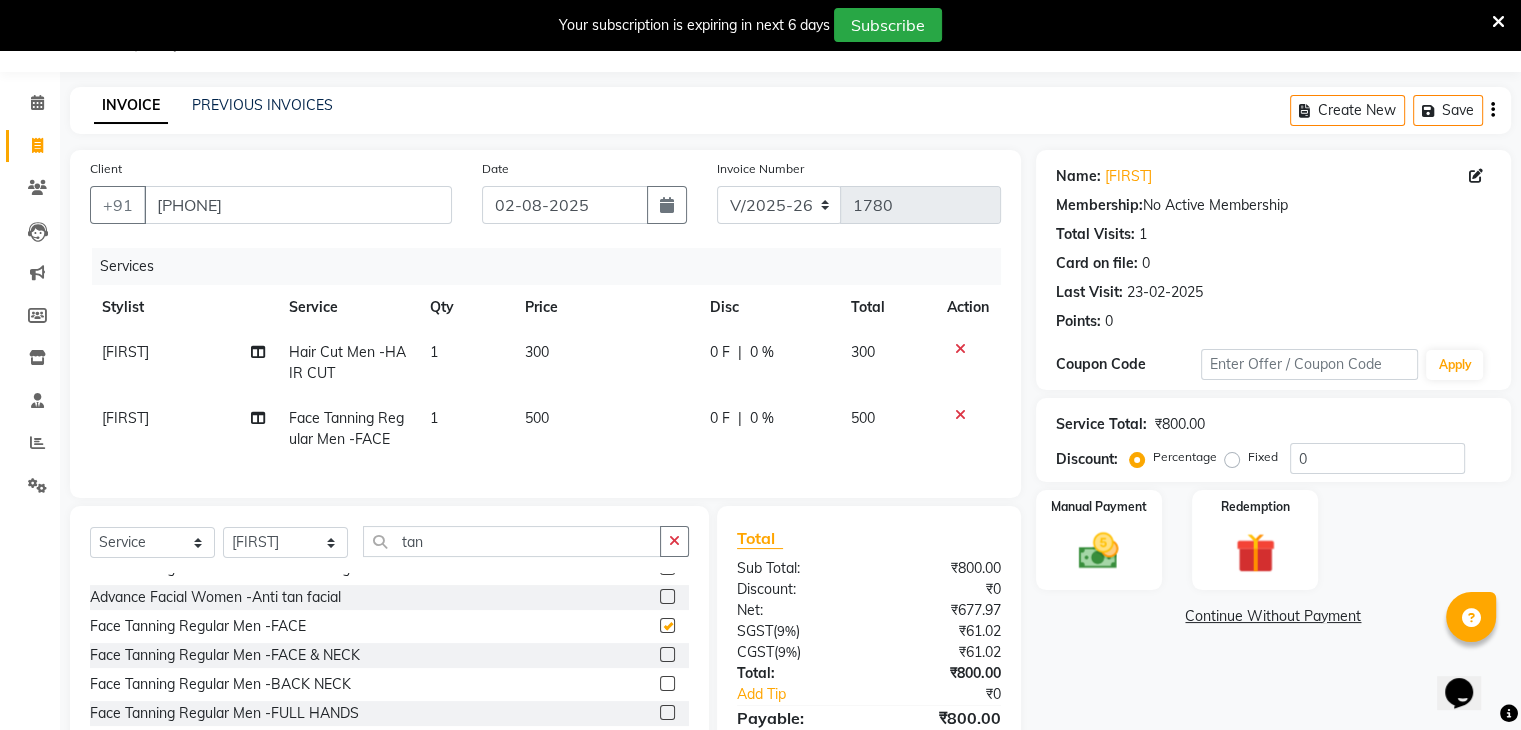 checkbox on "false" 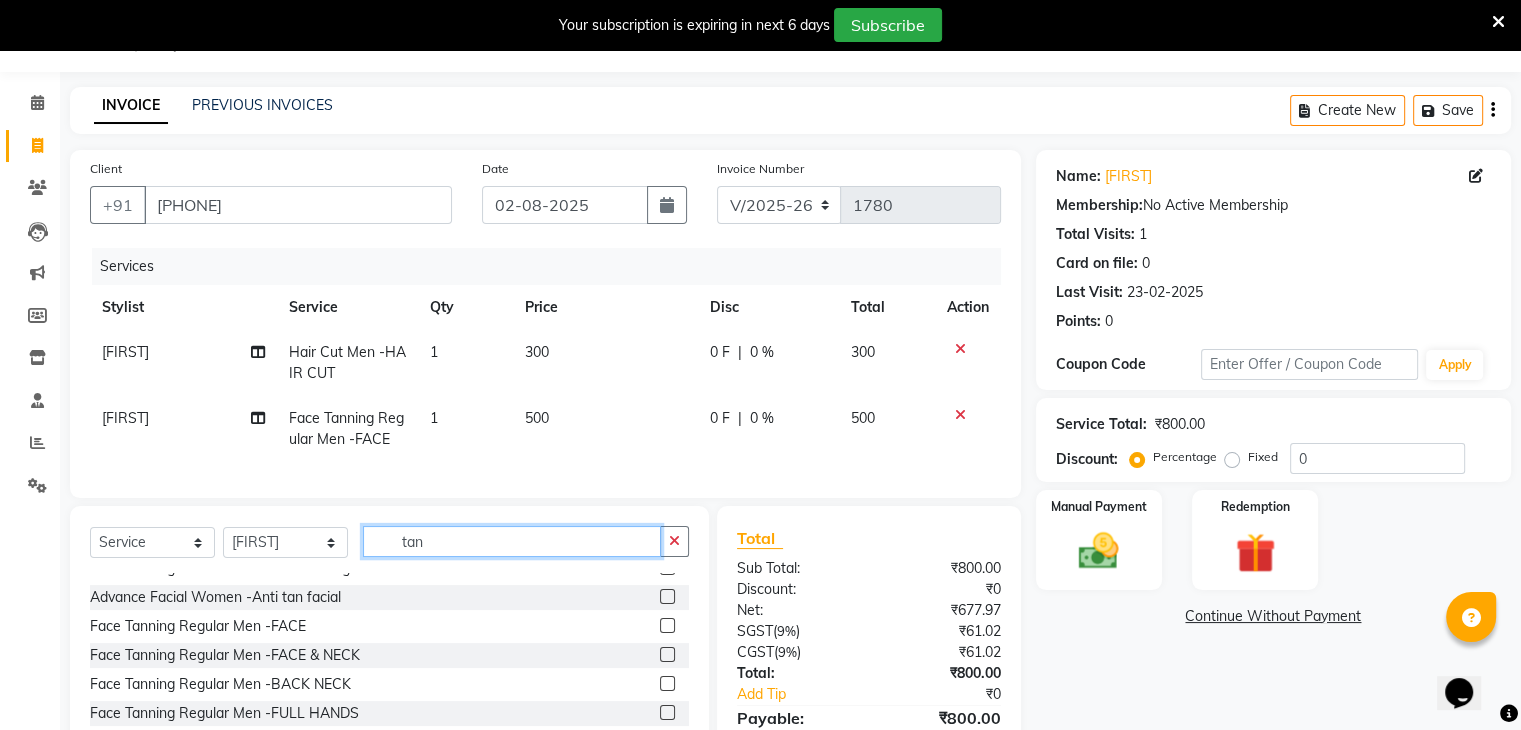 click on "tan" 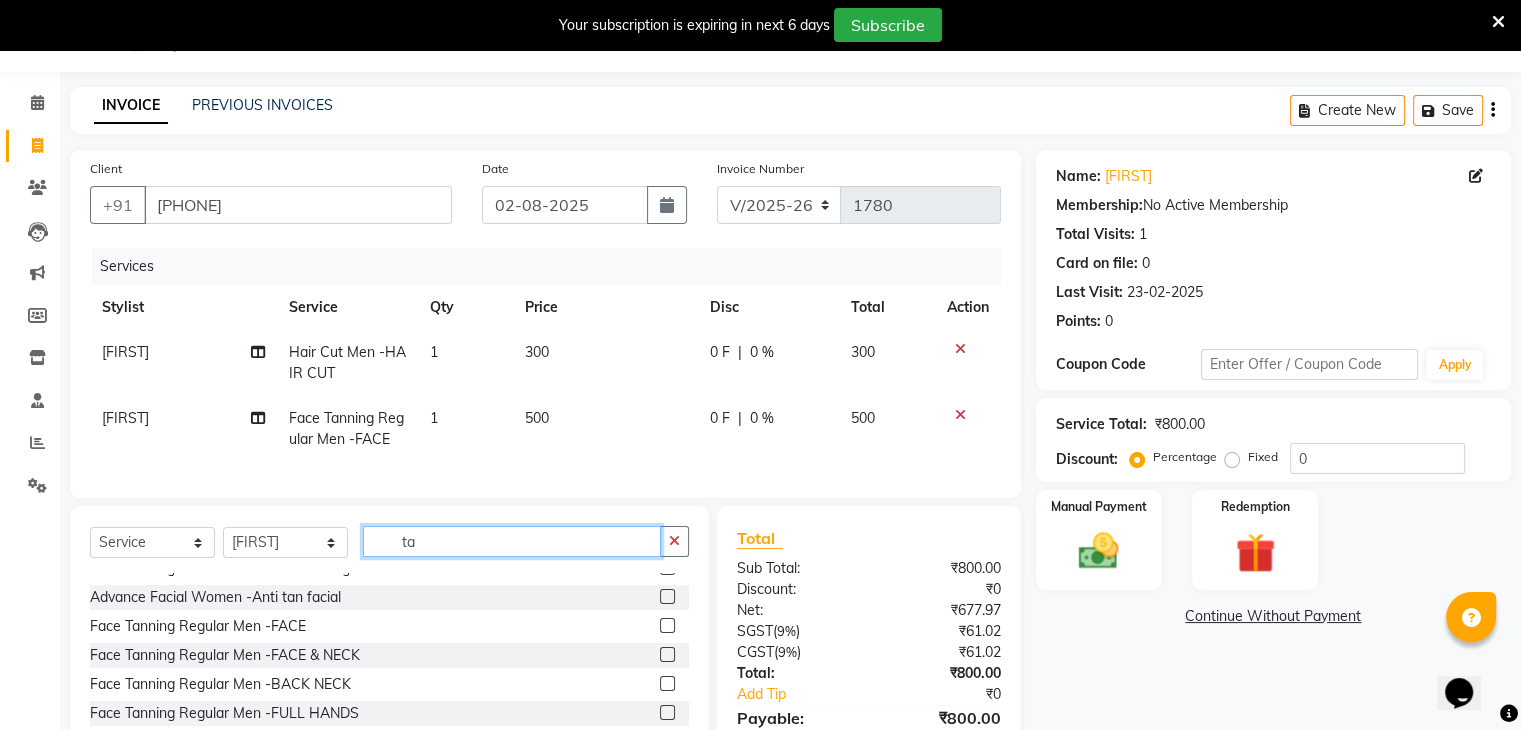 type on "t" 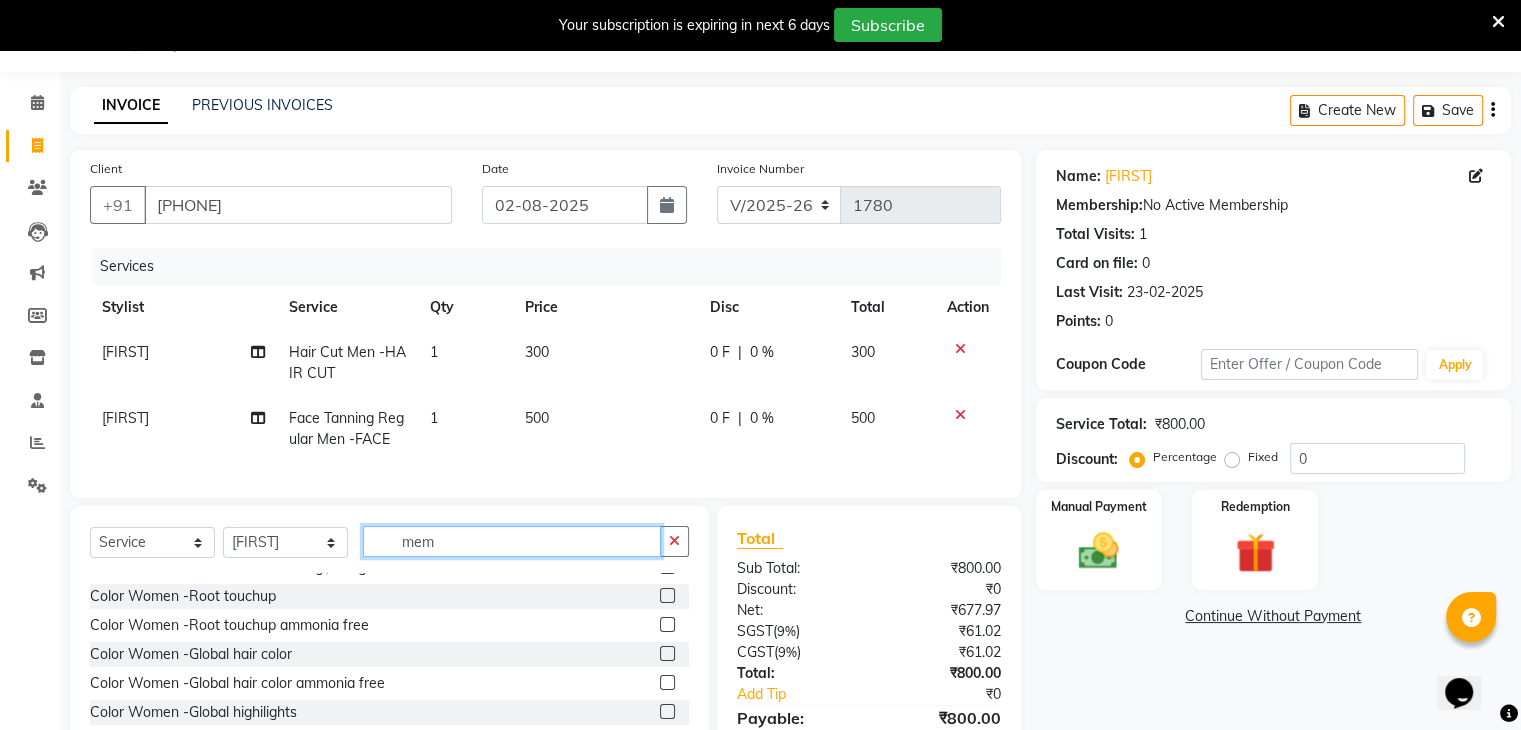 scroll, scrollTop: 0, scrollLeft: 0, axis: both 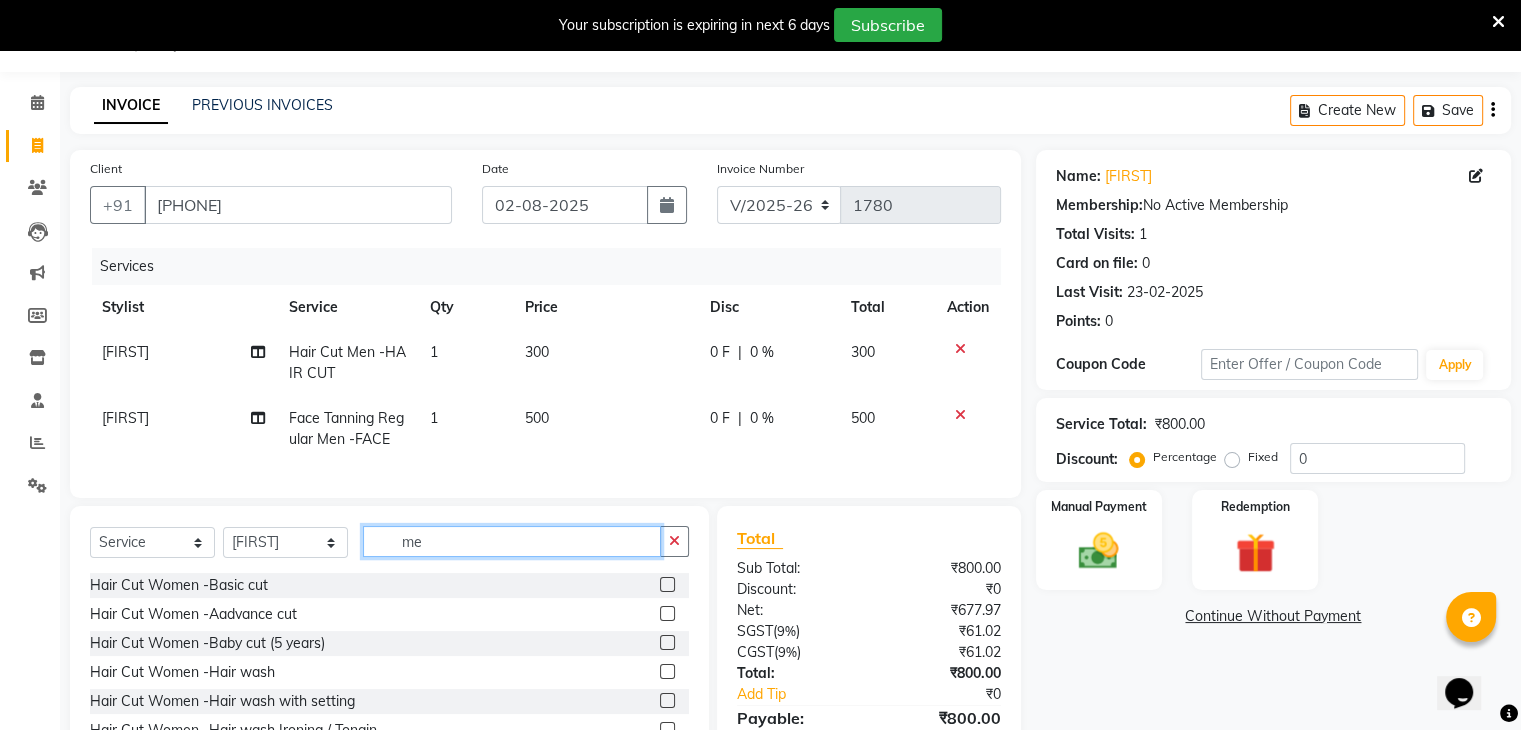 type on "m" 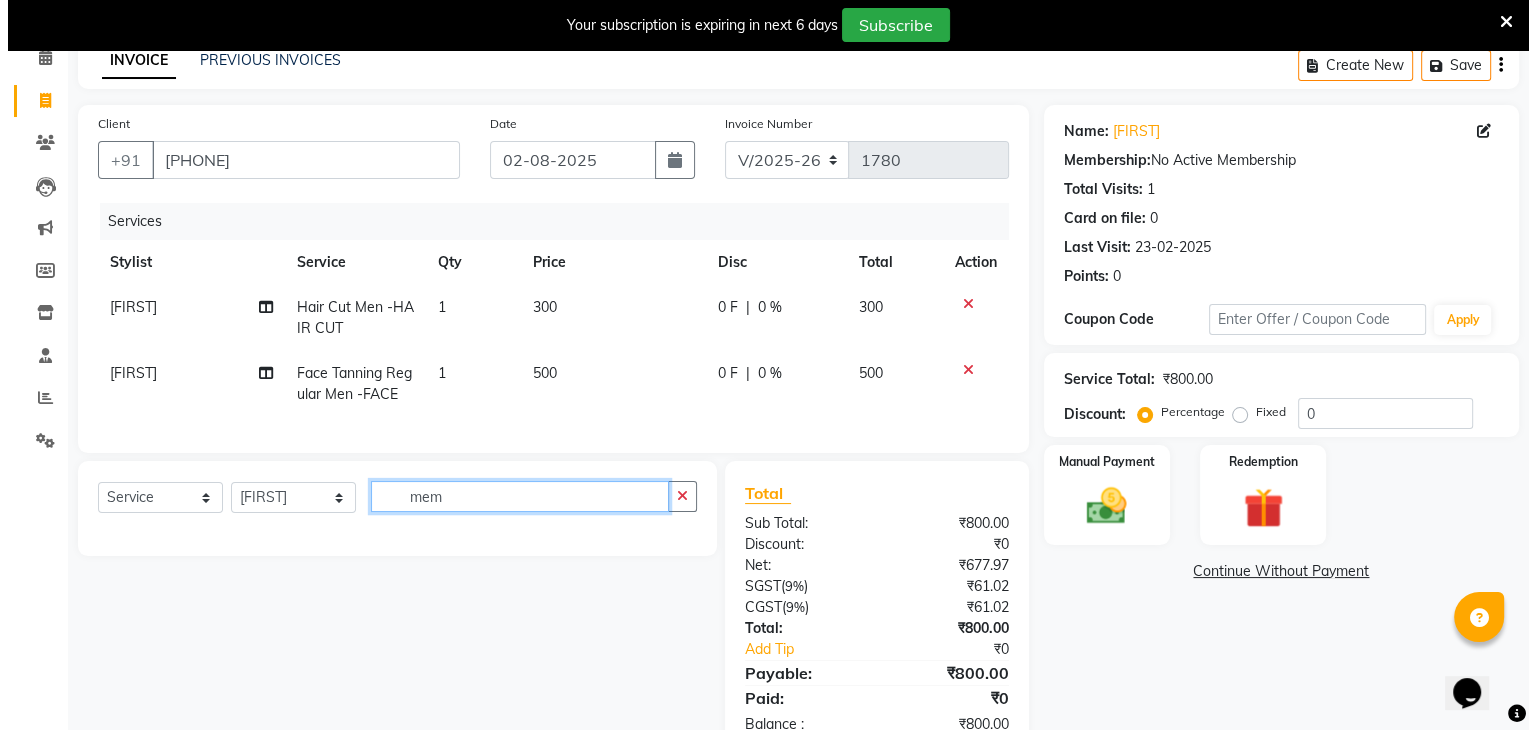 scroll, scrollTop: 96, scrollLeft: 0, axis: vertical 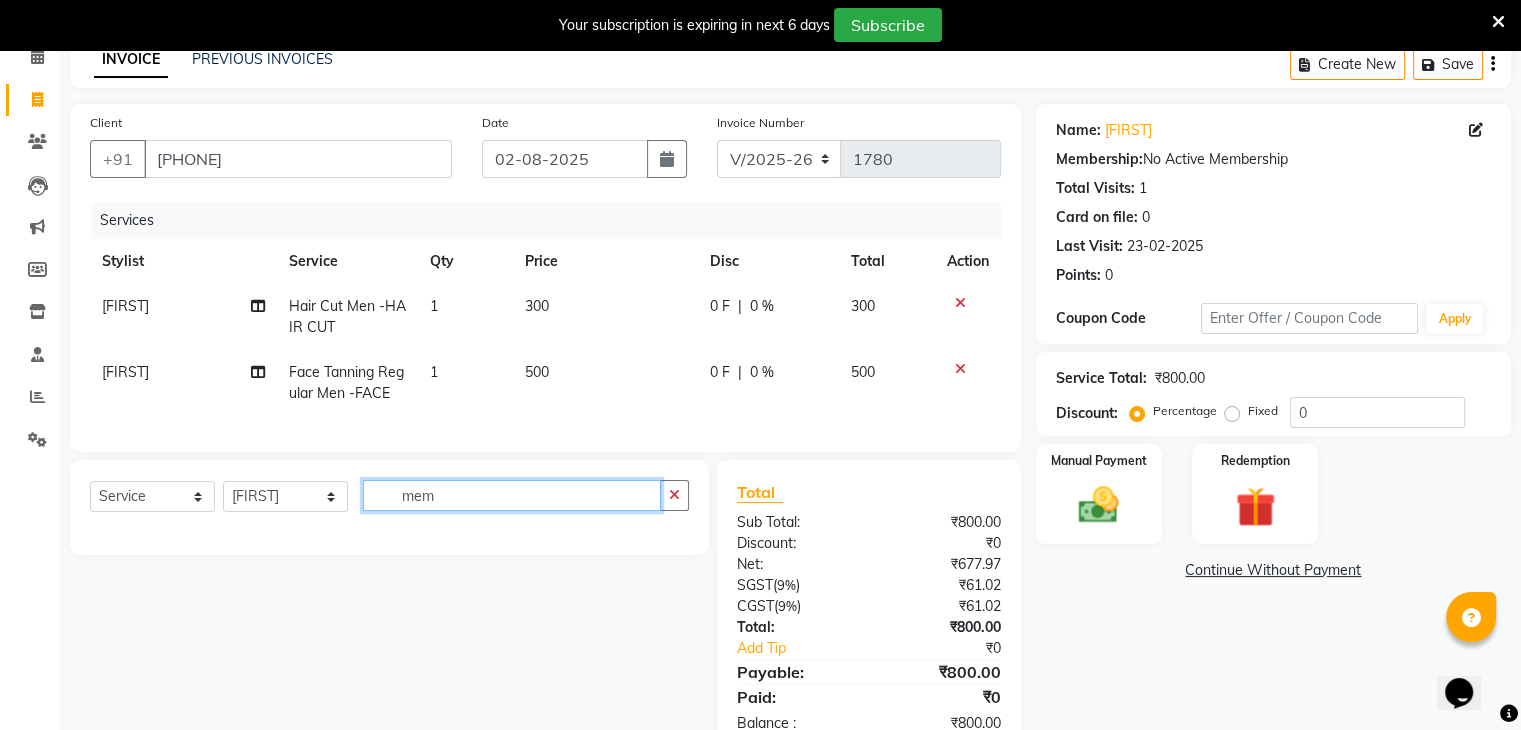type on "mem" 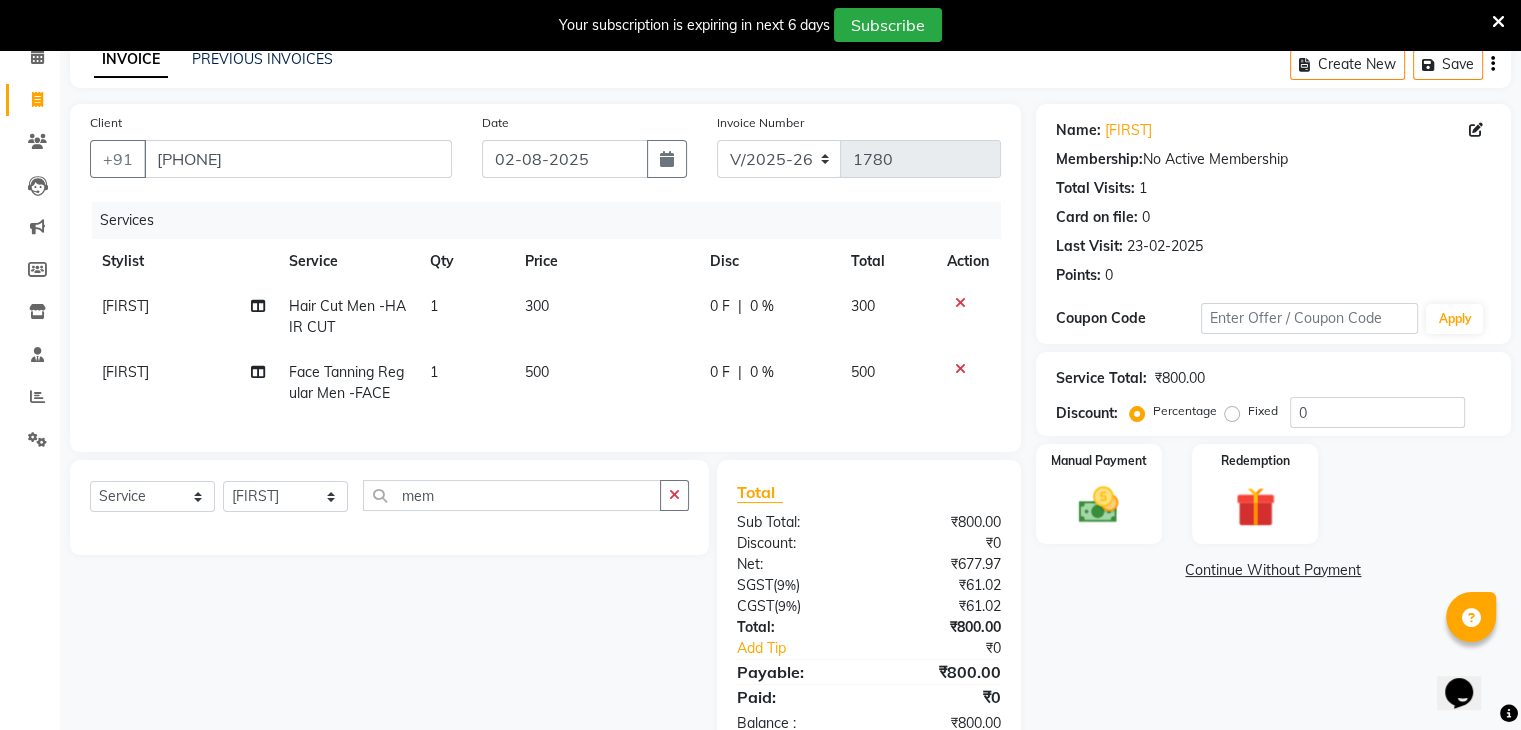 click on "Membership:  No Active Membership" 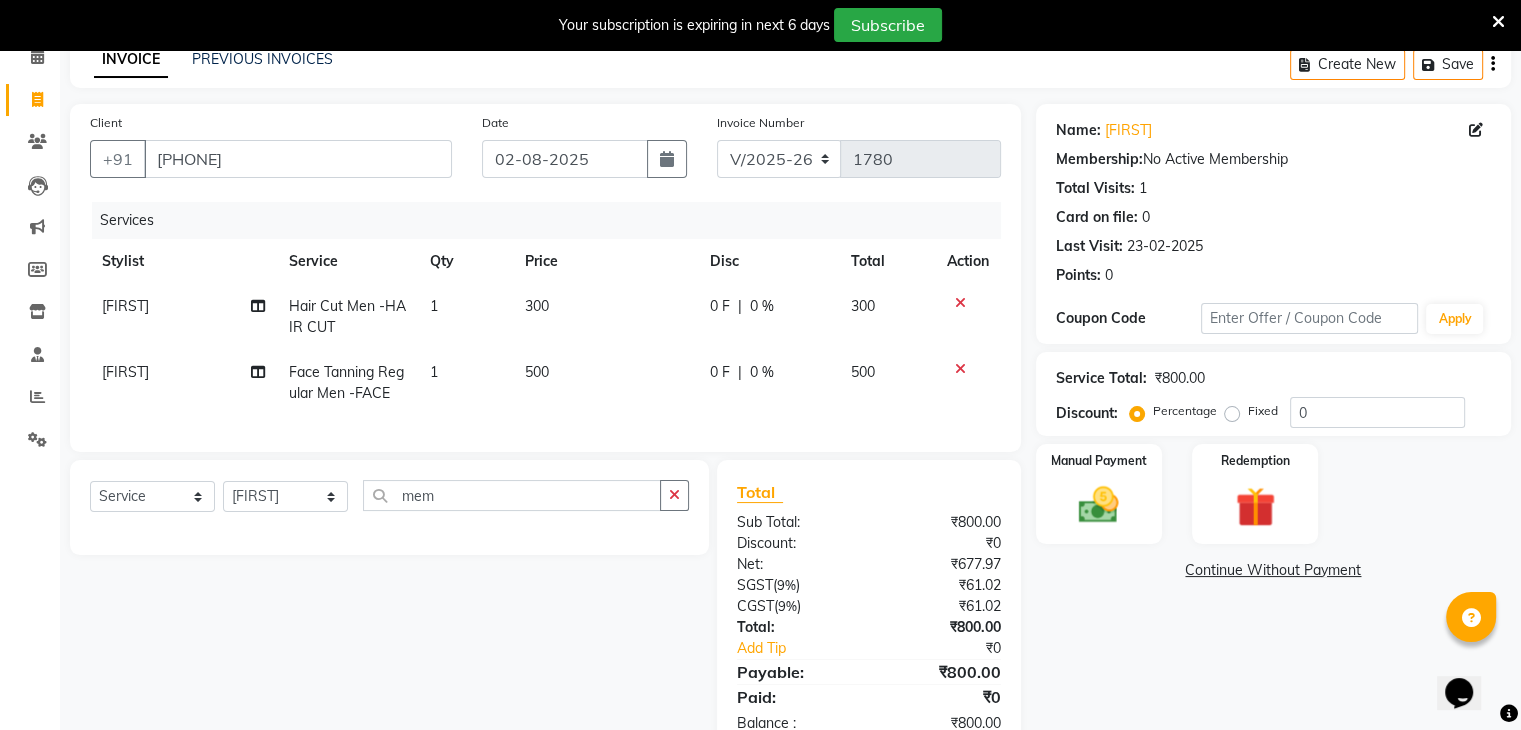 click on "Membership:  No Active Membership" 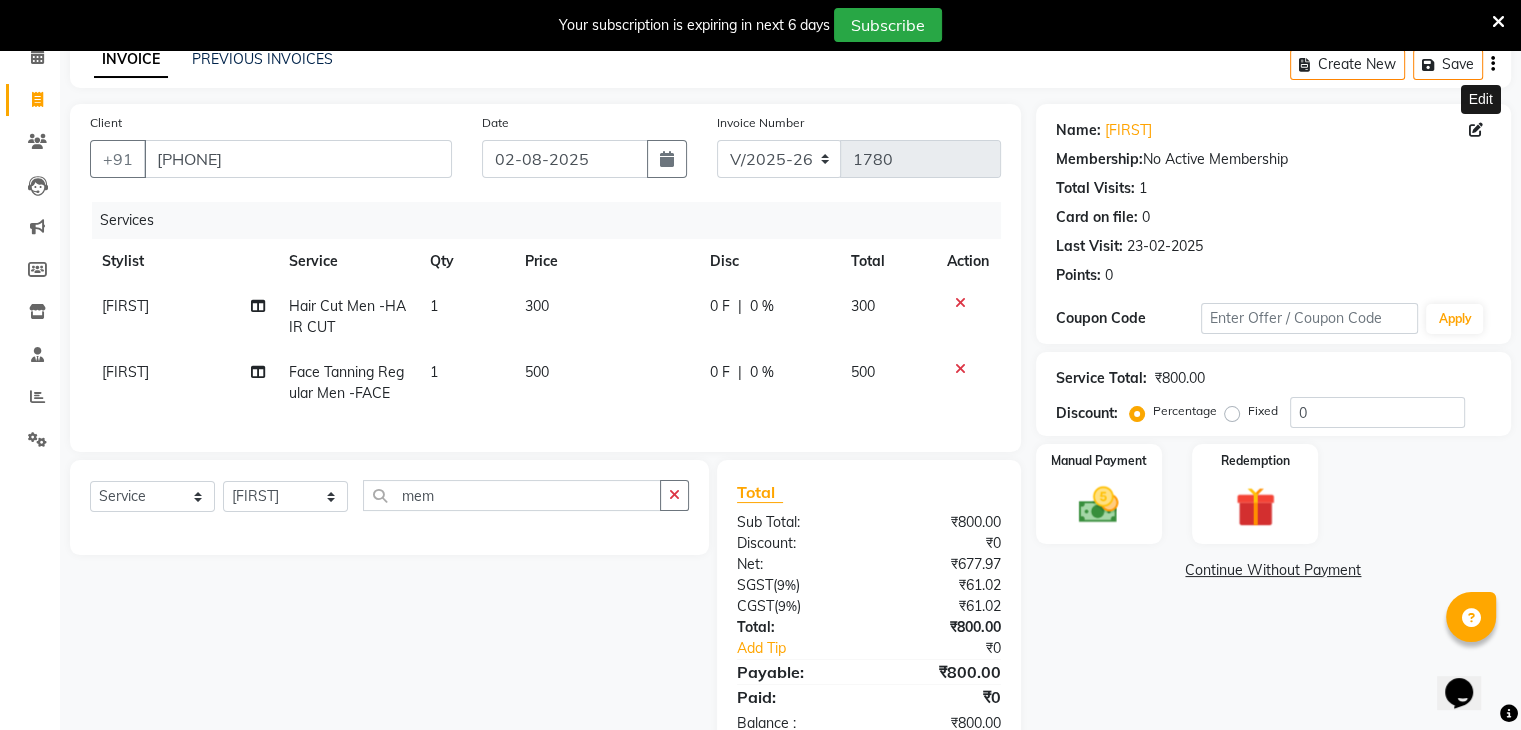 click 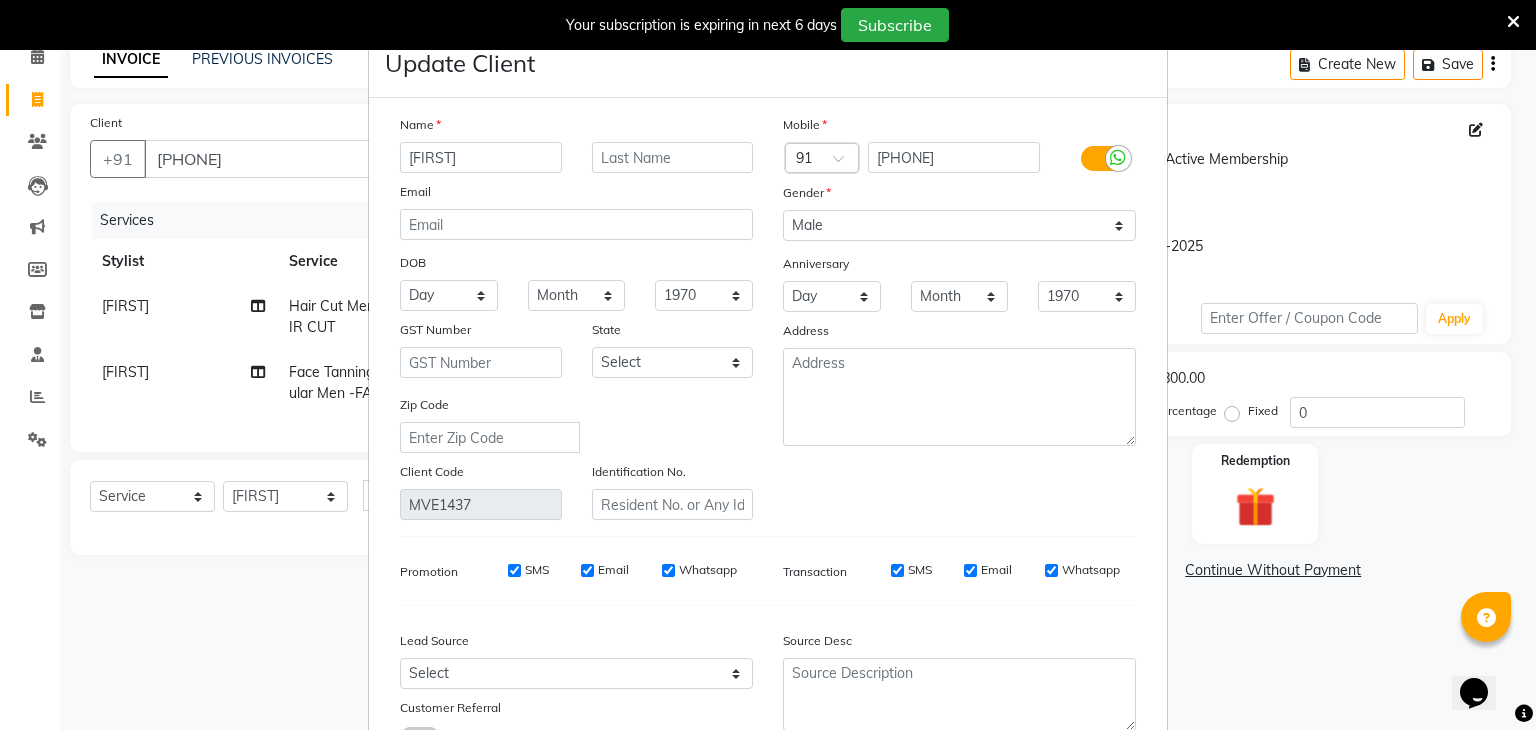 scroll, scrollTop: 0, scrollLeft: 0, axis: both 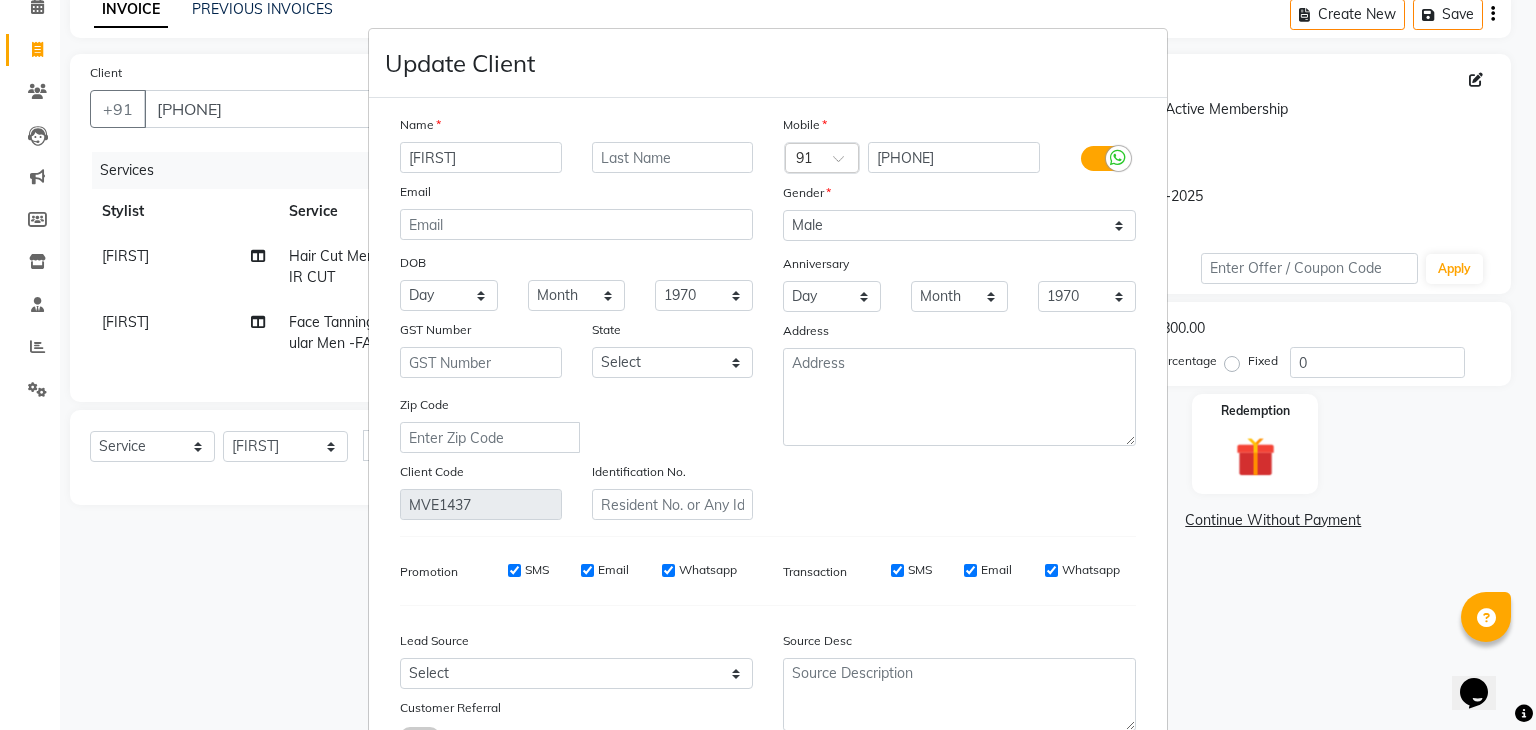click on "Update Client Name Prudvi Email DOB Day 01 02 03 04 05 06 07 08 09 10 11 12 13 14 15 16 17 18 19 20 21 22 23 24 25 26 27 28 29 30 31 Month January February March April May June July August September October November December 1940 1941 1942 1943 1944 1945 1946 1947 1948 1949 1950 1951 1952 1953 1954 1955 1956 1957 1958 1959 1960 1961 1962 1963 1964 1965 1966 1967 1968 1969 1970 1971 1972 1973 1974 1975 1976 1977 1978 1979 1980 1981 1982 1983 1984 1985 1986 1987 1988 1989 1990 1991 1992 1993 1994 1995 1996 1997 1998 1999 2000 2001 2002 2003 2004 2005 2006 2007 2008 2009 2010 2011 2012 2013 2014 2015 2016 2017 2018 2019 2020 2021 2022 2023 2024 GST Number State Select Andaman and Nicobar Islands Andhra Pradesh Arunachal Pradesh Assam Bihar Chandigarh Chhattisgarh Dadra and Nagar Haveli Daman and Diu Delhi Goa Gujarat Haryana Himachal Pradesh Jammu and Kashmir Jharkhand Karnataka Kerala Lakshadweep Madhya Pradesh Maharashtra Manipur Meghalaya Mizoram Nagaland Odisha Pondicherry Punjab Rajasthan Sikkim Tamil Nadu" at bounding box center (768, 365) 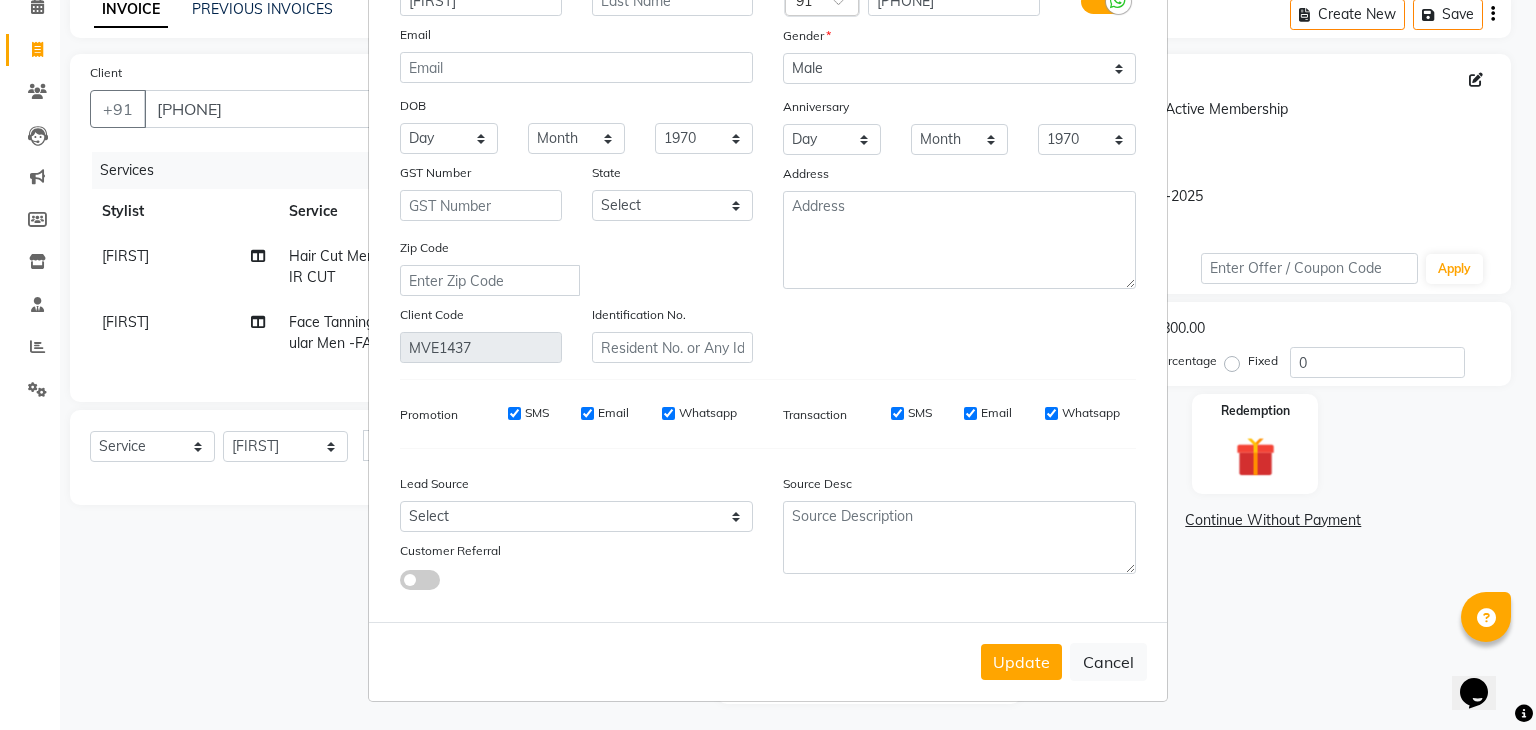 scroll, scrollTop: 0, scrollLeft: 0, axis: both 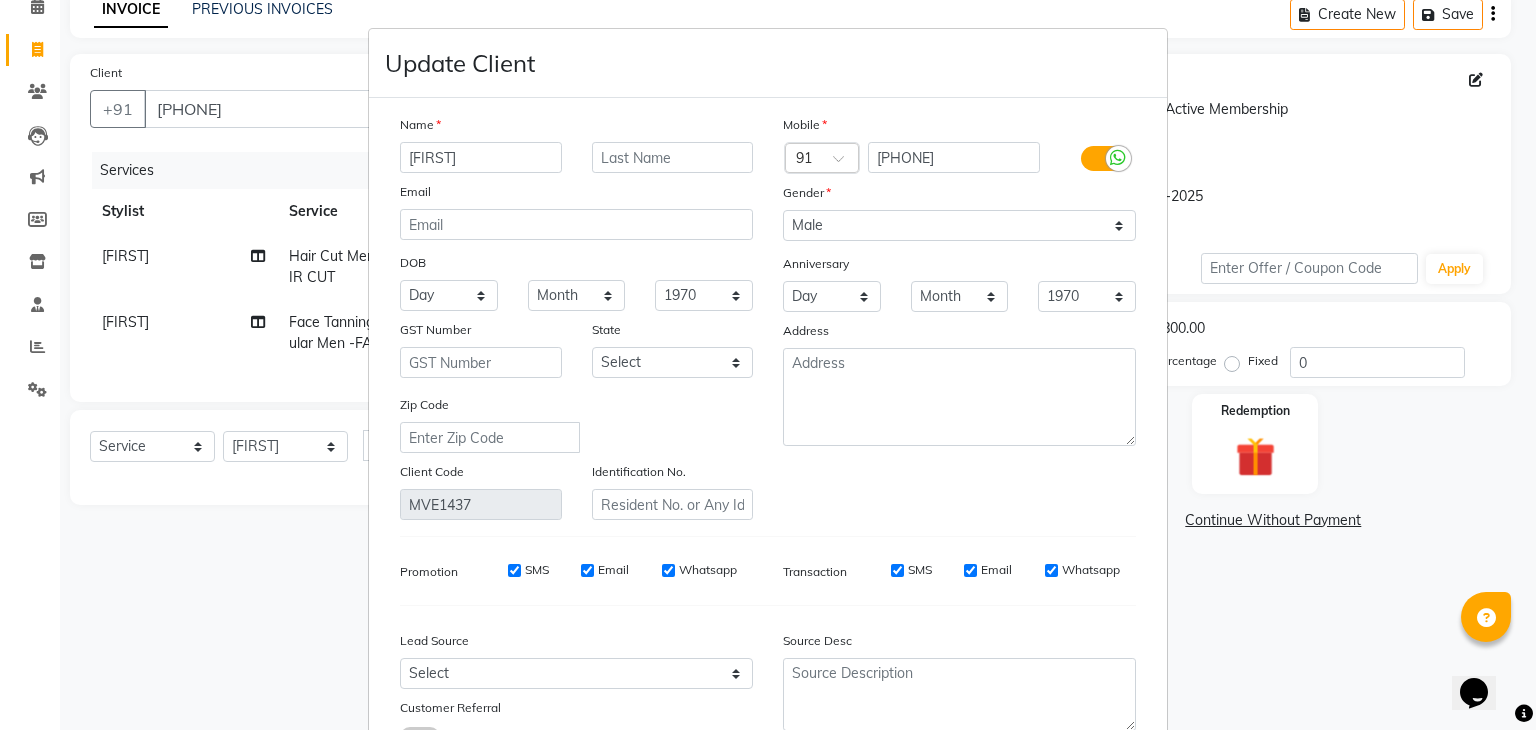 click on "Update Client Name Prudvi Email DOB Day 01 02 03 04 05 06 07 08 09 10 11 12 13 14 15 16 17 18 19 20 21 22 23 24 25 26 27 28 29 30 31 Month January February March April May June July August September October November December 1940 1941 1942 1943 1944 1945 1946 1947 1948 1949 1950 1951 1952 1953 1954 1955 1956 1957 1958 1959 1960 1961 1962 1963 1964 1965 1966 1967 1968 1969 1970 1971 1972 1973 1974 1975 1976 1977 1978 1979 1980 1981 1982 1983 1984 1985 1986 1987 1988 1989 1990 1991 1992 1993 1994 1995 1996 1997 1998 1999 2000 2001 2002 2003 2004 2005 2006 2007 2008 2009 2010 2011 2012 2013 2014 2015 2016 2017 2018 2019 2020 2021 2022 2023 2024 GST Number State Select Andaman and Nicobar Islands Andhra Pradesh Arunachal Pradesh Assam Bihar Chandigarh Chhattisgarh Dadra and Nagar Haveli Daman and Diu Delhi Goa Gujarat Haryana Himachal Pradesh Jammu and Kashmir Jharkhand Karnataka Kerala Lakshadweep Madhya Pradesh Maharashtra Manipur Meghalaya Mizoram Nagaland Odisha Pondicherry Punjab Rajasthan Sikkim Tamil Nadu" at bounding box center [768, 365] 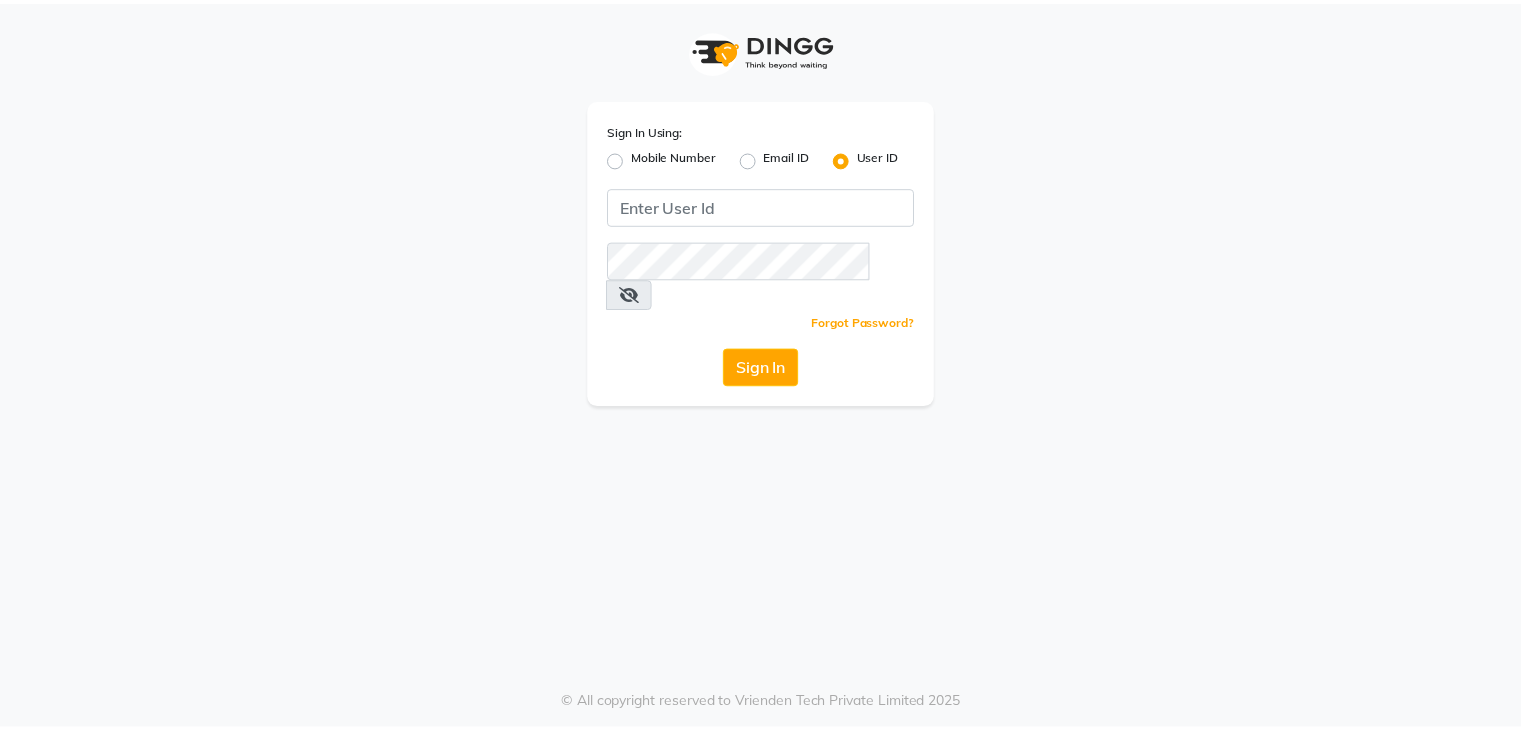 scroll, scrollTop: 0, scrollLeft: 0, axis: both 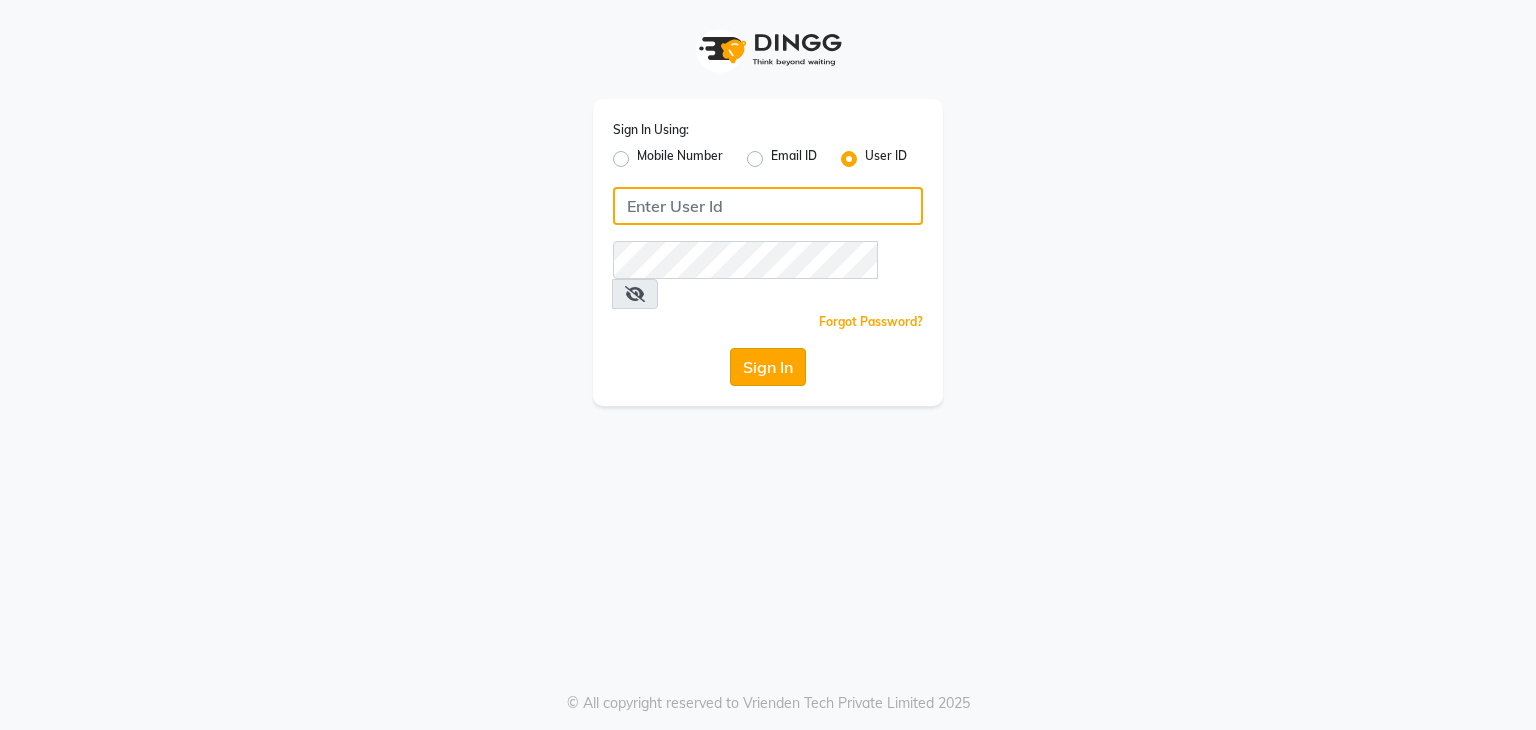 type on "[EMAIL]" 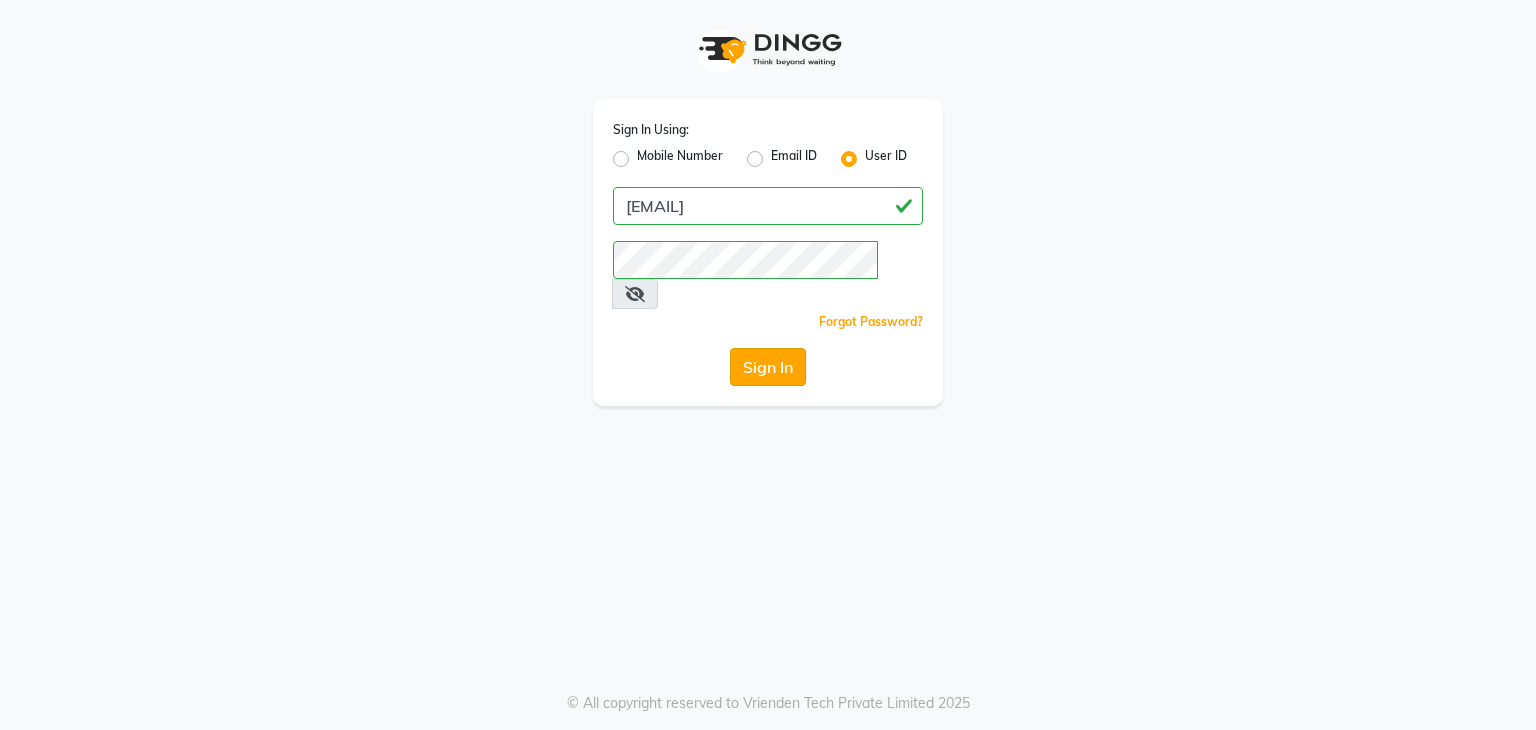 click on "Sign In" 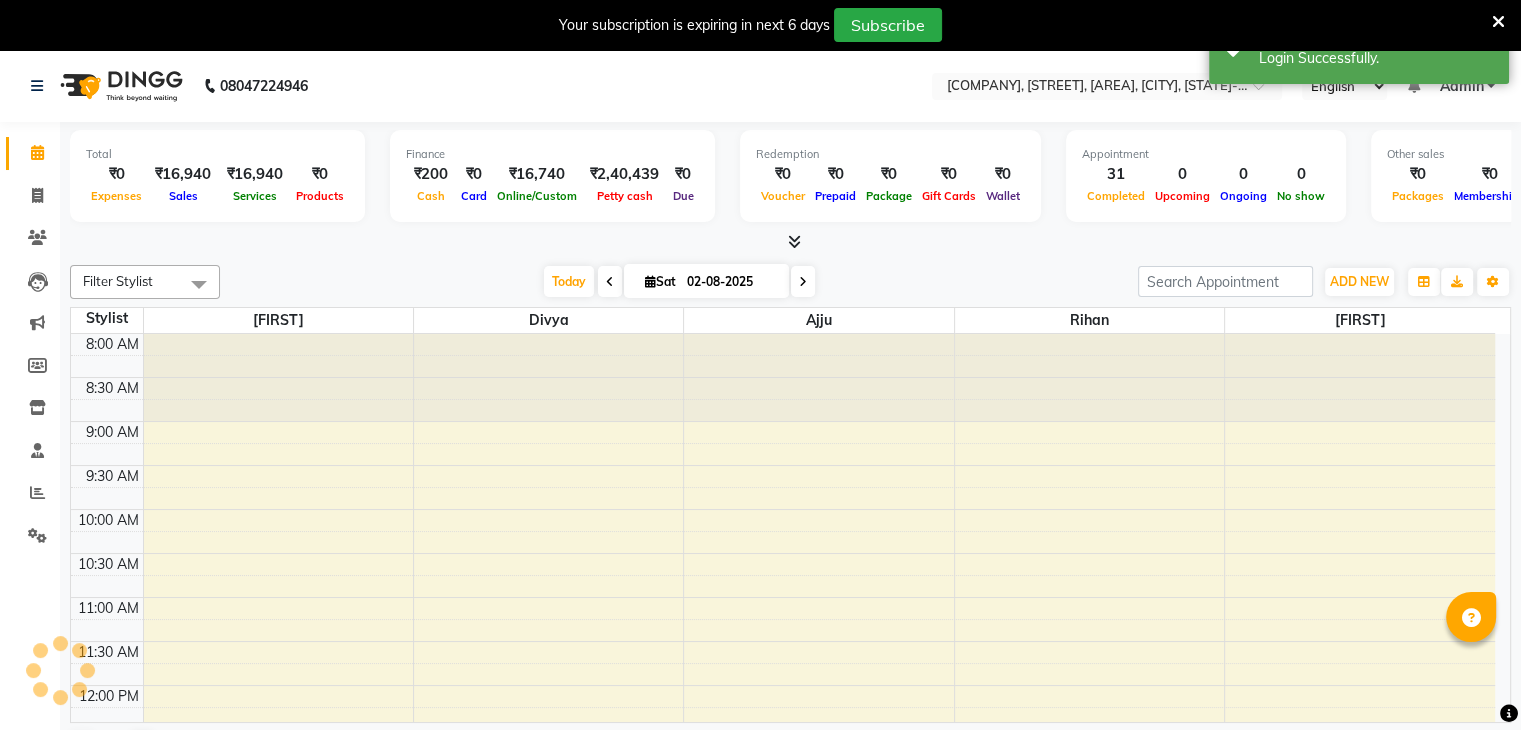 scroll, scrollTop: 0, scrollLeft: 0, axis: both 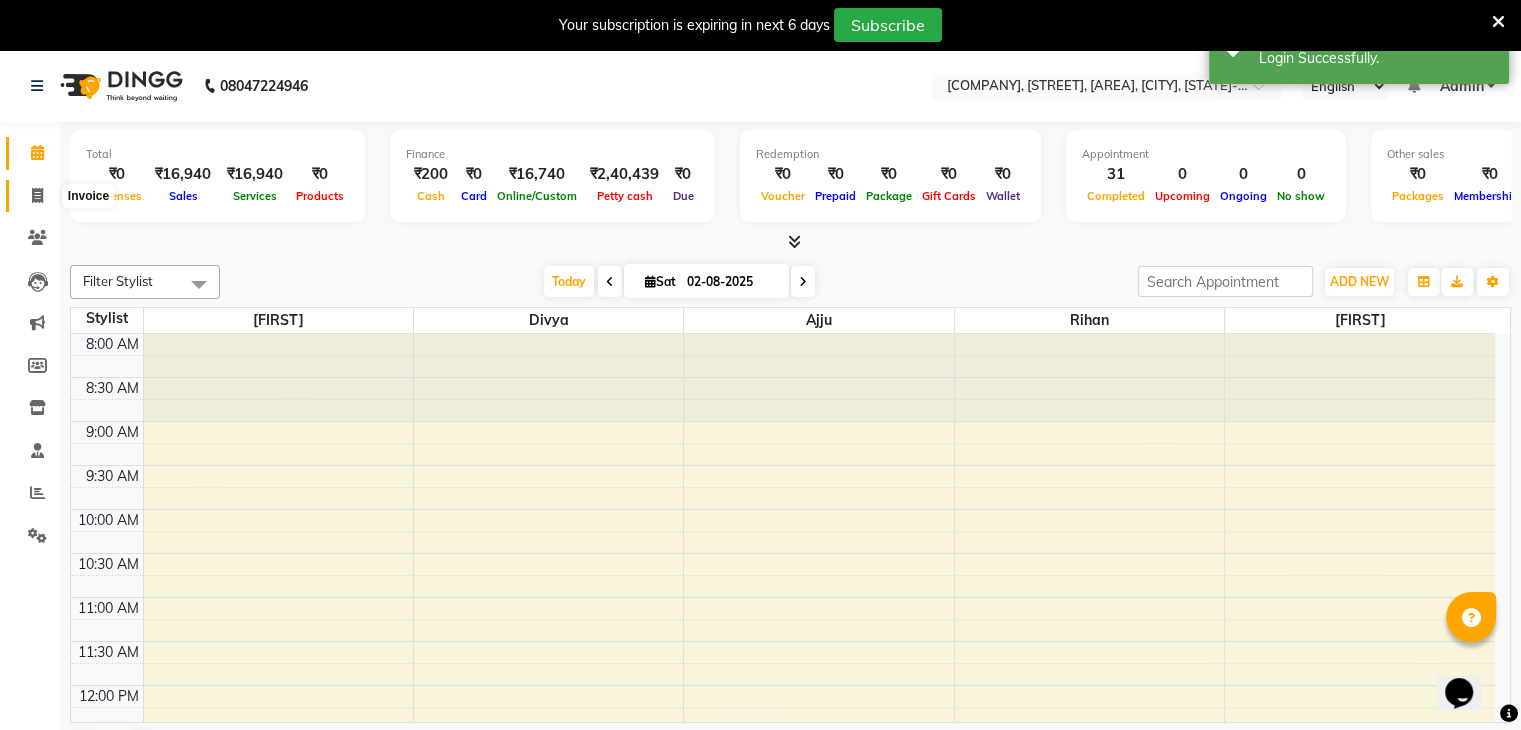 click 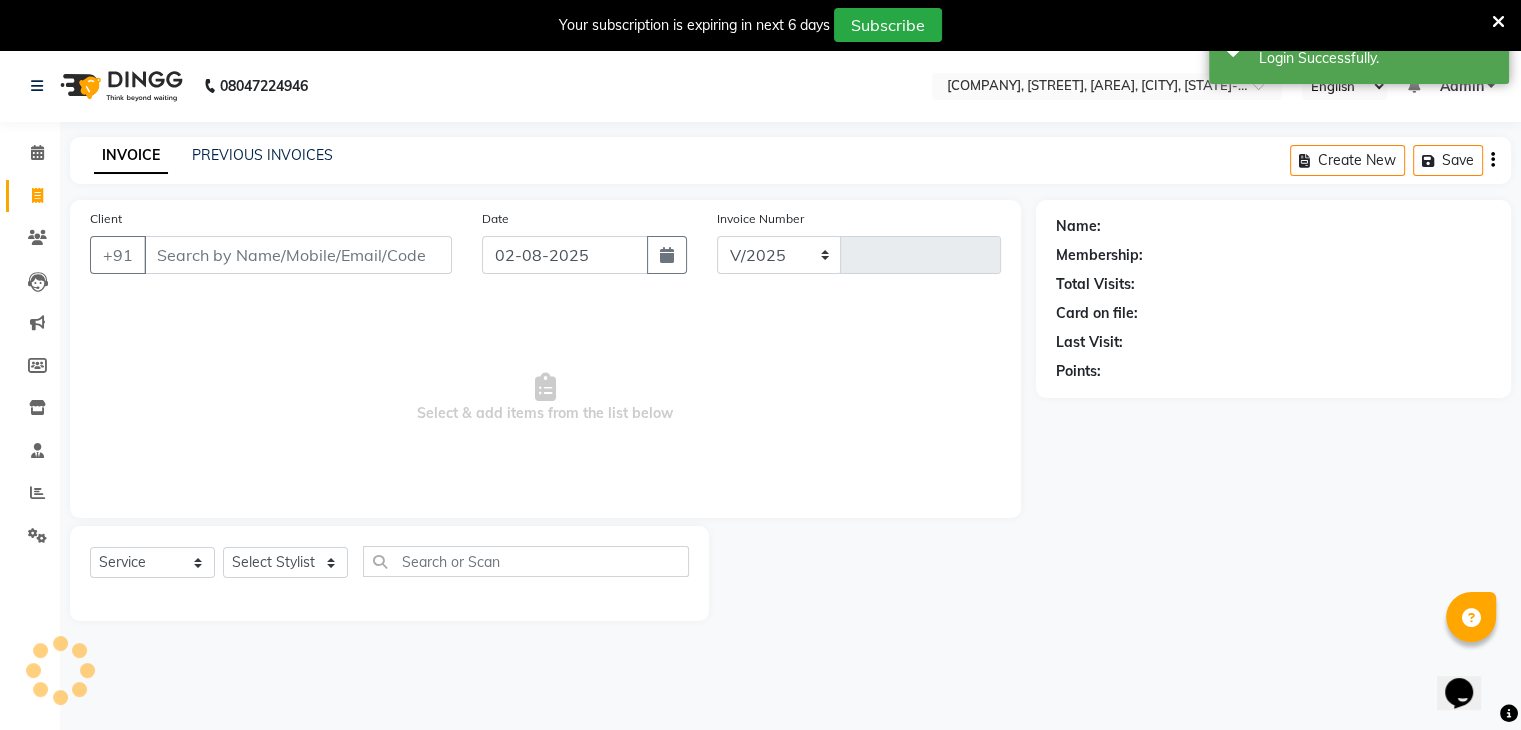 select on "6707" 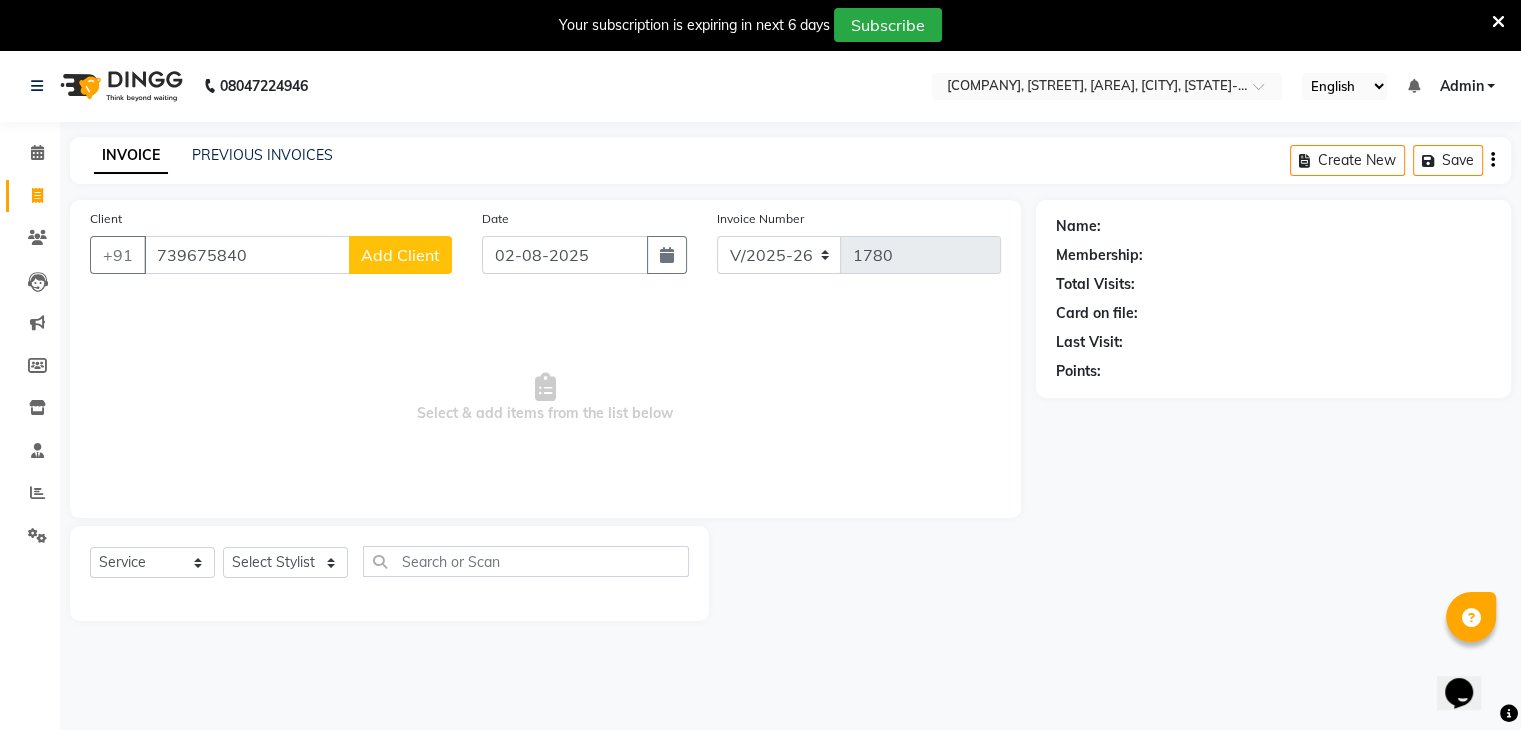 type on "739675840" 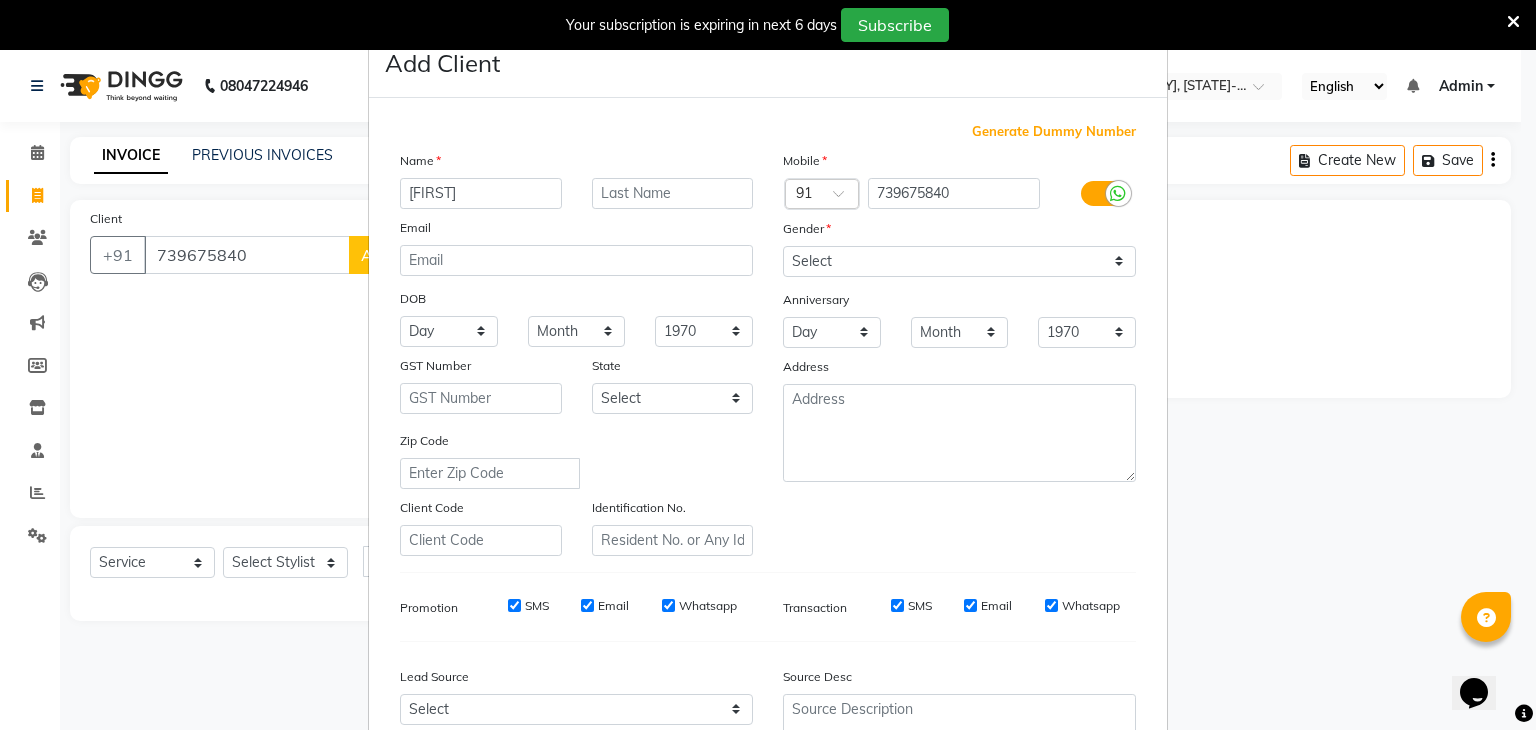 type on "[FIRST]" 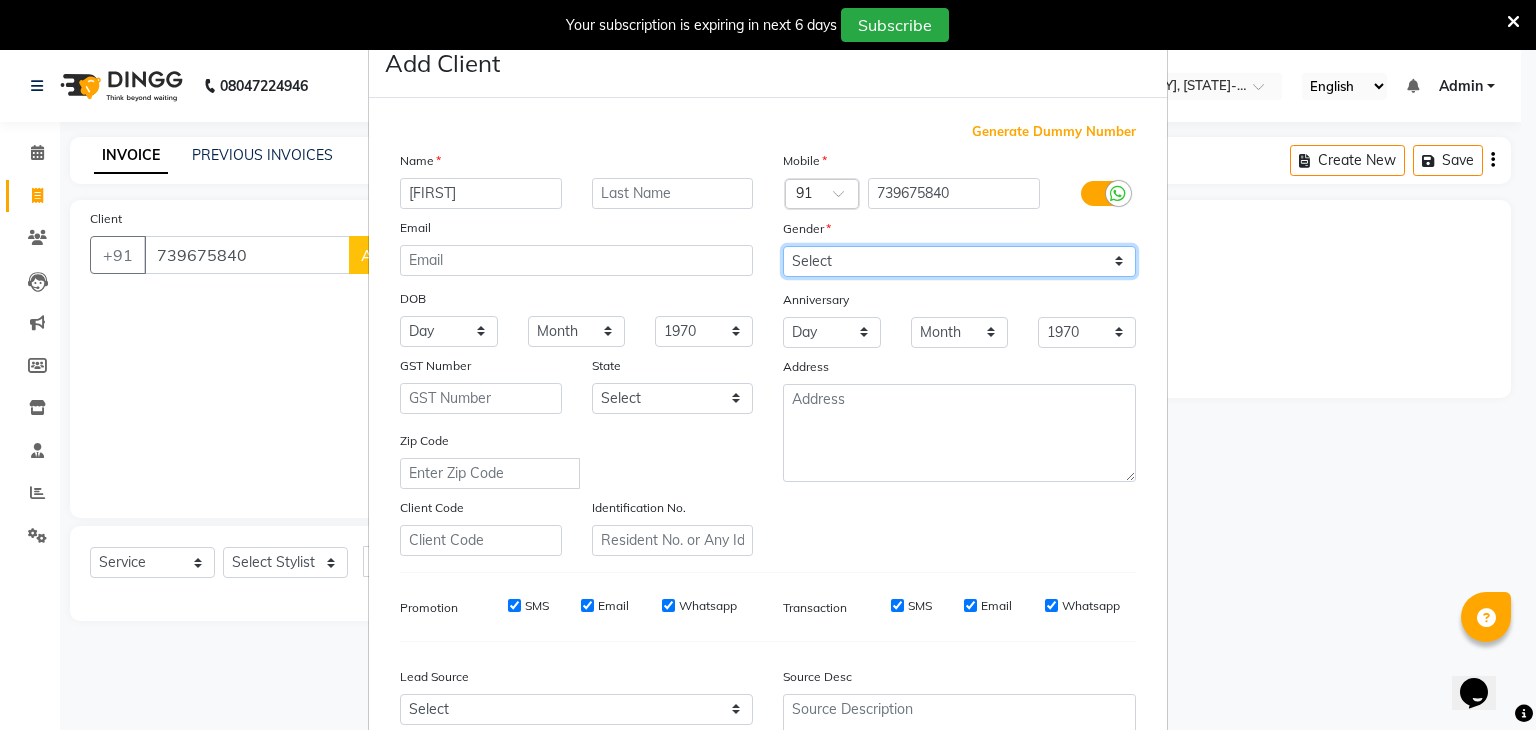 click on "Select Male Female Other Prefer Not To Say" at bounding box center [959, 261] 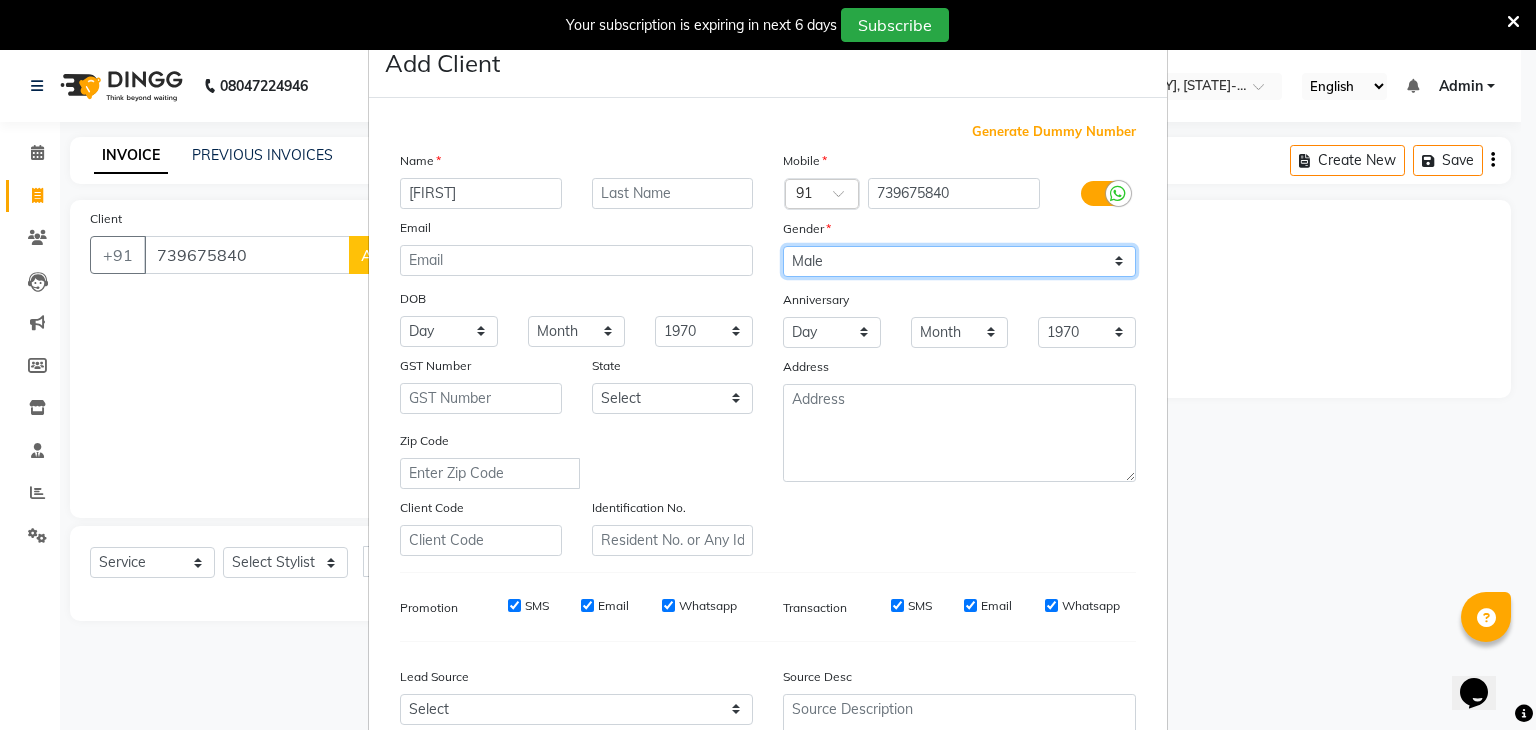 click on "Select Male Female Other Prefer Not To Say" at bounding box center (959, 261) 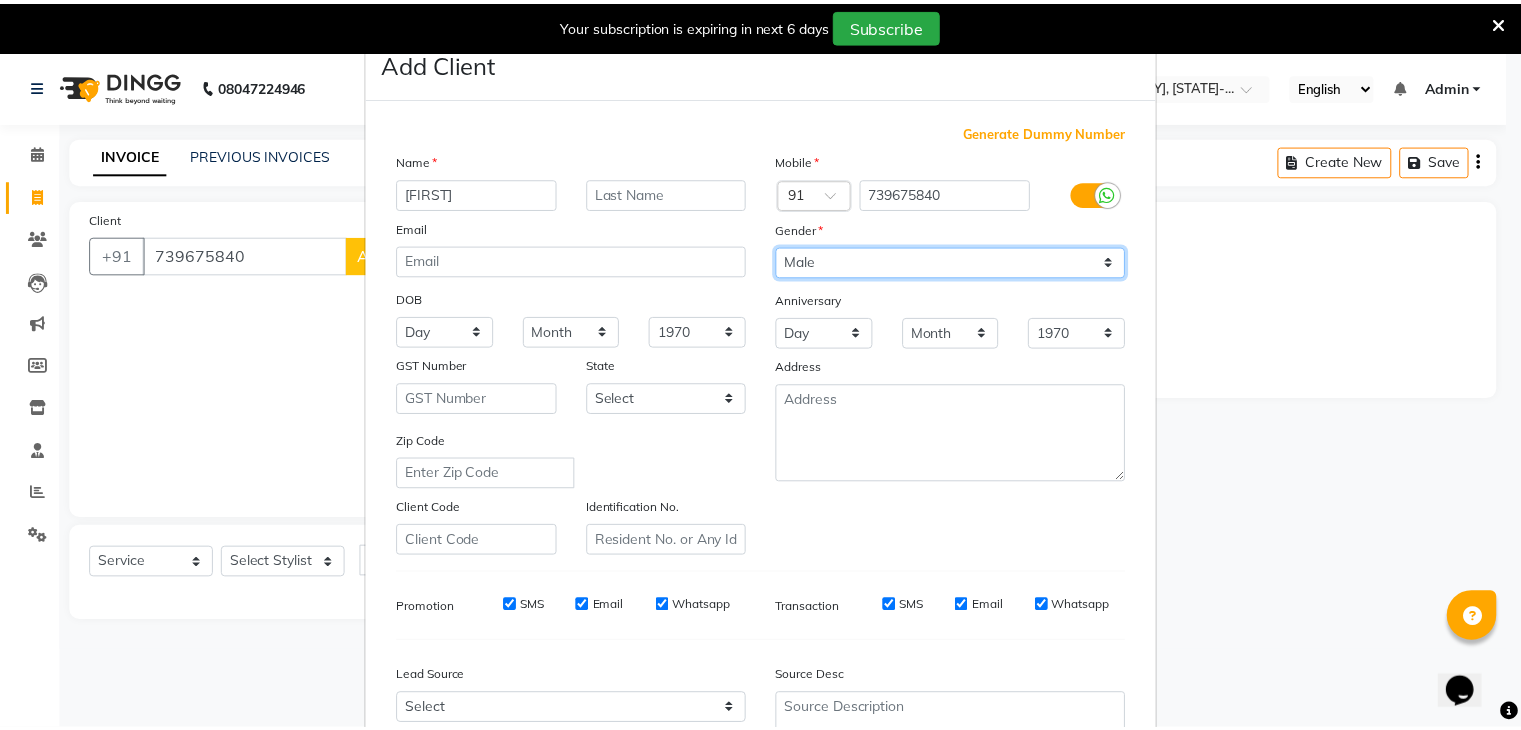 scroll, scrollTop: 203, scrollLeft: 0, axis: vertical 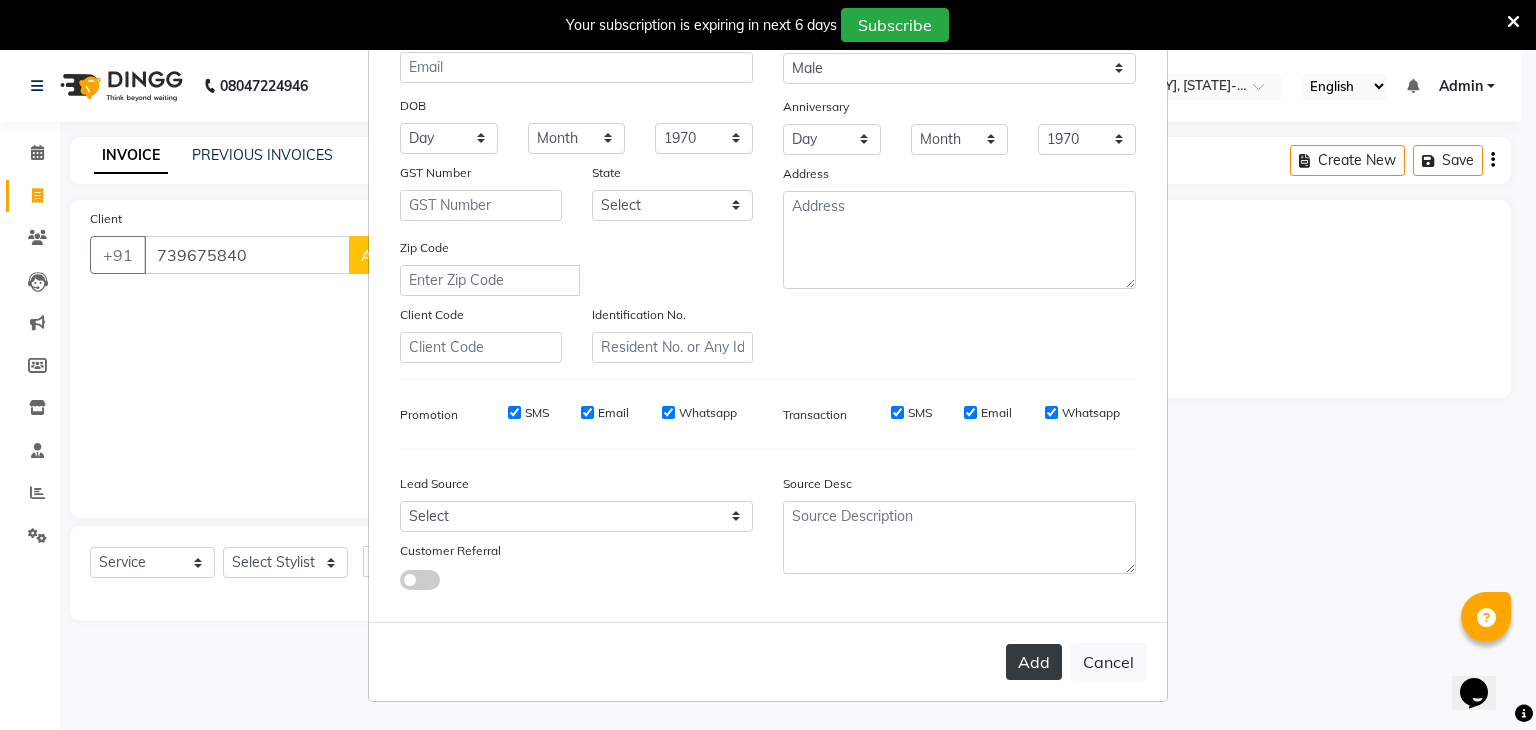 click on "Add" at bounding box center (1034, 662) 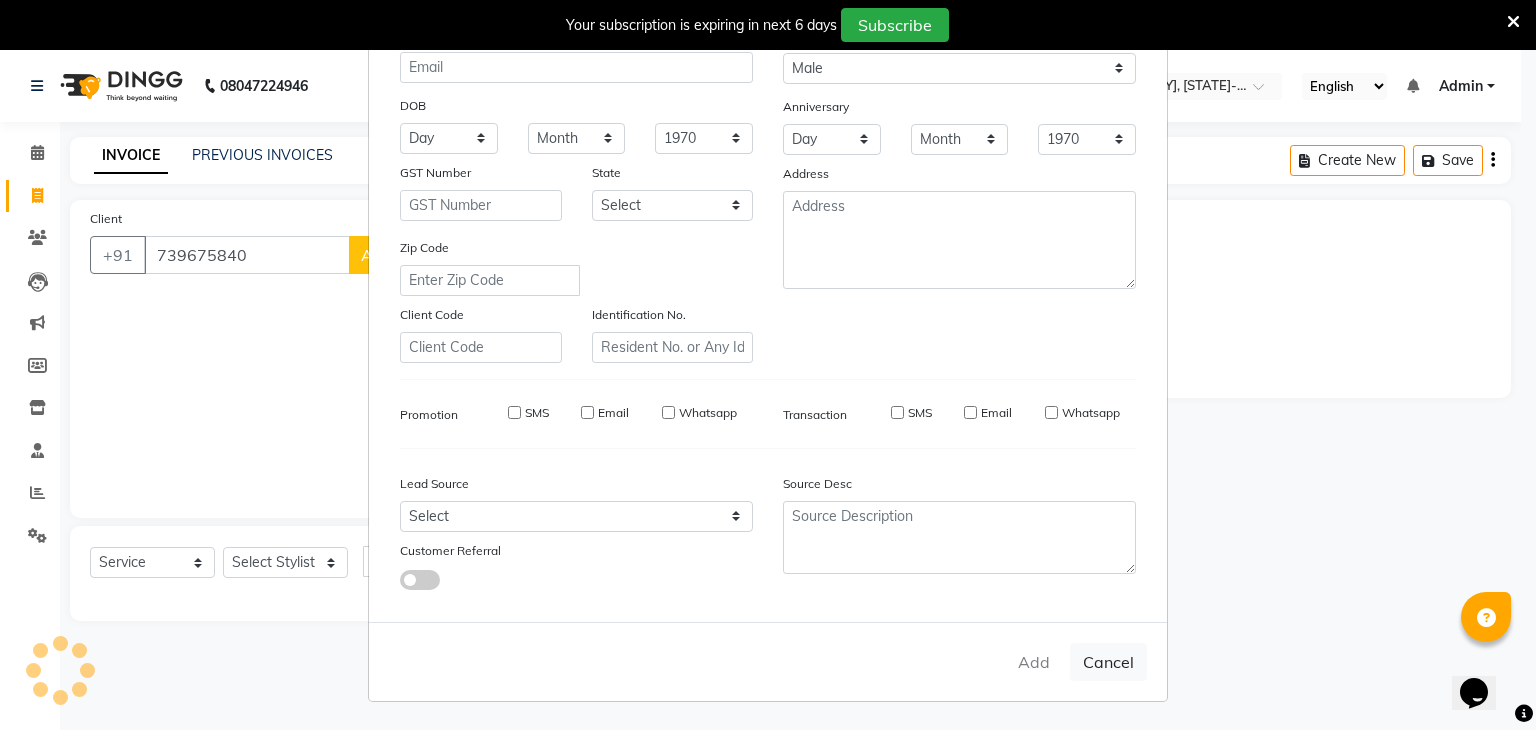 type 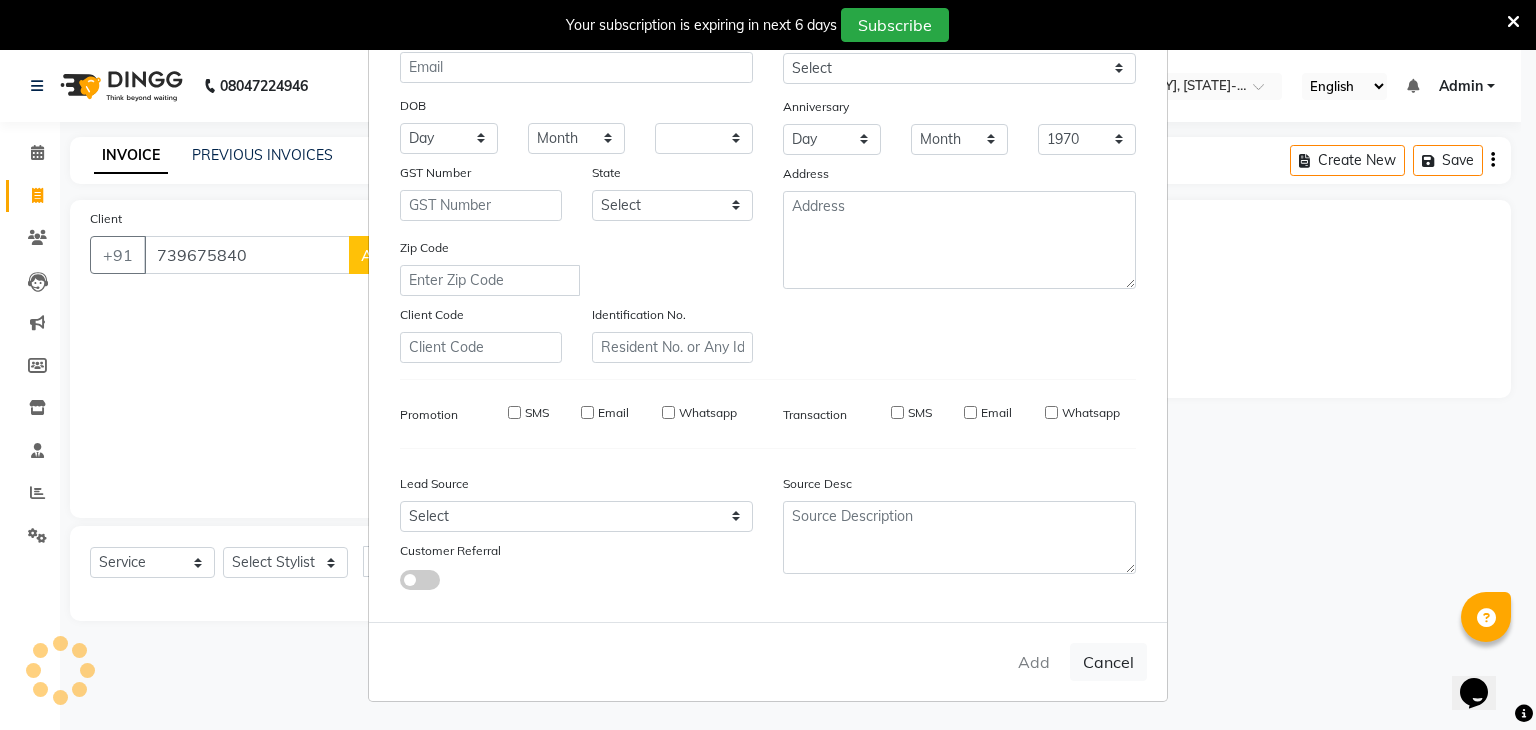 select 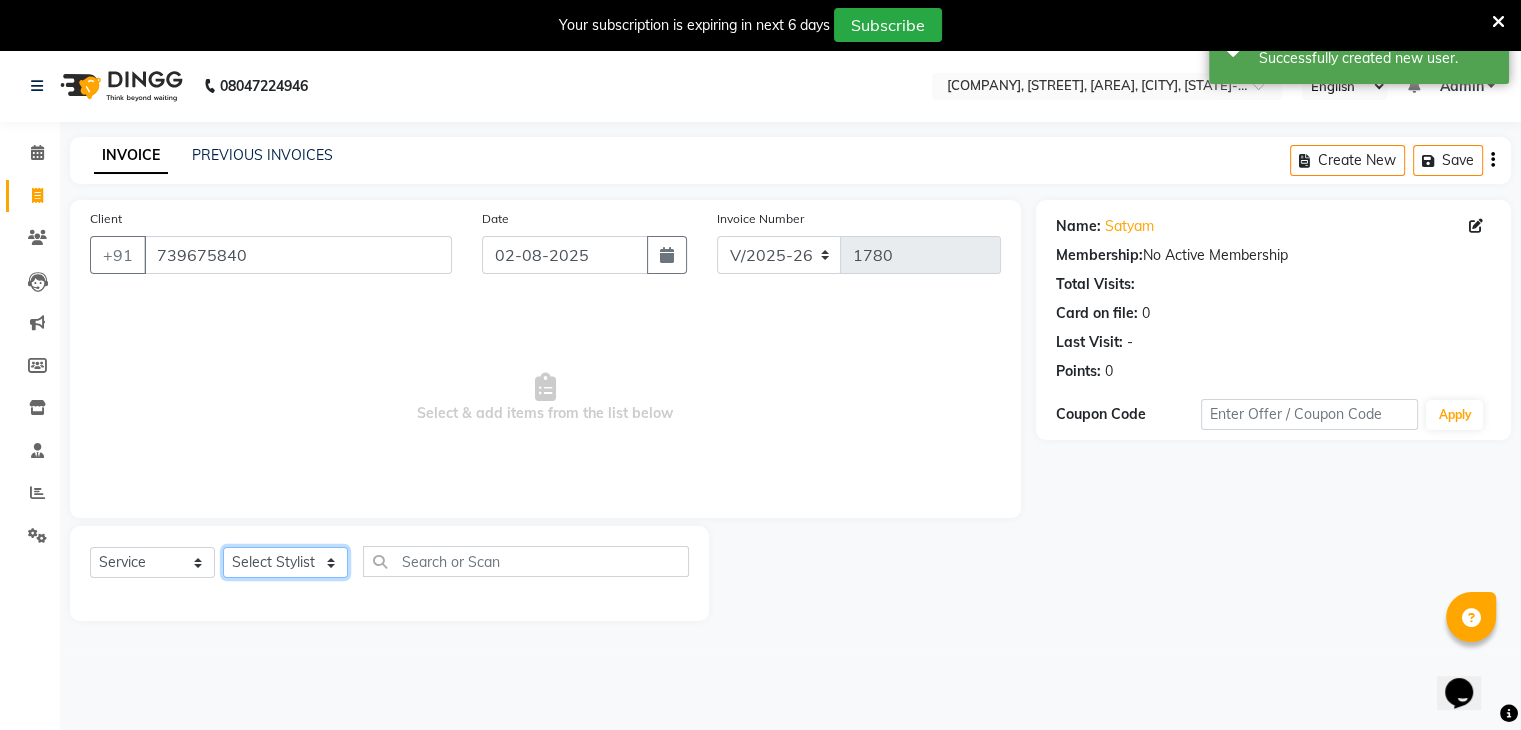 click on "Select Stylist [FIRST] [FIRST] [FIRST] [FIRST] [FIRST] [FIRST] [FIRST] [FIRST]" 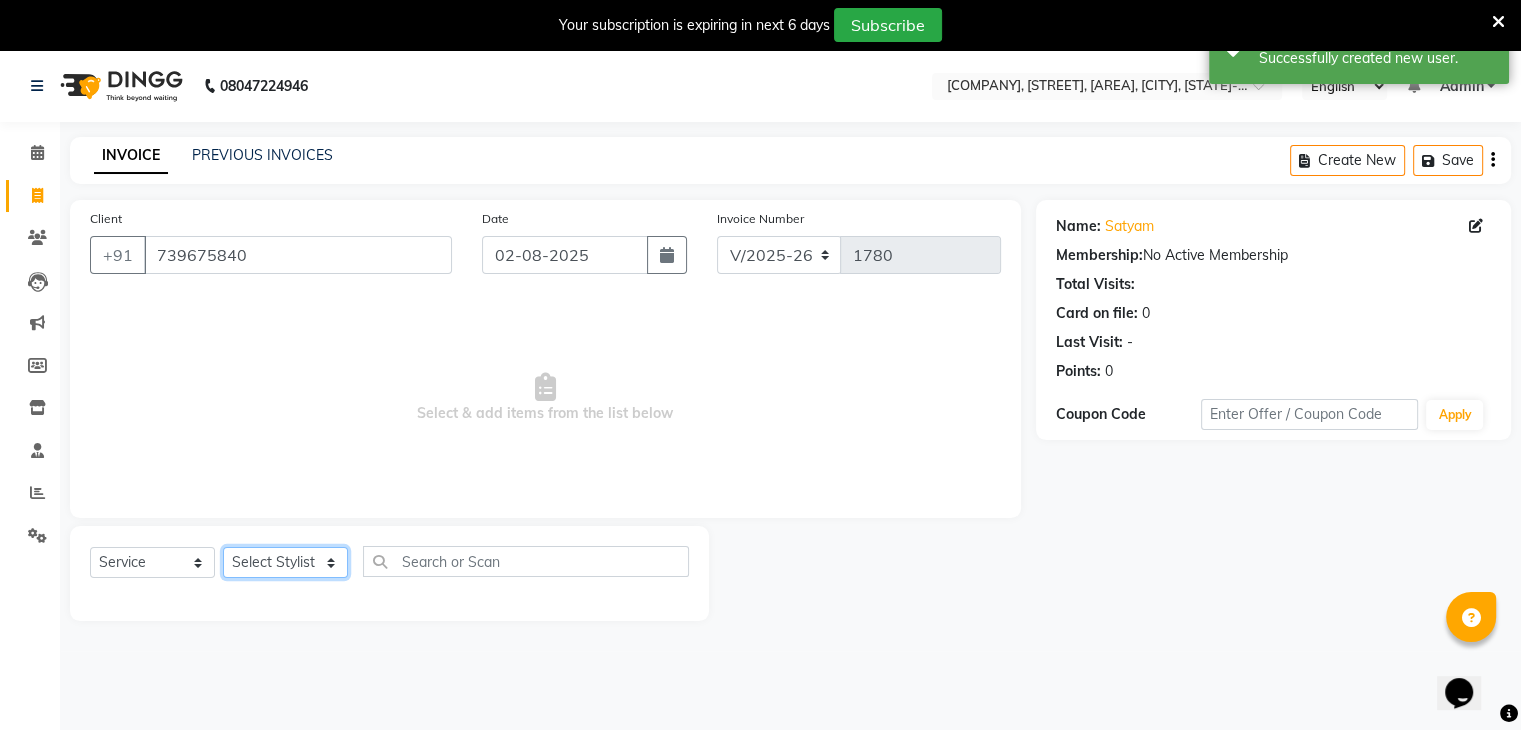 select on "86839" 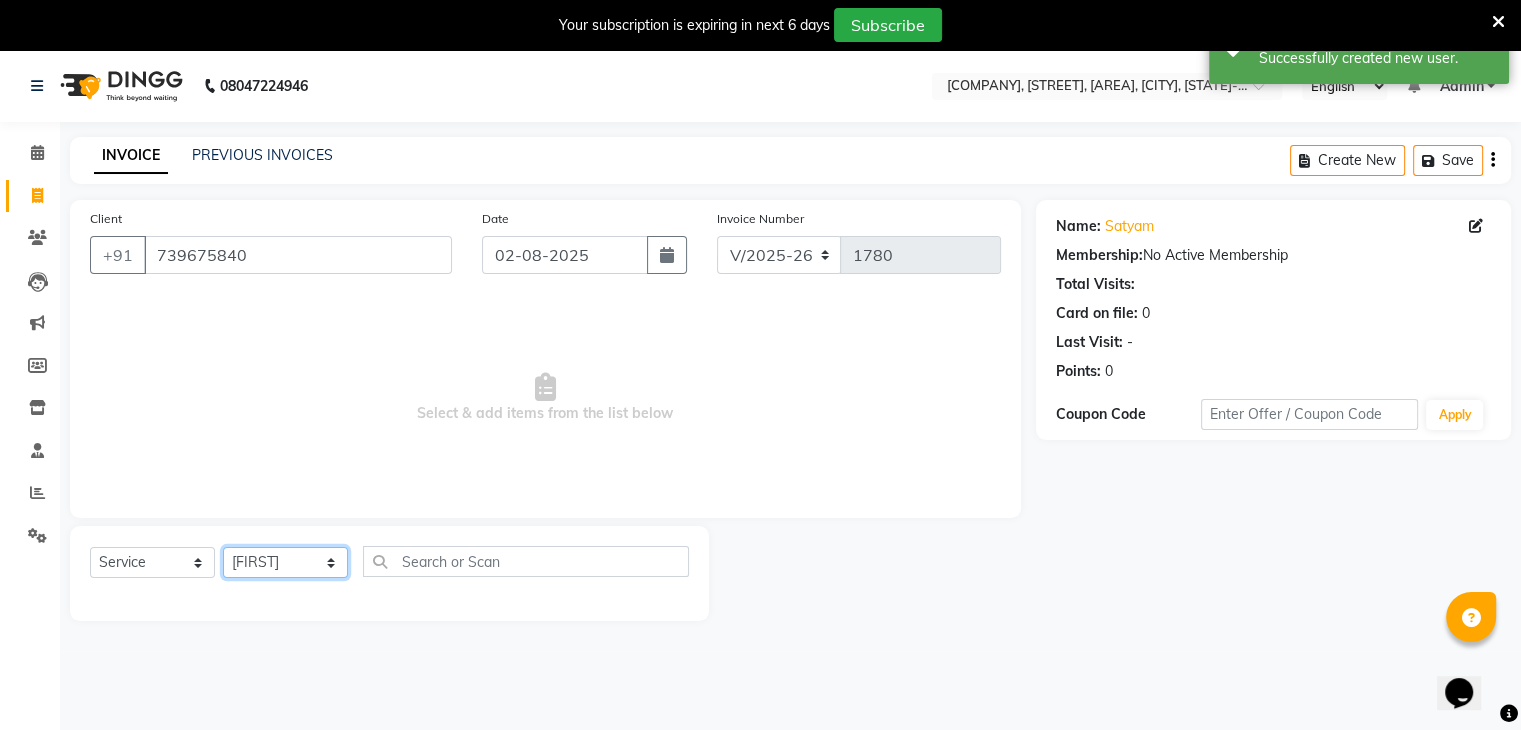 click on "Select Stylist [FIRST] [FIRST] [FIRST] [FIRST] [FIRST] [FIRST] [FIRST] [FIRST]" 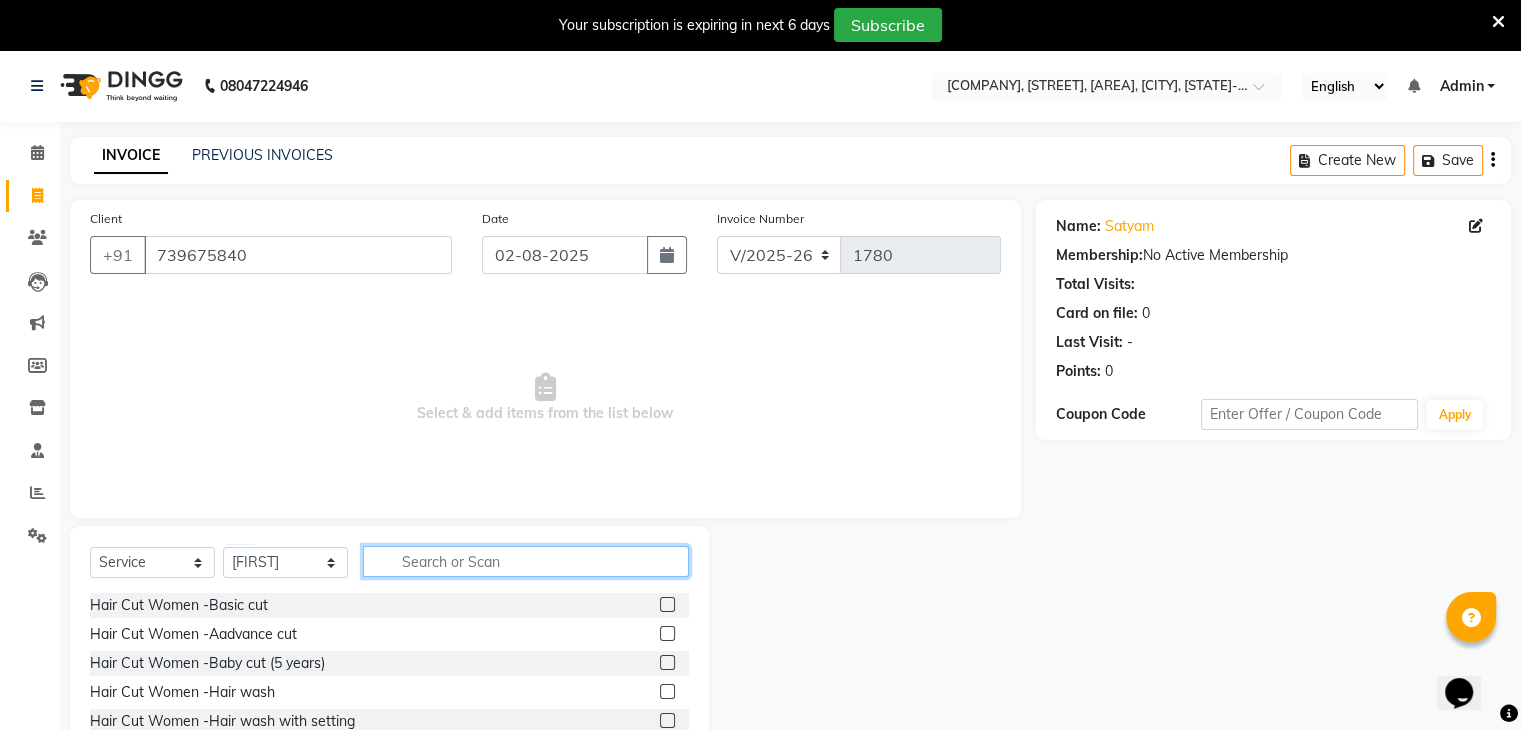 click 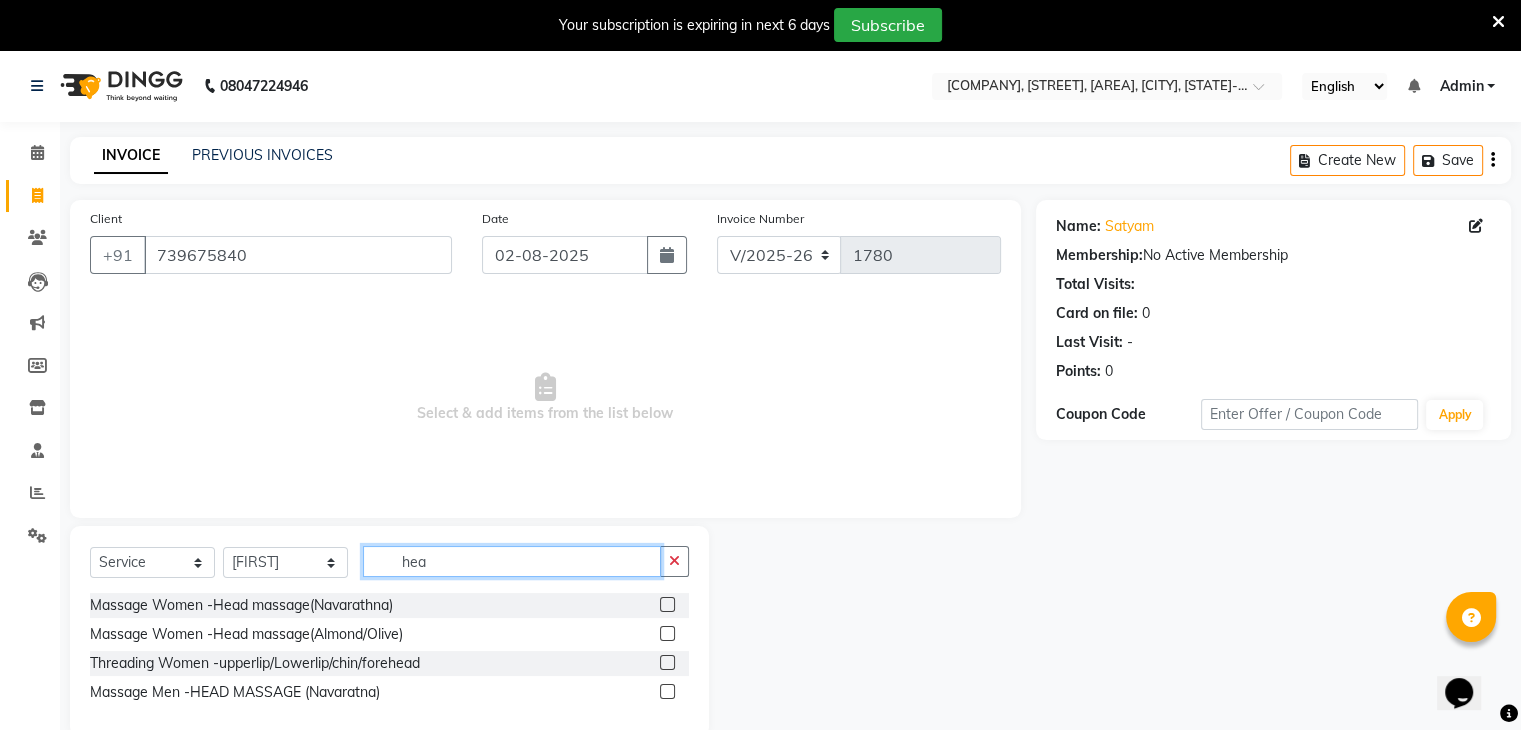 type on "hea" 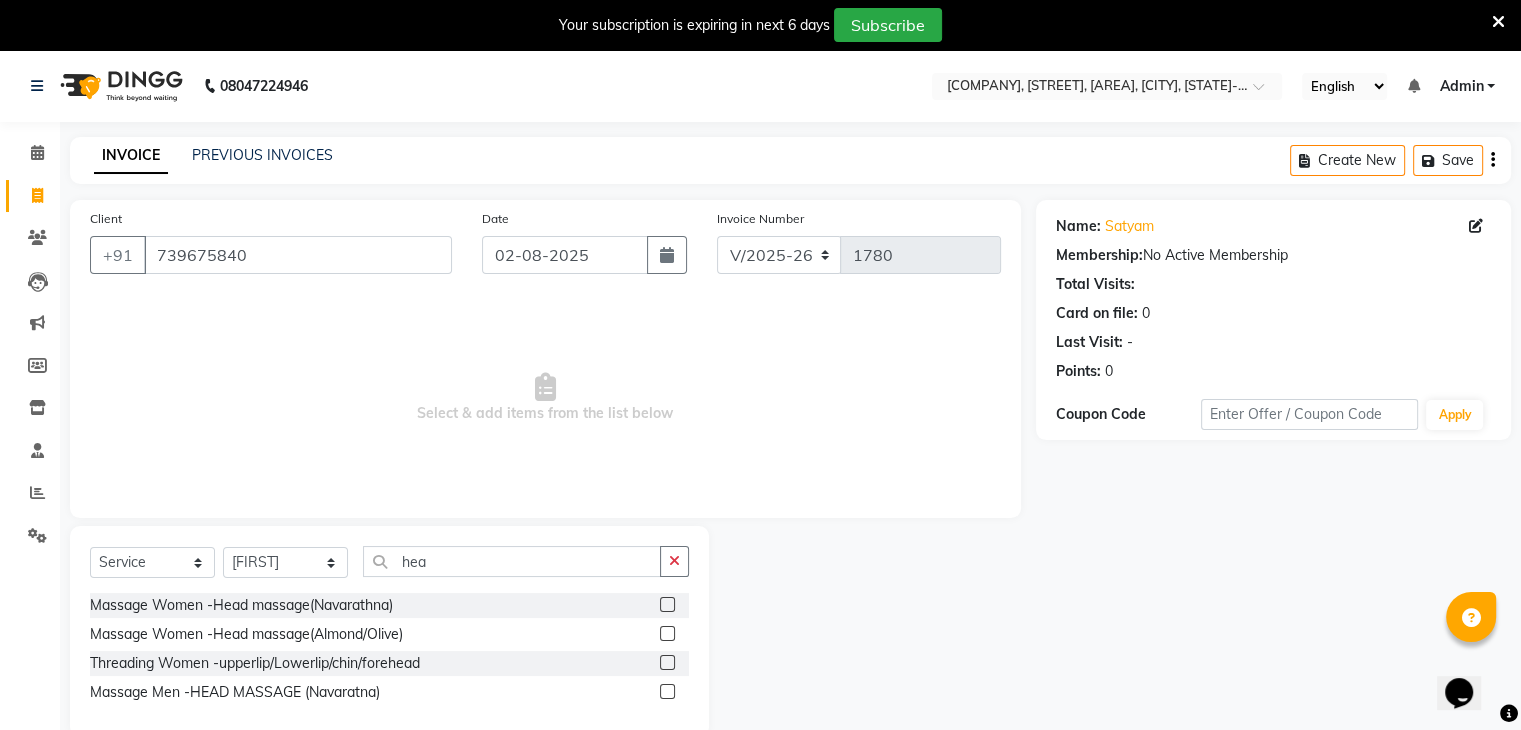 click 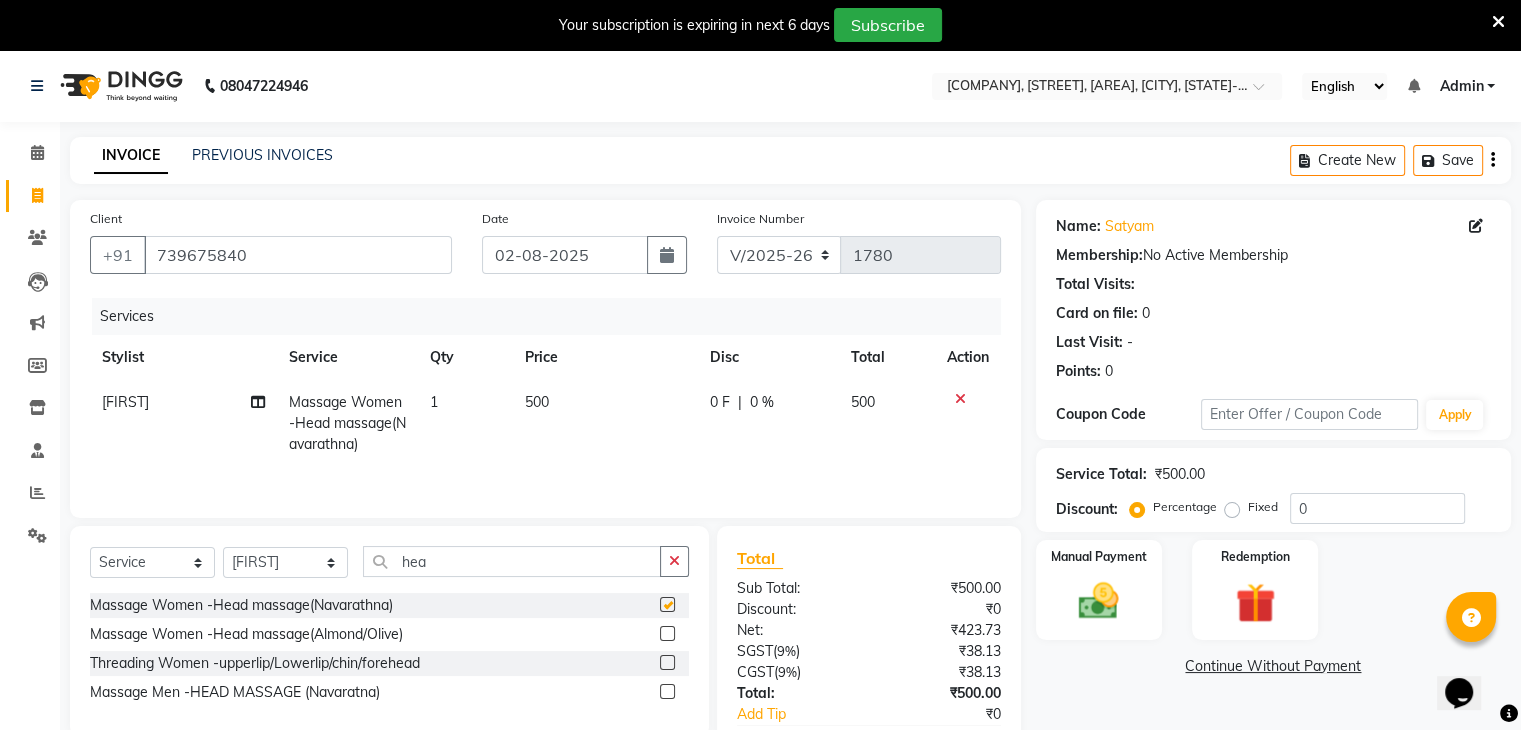 checkbox on "false" 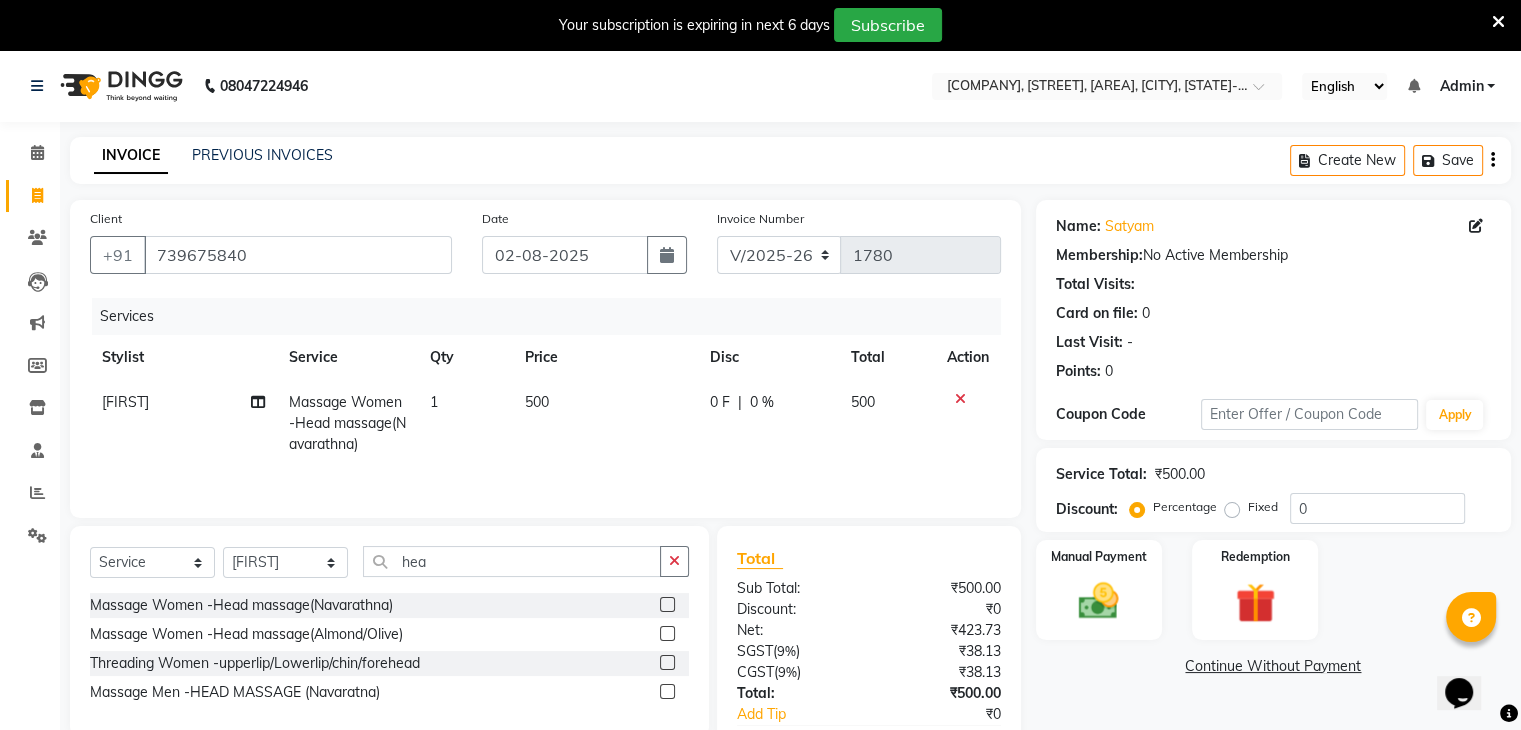 click 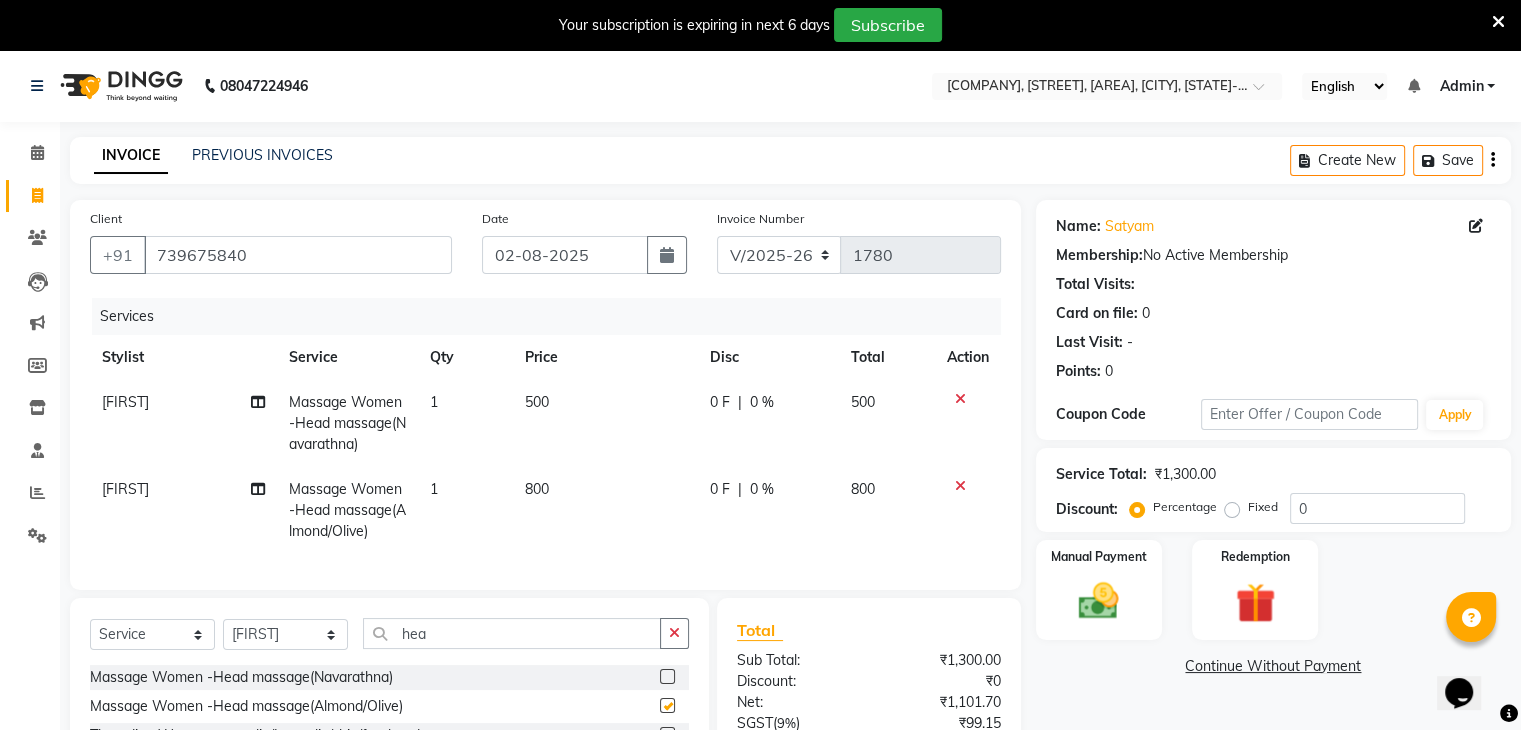 checkbox on "false" 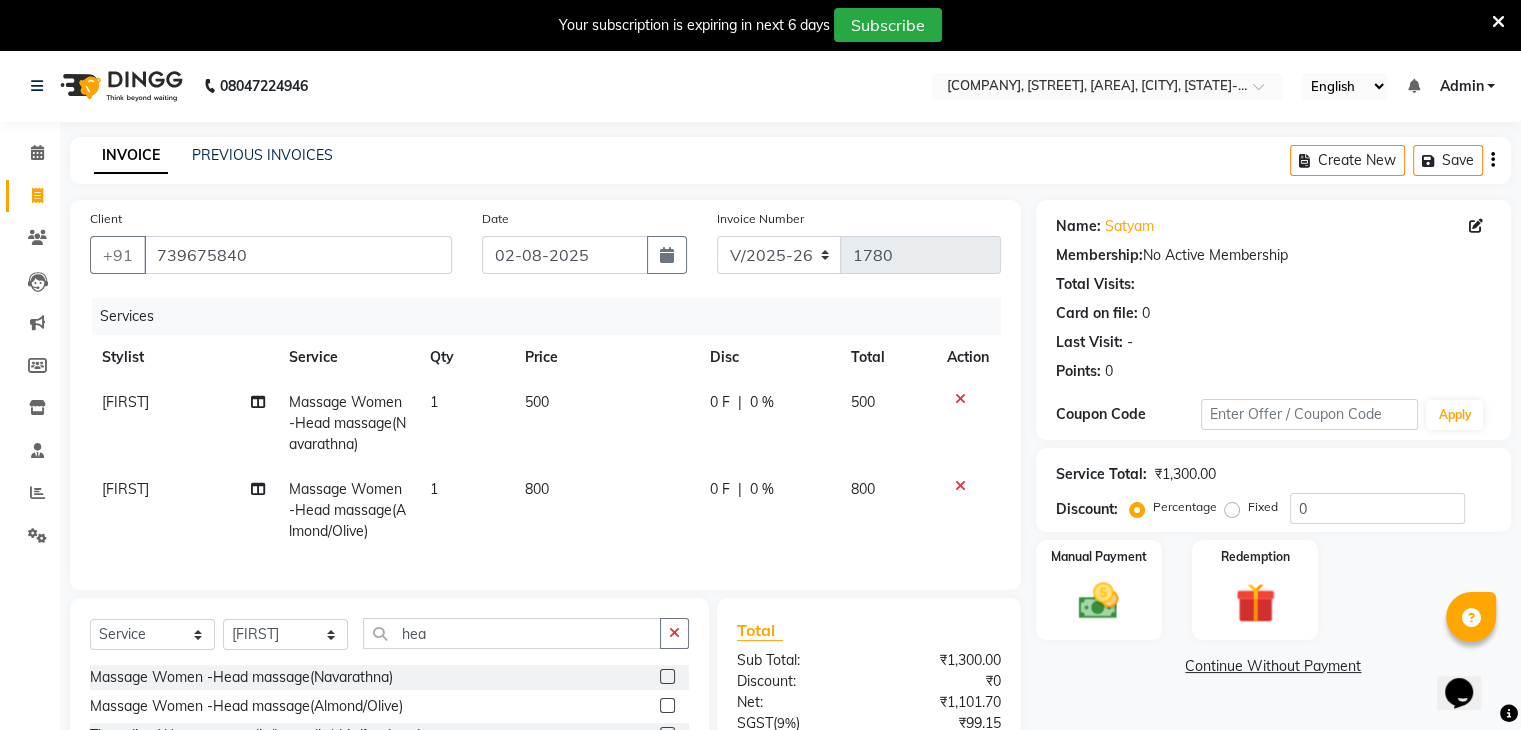 click 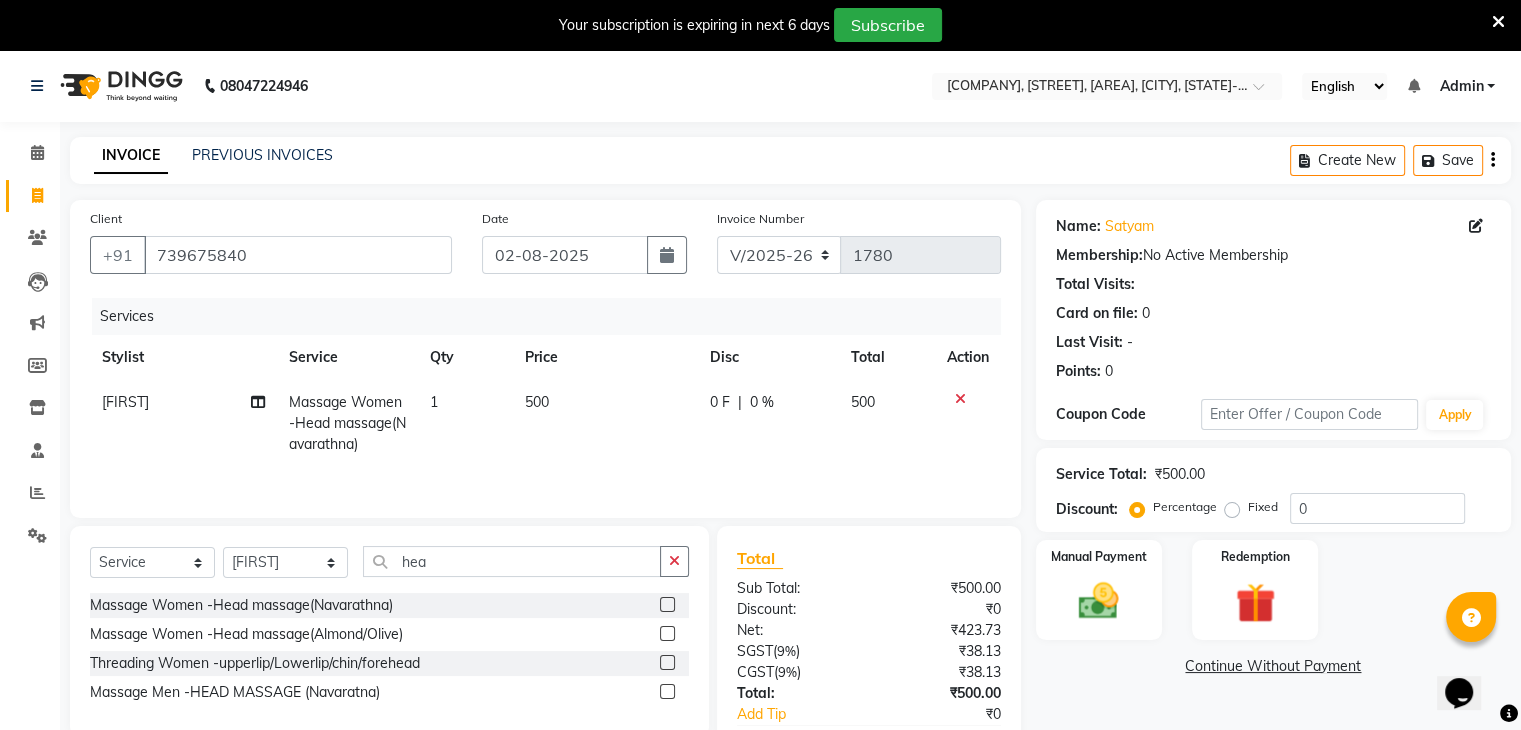 click on "500" 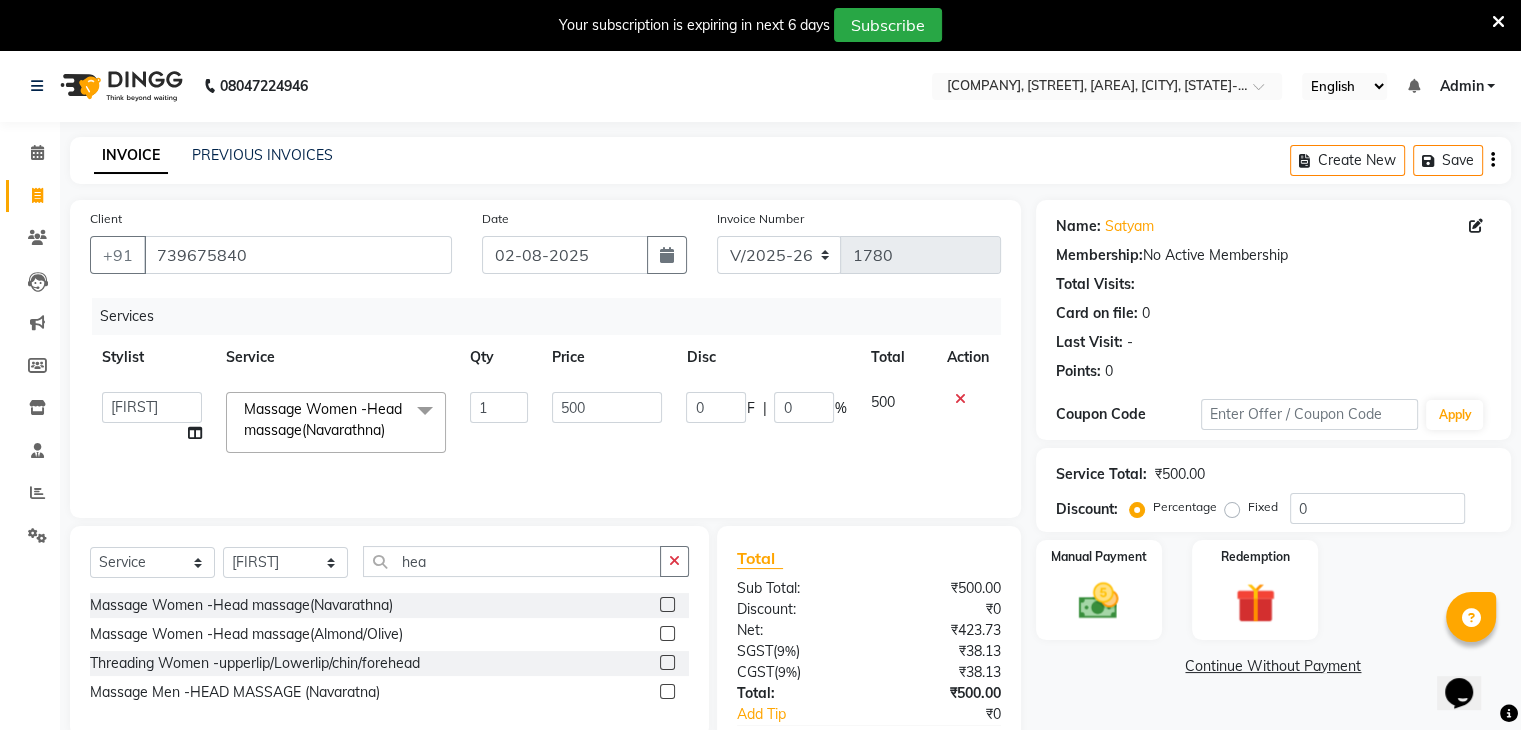 click on "Services Stylist Service Qty Price Disc Total Action  [FIRST]   [FIRST]   [FIRST]   [FIRST]   [FIRST]   [FIRST]   [FIRST]   [FIRST]  Zeeshan Massage Women -Head massage(Navarathna)  x Hair Cut Women -Basic cut Hair Cut Women -Aadvance cut Hair Cut Women -Baby cut (5 years) Hair Cut Women -Hair wash Hair Cut Women -Hair wash with setting Hair Cut Women -Hair wash Ironing / Tongin Blast Dry Blow Dry Curls Straight Blow Dry CREATIVE HAIR CUT  DEEP CONDITIONING H/C,B/S,F&N D TAN, H/W PARTY MAKEUP SAREE DRAPING HAIR DO BOTOX E,UL,F,C,+O3+ F&N D TAN,UNDER ARMS,FULL ARMS HALF LEG WAXING BACK NECK D TAN E,UL,F,C,UNDER ARMS,PEDICURE,HAIR CUT E,UL,C,FH,HAIR SPA,F & N D TAN  H/C,B/S,D TAN,GLOBAL/HAIR SPA Color Women -Root touchup Color Women -Root touchup ammonia free Color Women -Global hair color Color Women -Global hair color ammonia free Color Women -Global highilights Color Women -Global balayag Color Women -ombre Color Women -highlight per streak Hair spa Women -Basic hair spa Hair spa Women -Smoothing hair spa low 1 500" 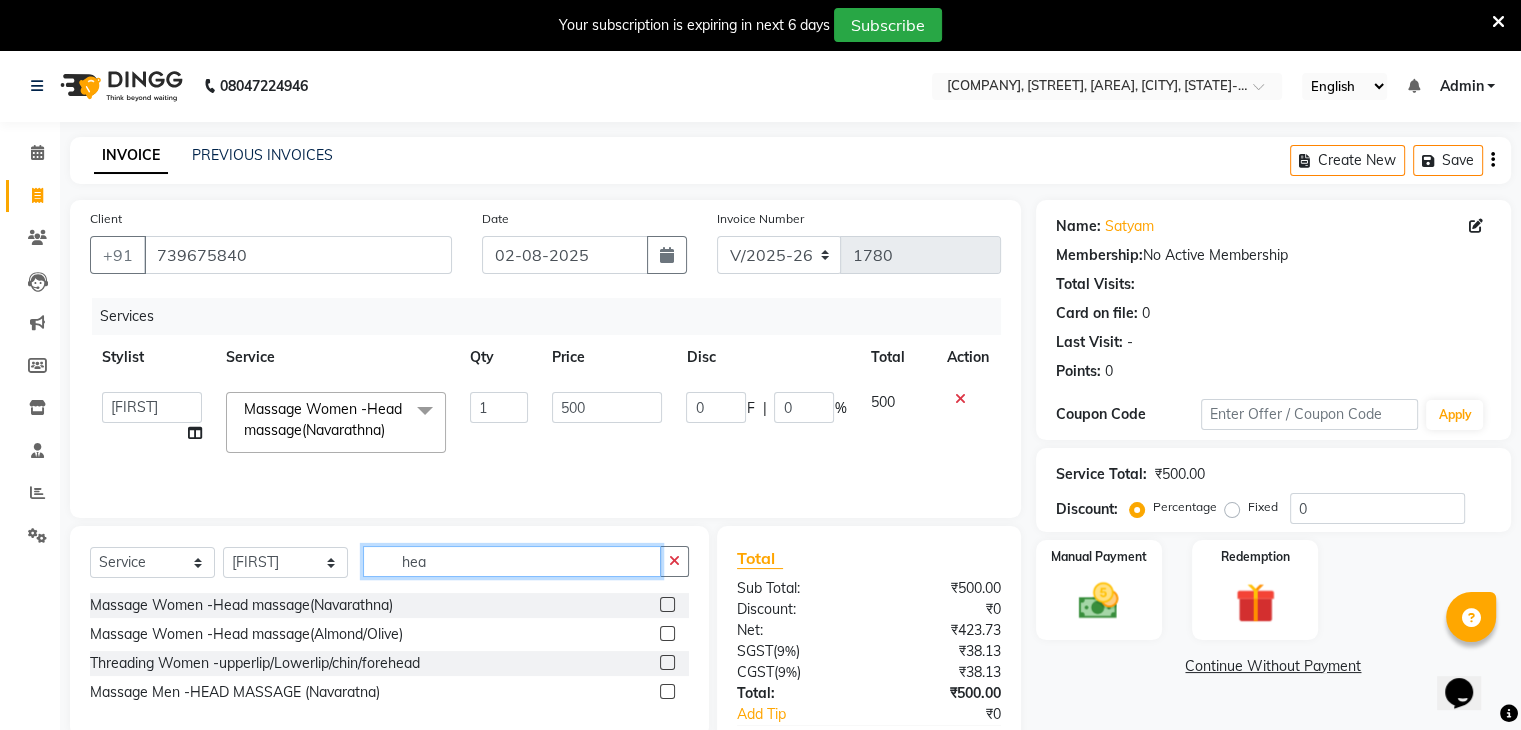 click on "hea" 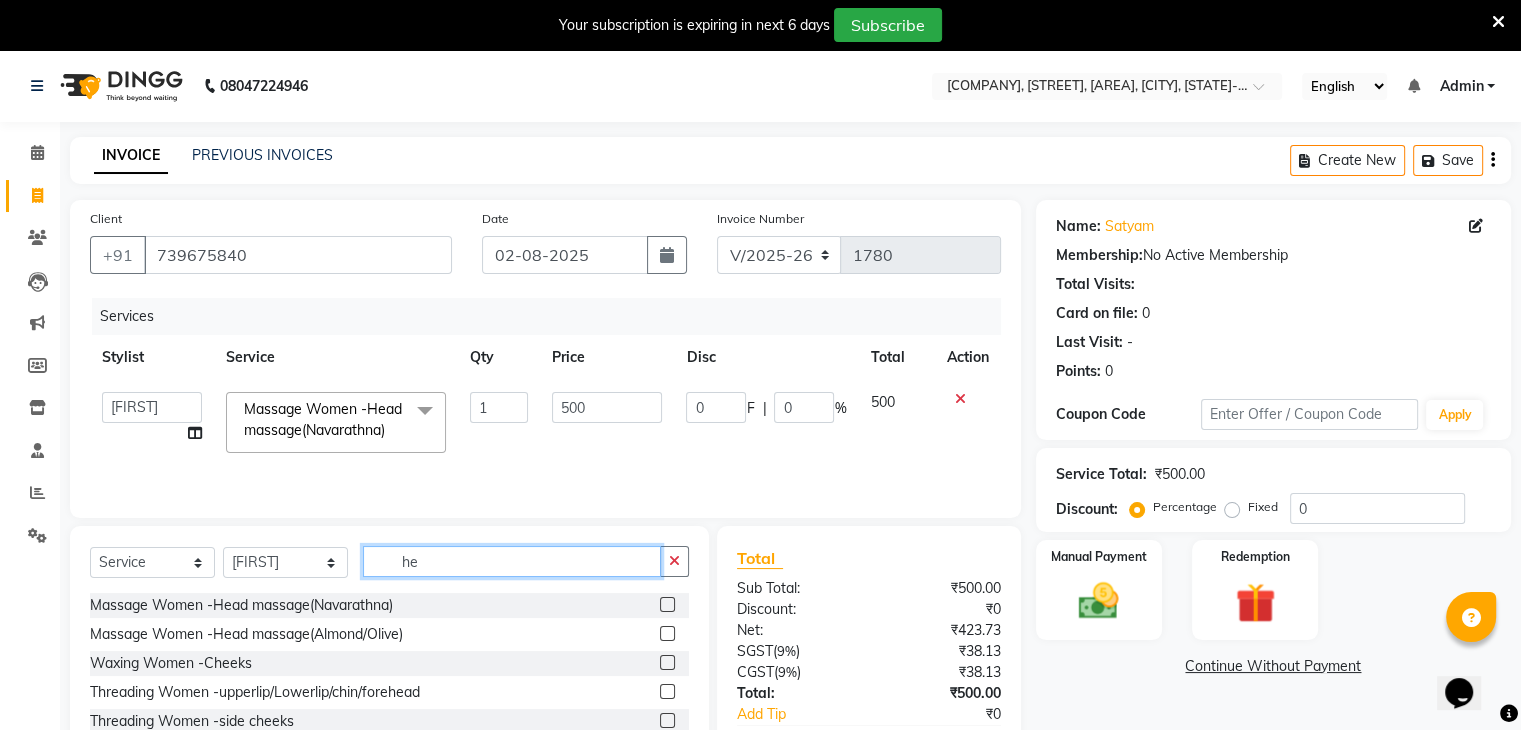 type on "h" 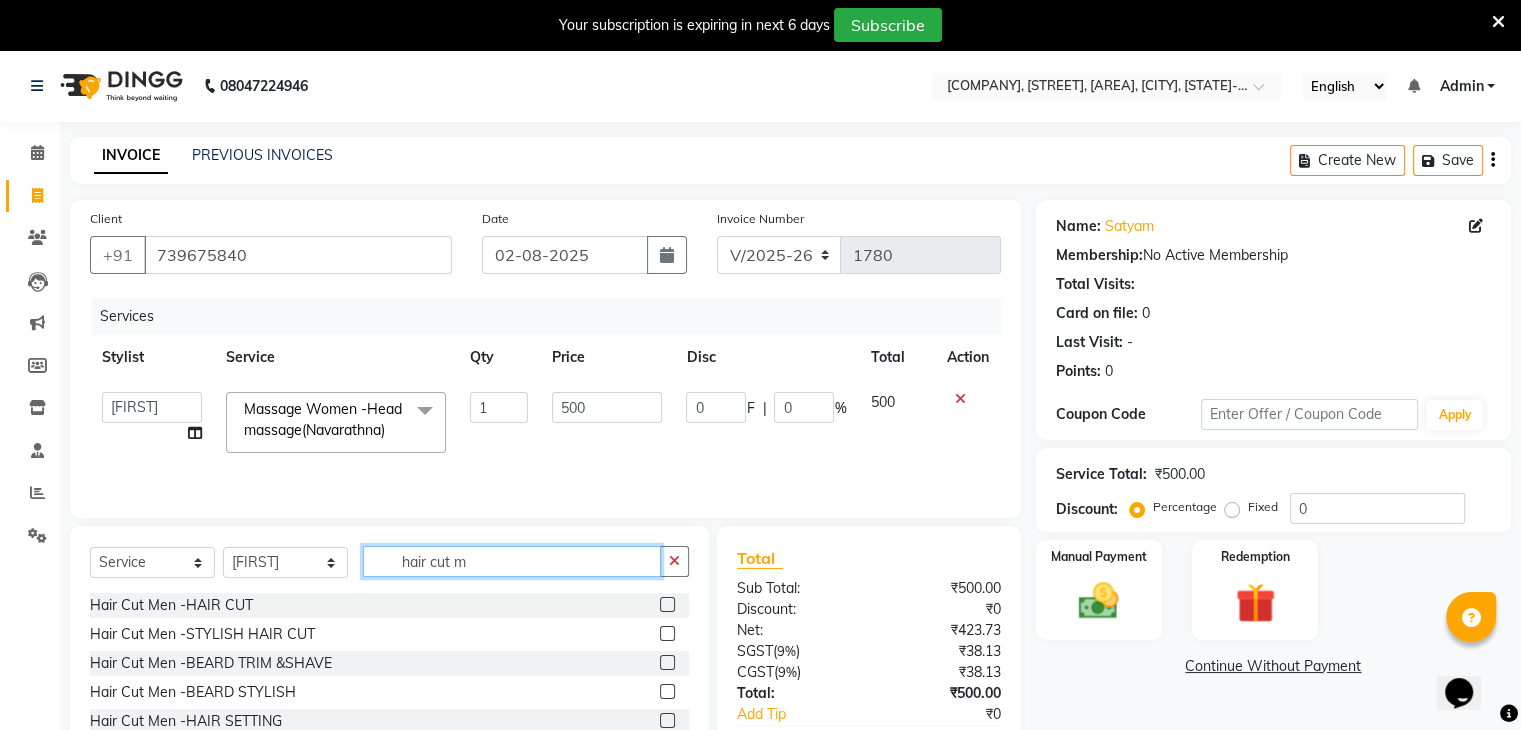 type on "hair cut m" 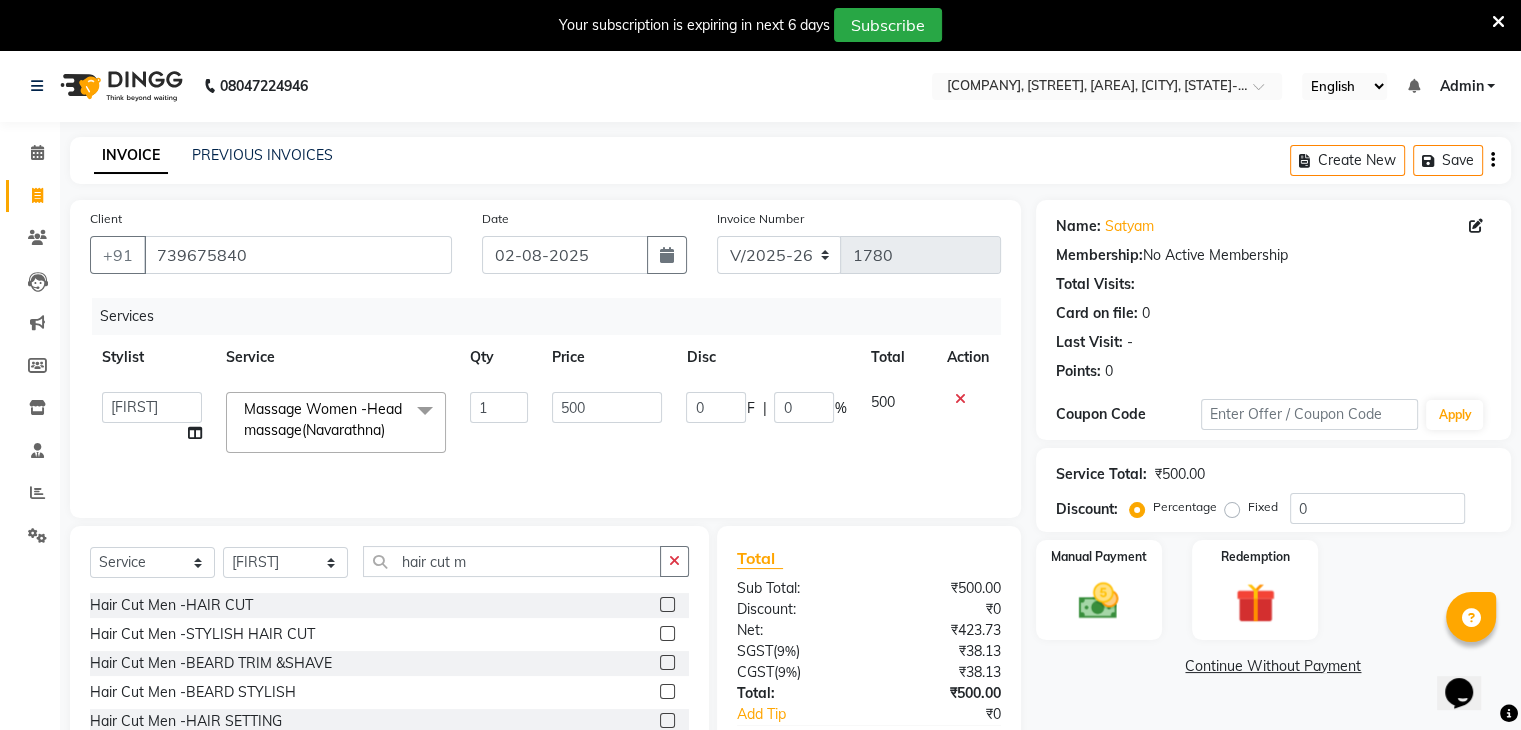 click 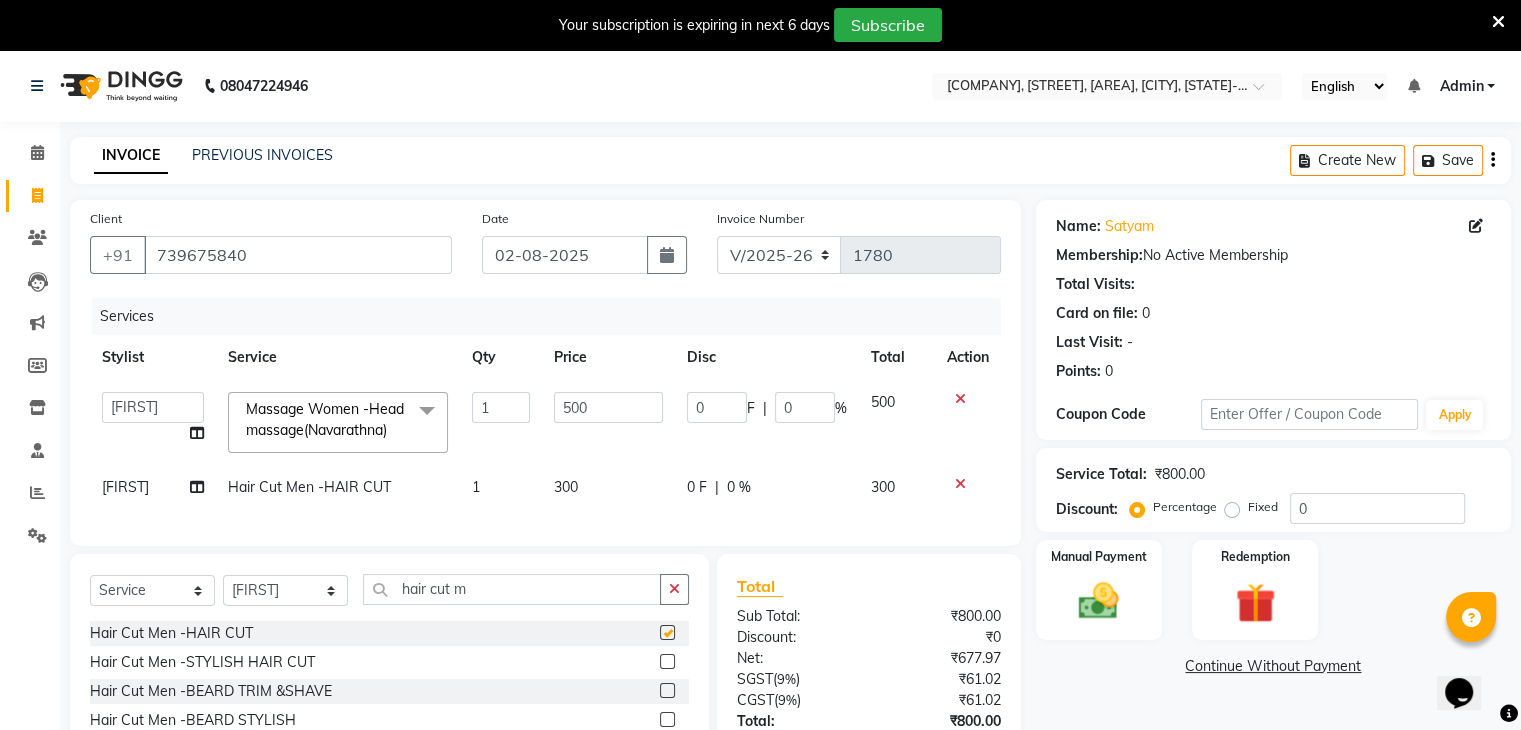 checkbox on "false" 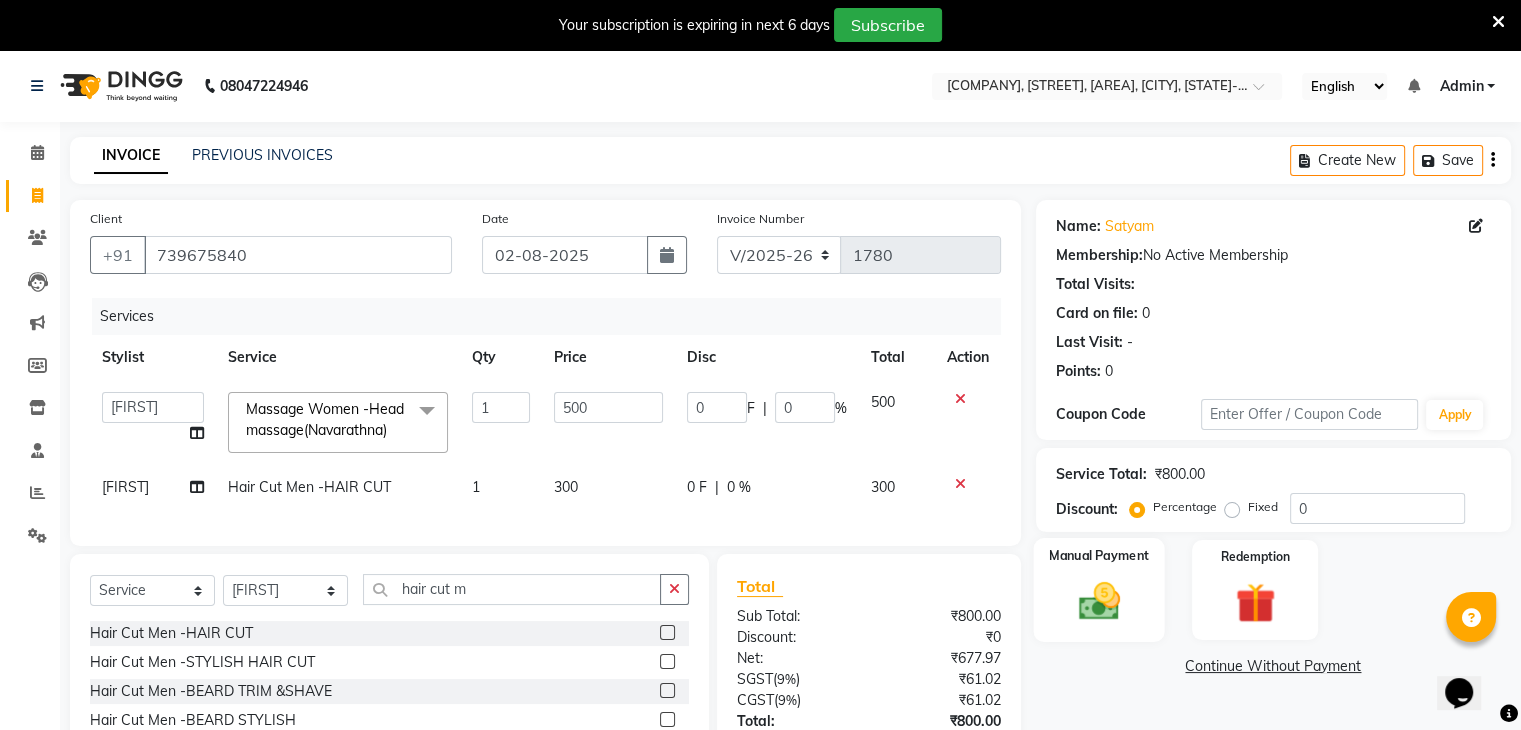 click on "Manual Payment" 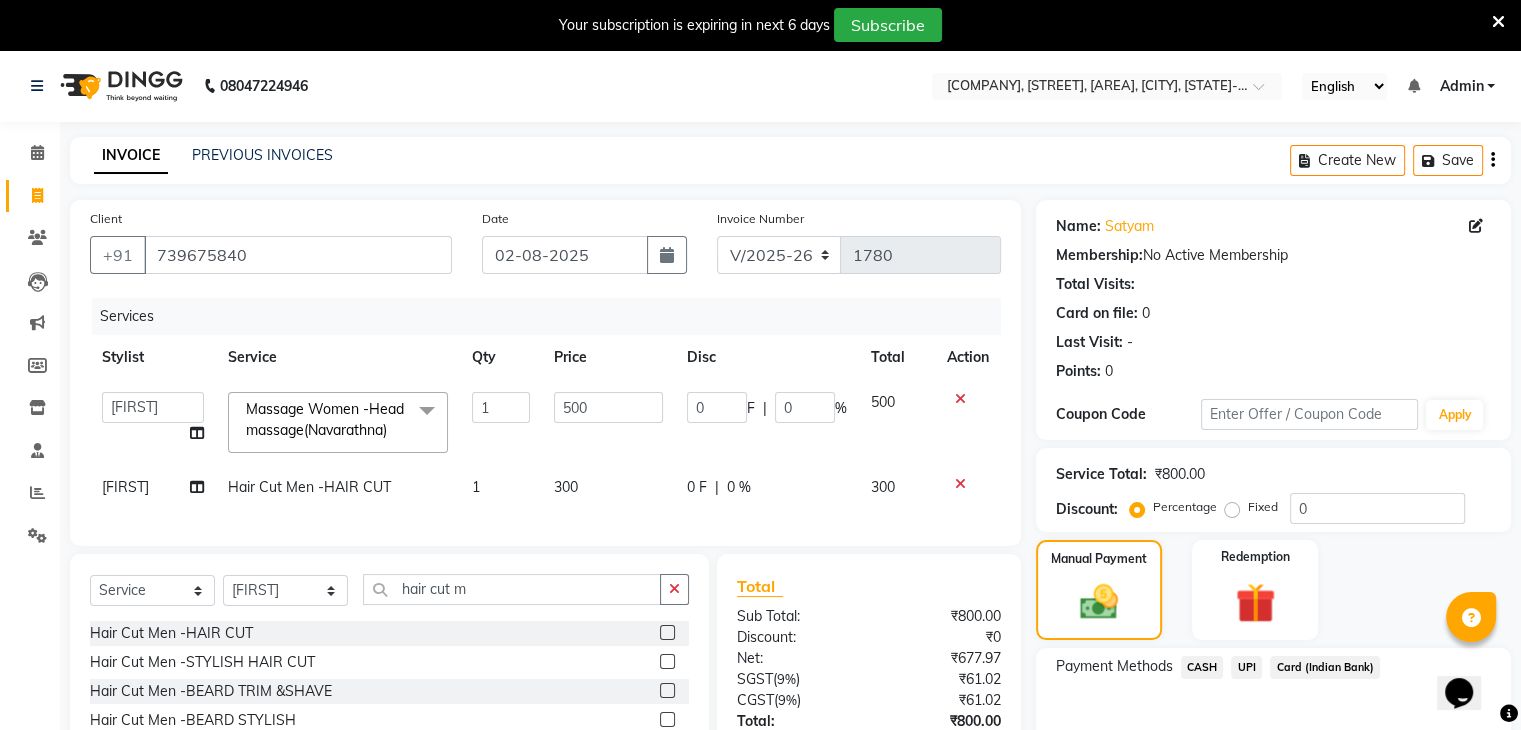 click on "UPI" 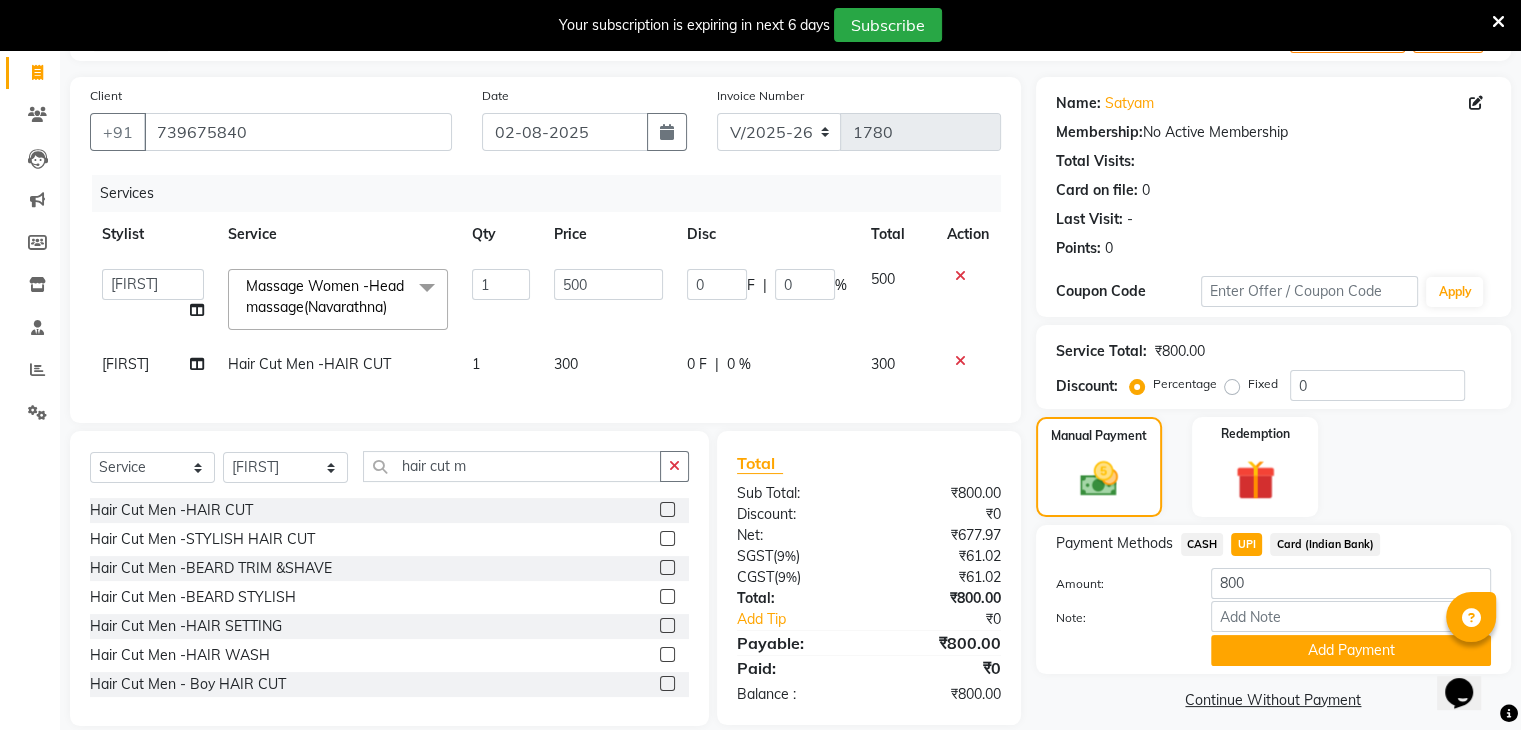 scroll, scrollTop: 124, scrollLeft: 0, axis: vertical 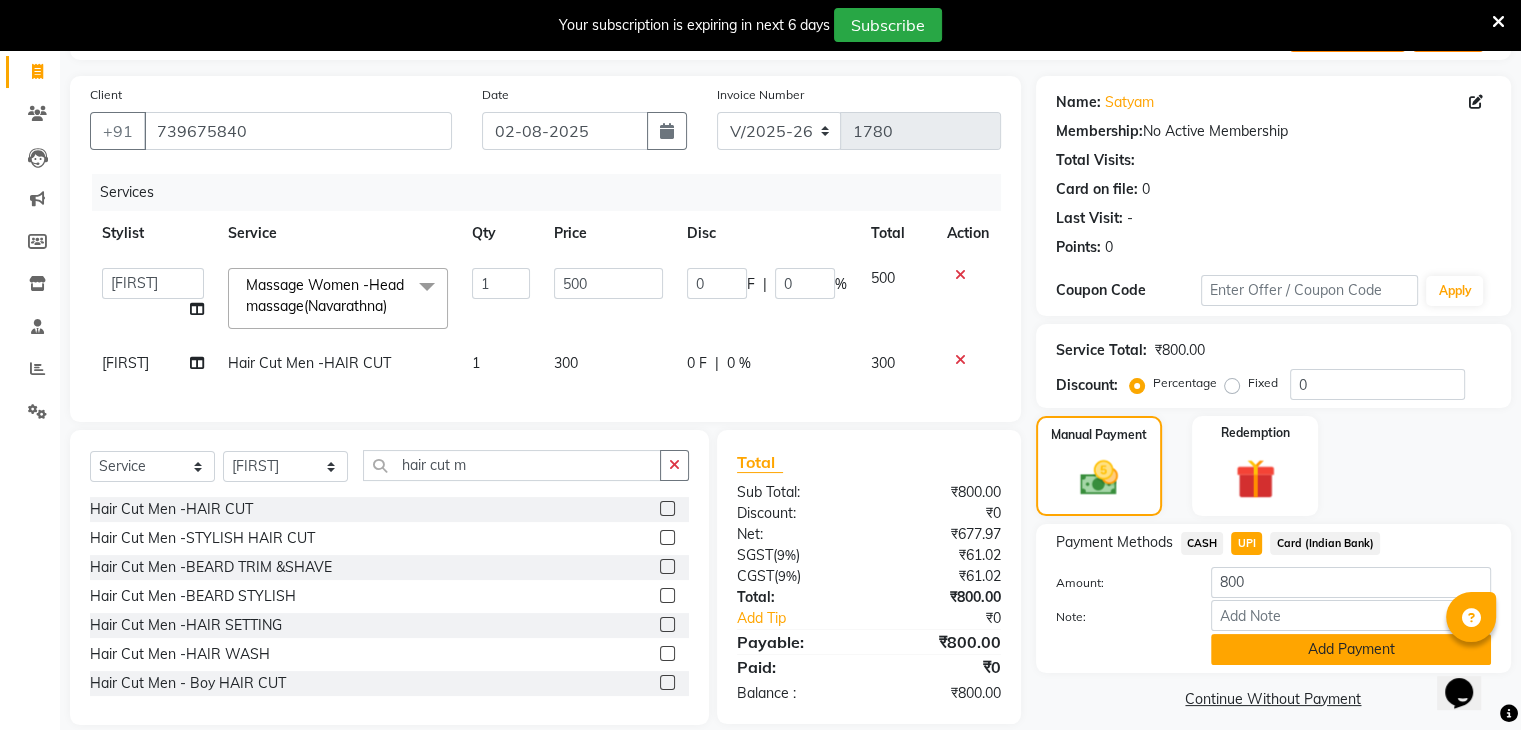 click on "Add Payment" 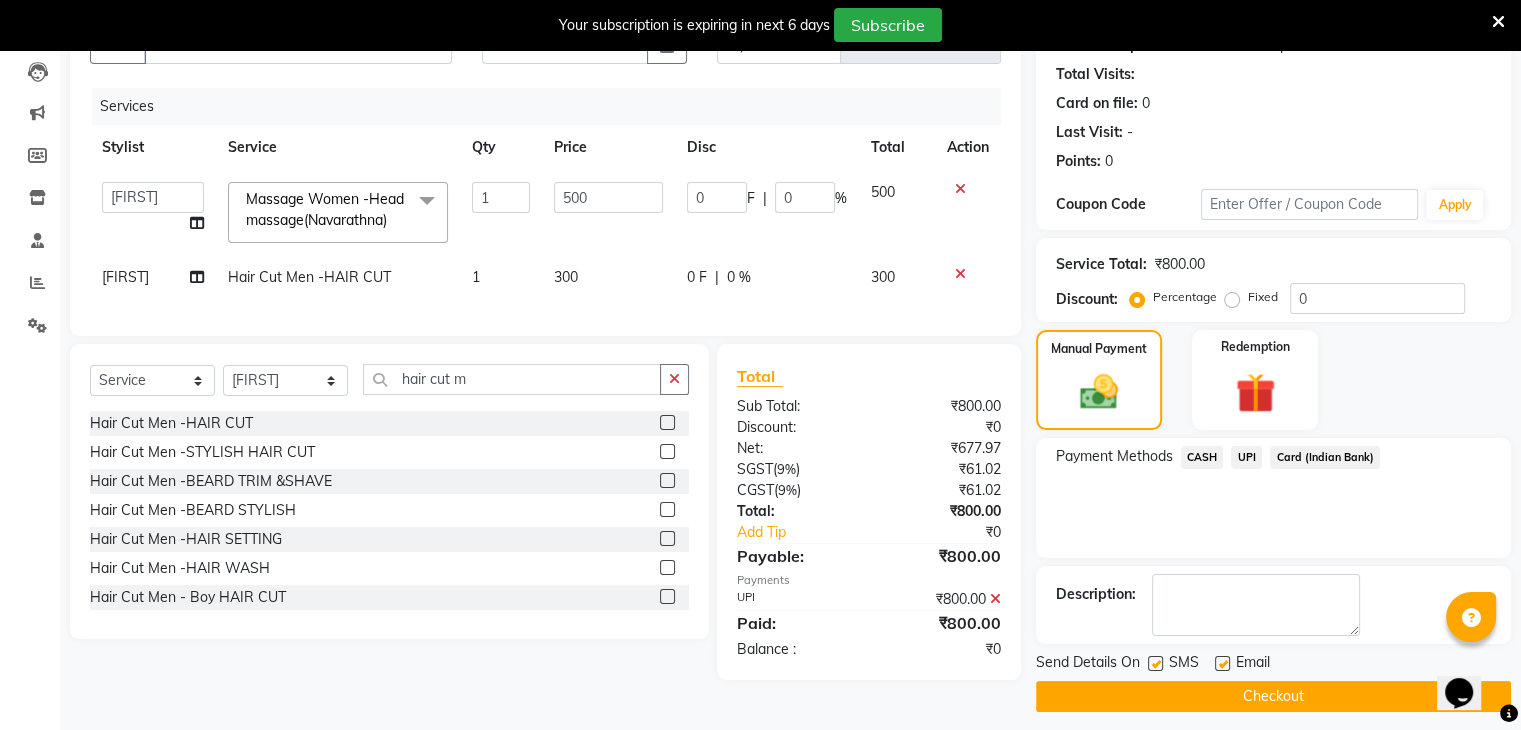 scroll, scrollTop: 220, scrollLeft: 0, axis: vertical 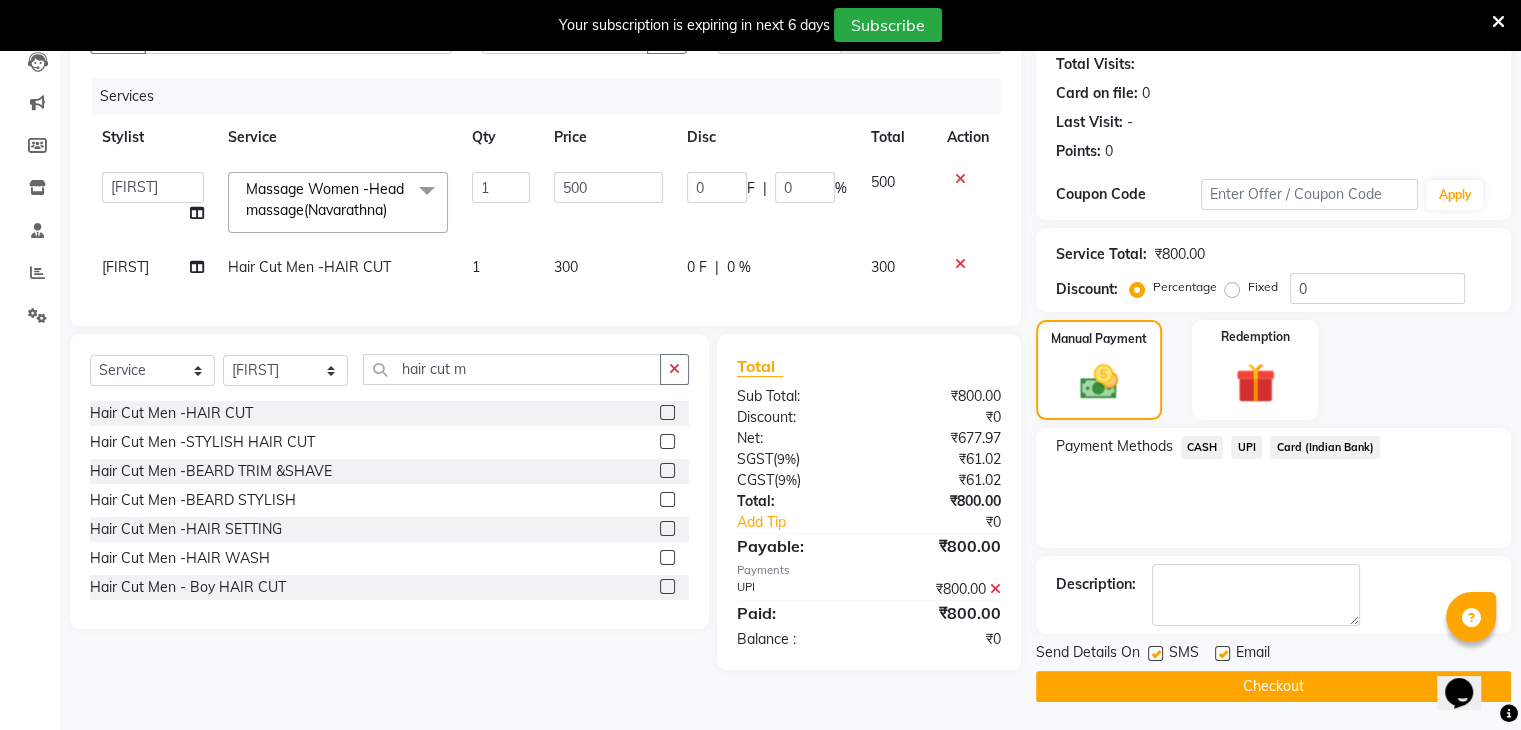 click on "Checkout" 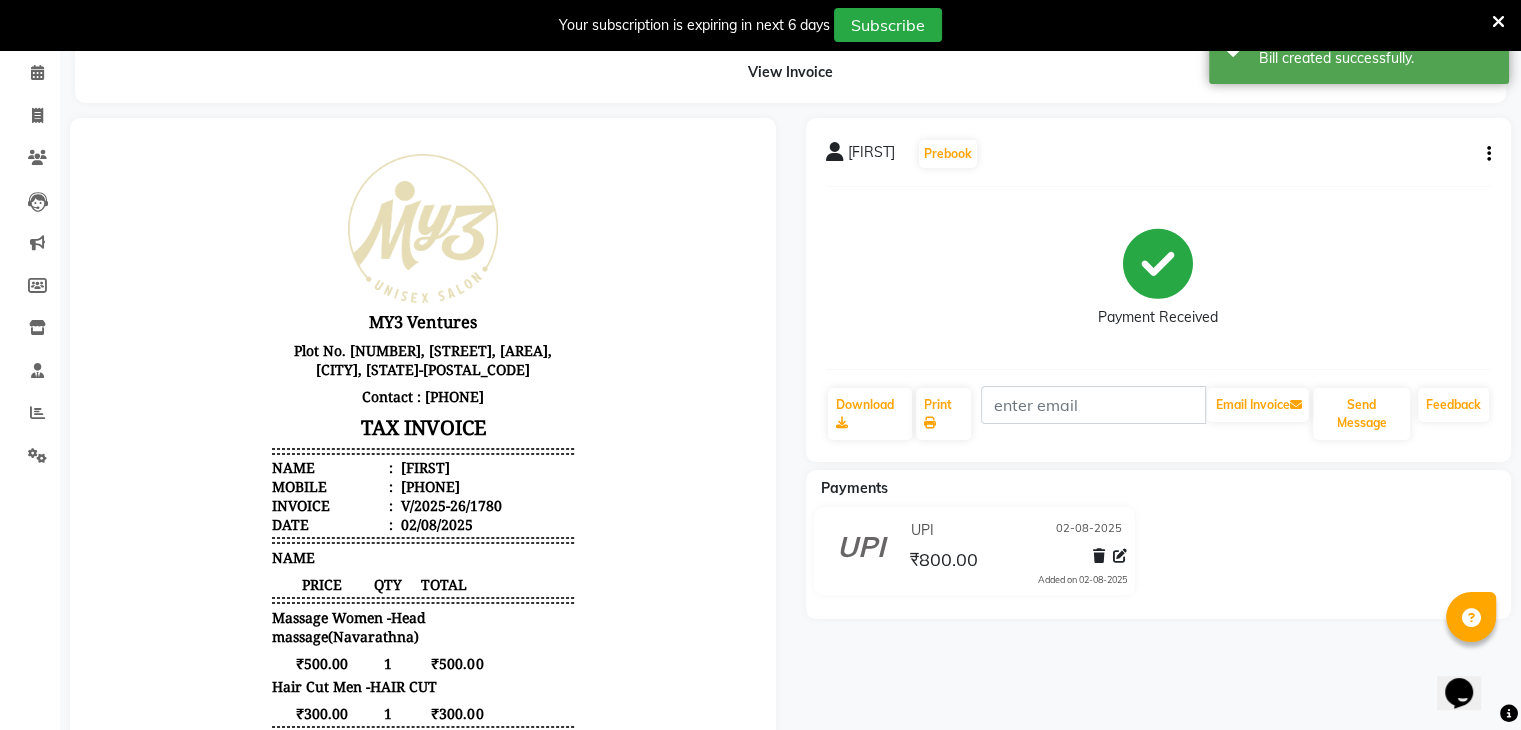 scroll, scrollTop: 0, scrollLeft: 0, axis: both 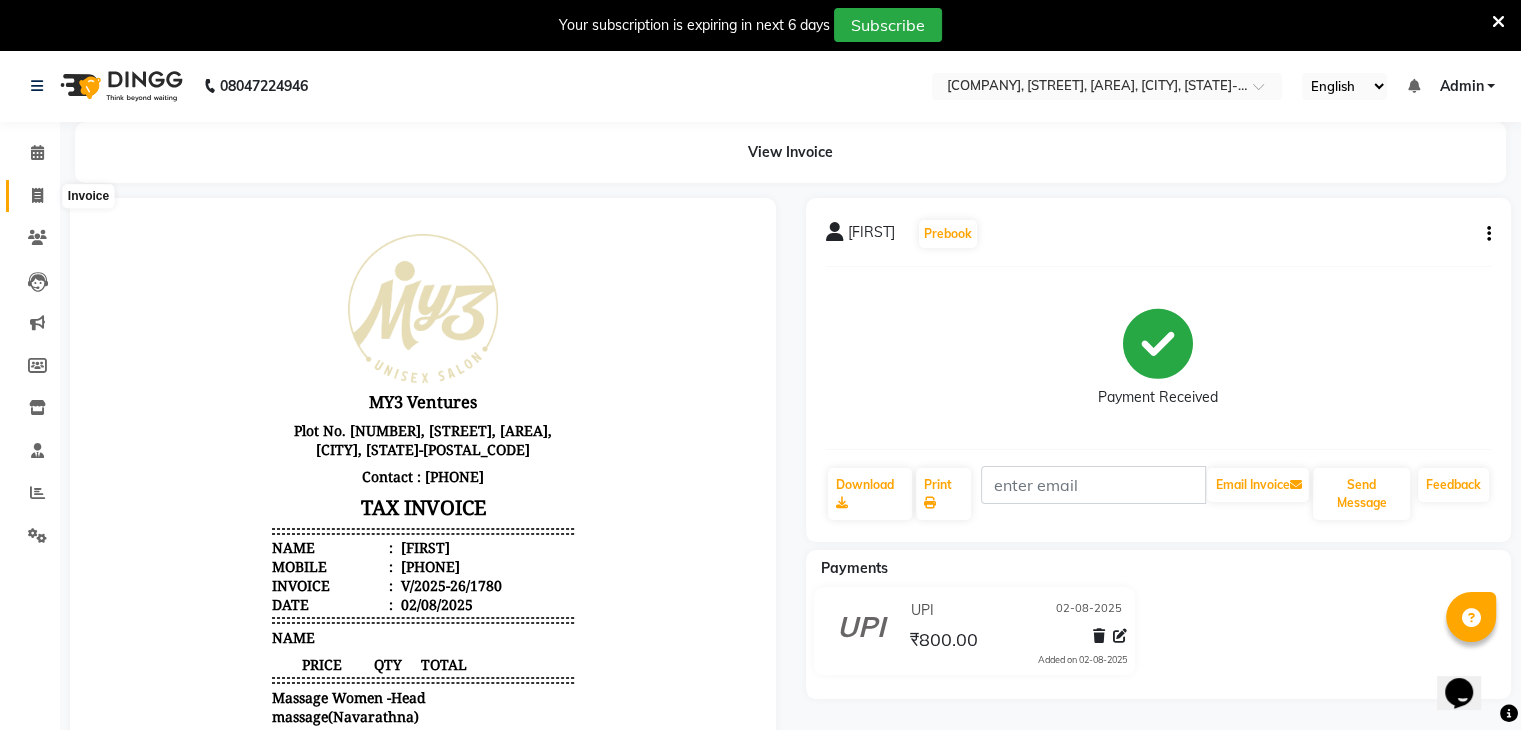 click 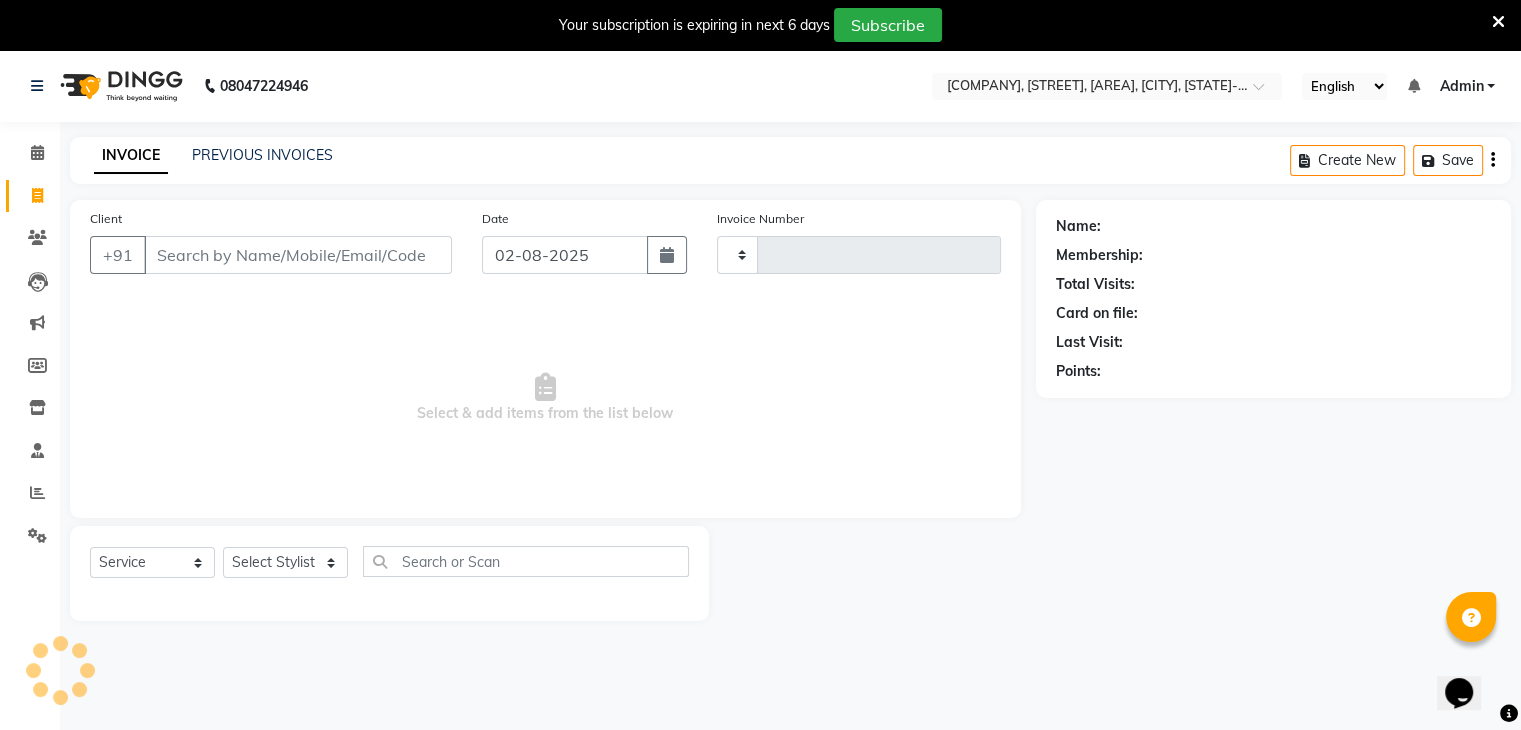 type on "1781" 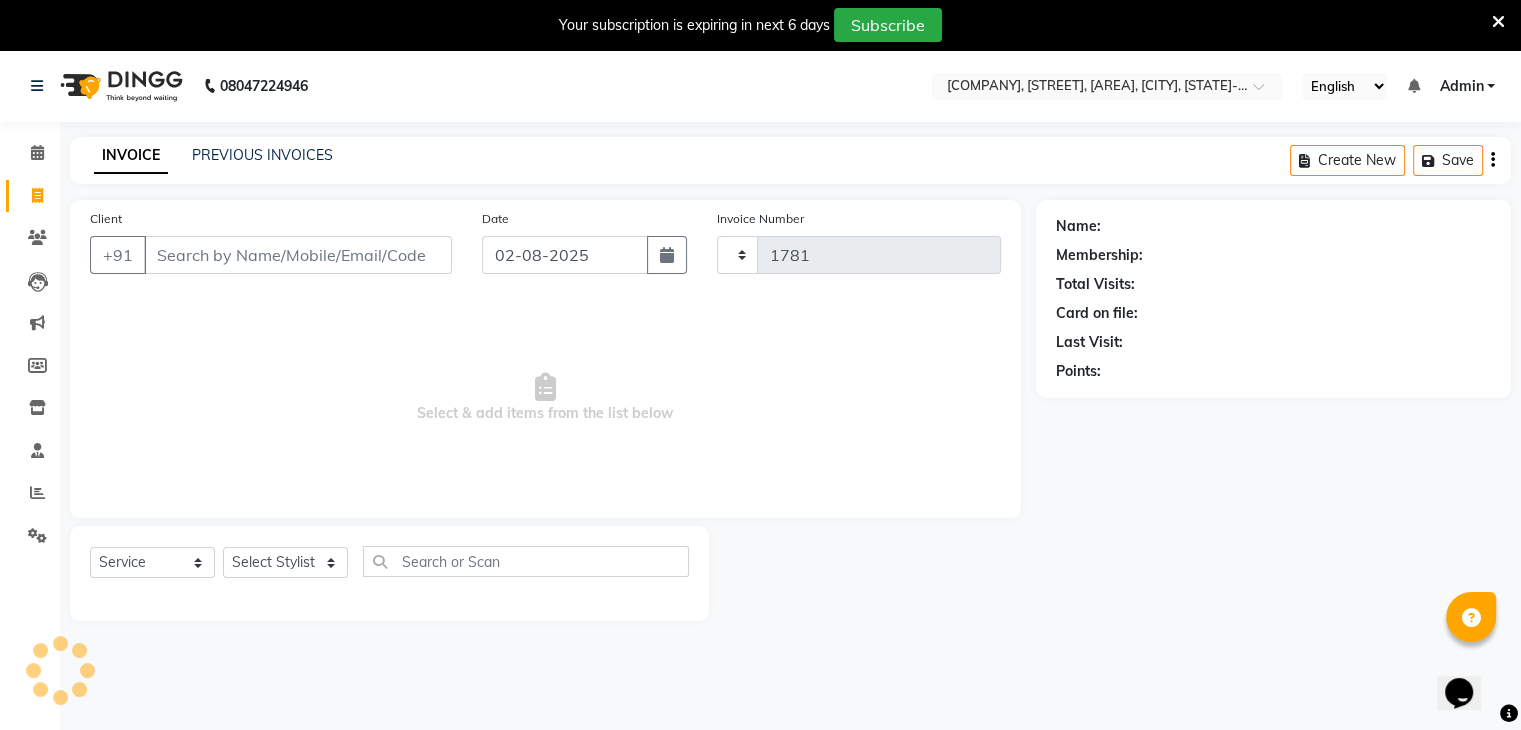 scroll, scrollTop: 50, scrollLeft: 0, axis: vertical 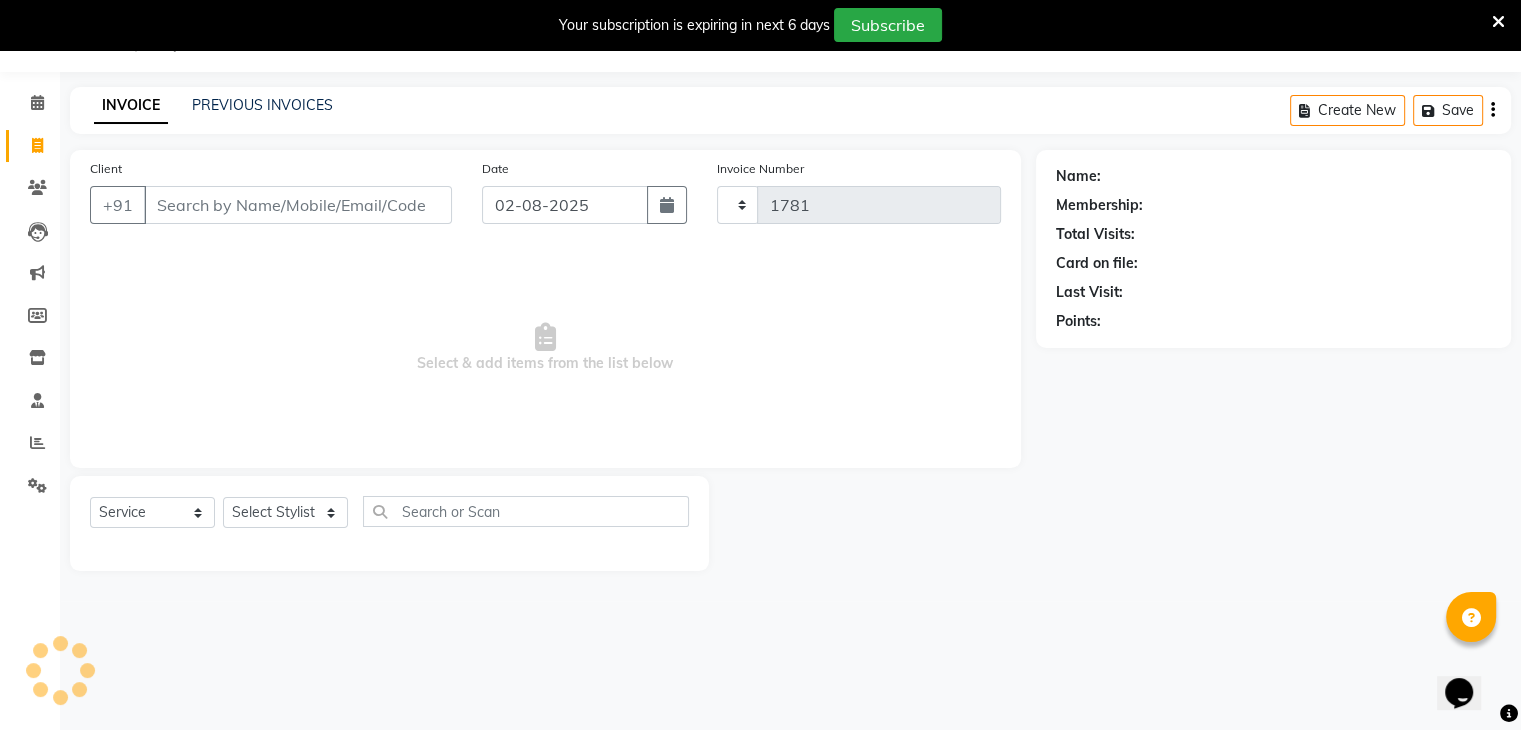 select on "6707" 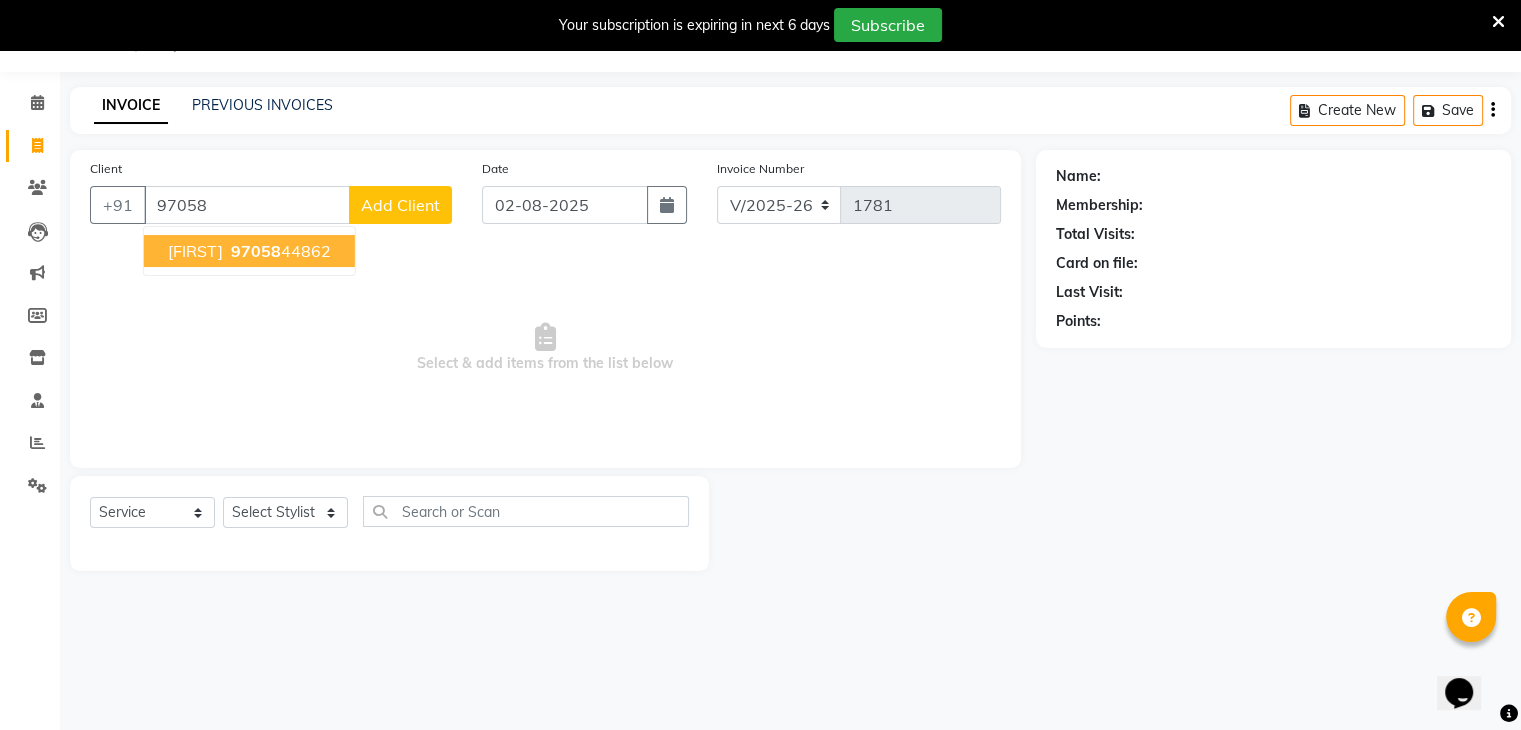 click on "97058" at bounding box center (256, 251) 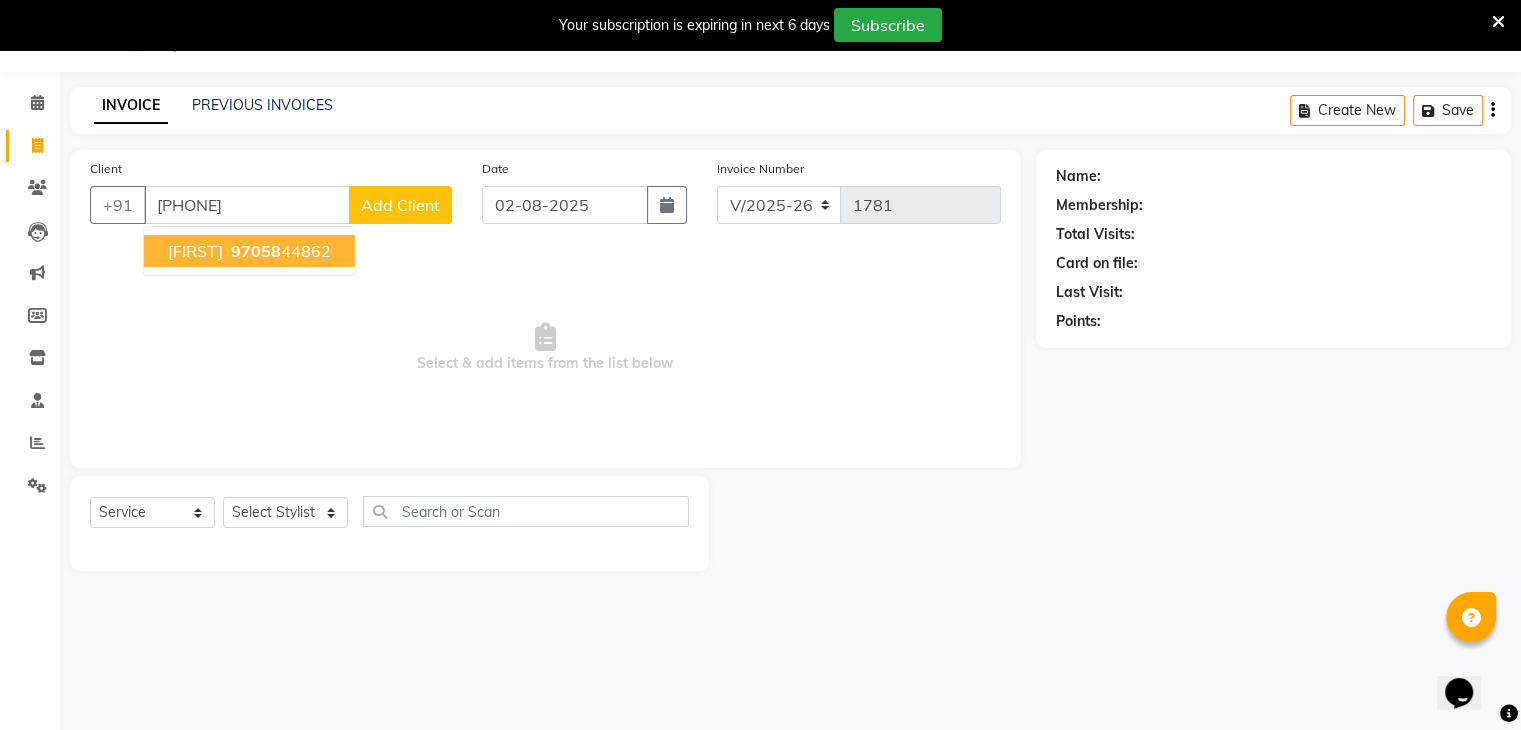 type on "[PHONE]" 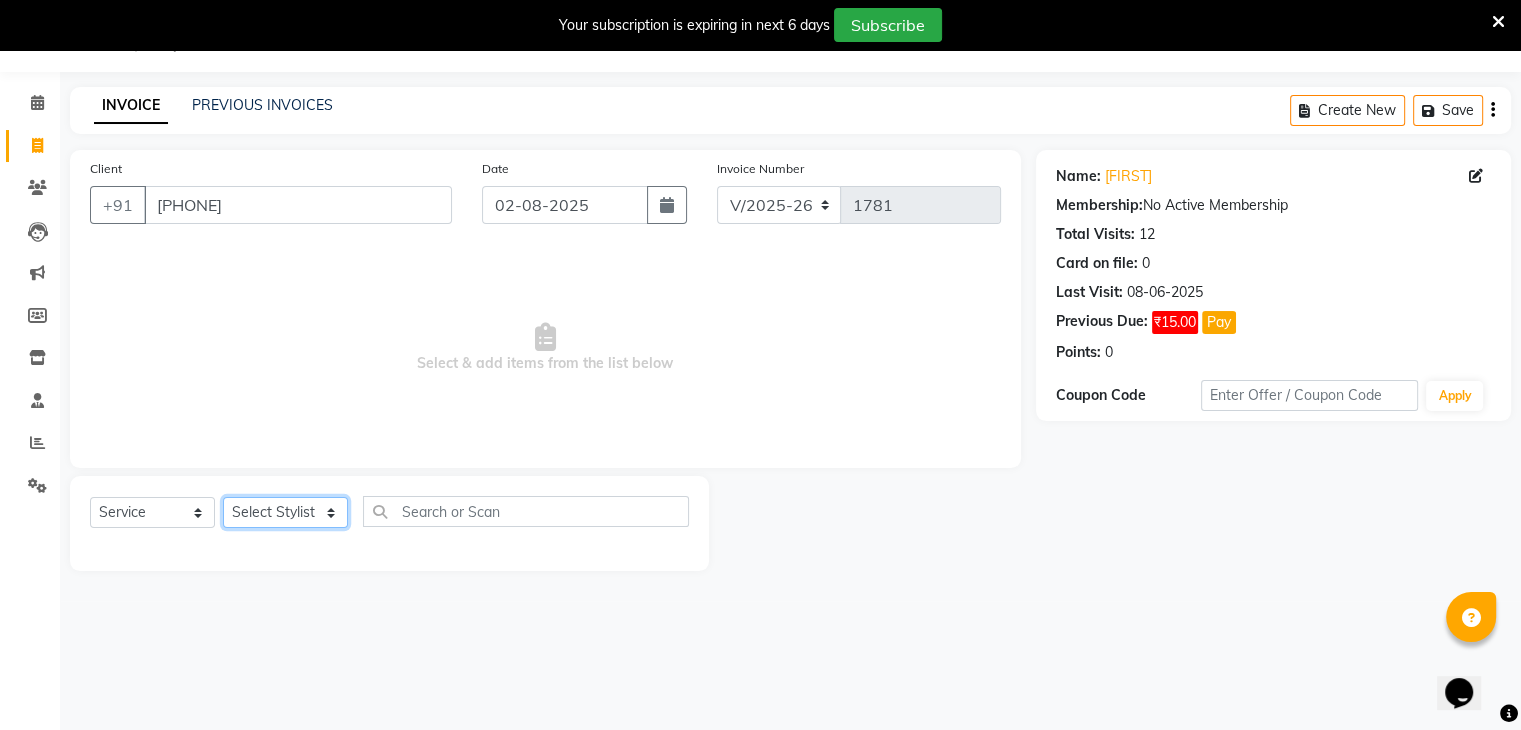 click on "Select Stylist [FIRST] [FIRST] [FIRST] [FIRST] [FIRST] [FIRST] [FIRST] [FIRST]" 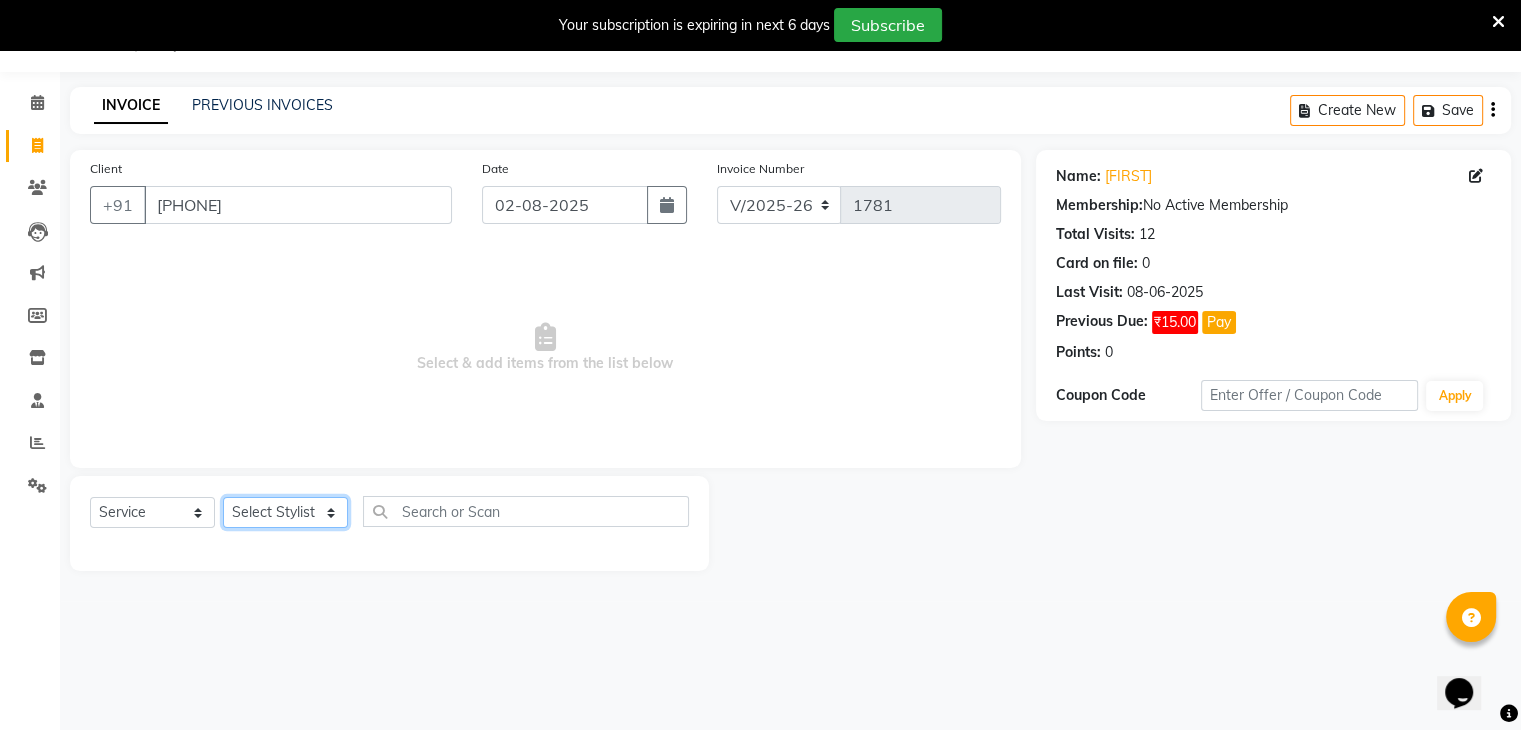 select on "85425" 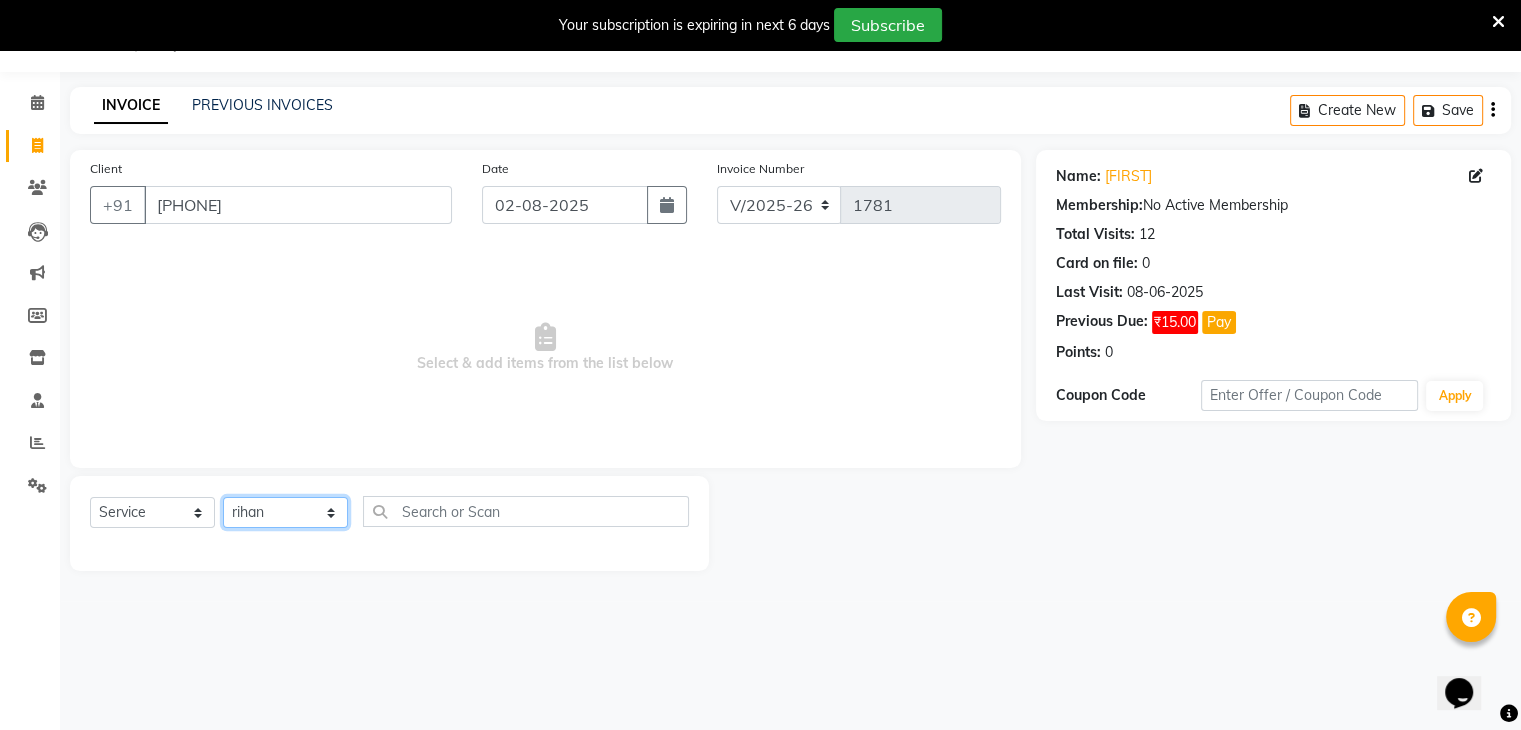 click on "Select Stylist [FIRST] [FIRST] [FIRST] [FIRST] [FIRST] [FIRST] [FIRST] [FIRST]" 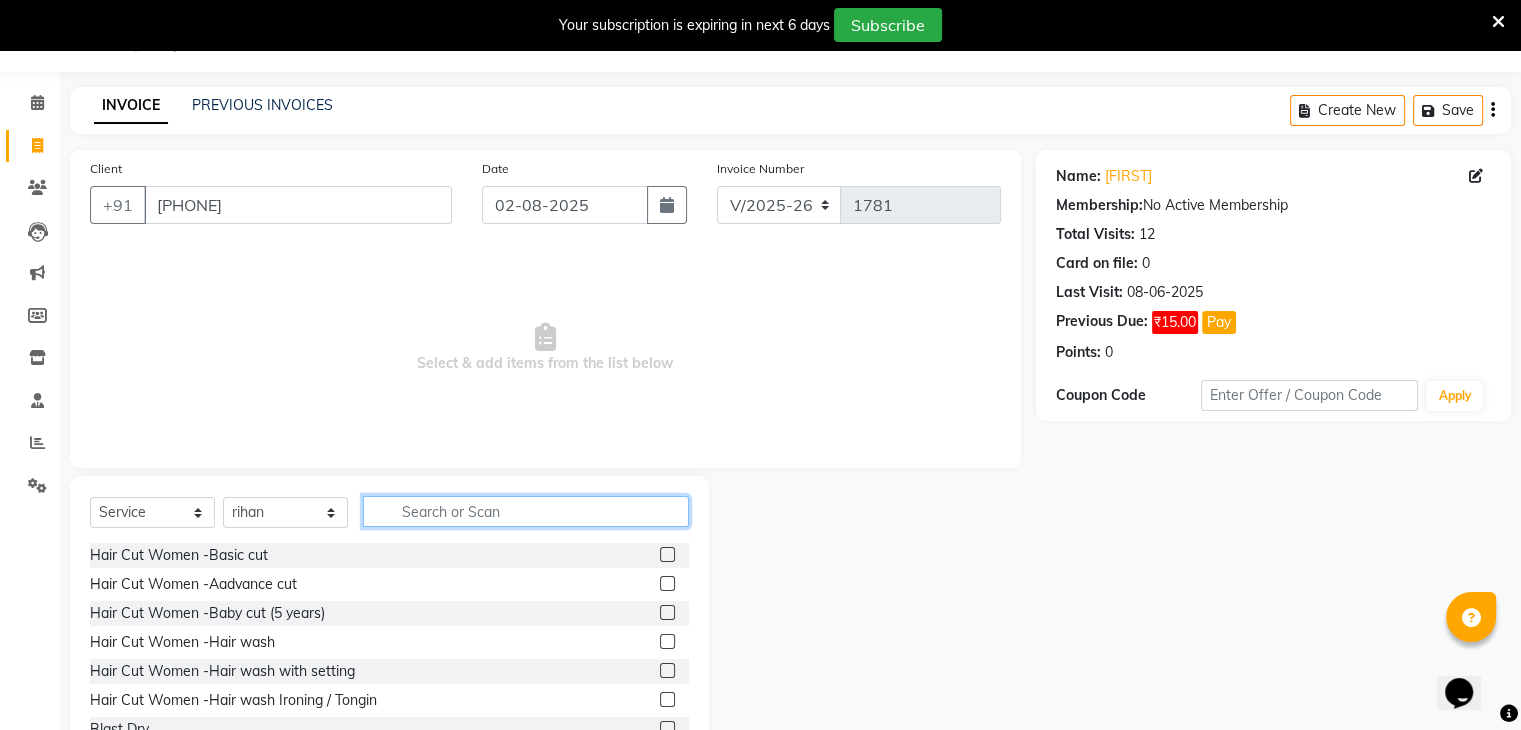 click 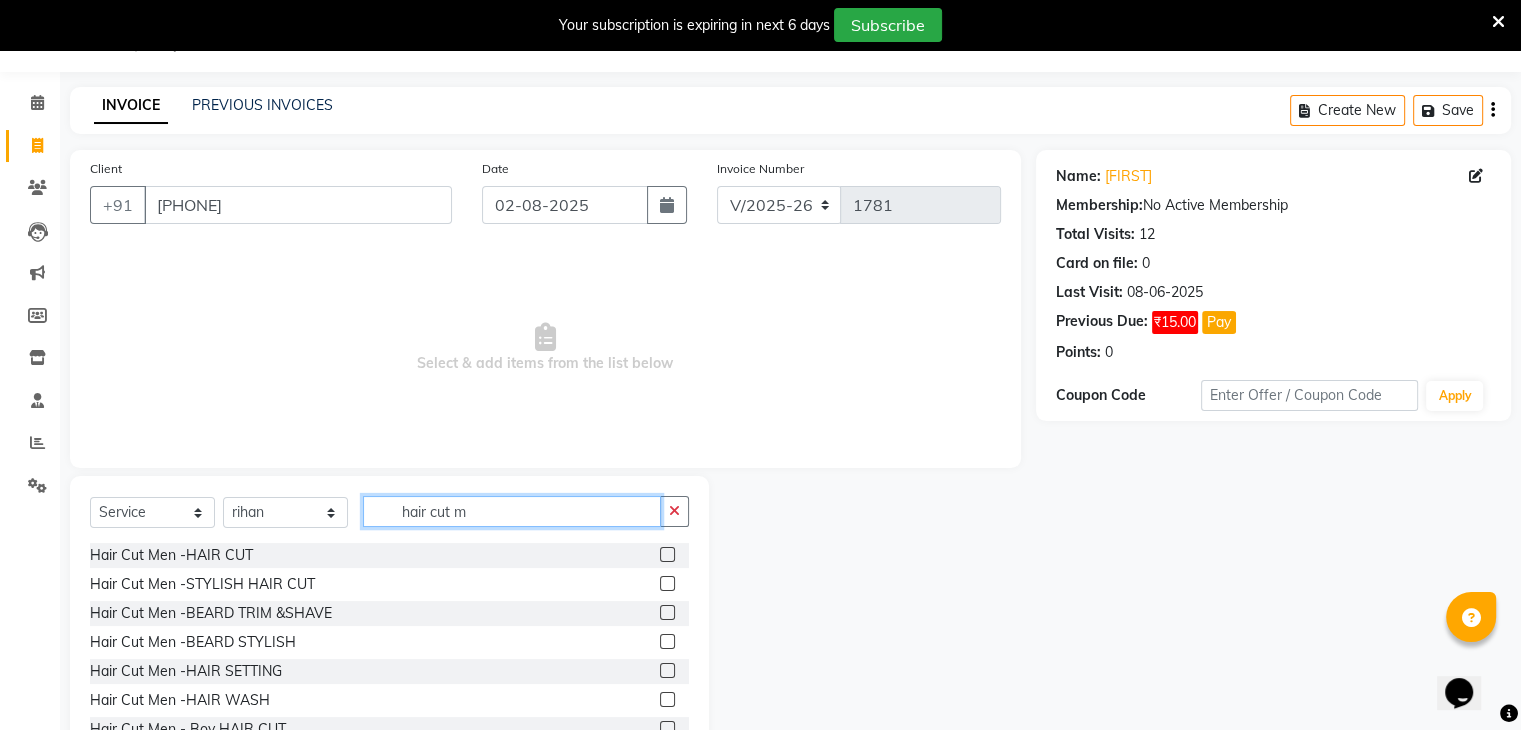 type on "hair cut m" 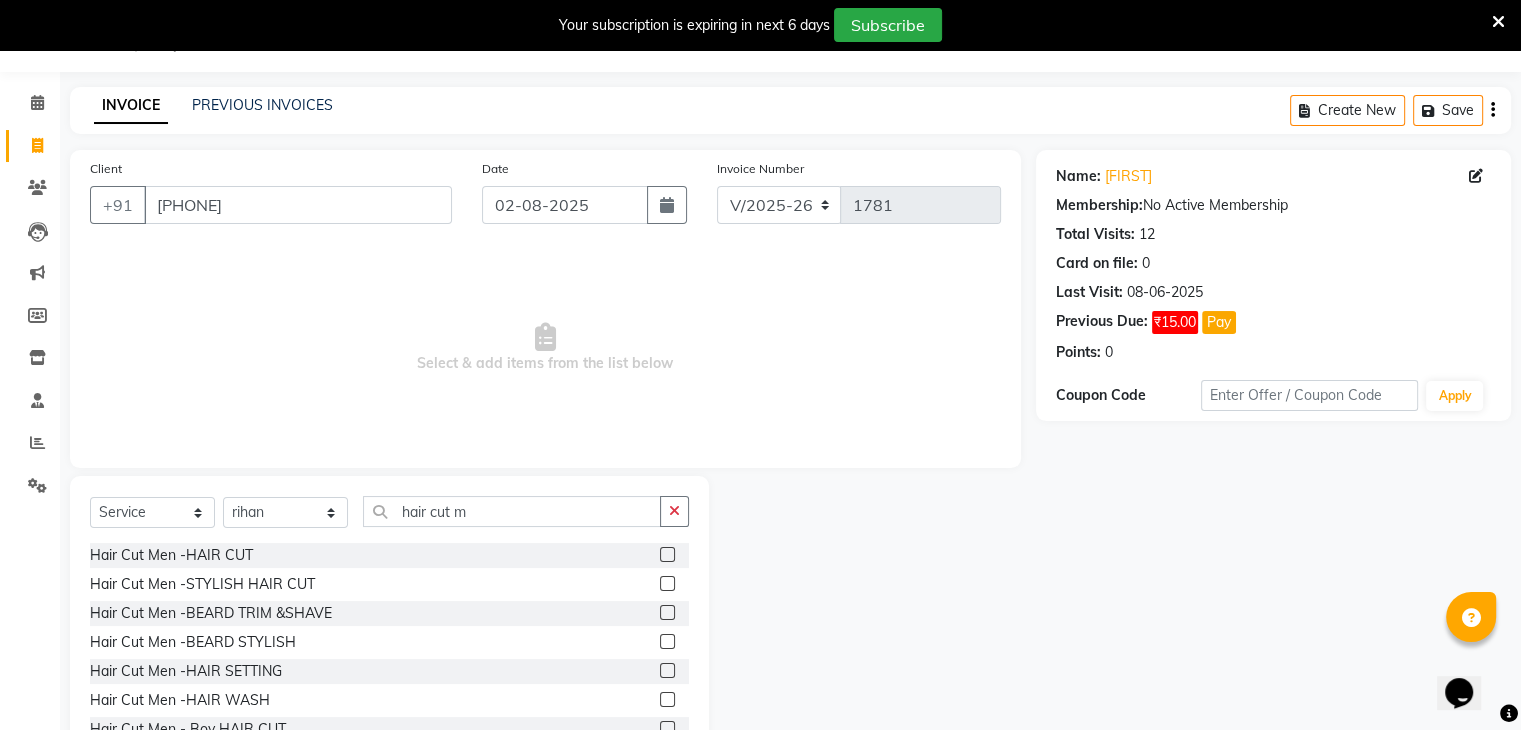 click 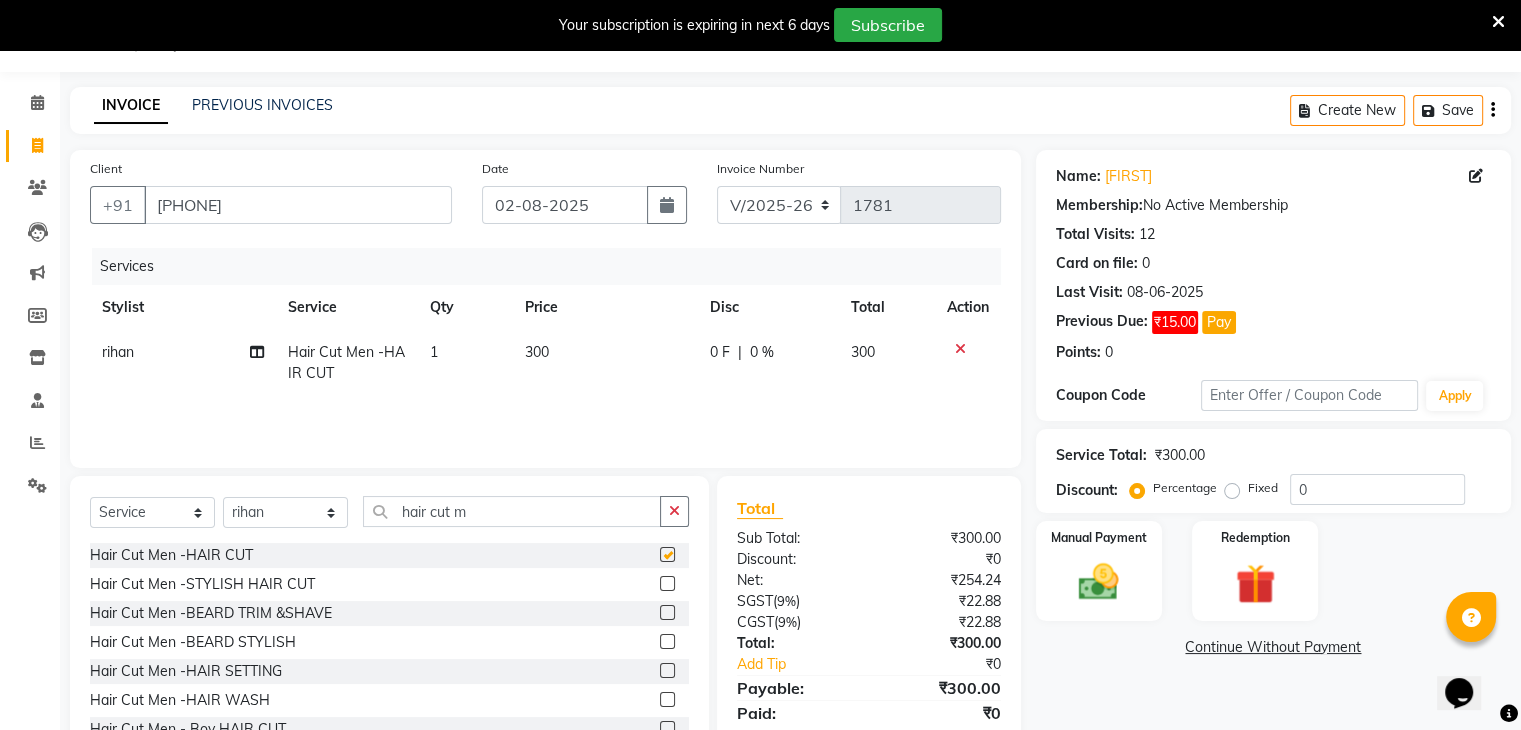 checkbox on "false" 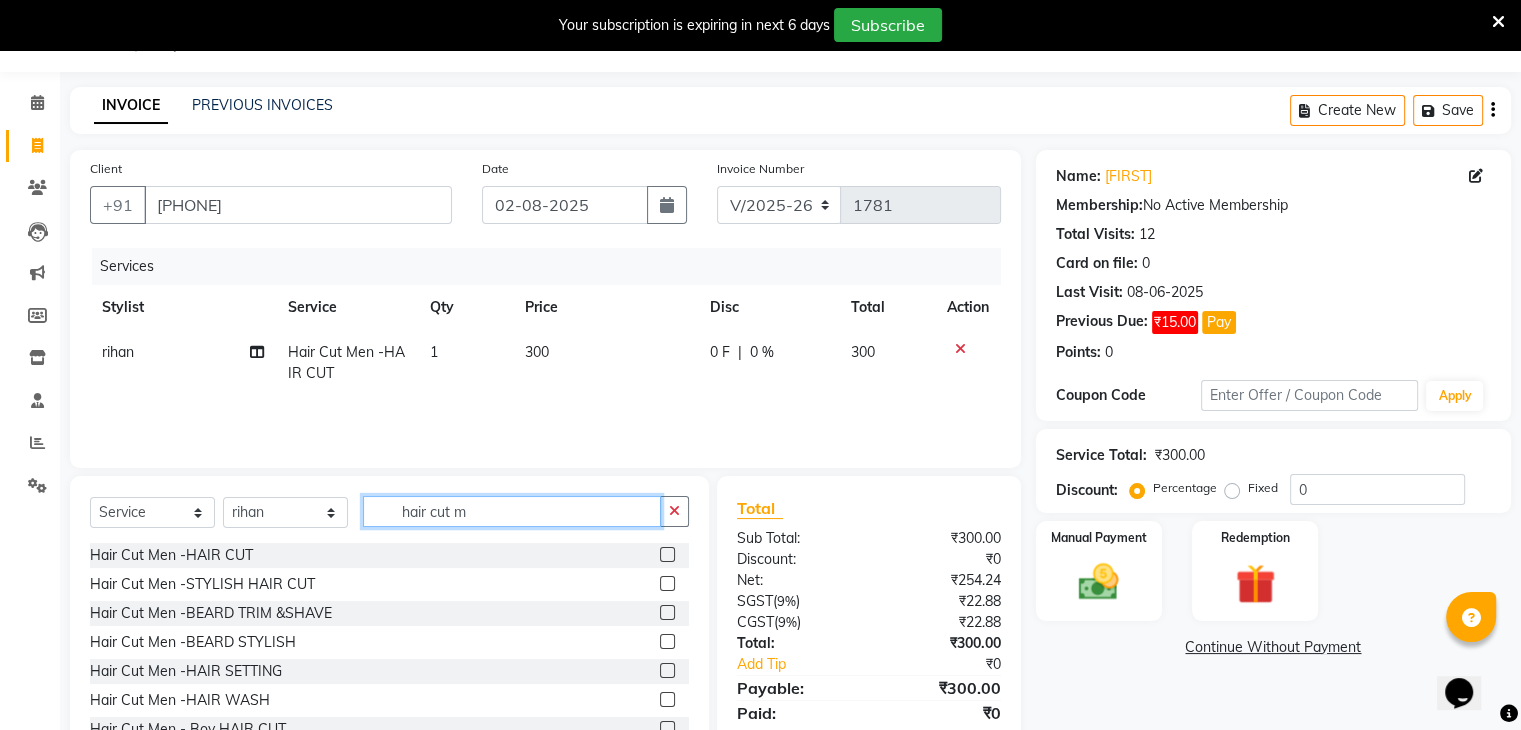 click on "hair cut m" 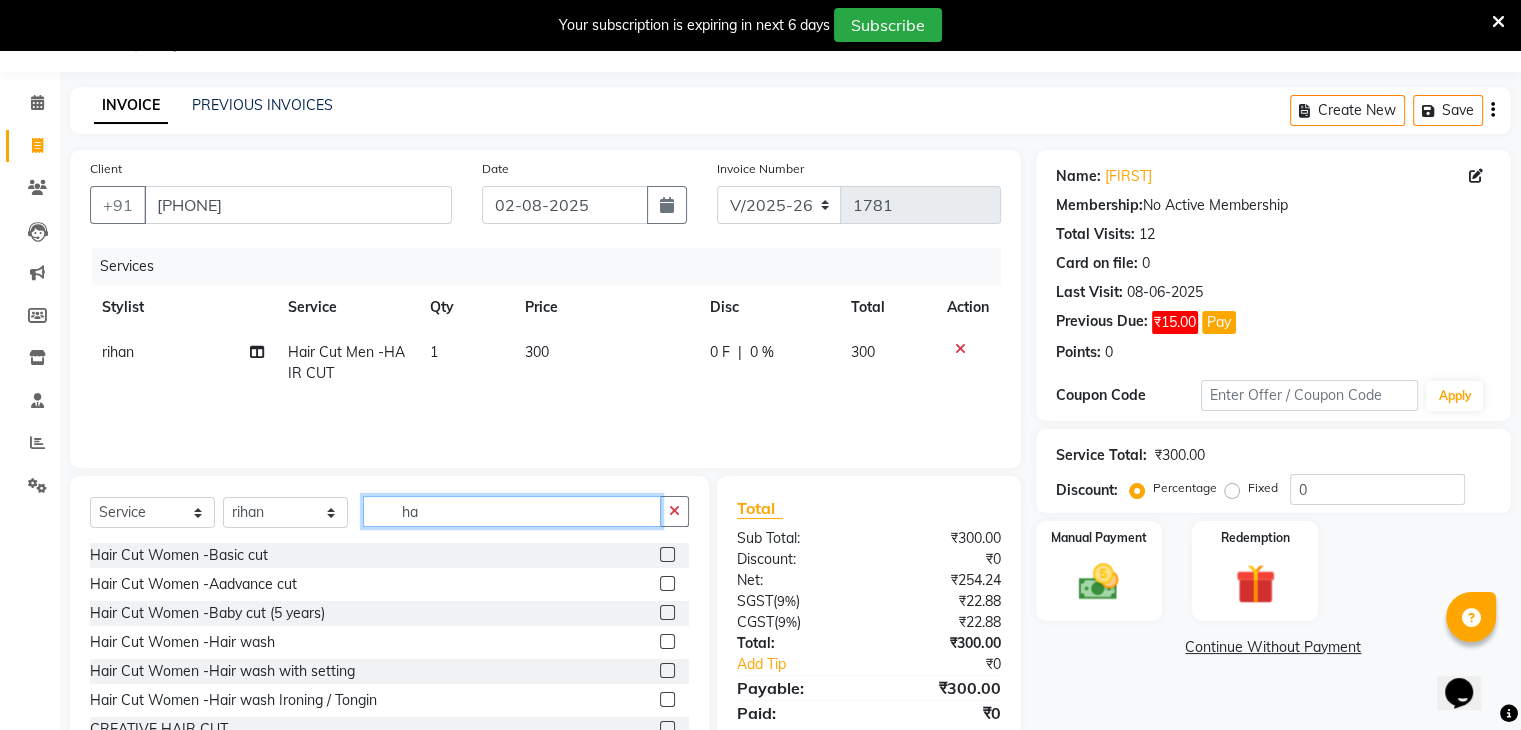 type on "h" 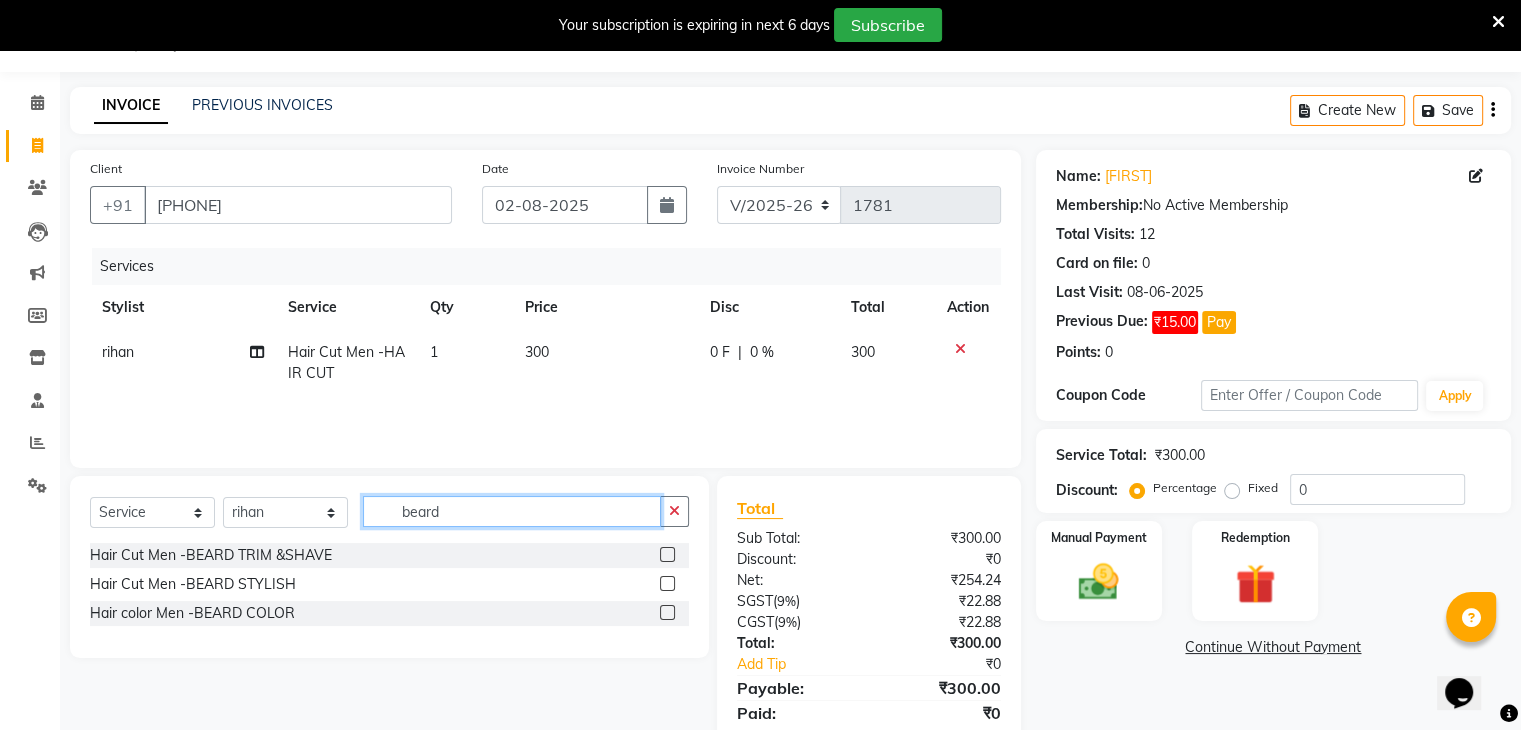 type on "beard" 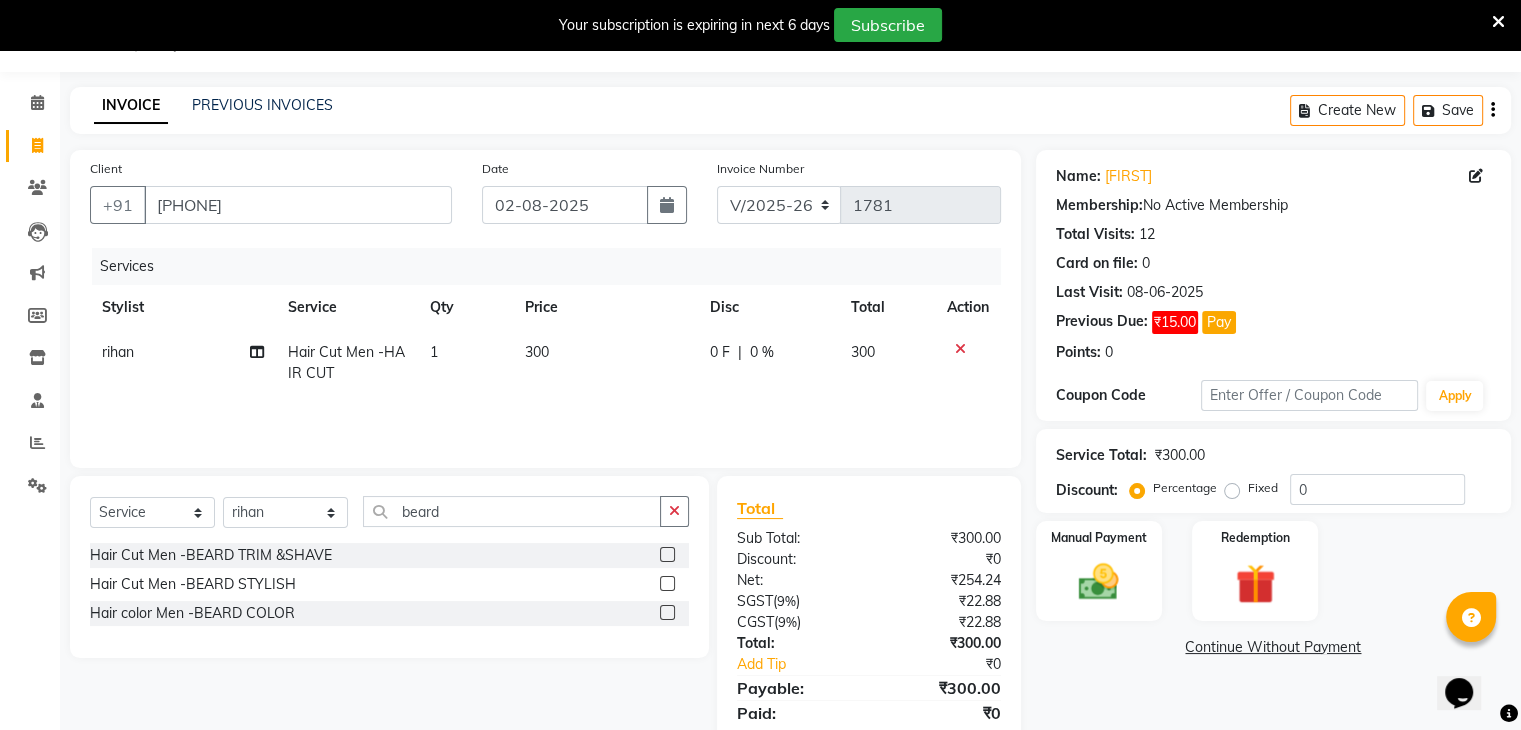click 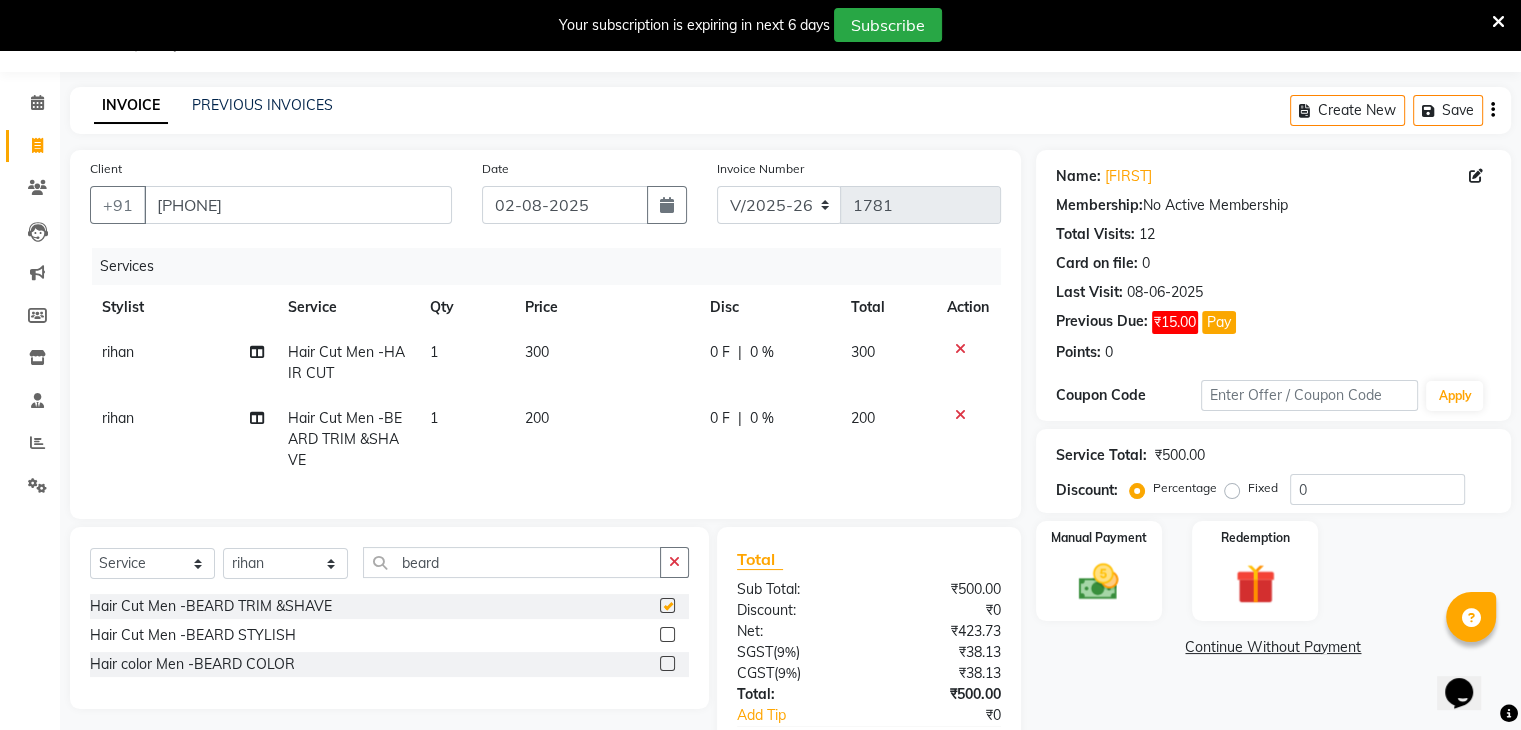 checkbox on "false" 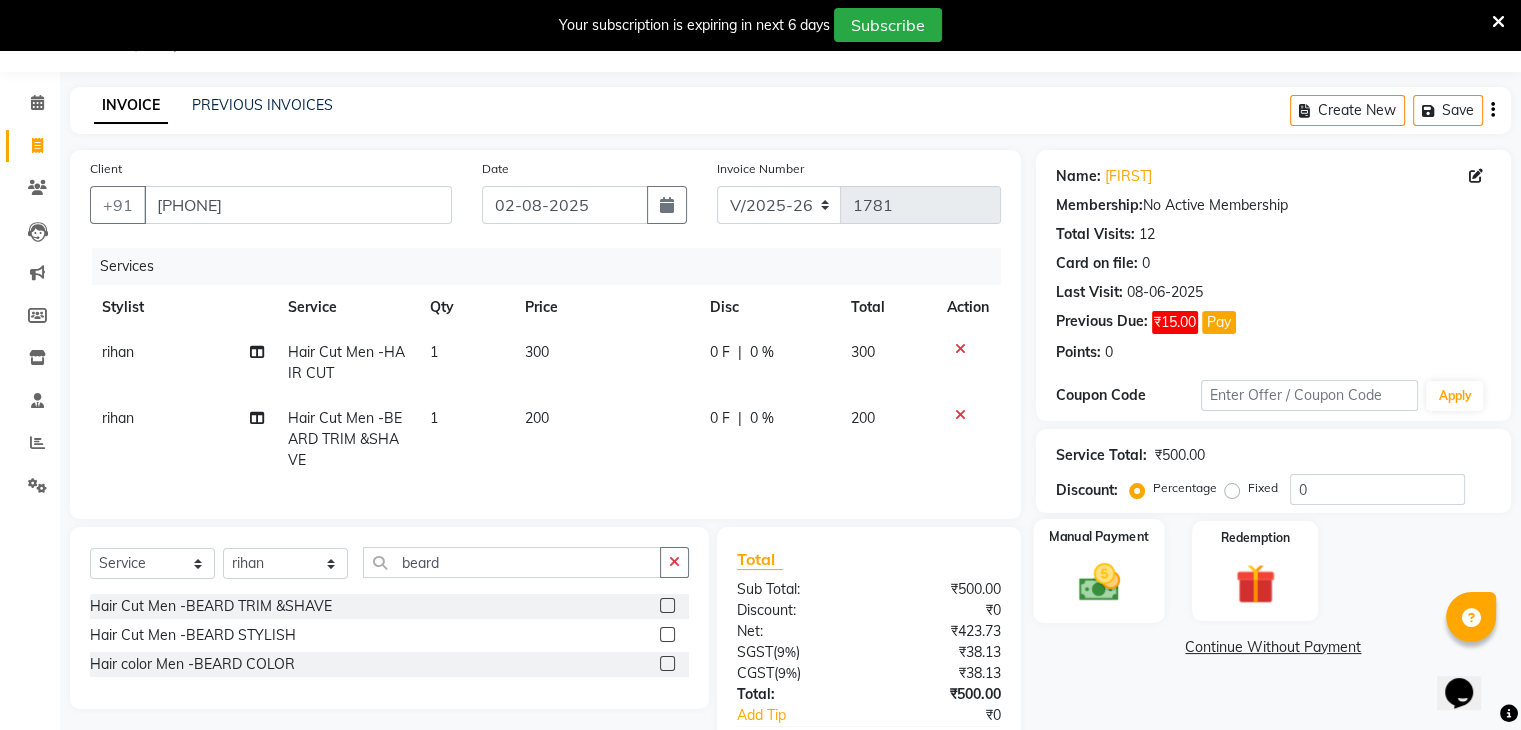 click on "Manual Payment" 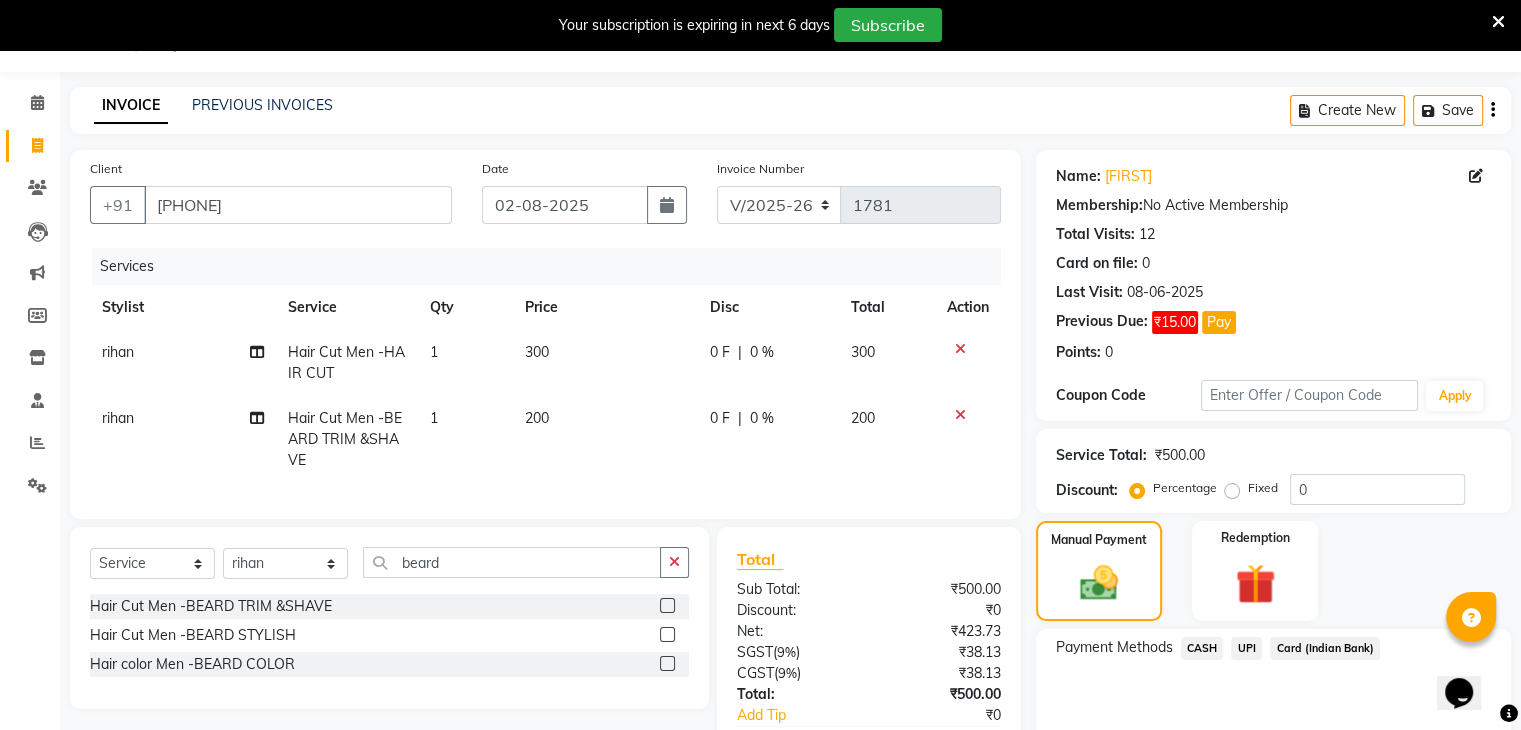 click on "Card (Indian Bank)" 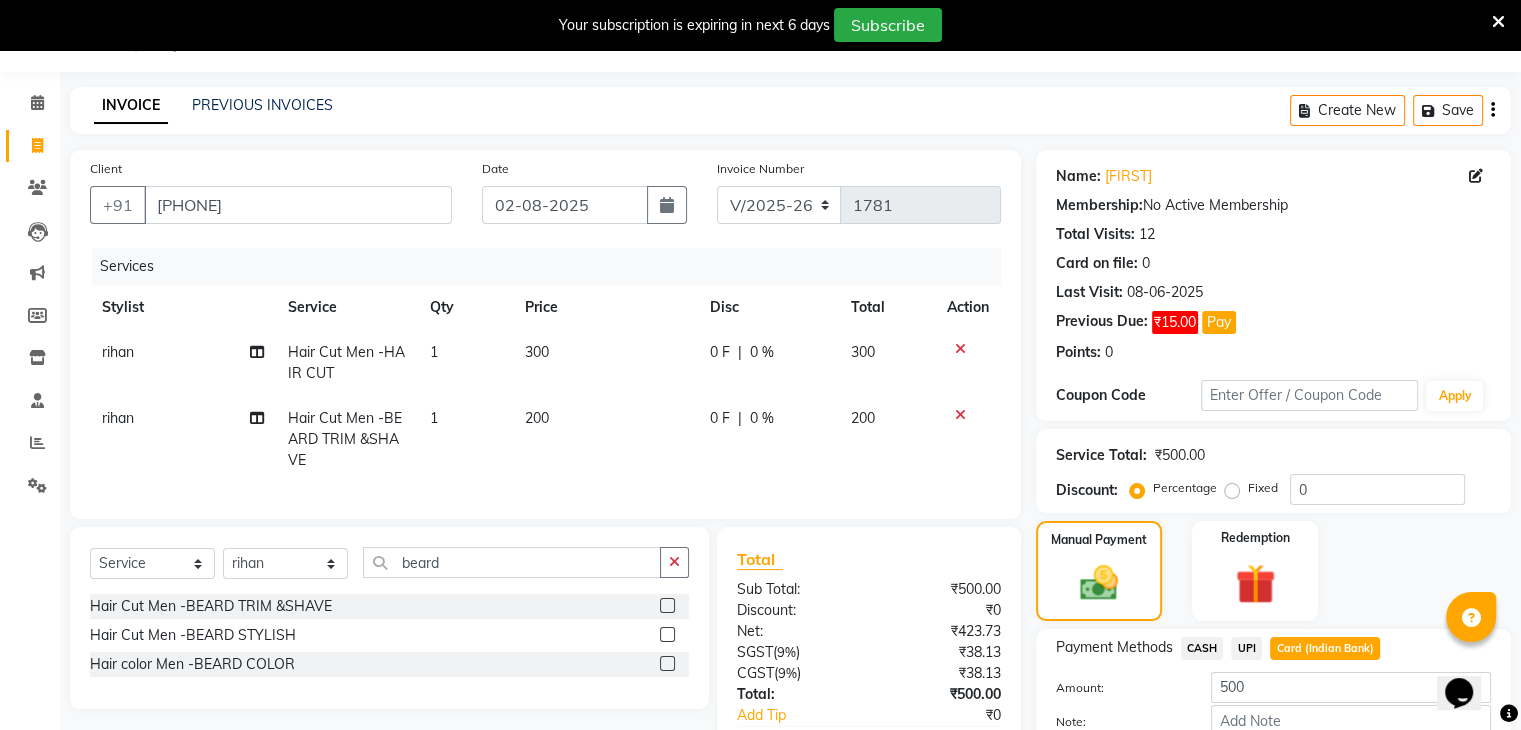 scroll, scrollTop: 137, scrollLeft: 0, axis: vertical 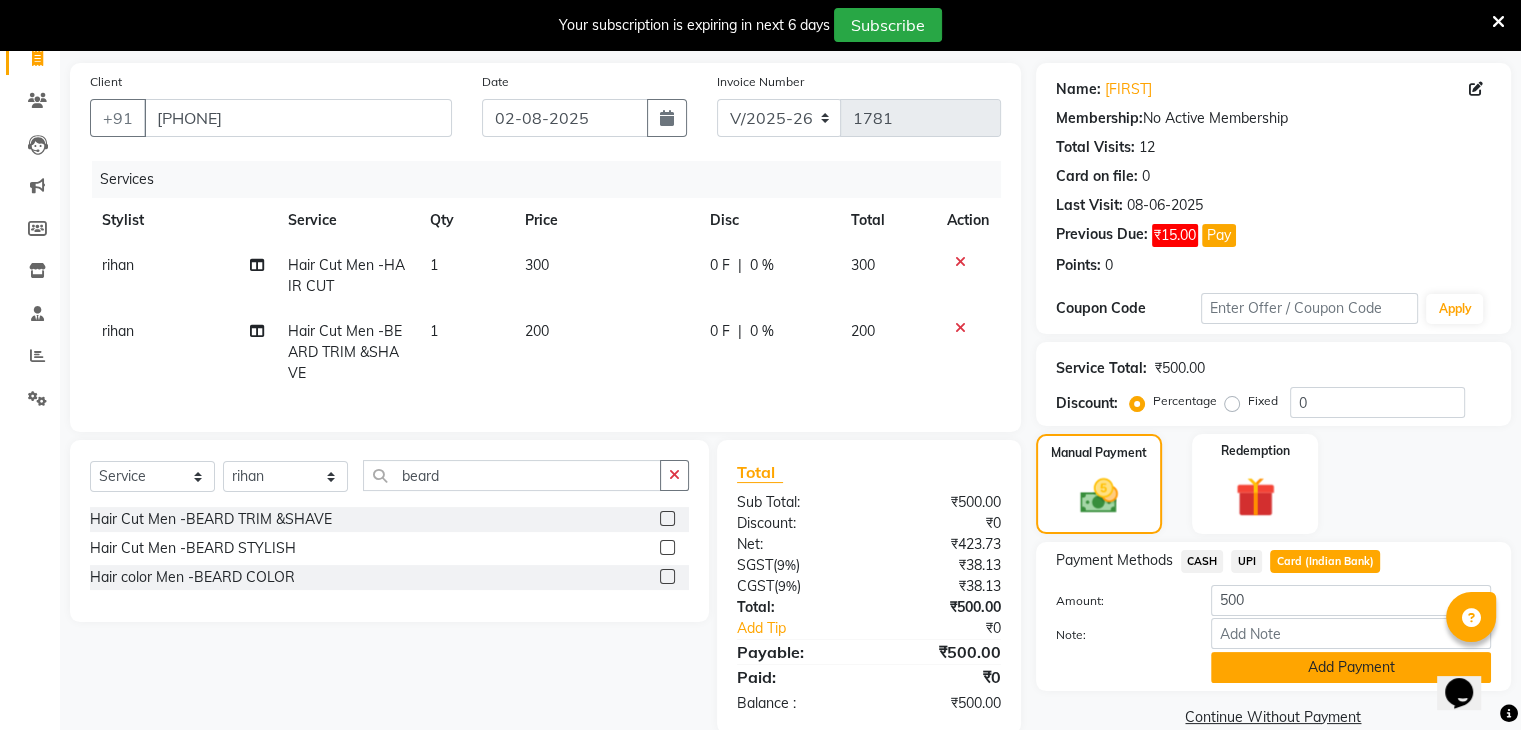 click on "Add Payment" 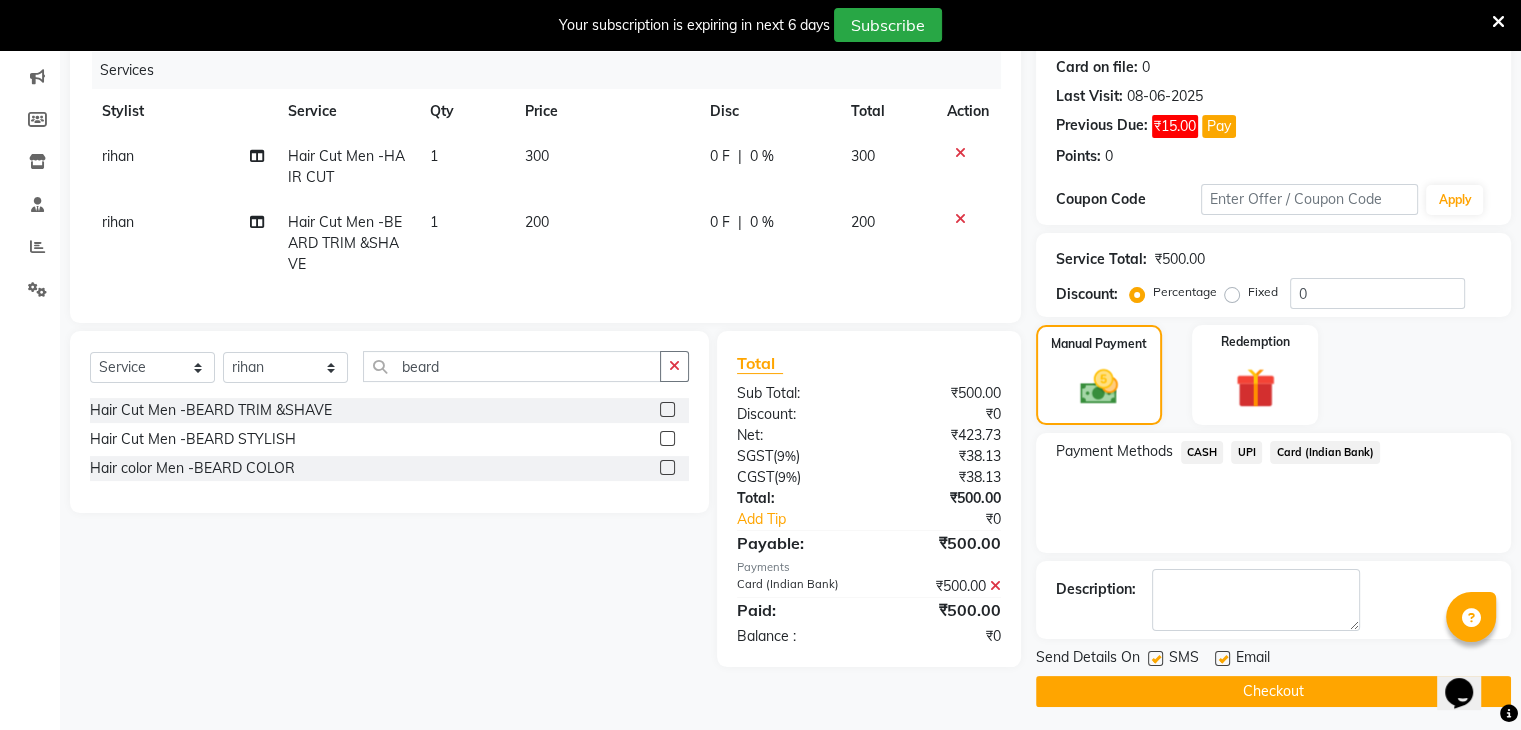 scroll, scrollTop: 250, scrollLeft: 0, axis: vertical 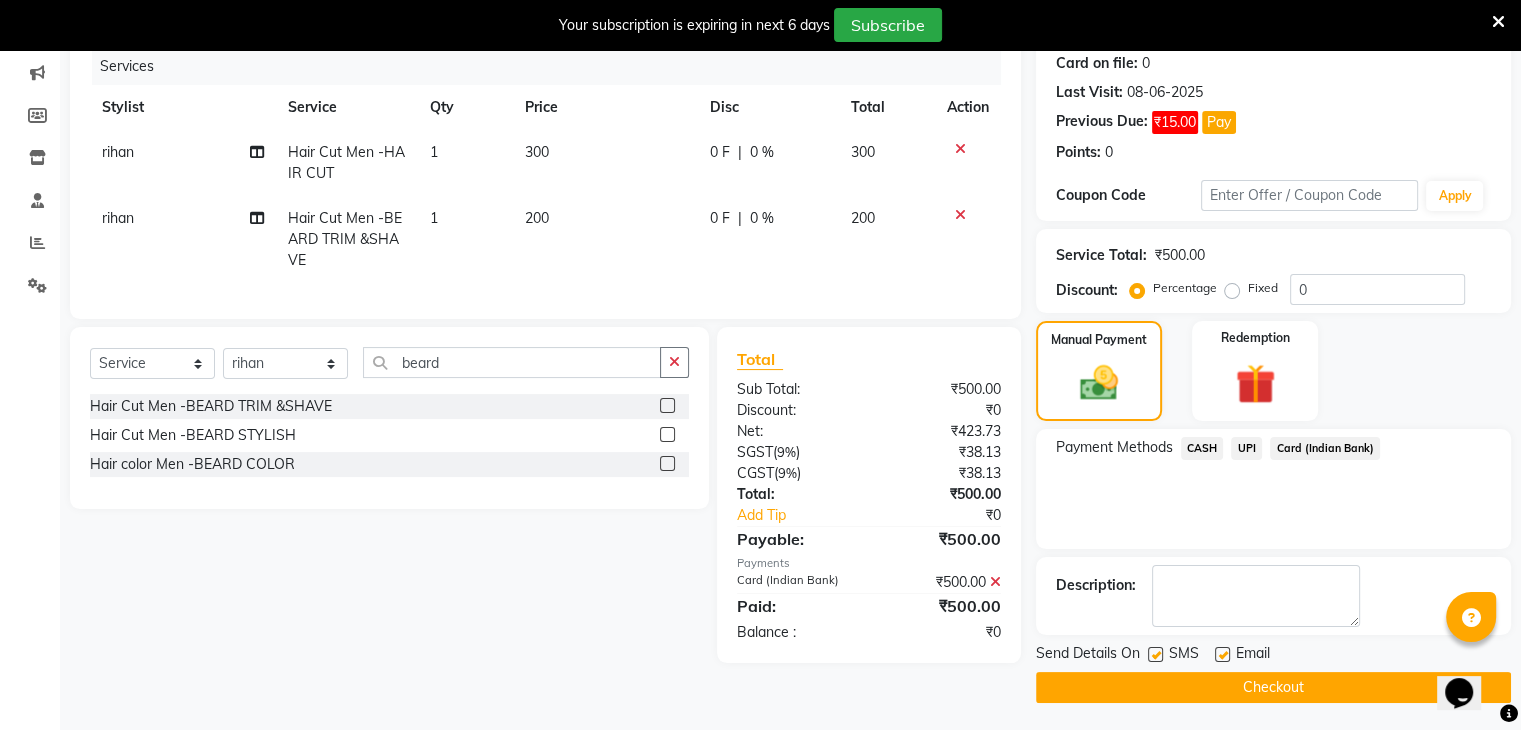 click on "Checkout" 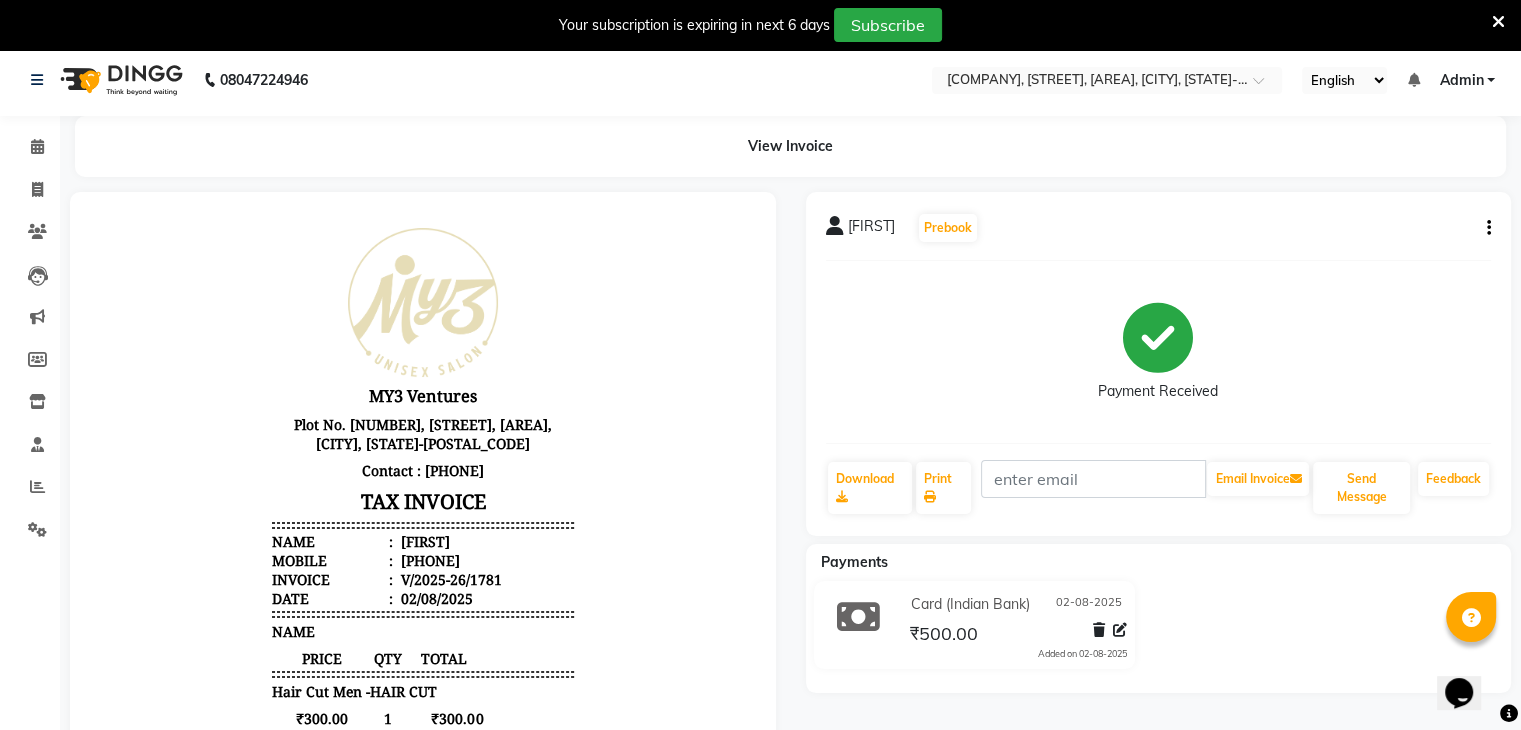 scroll, scrollTop: 0, scrollLeft: 0, axis: both 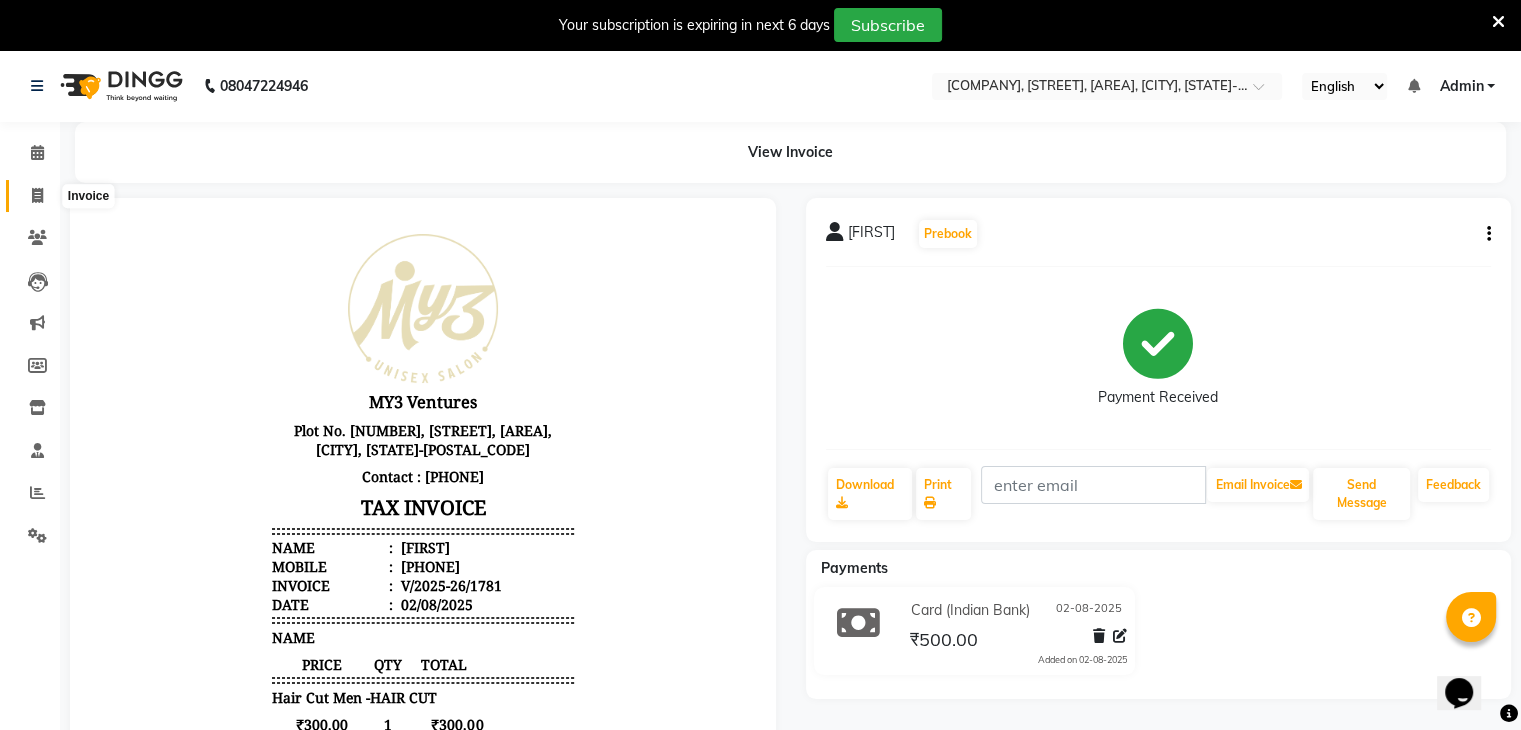 click 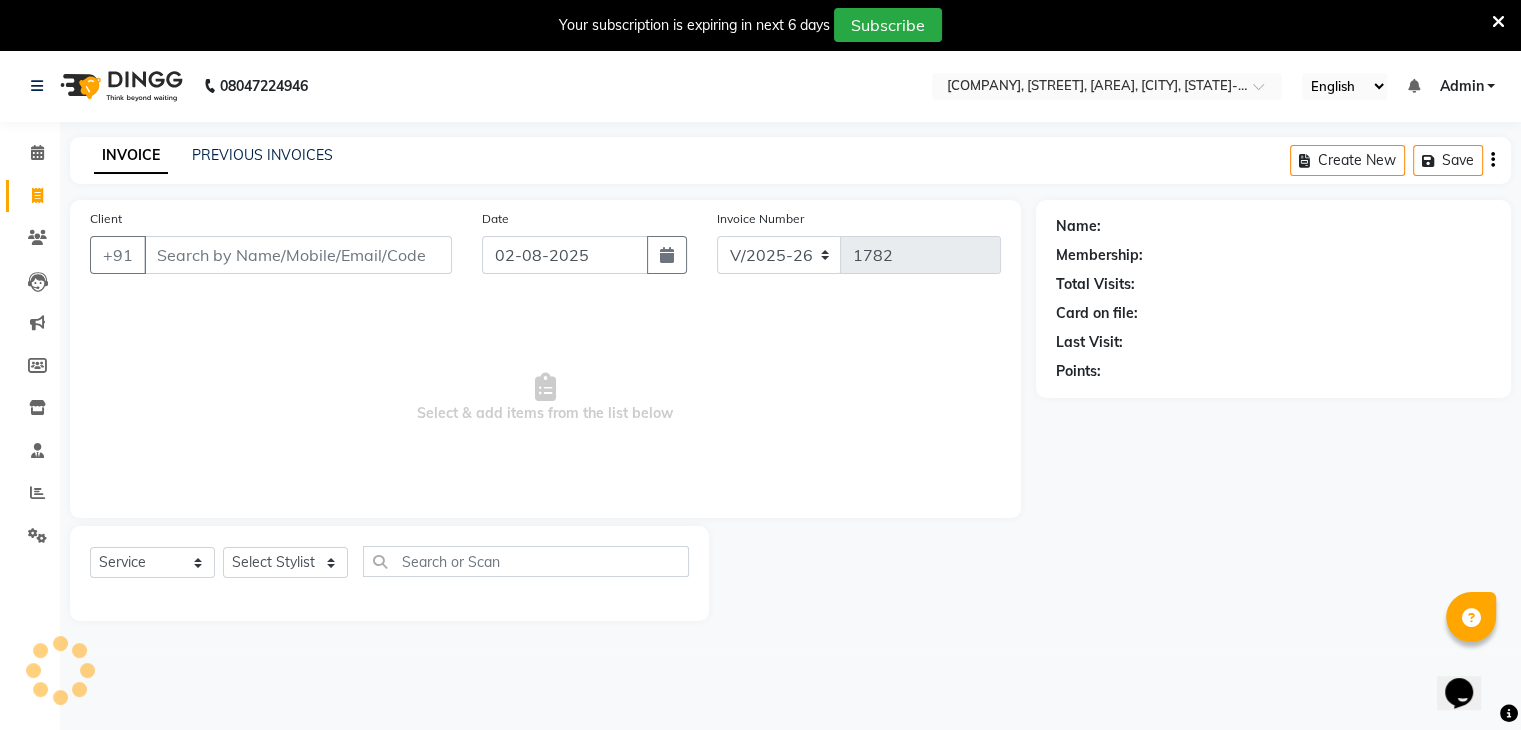 scroll, scrollTop: 50, scrollLeft: 0, axis: vertical 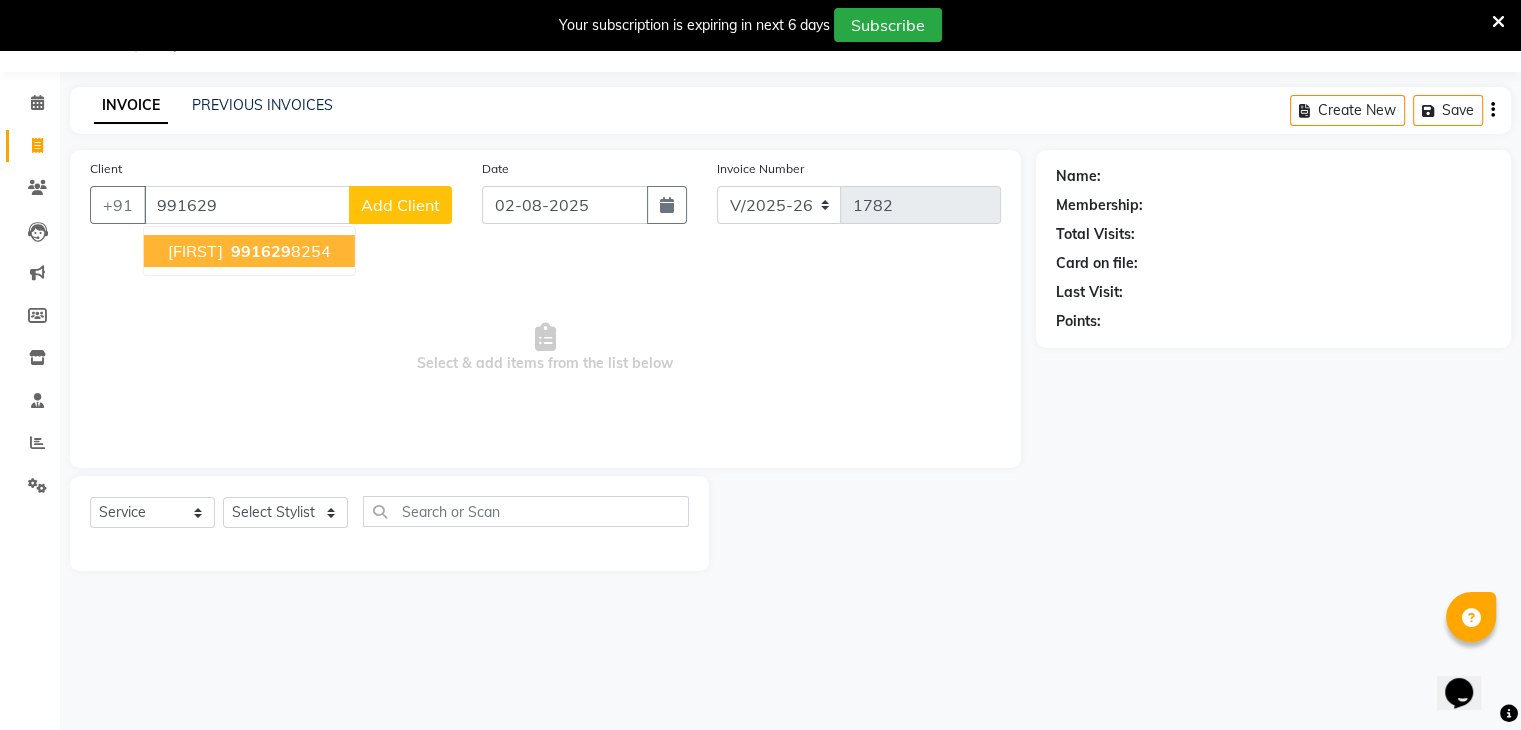 click on "991629" at bounding box center [261, 251] 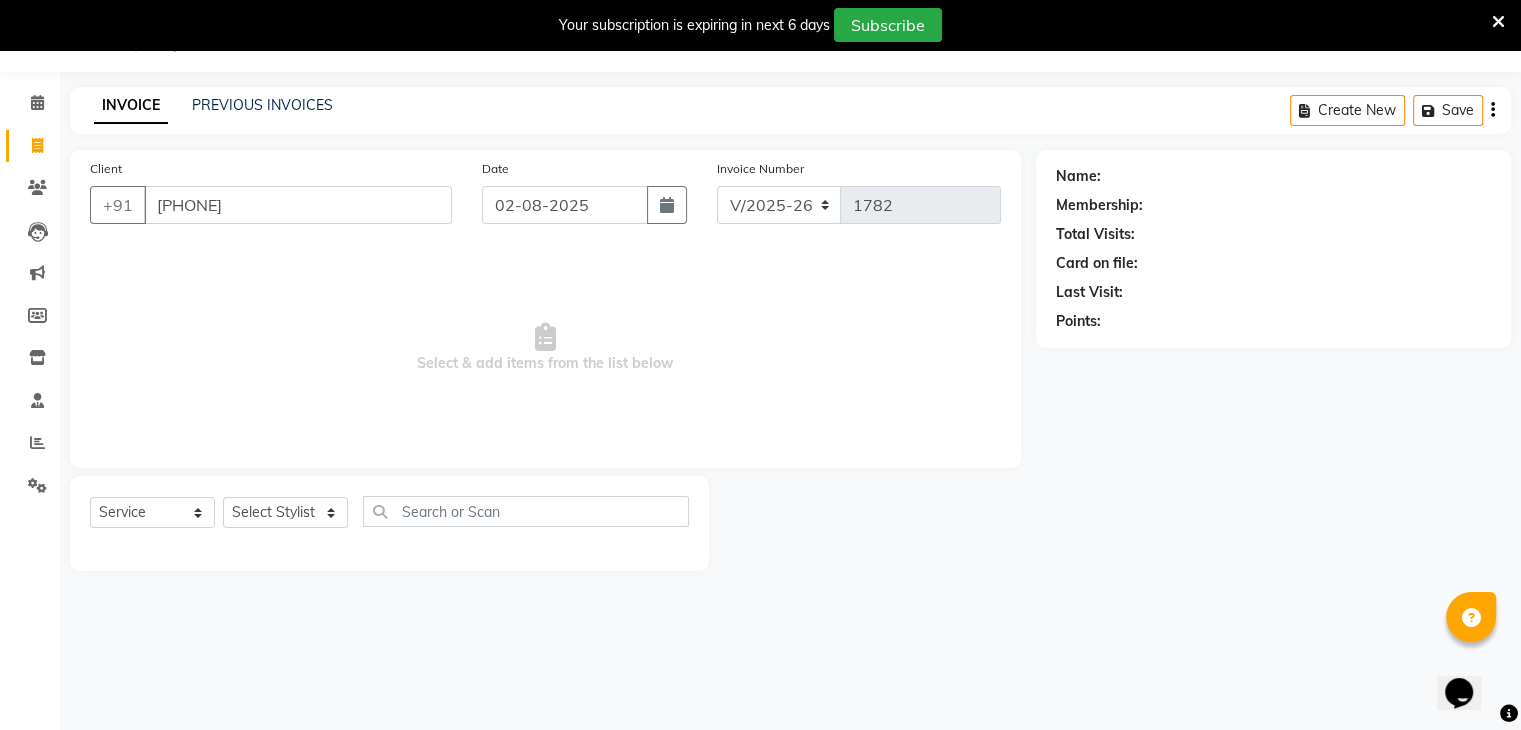 type on "[PHONE]" 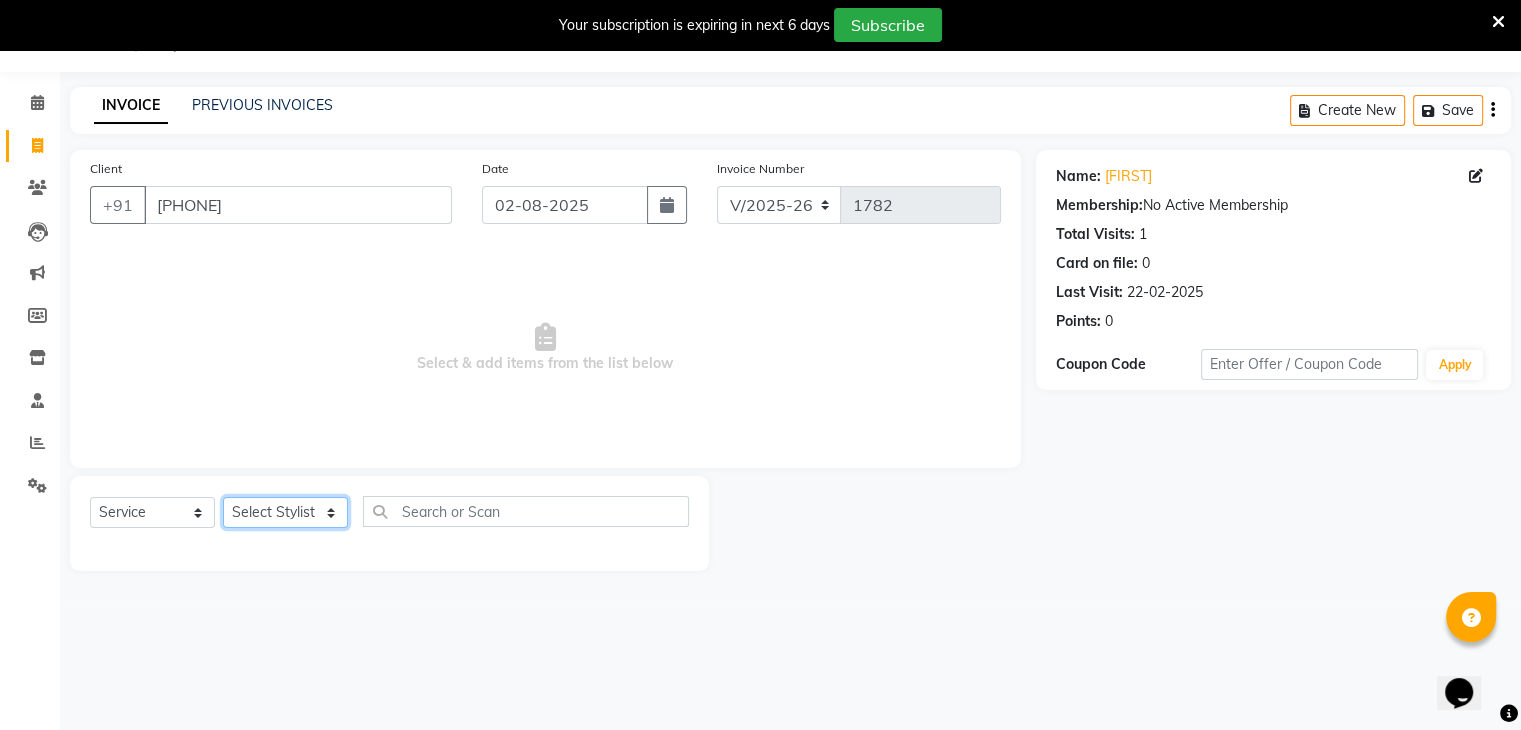 click on "Select Stylist [FIRST] [FIRST] [FIRST] [FIRST] [FIRST] [FIRST] [FIRST] [FIRST]" 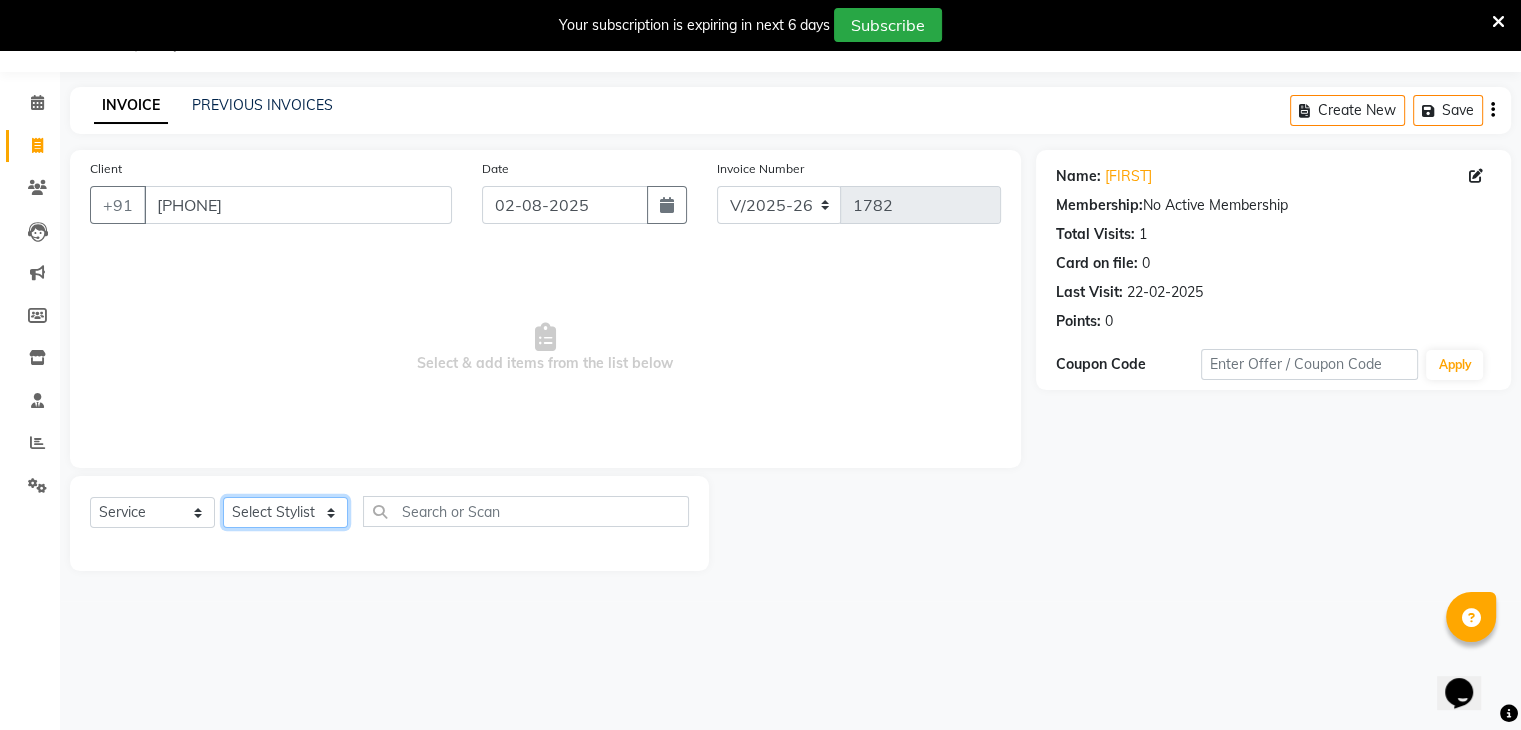 select on "85424" 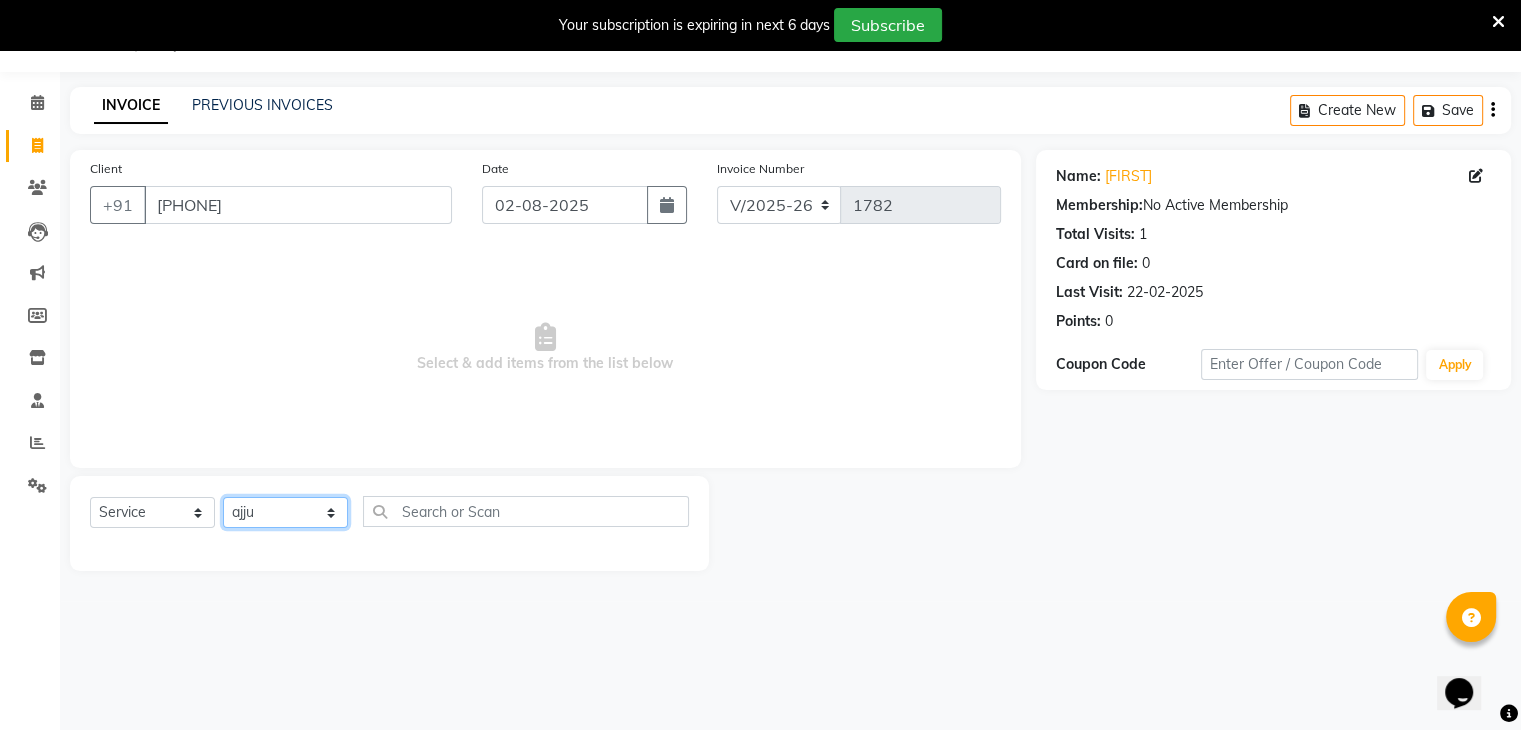click on "Select Stylist [FIRST] [FIRST] [FIRST] [FIRST] [FIRST] [FIRST] [FIRST] [FIRST]" 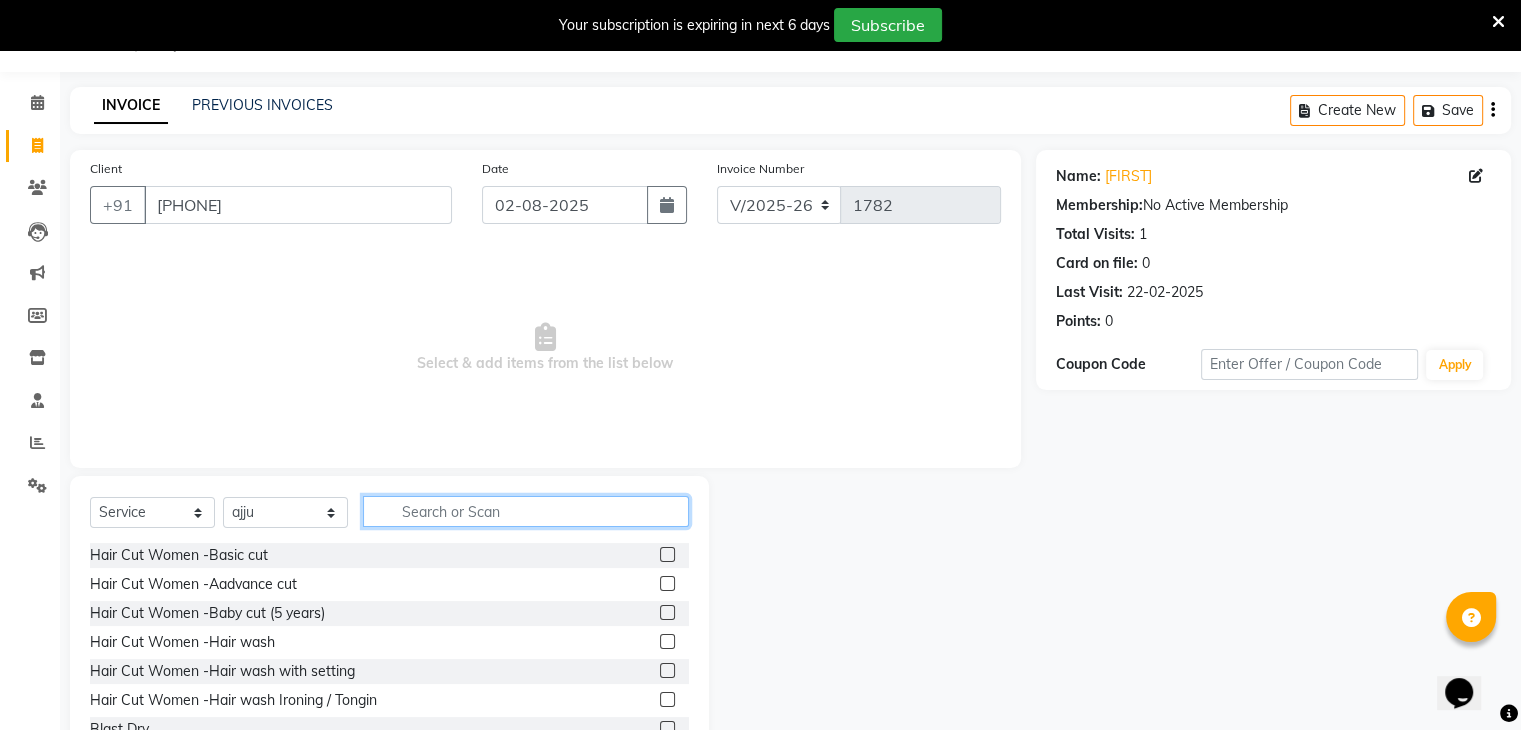 click 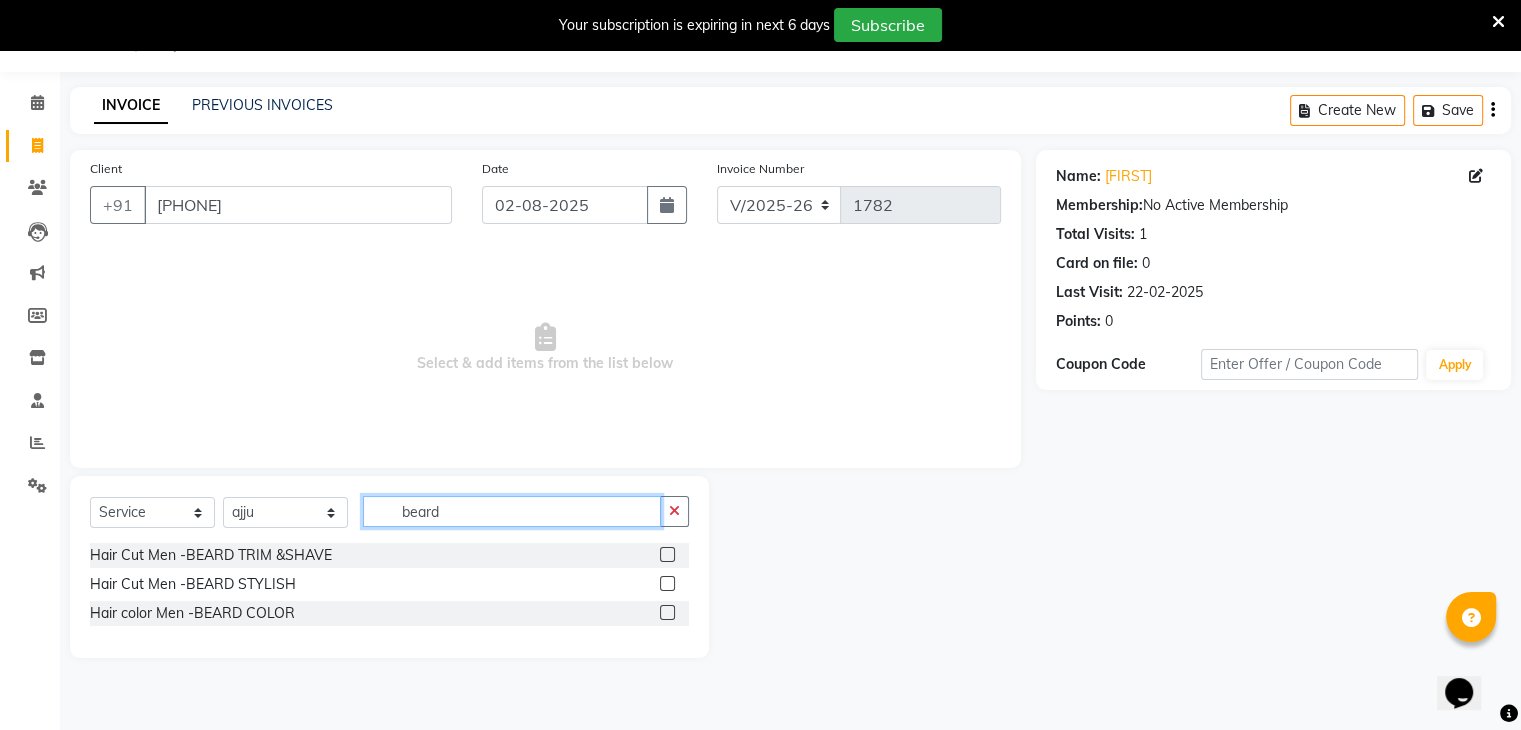 type on "beard" 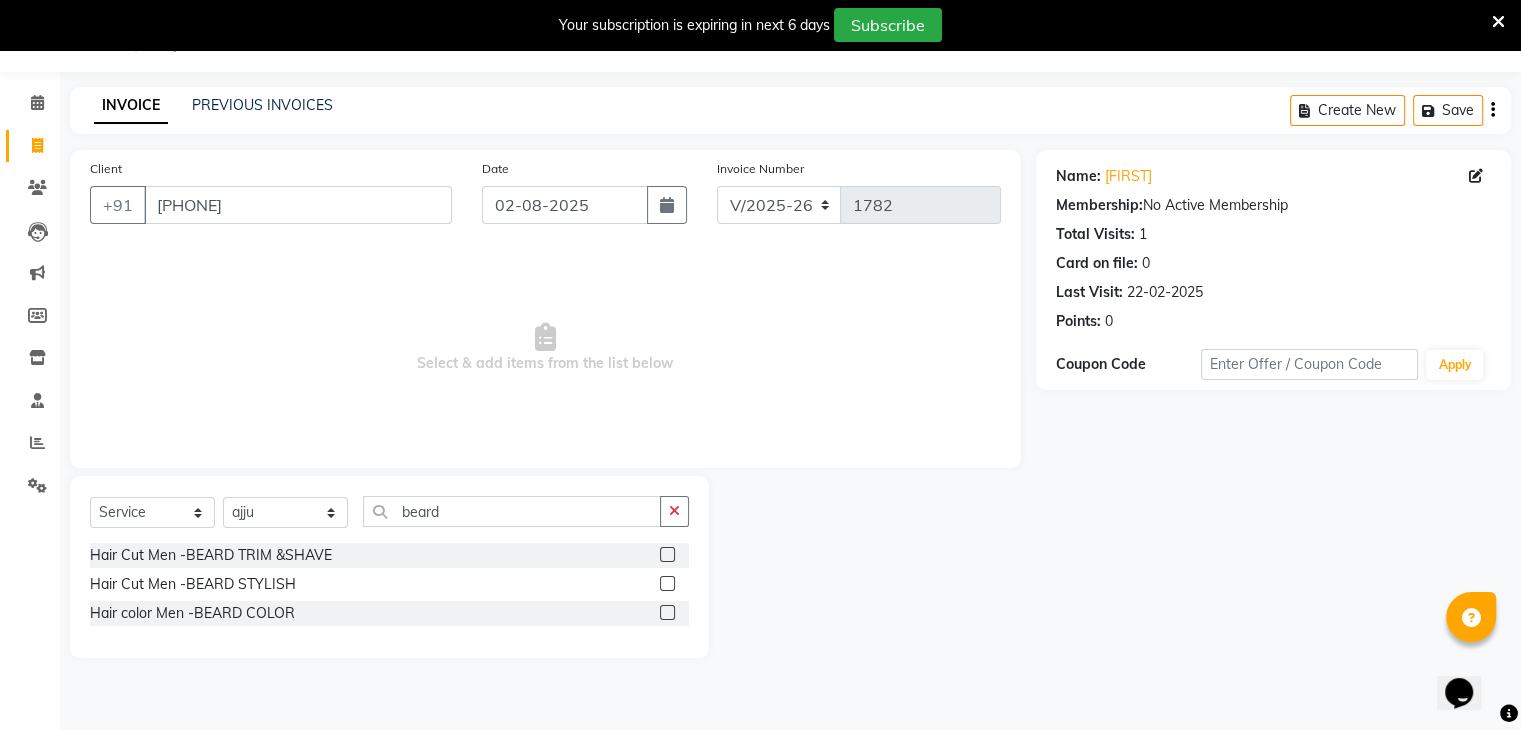 click 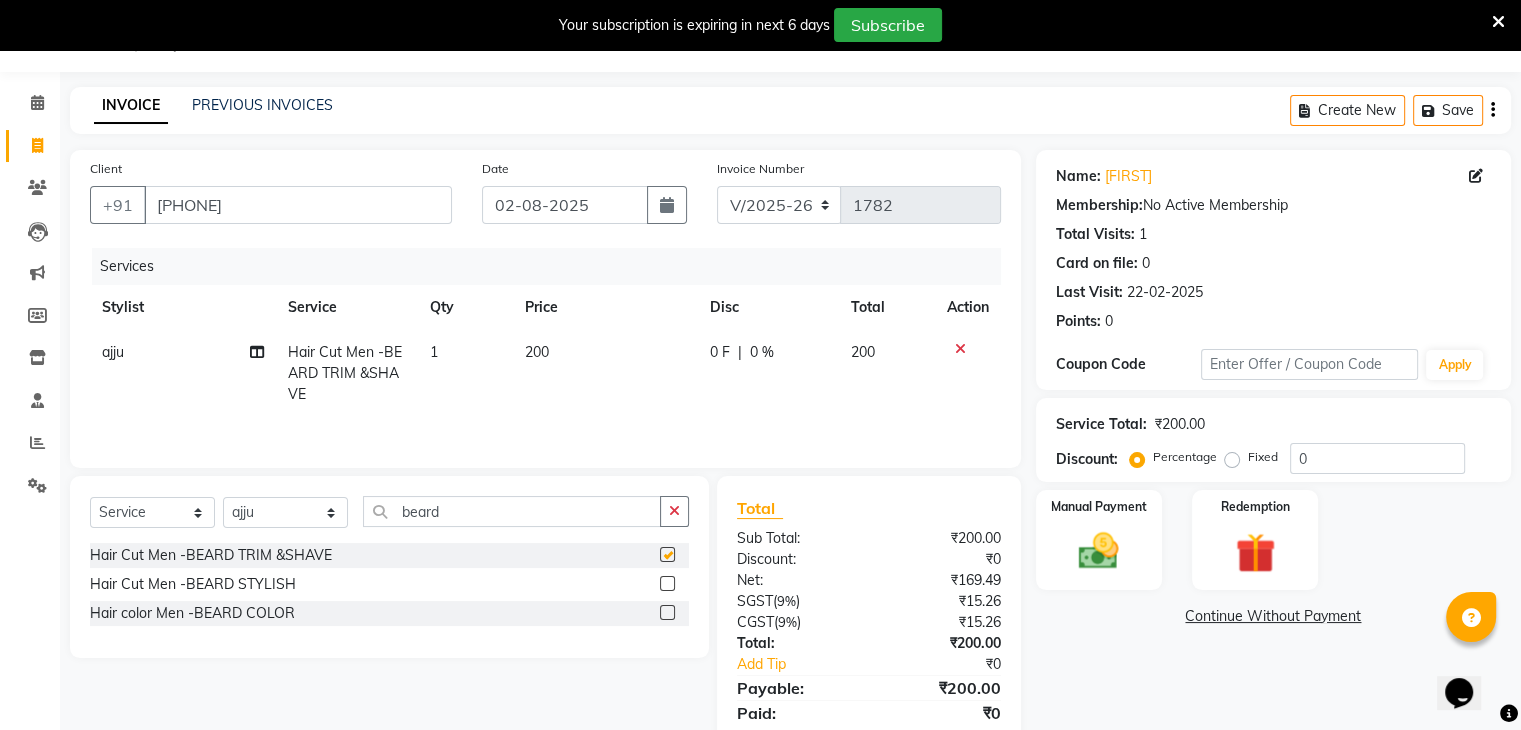 checkbox on "false" 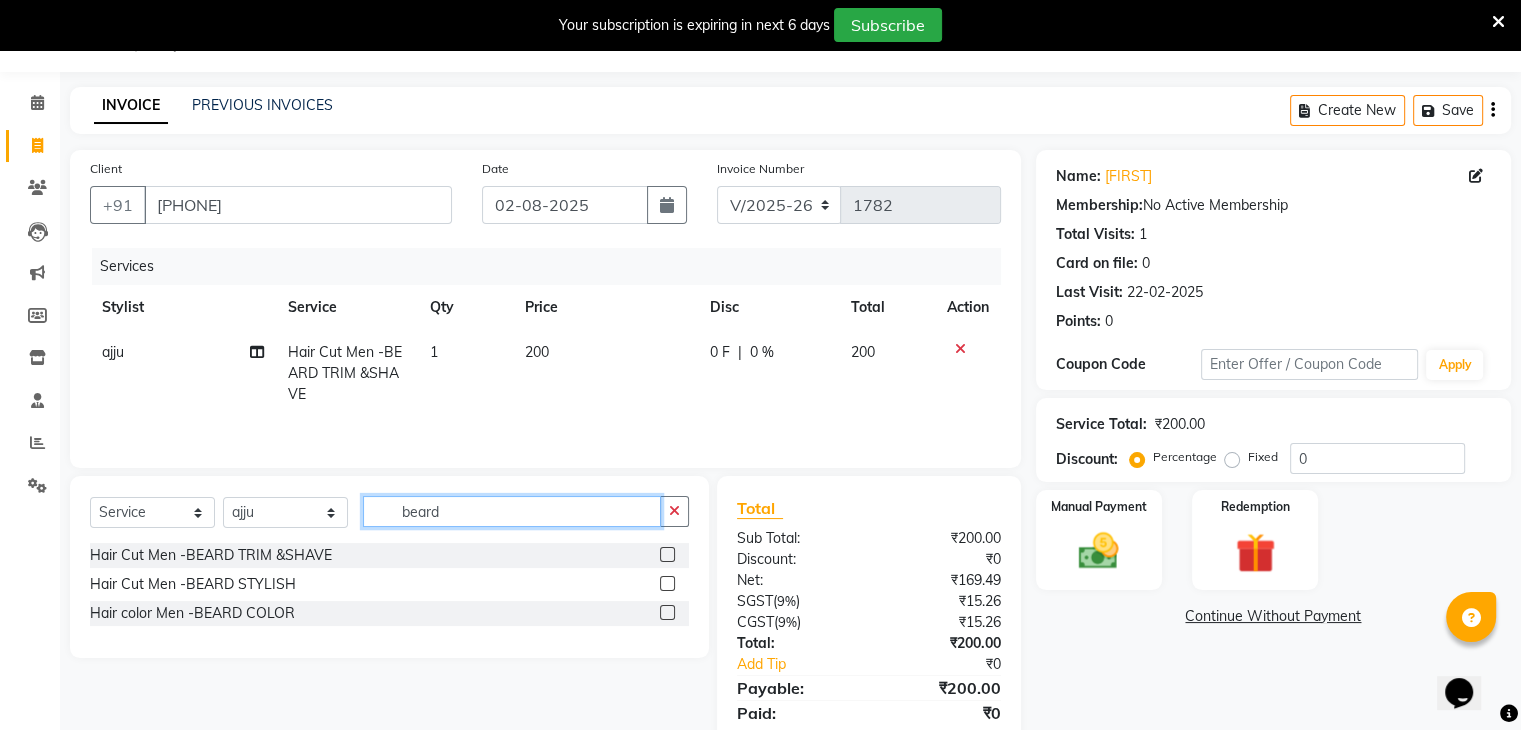 click on "beard" 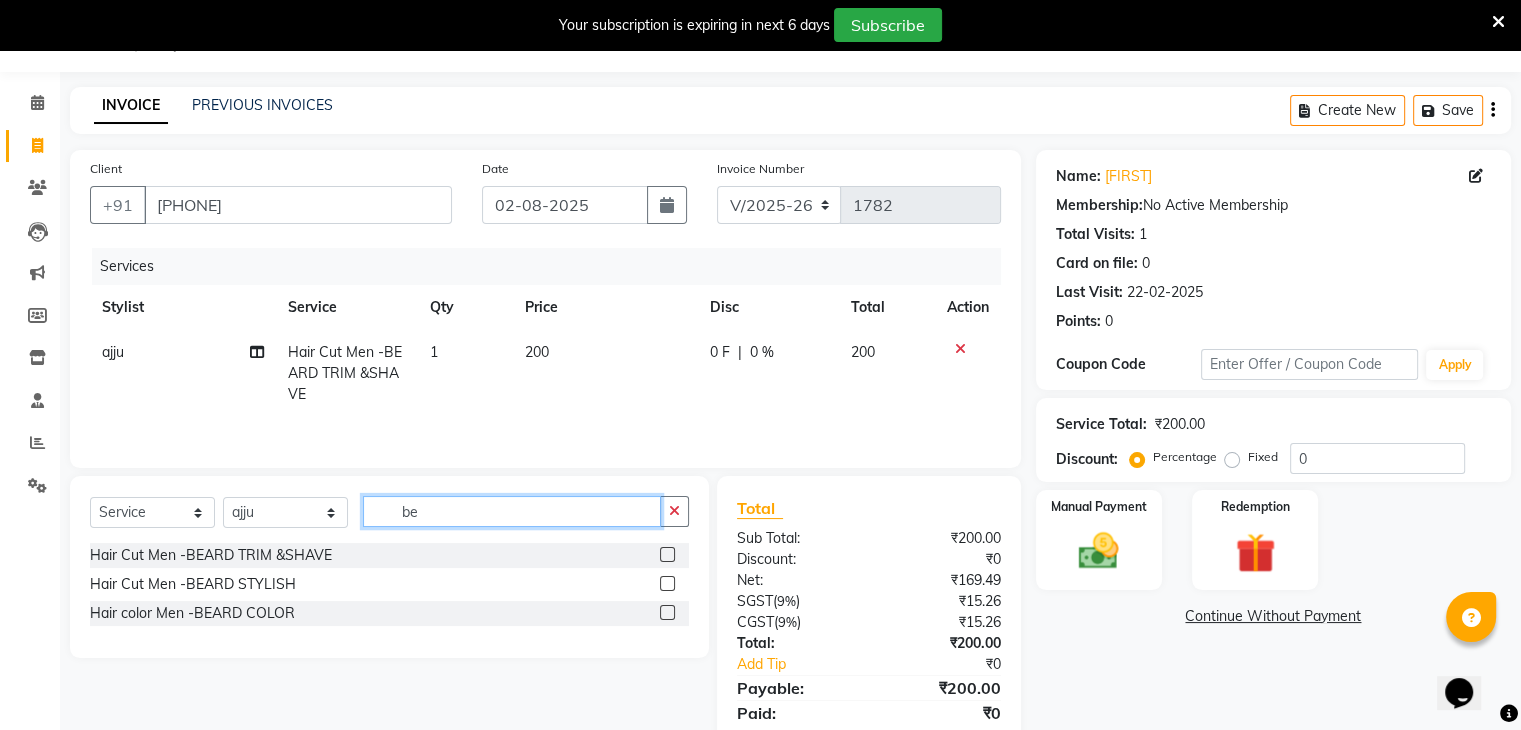 type on "b" 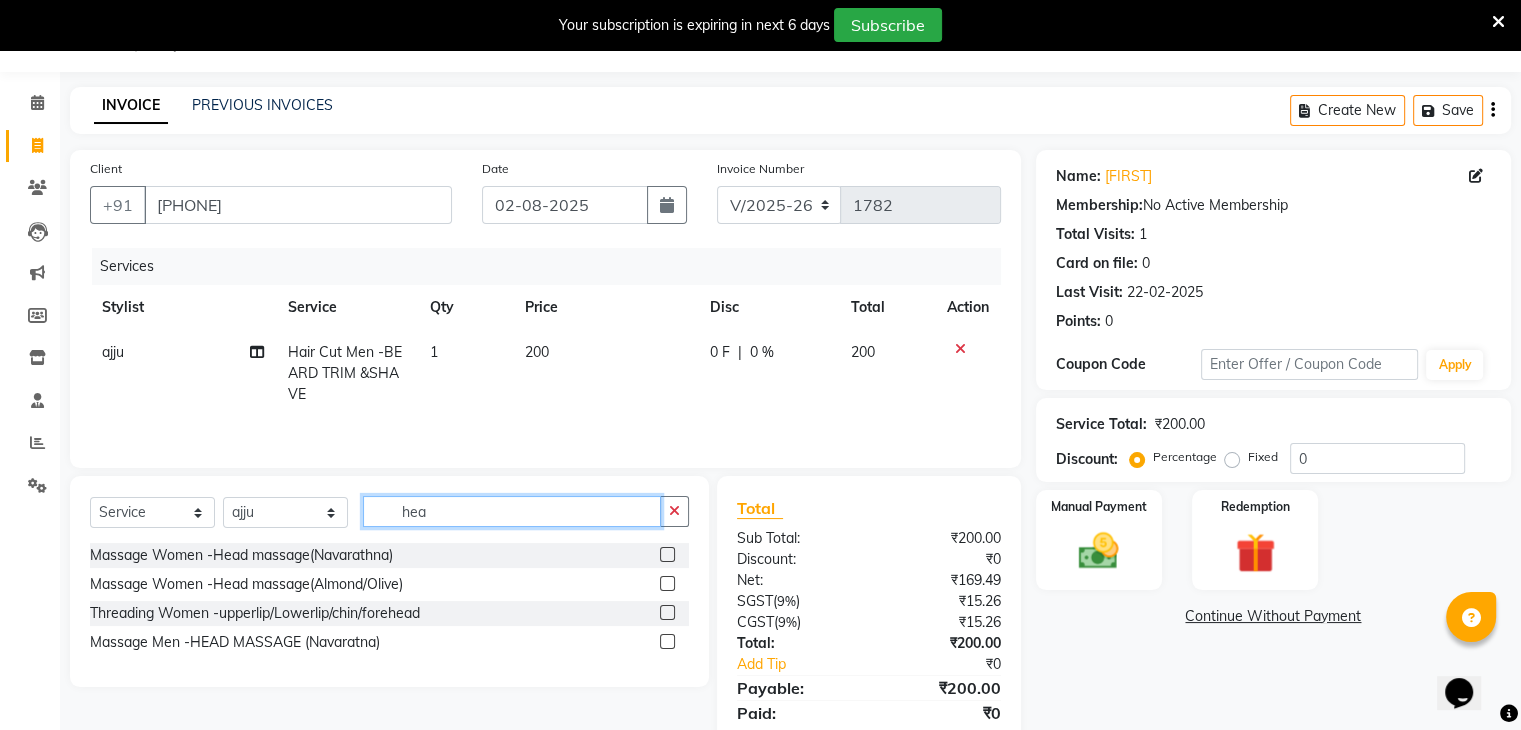 type on "hea" 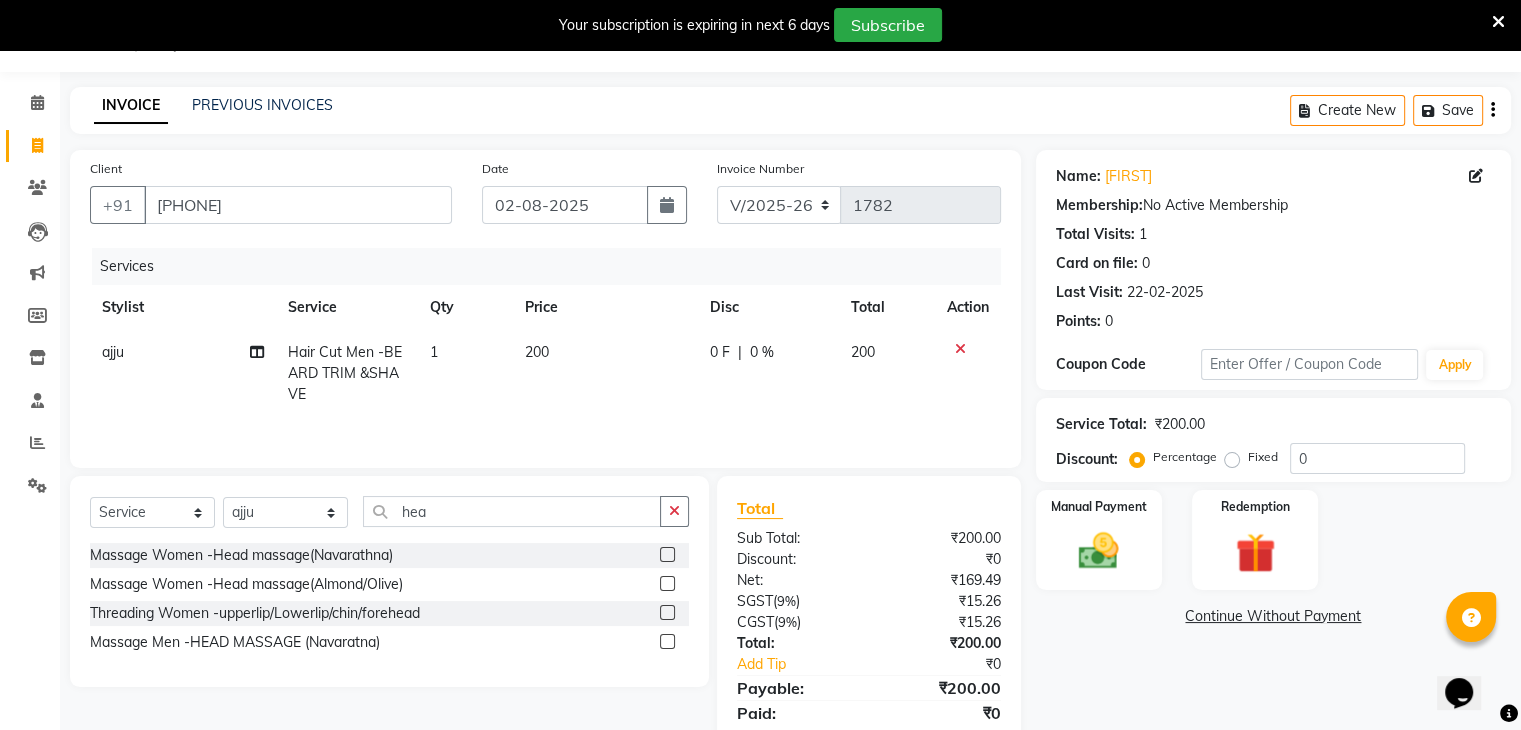 click 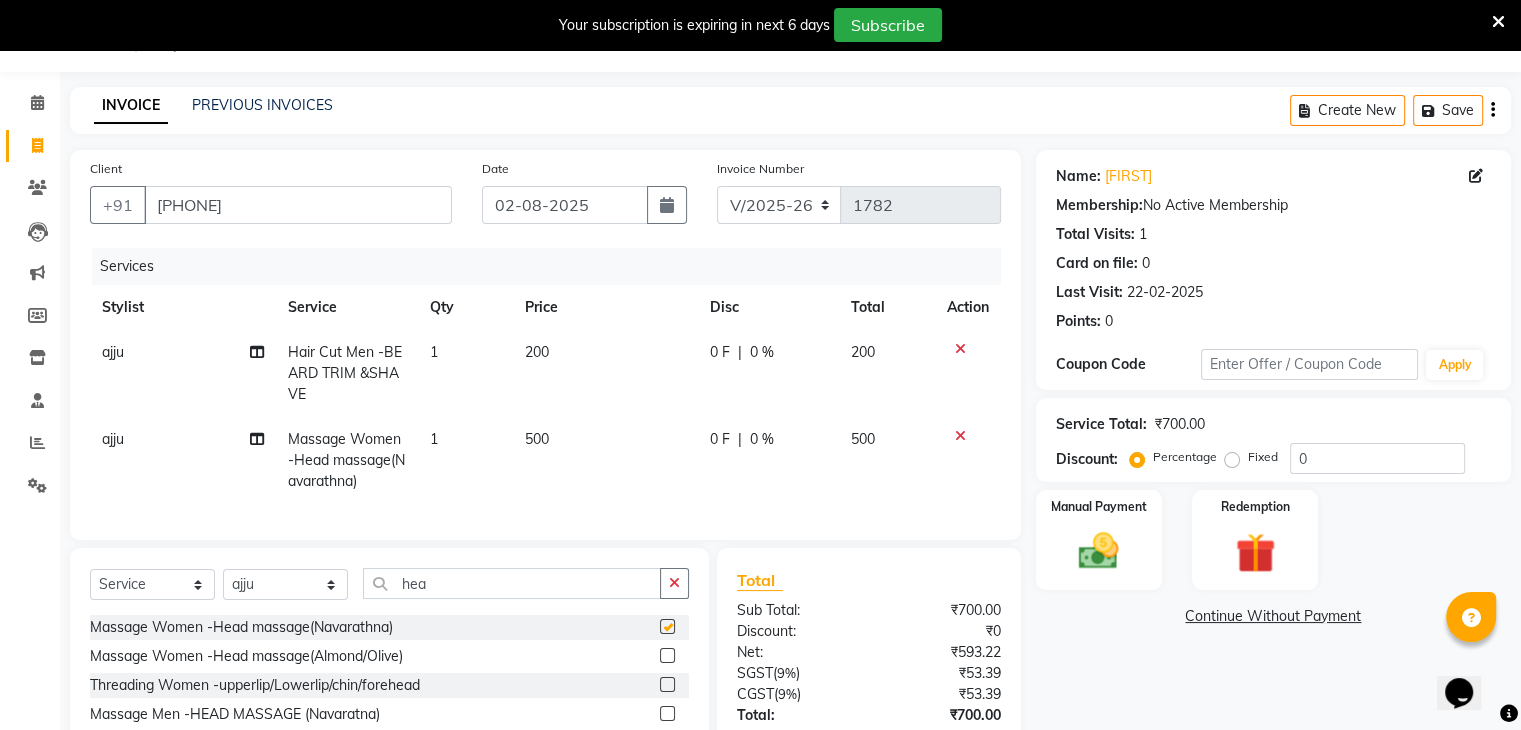 checkbox on "false" 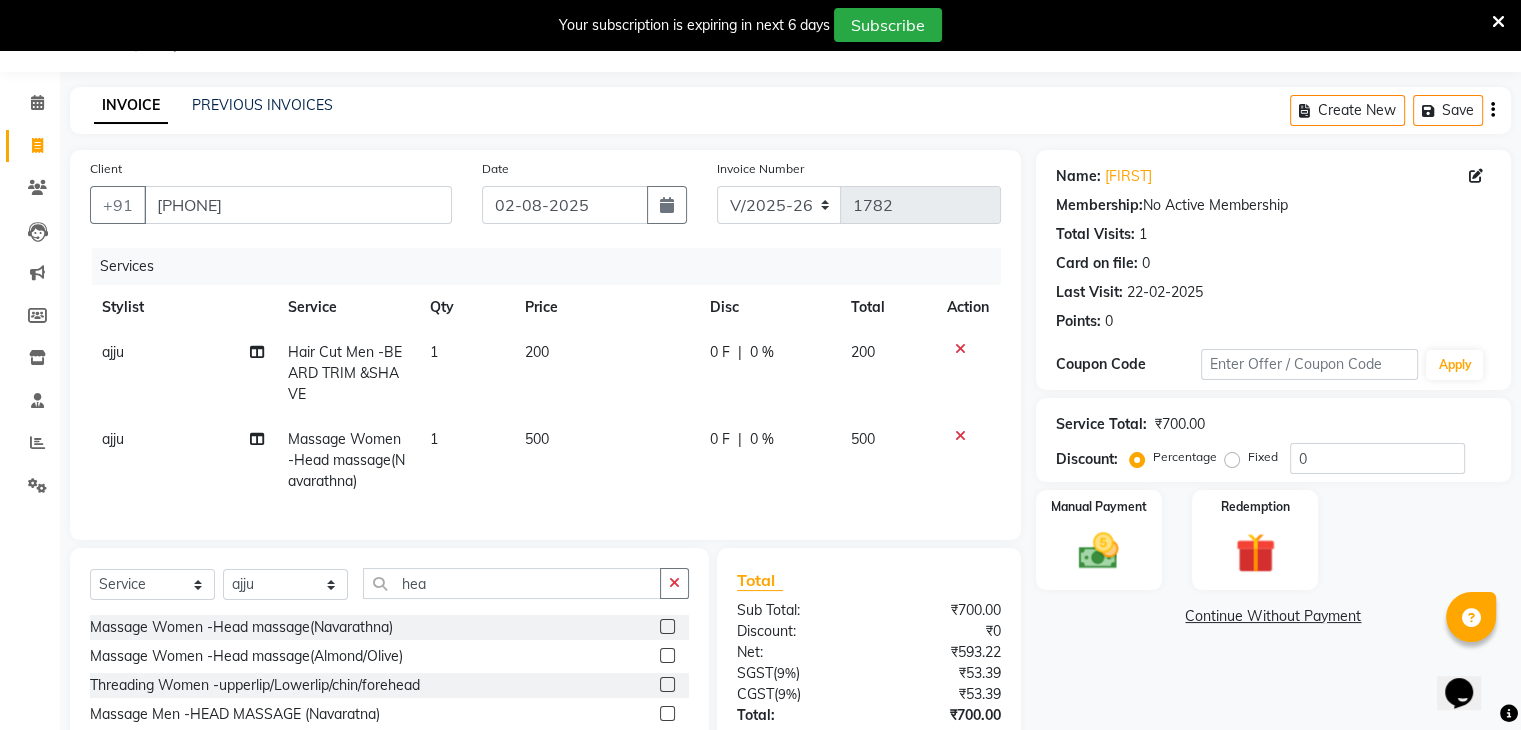 click on "500" 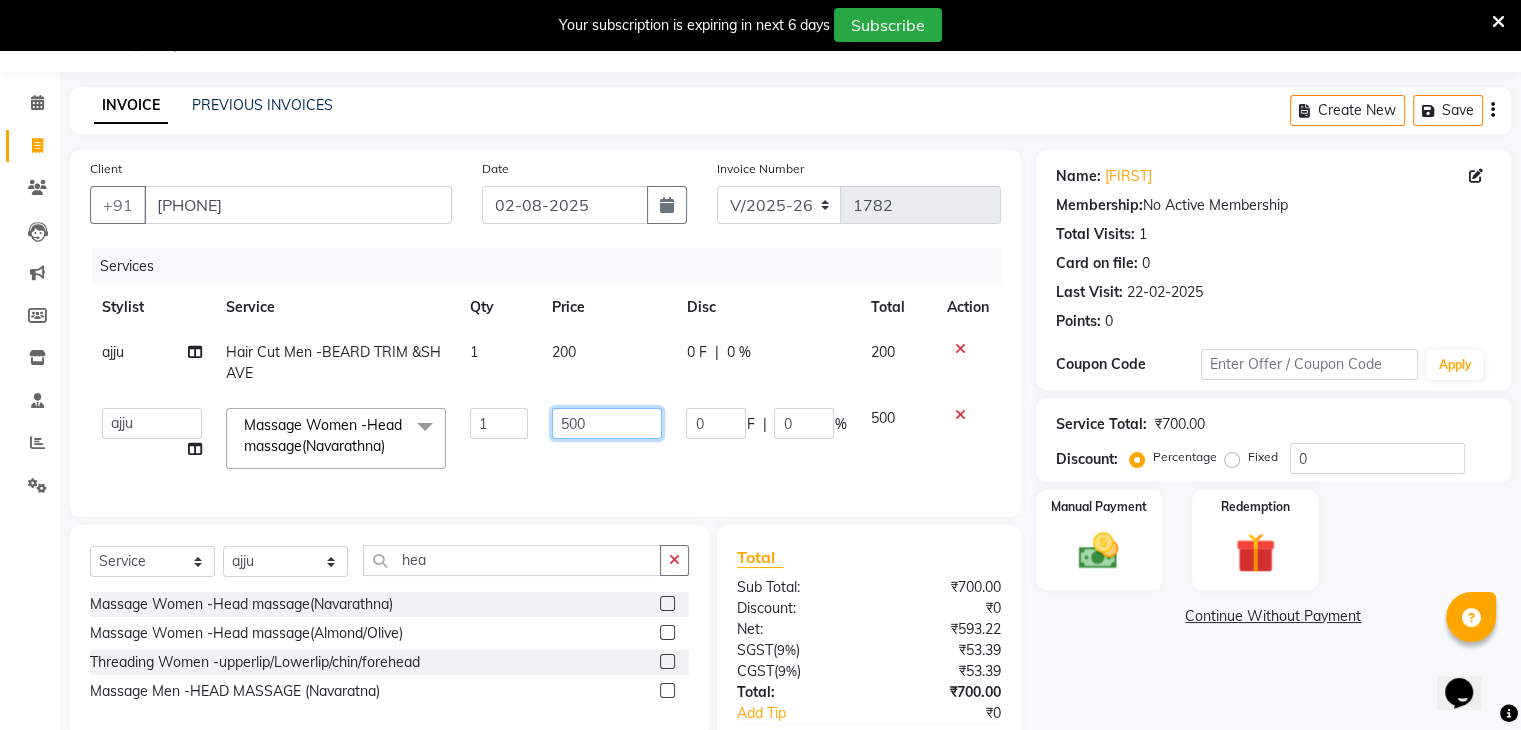 click on "500" 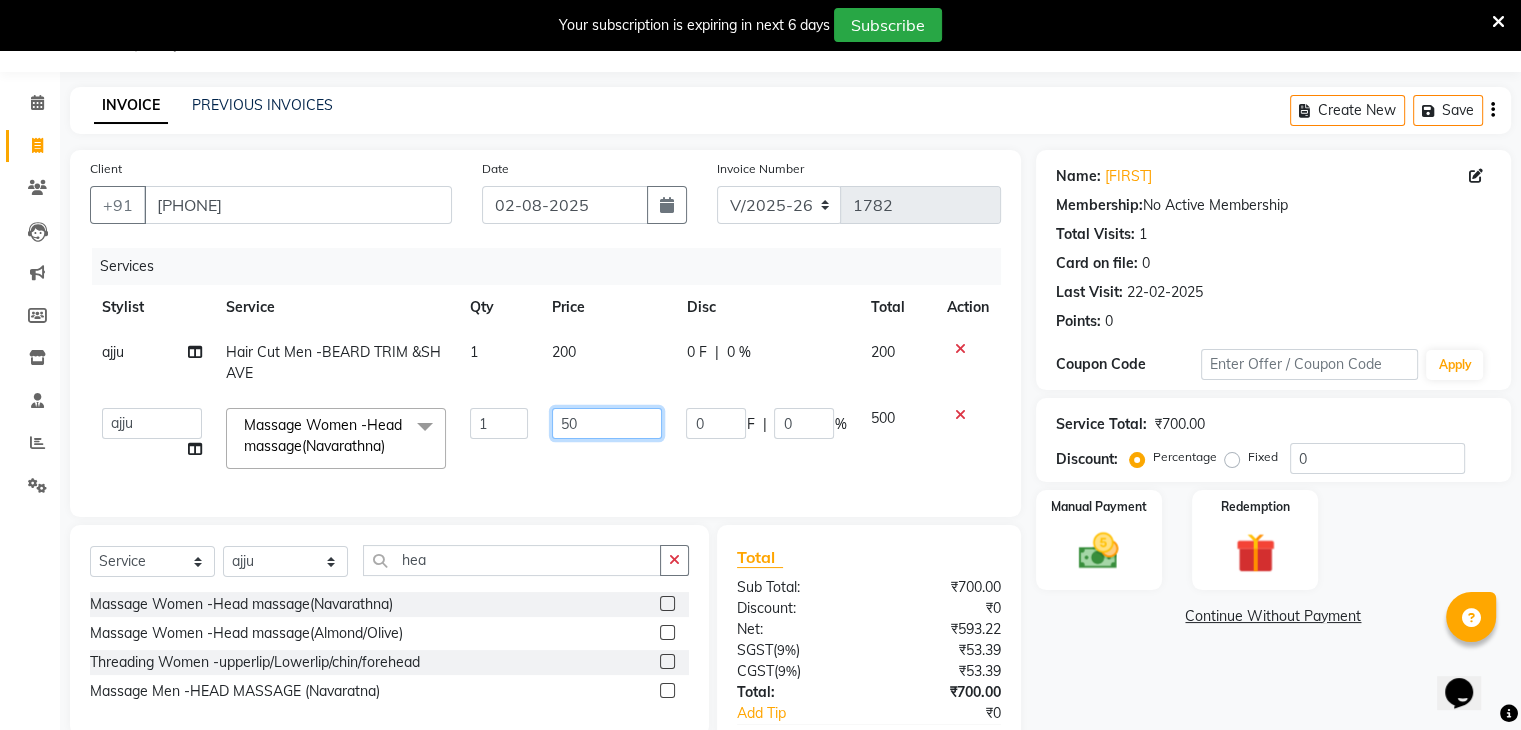 type on "5" 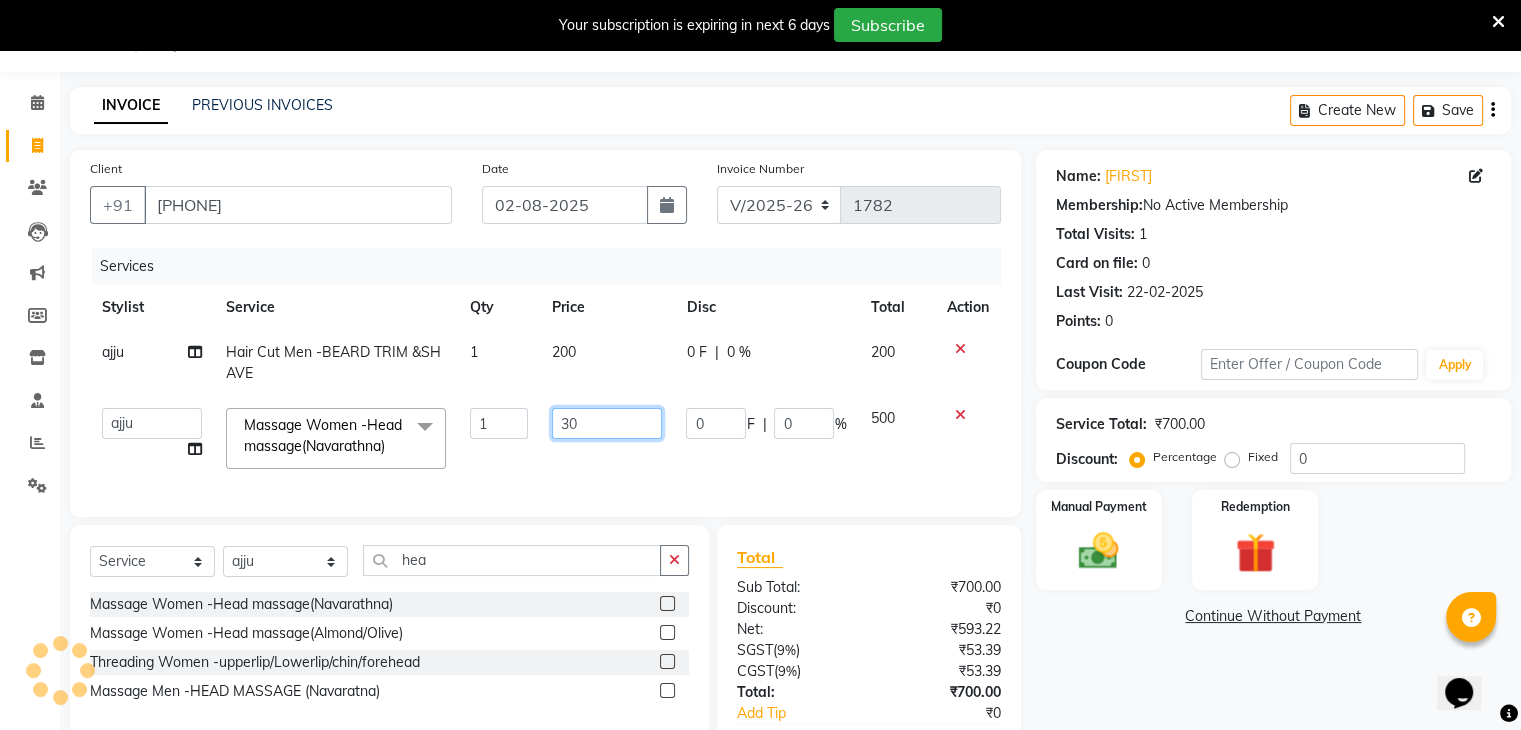 type on "300" 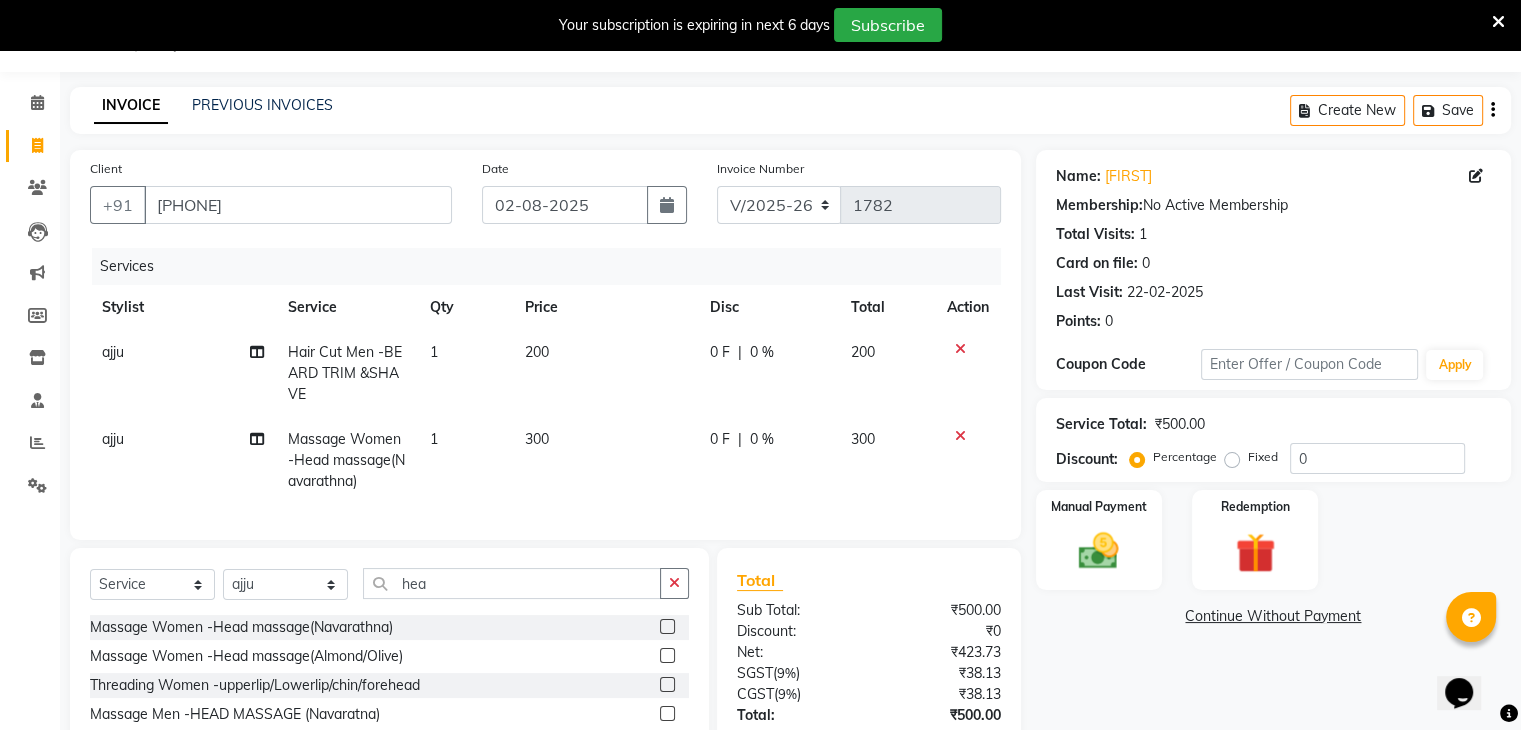 click on "300" 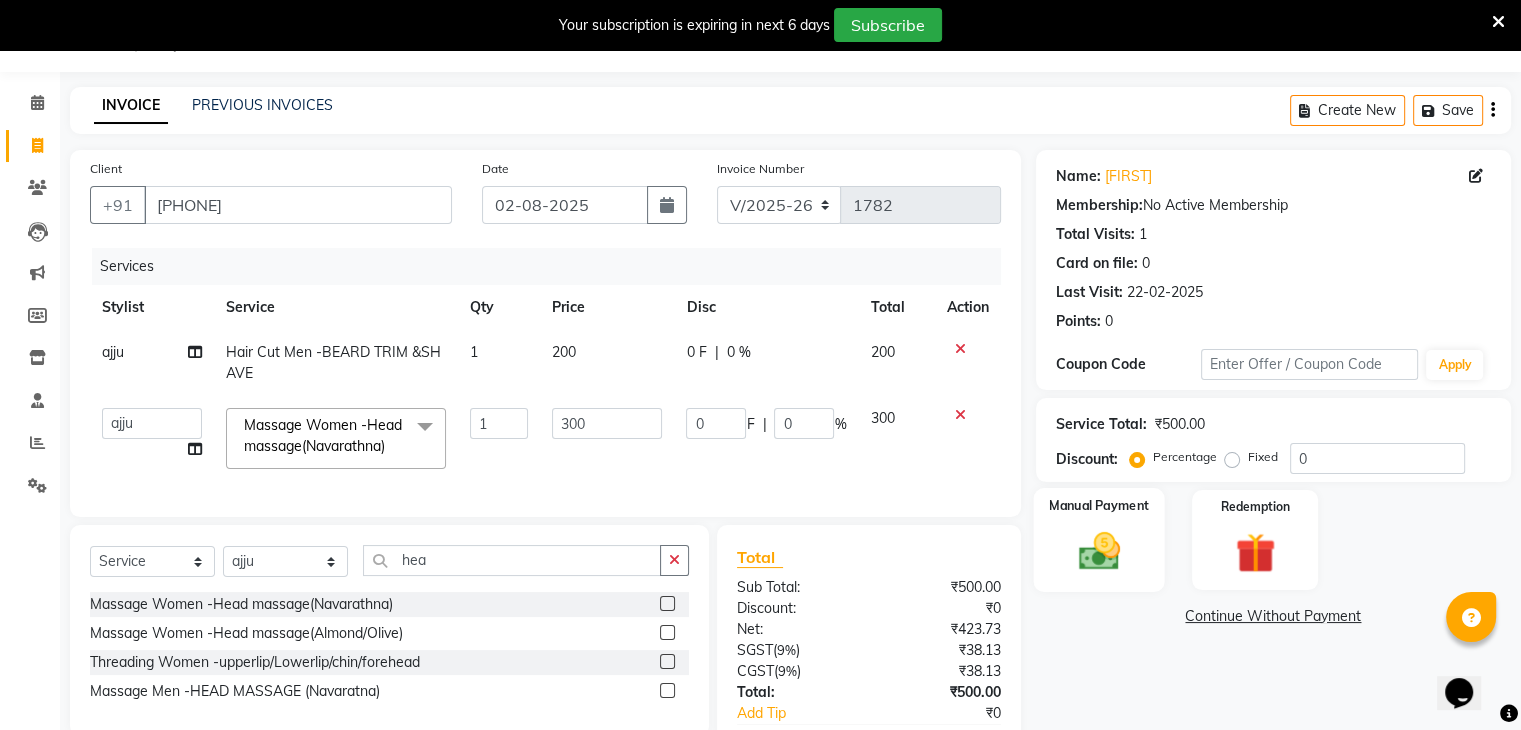 click on "Manual Payment" 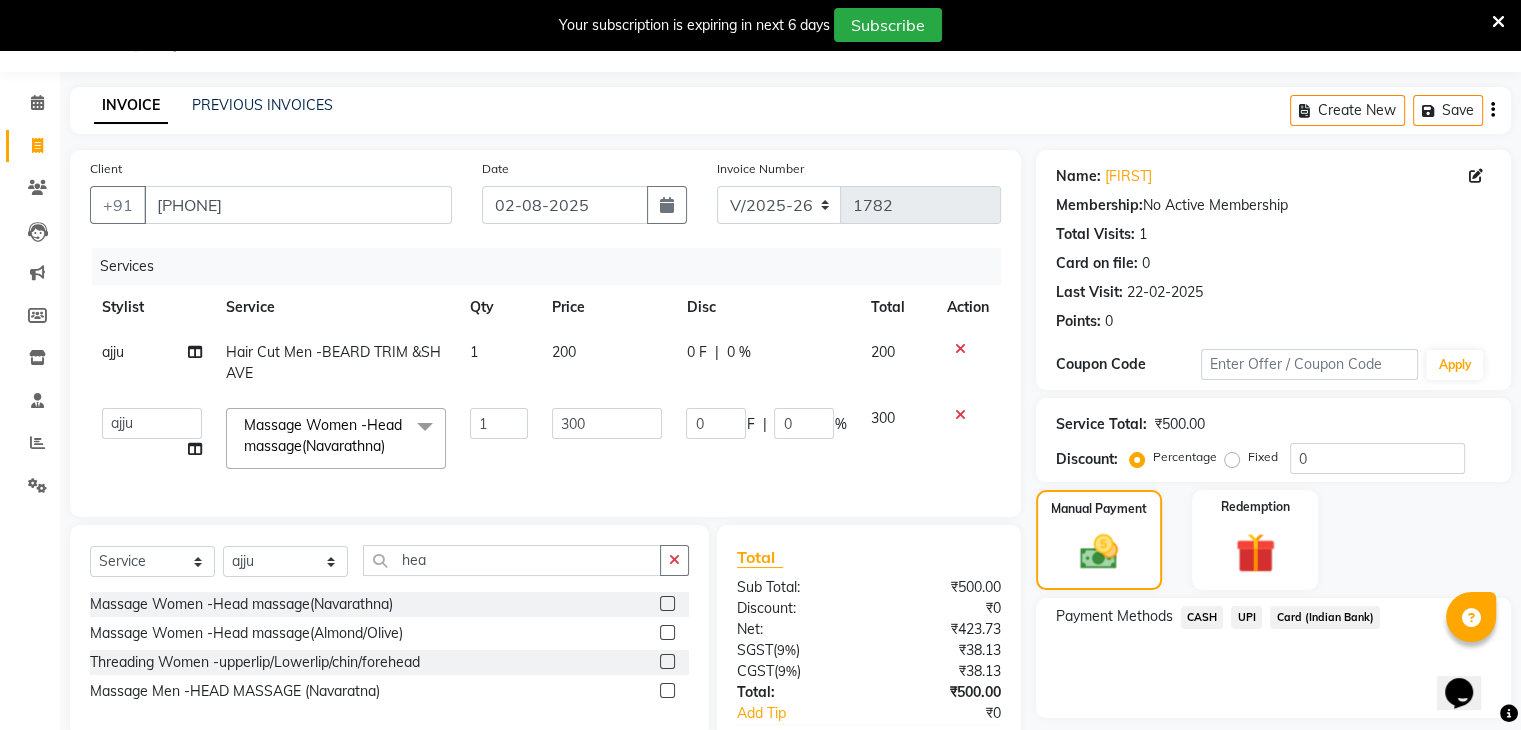 click on "UPI" 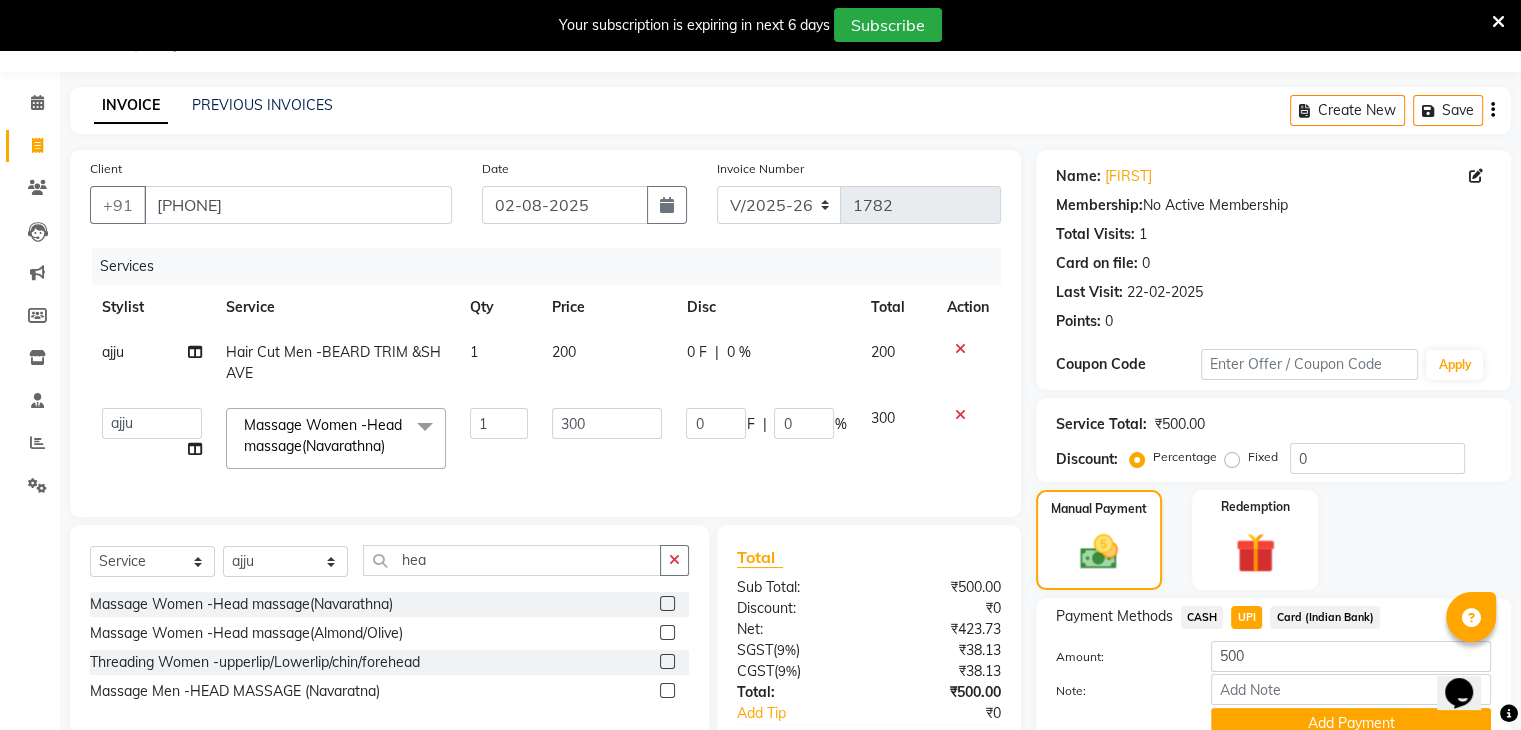 scroll, scrollTop: 184, scrollLeft: 0, axis: vertical 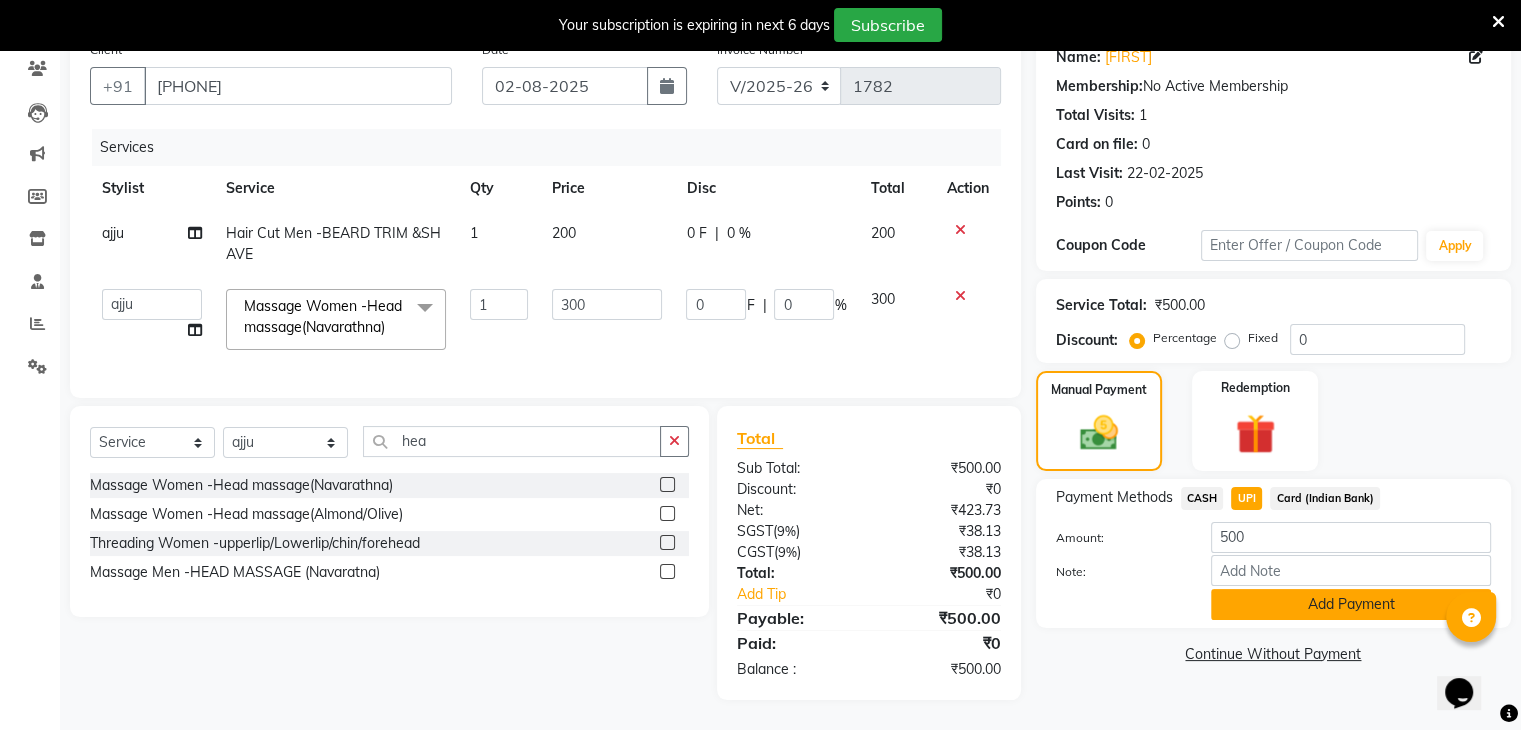 click on "Add Payment" 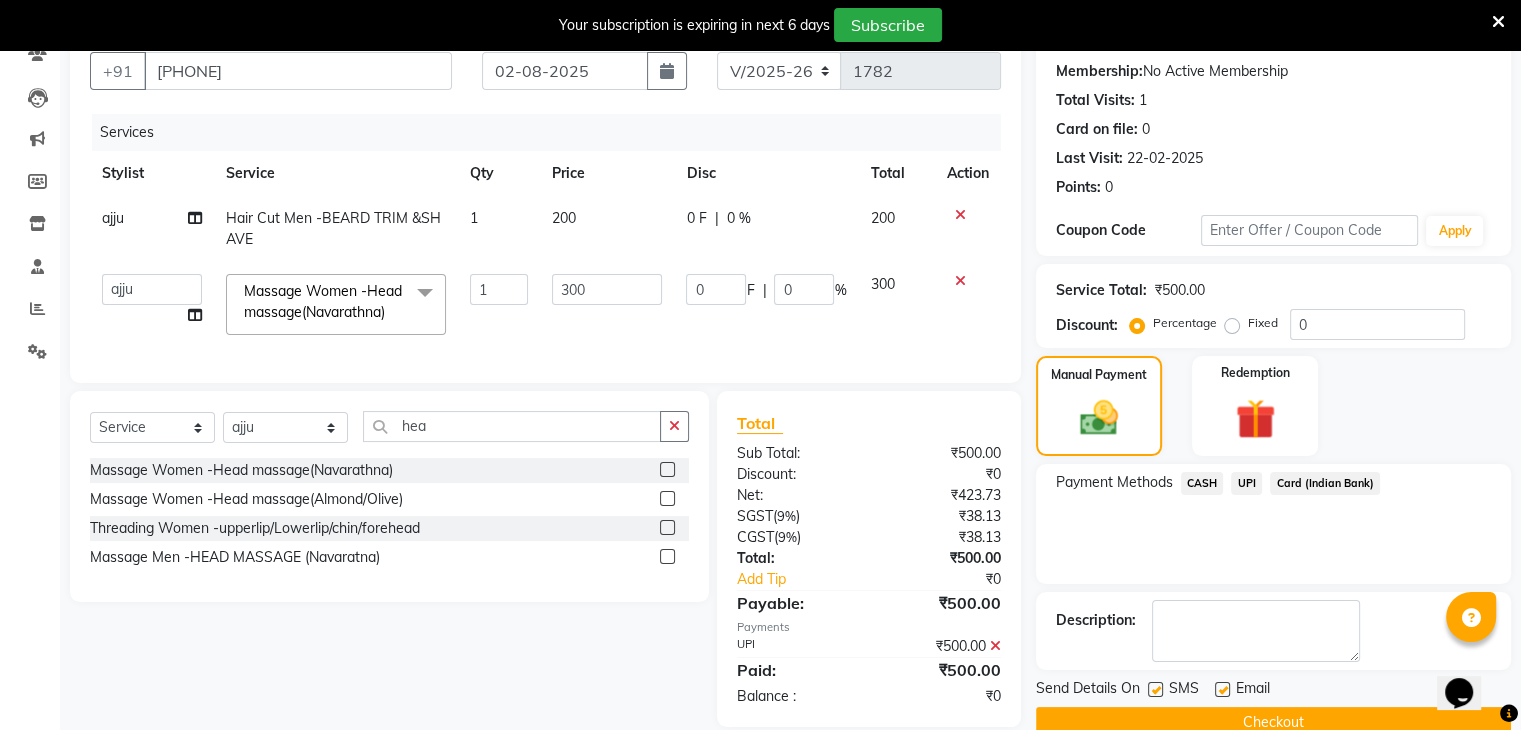 scroll, scrollTop: 226, scrollLeft: 0, axis: vertical 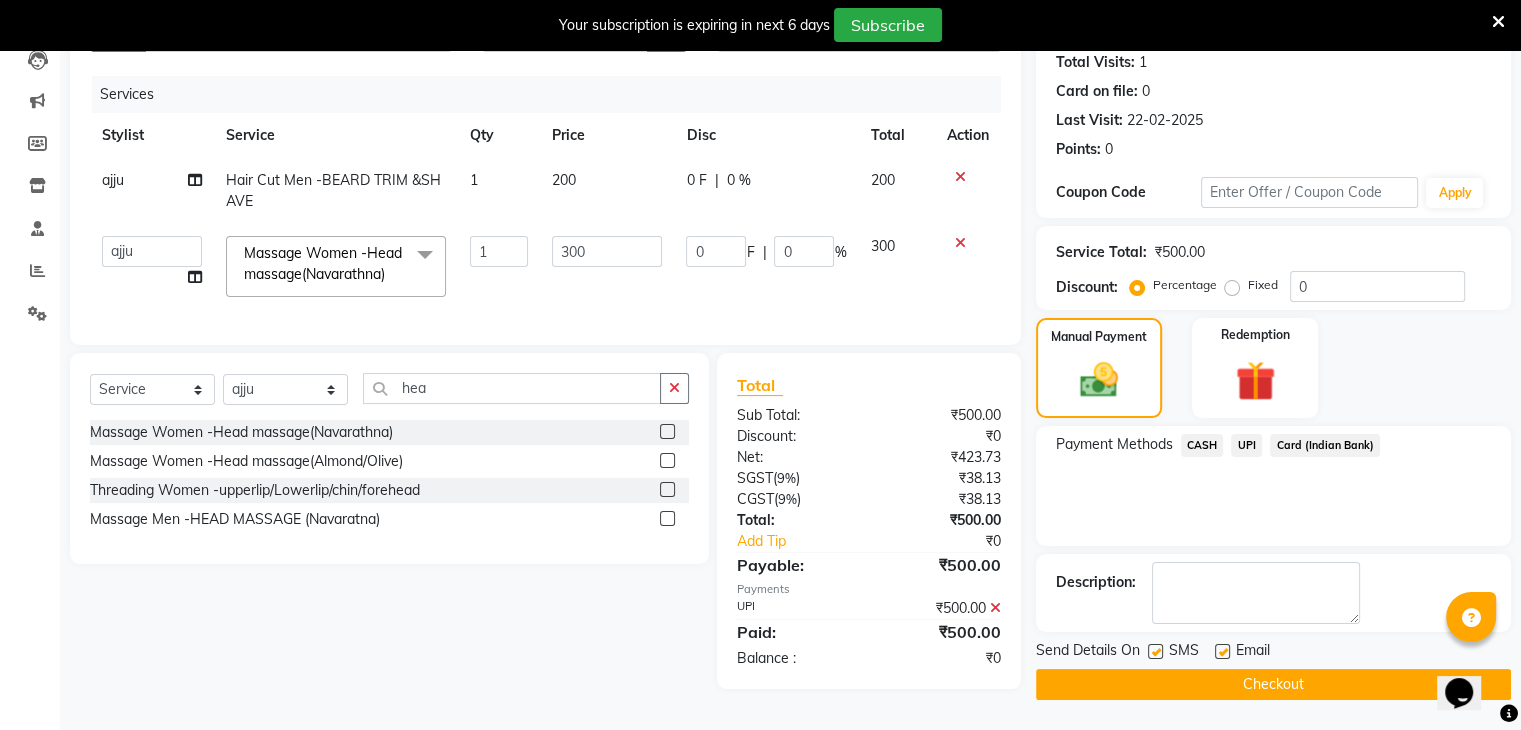 click on "Checkout" 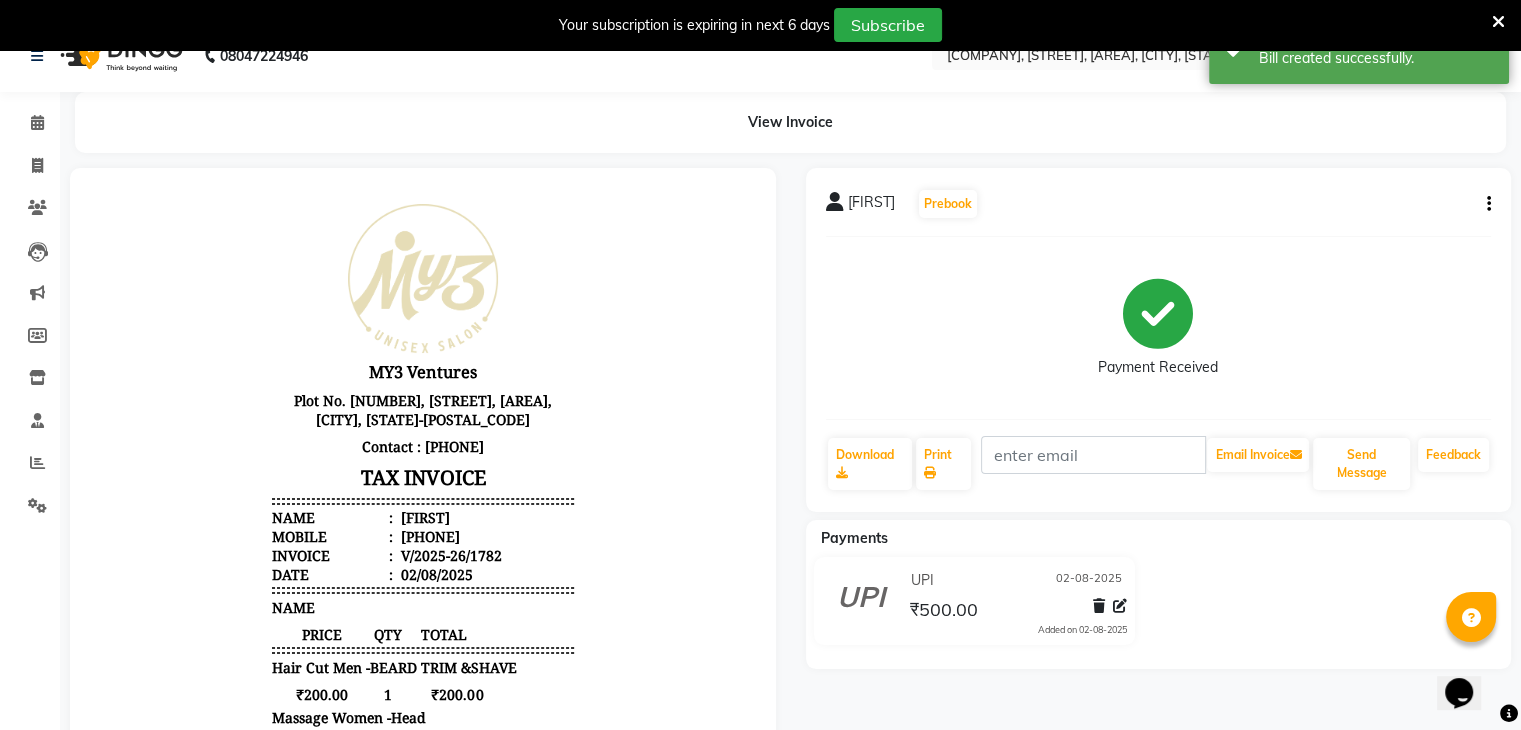 scroll, scrollTop: 0, scrollLeft: 0, axis: both 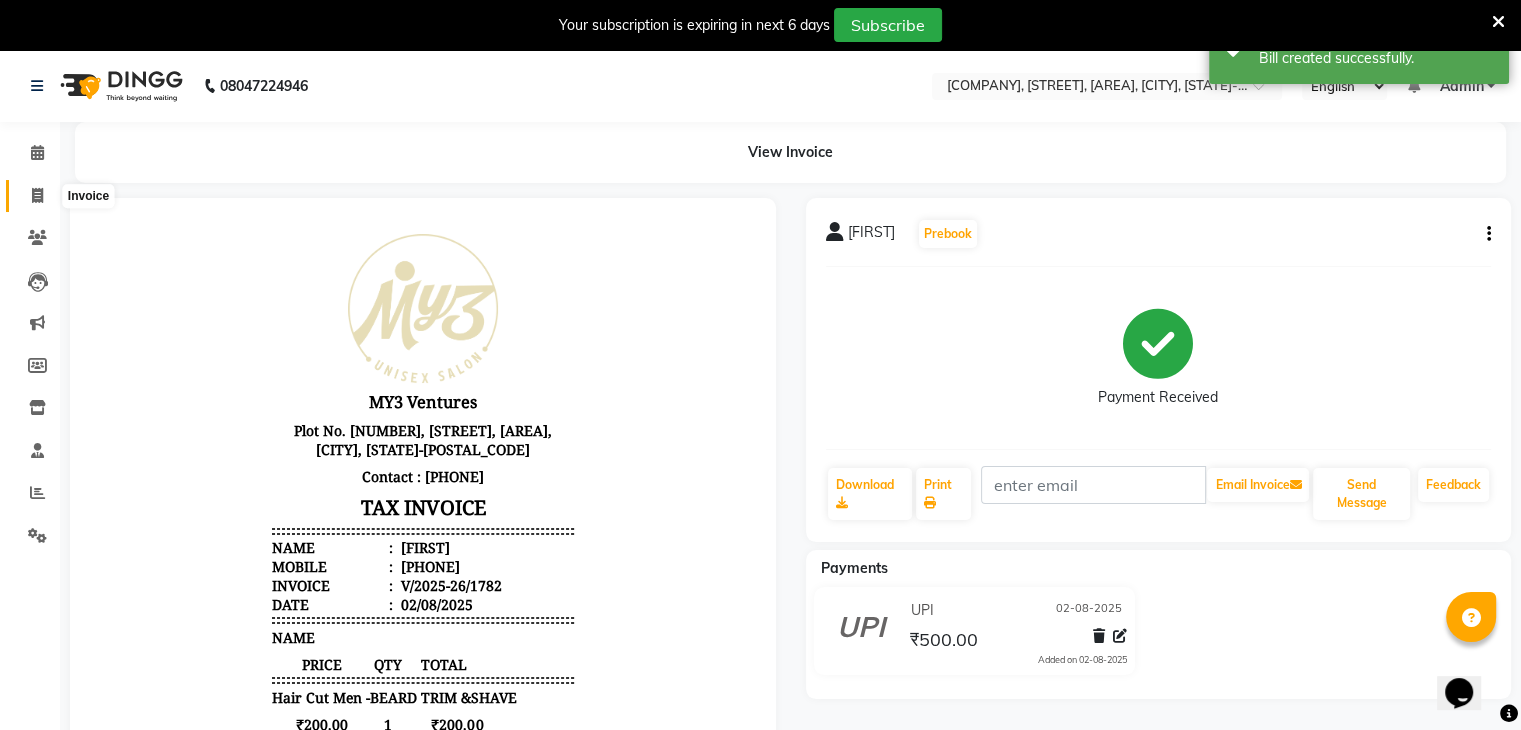 click 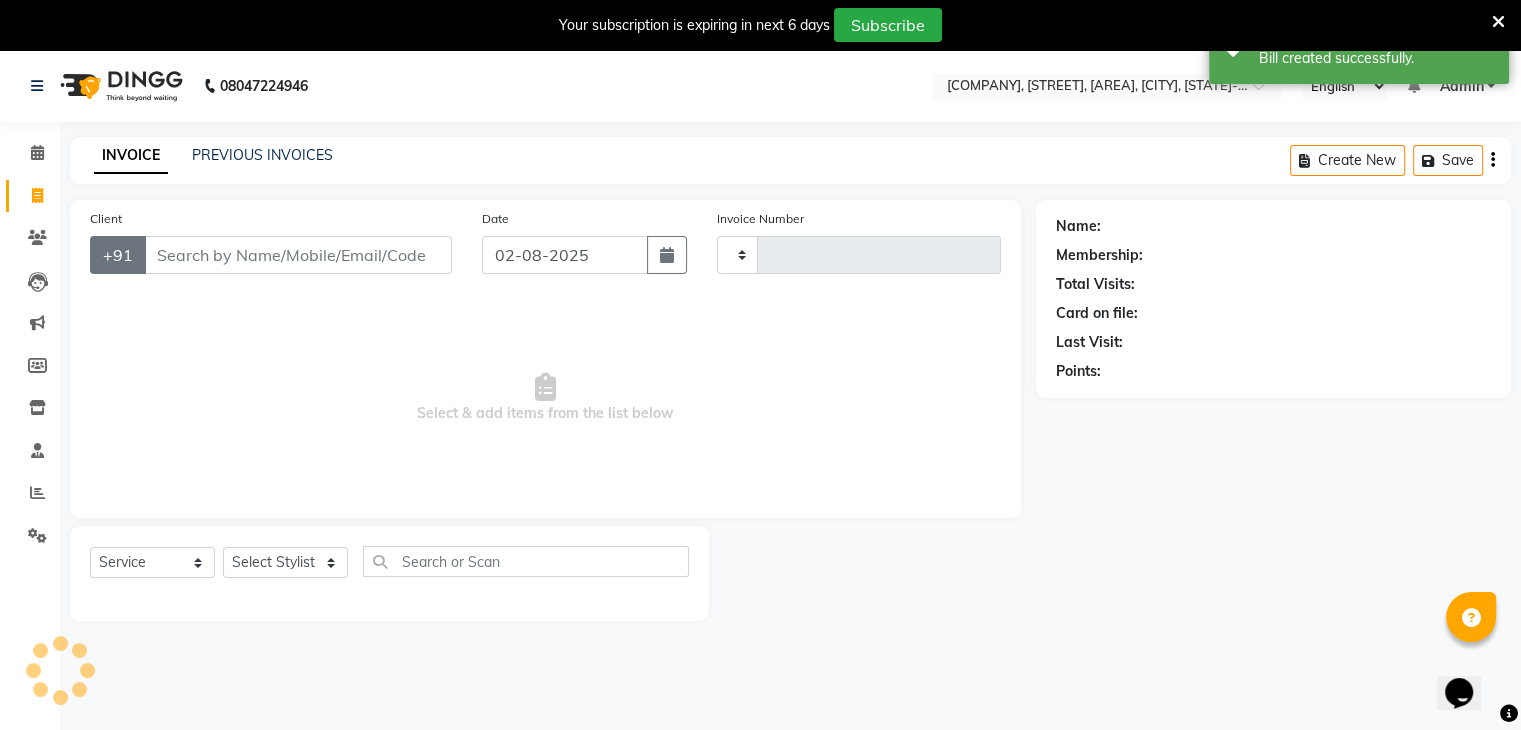 type on "1783" 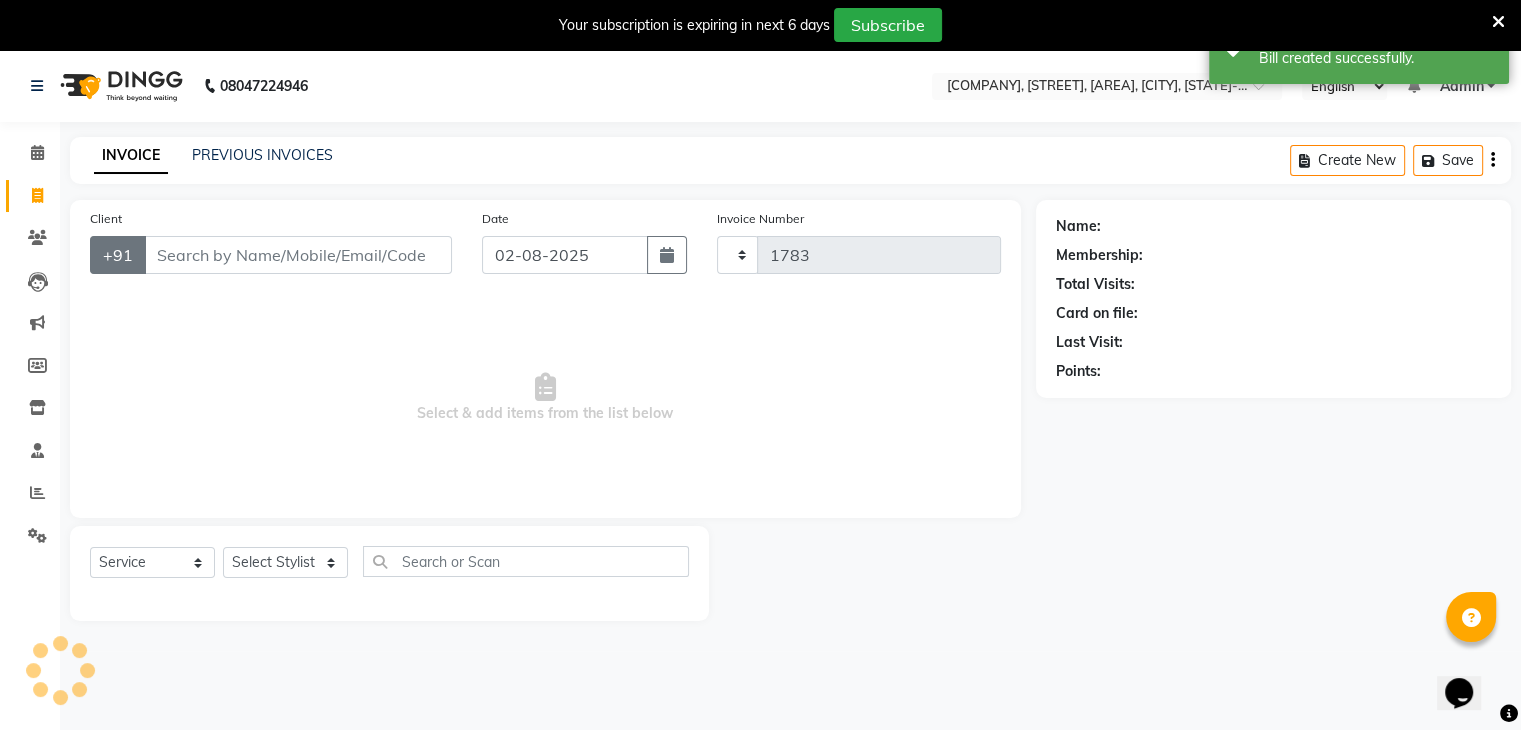 scroll, scrollTop: 50, scrollLeft: 0, axis: vertical 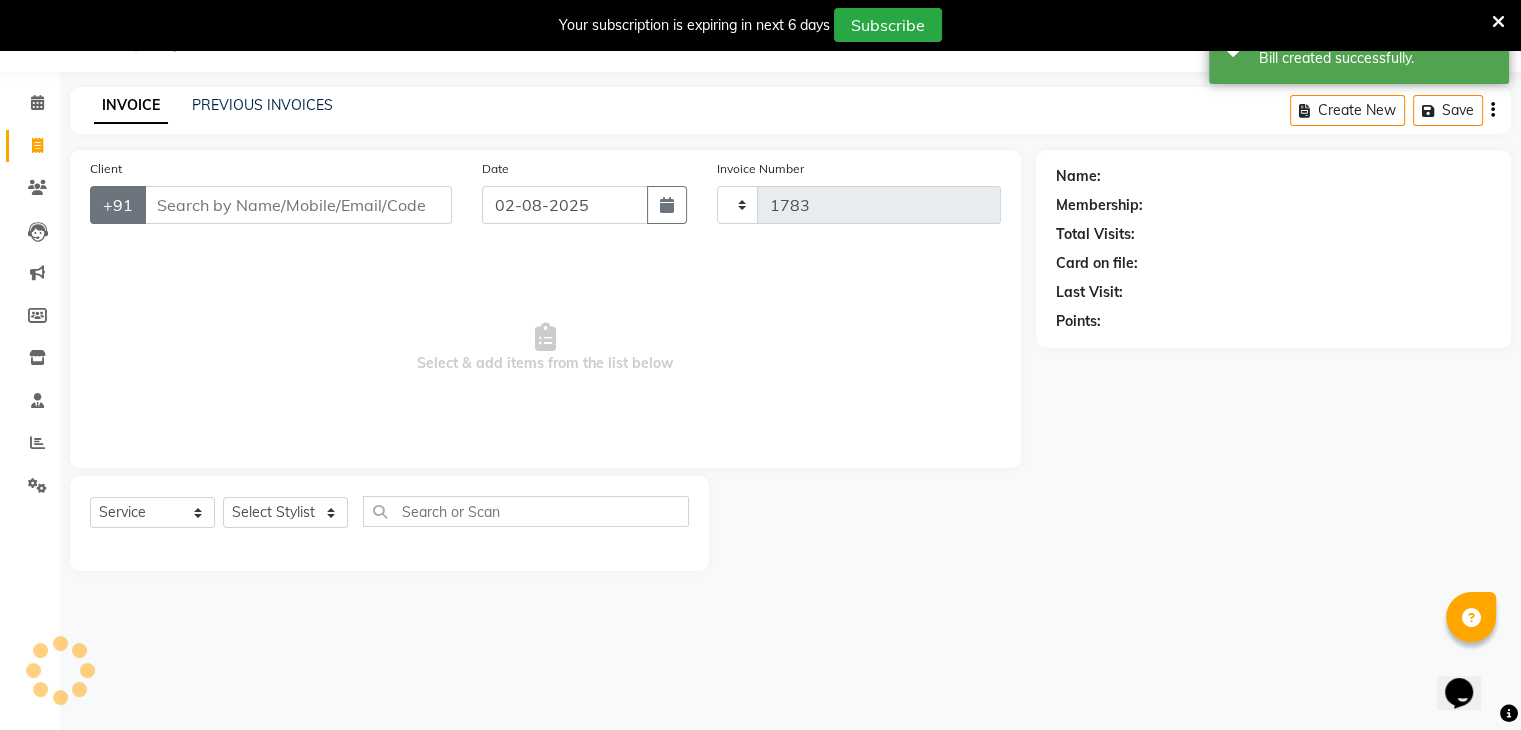 select on "6707" 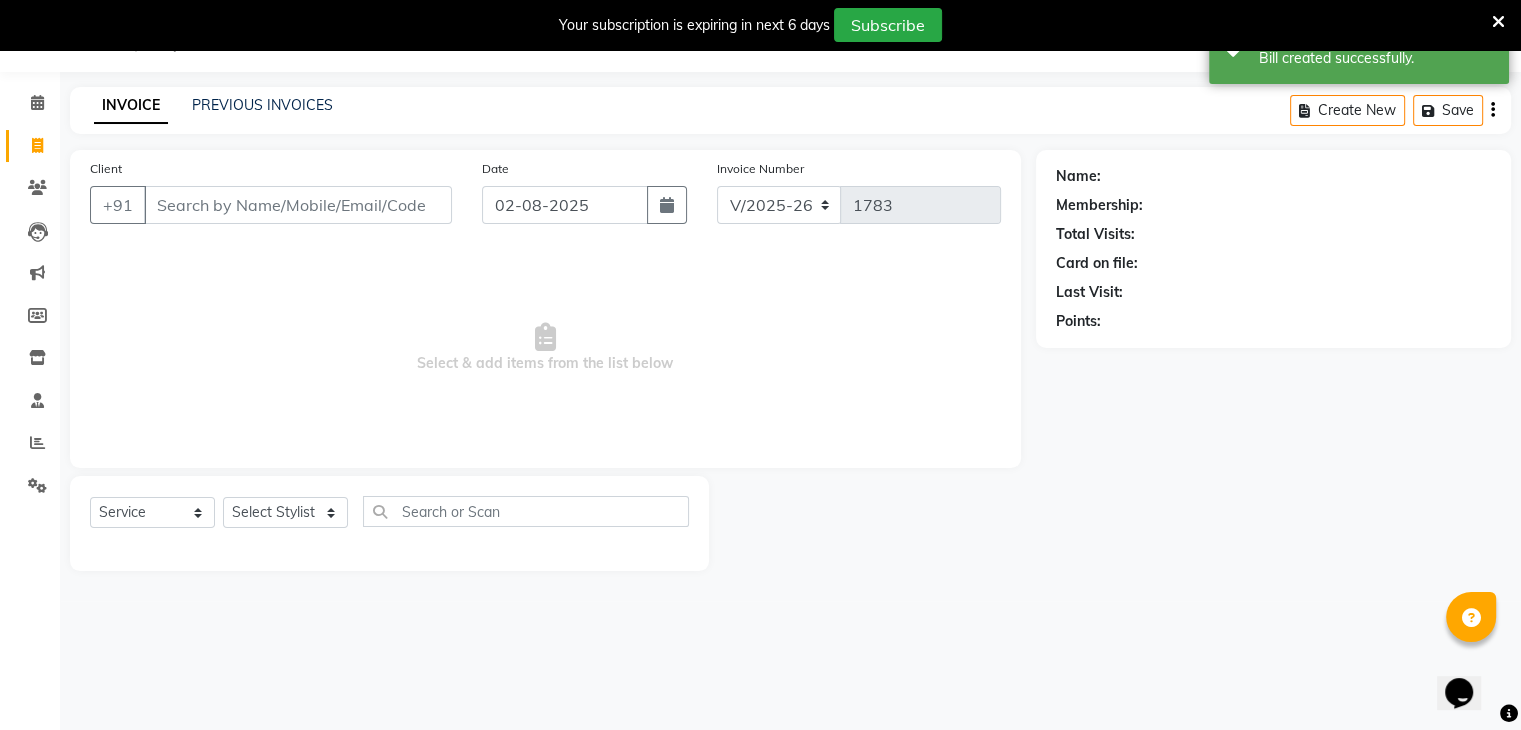 click on "Client" at bounding box center (298, 205) 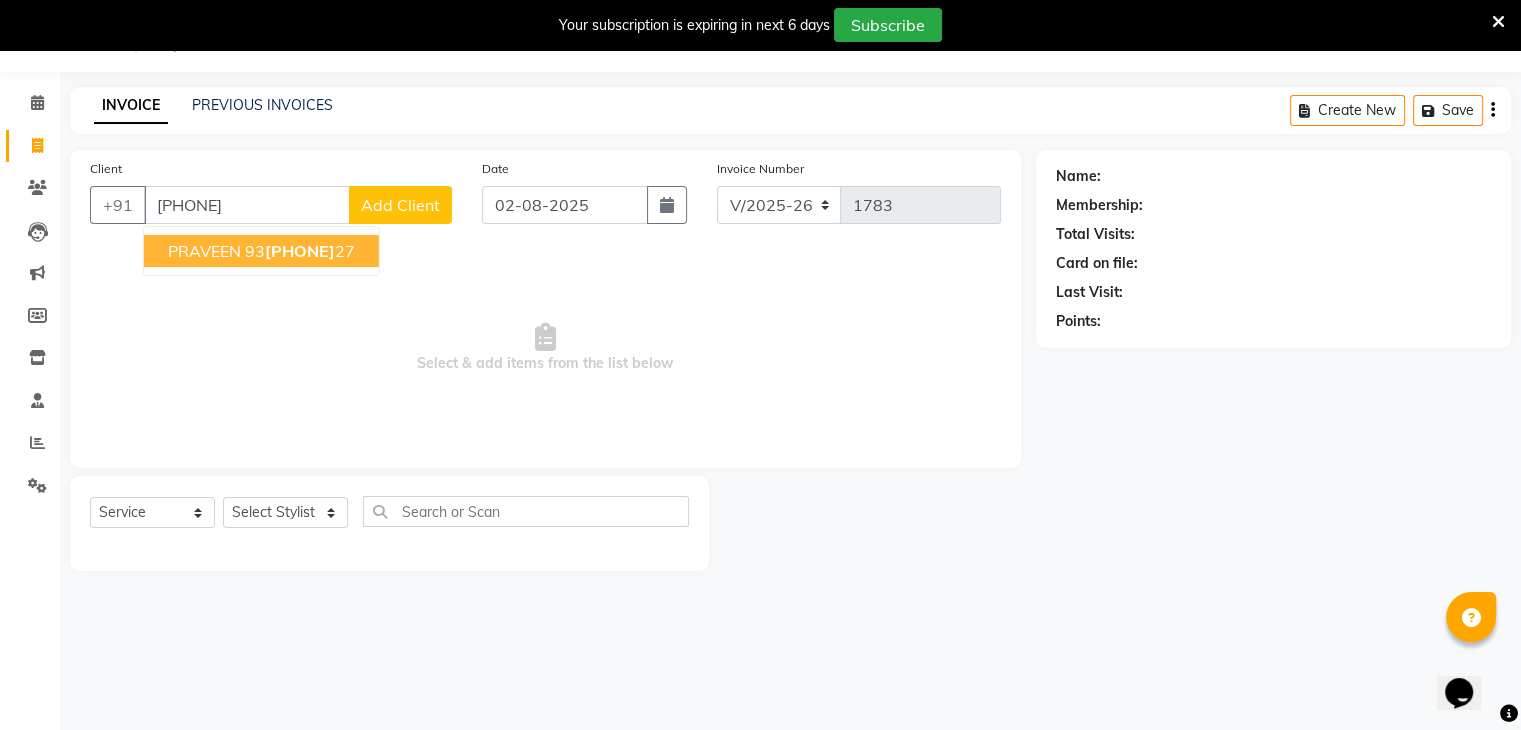 click on "[PHONE]" at bounding box center [300, 251] 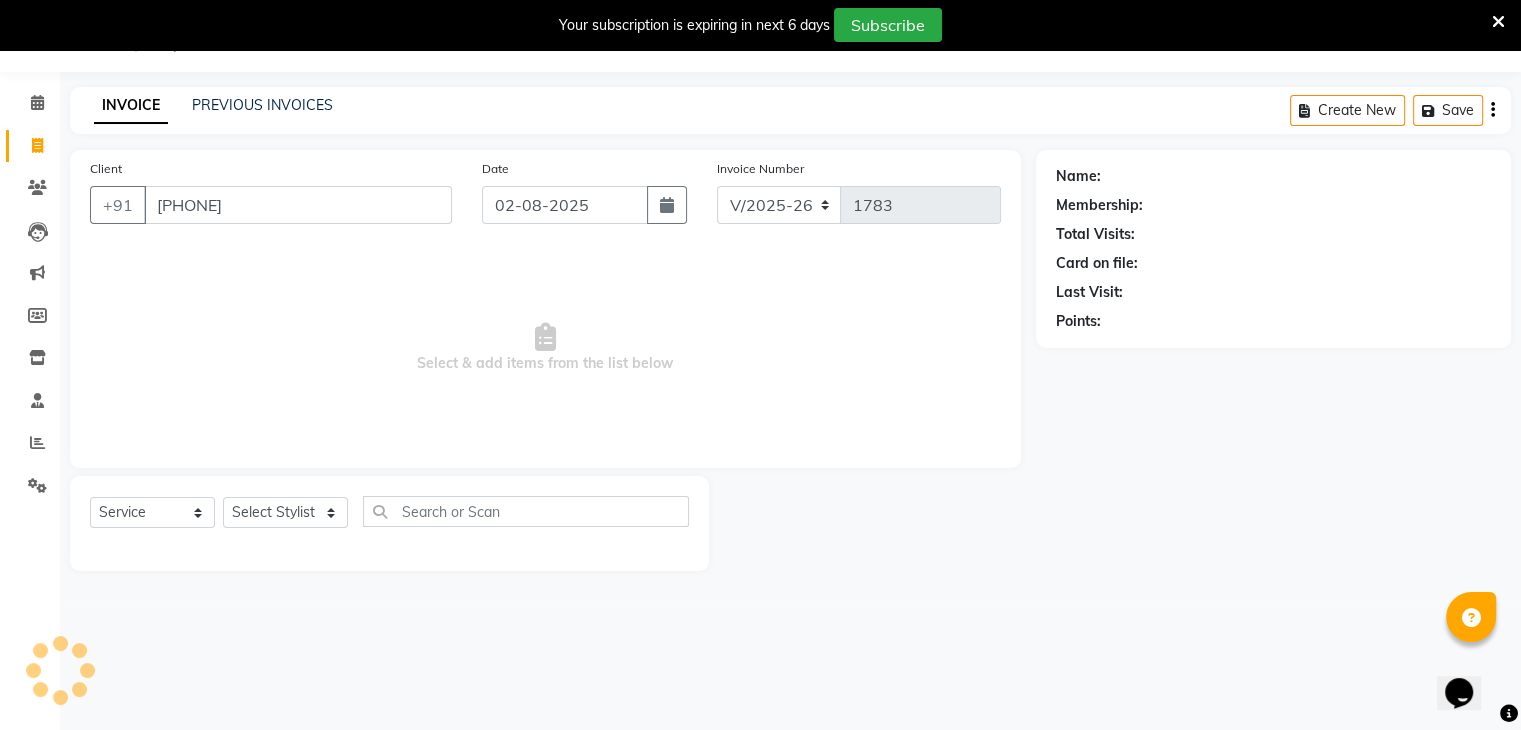 type on "[PHONE]" 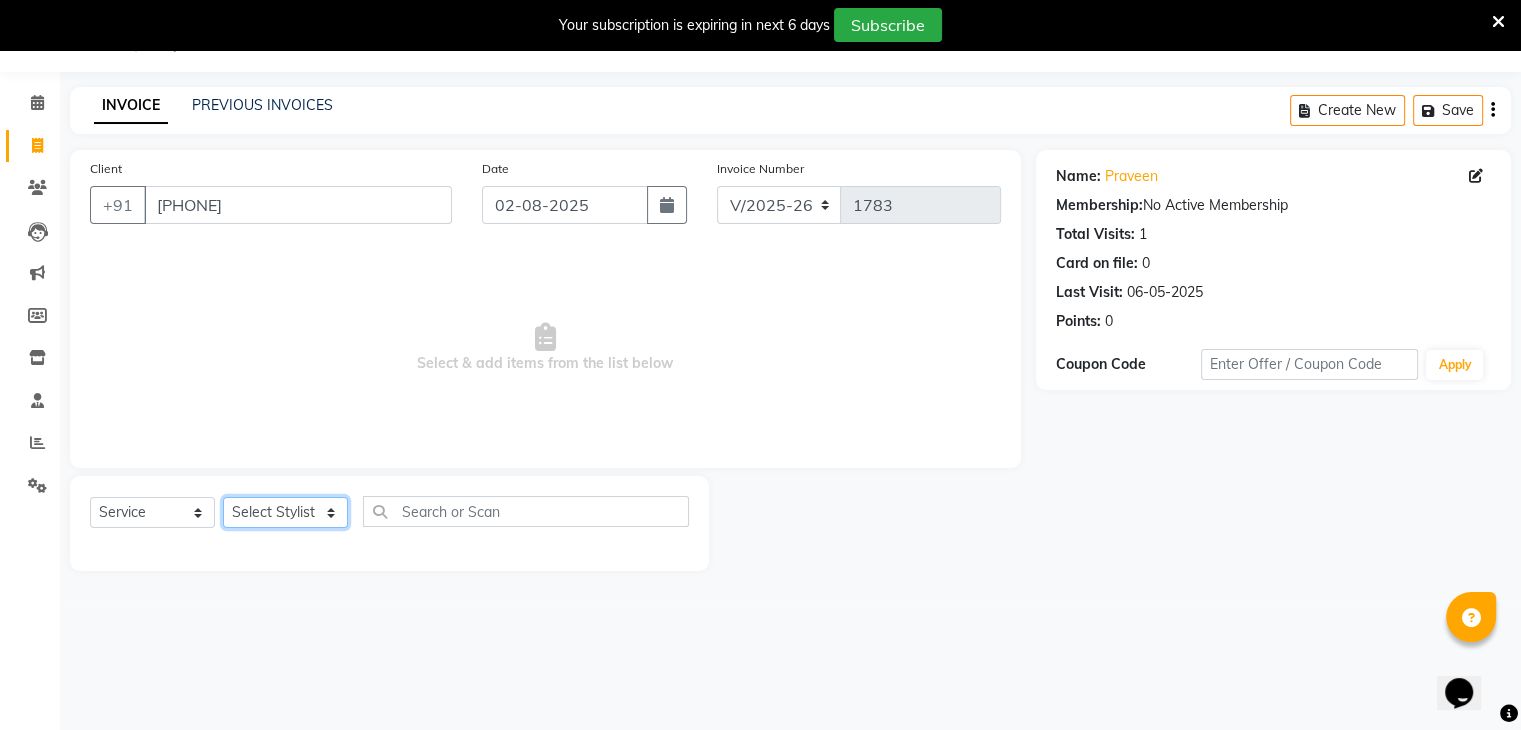 click on "Select Stylist [FIRST] [FIRST] [FIRST] [FIRST] [FIRST] [FIRST] [FIRST] [FIRST]" 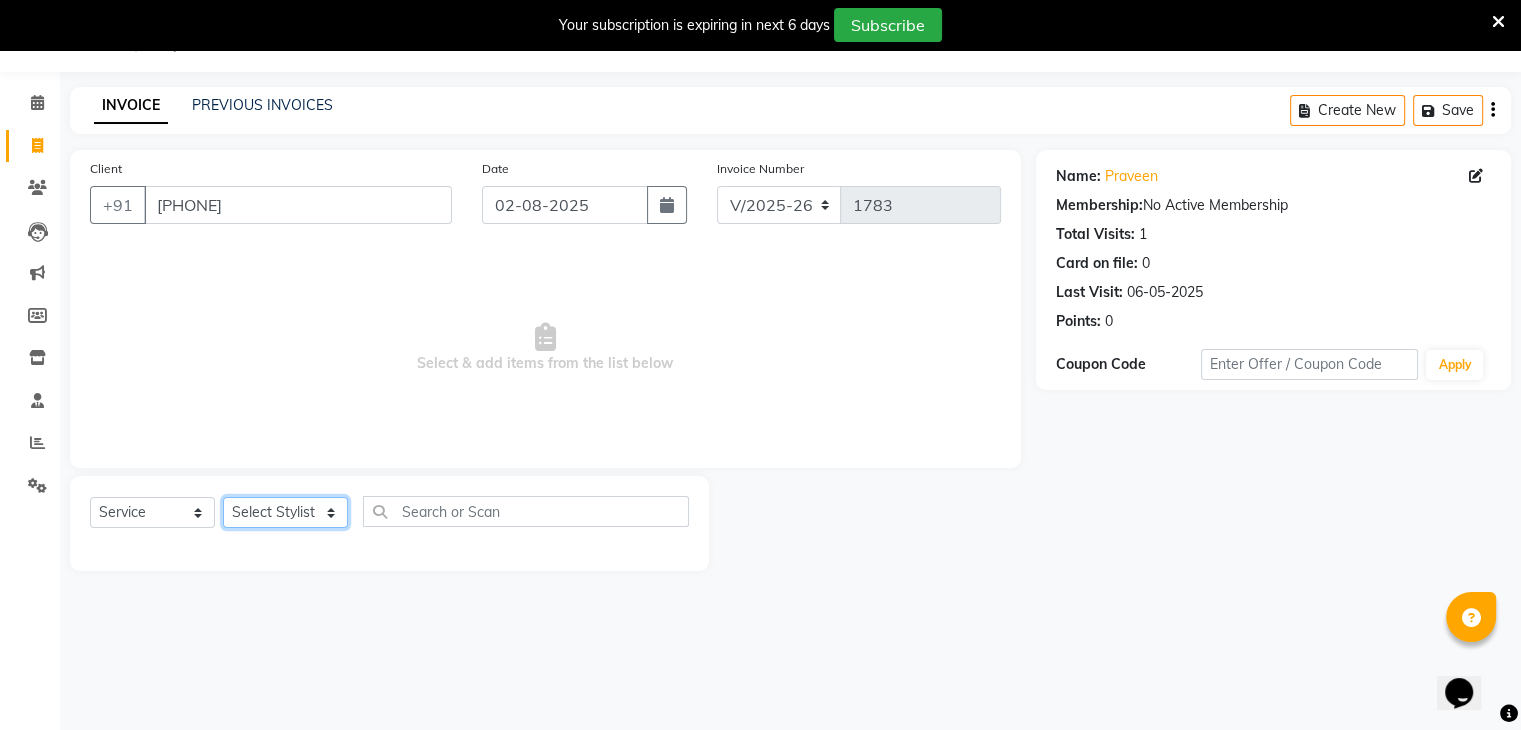 select on "85423" 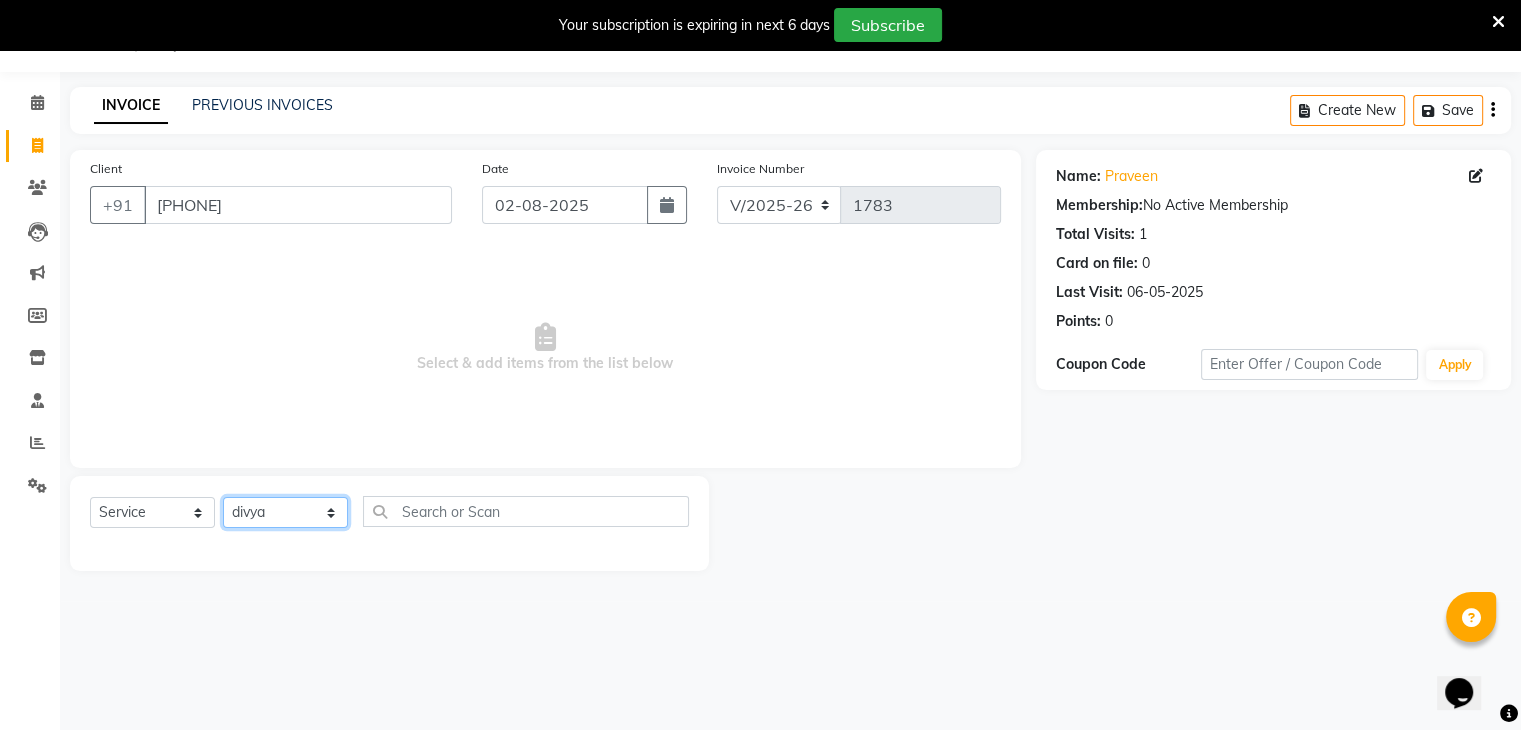 click on "Select Stylist [FIRST] [FIRST] [FIRST] [FIRST] [FIRST] [FIRST] [FIRST] [FIRST]" 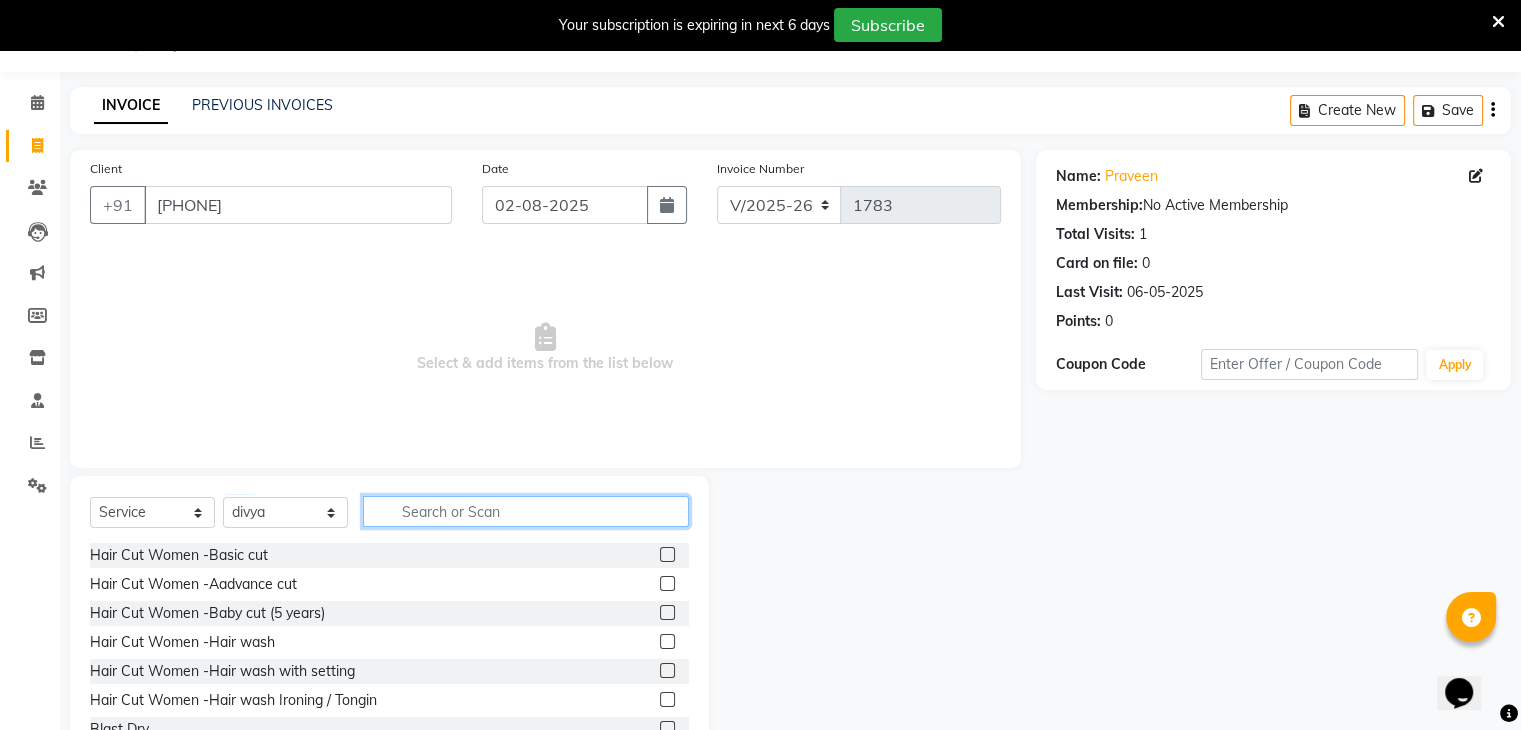 click 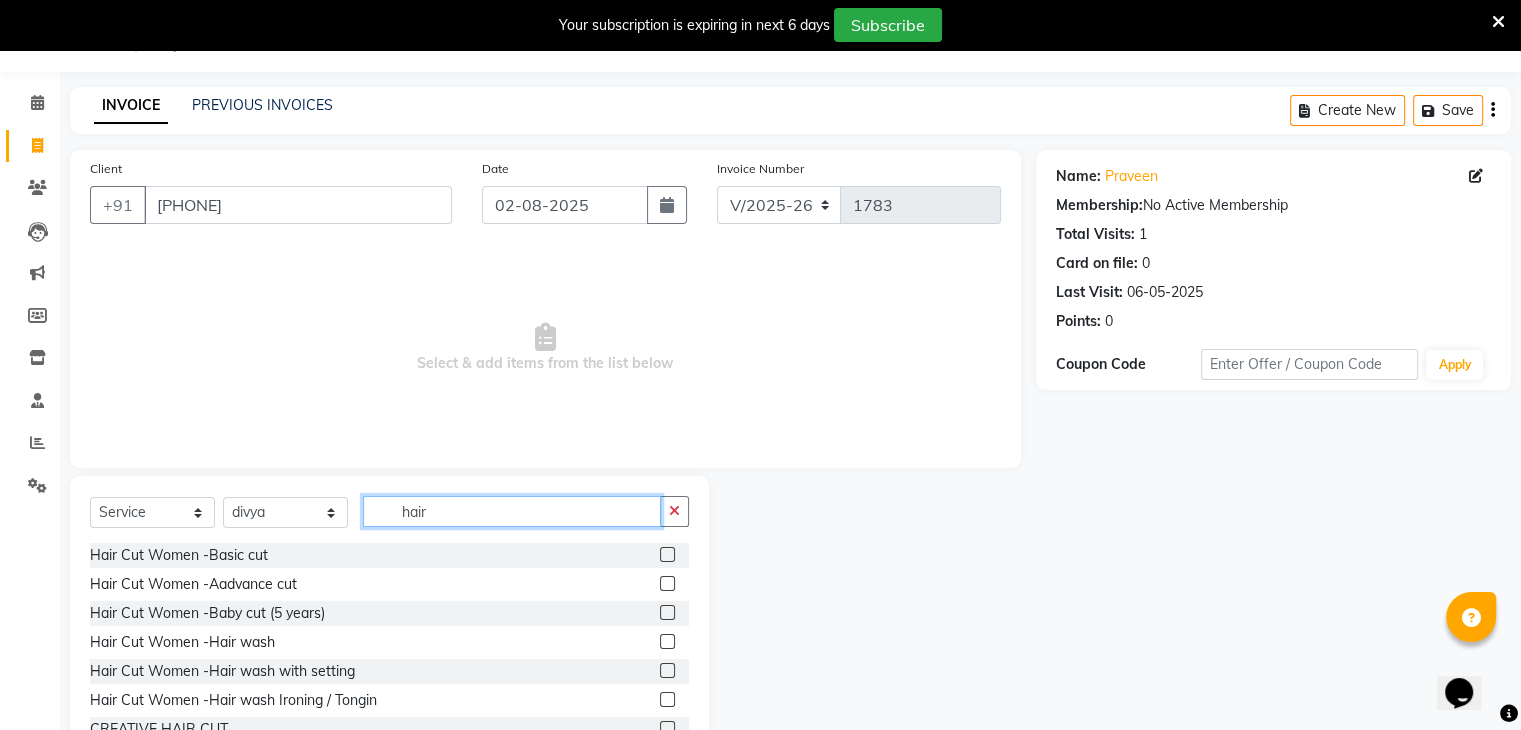 type on "hair" 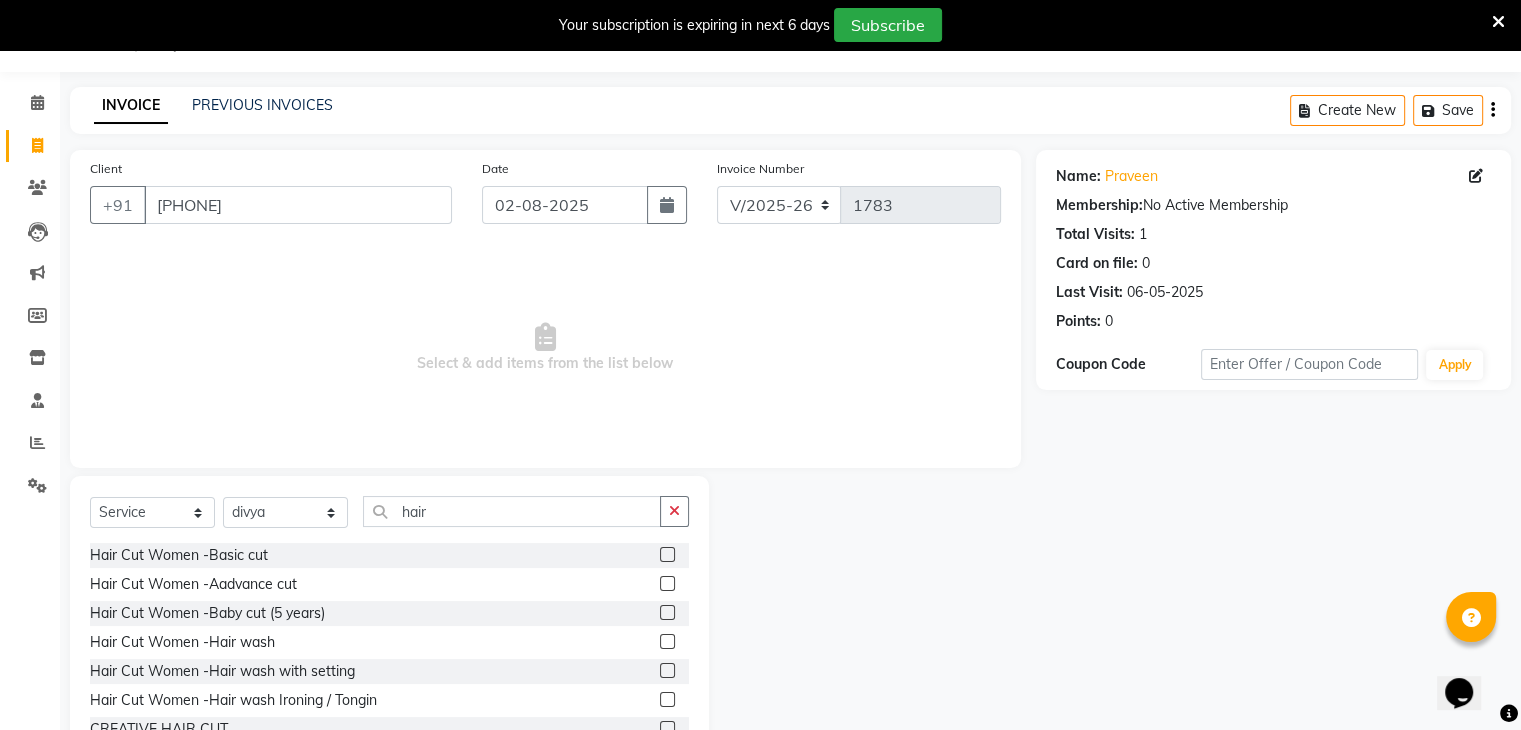 click 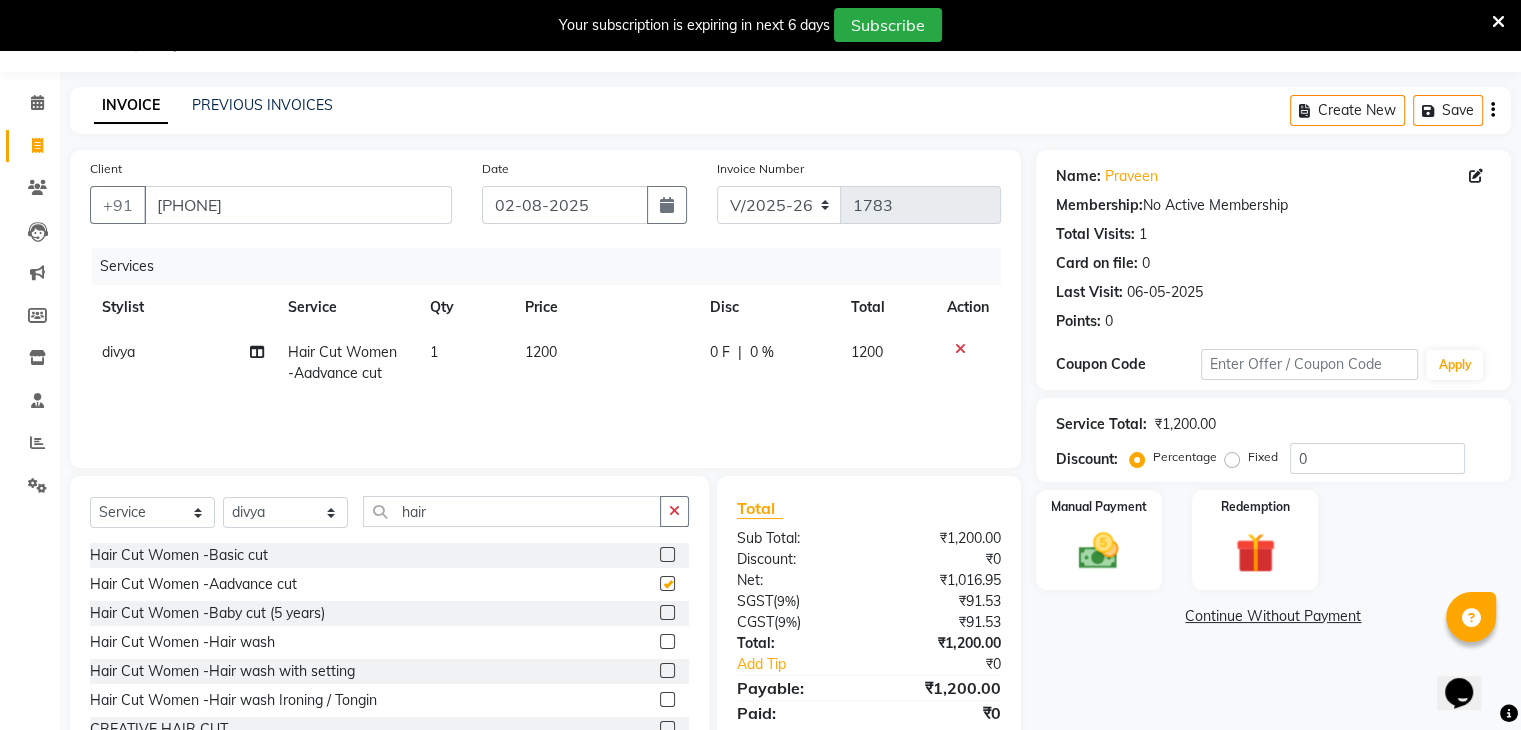 checkbox on "false" 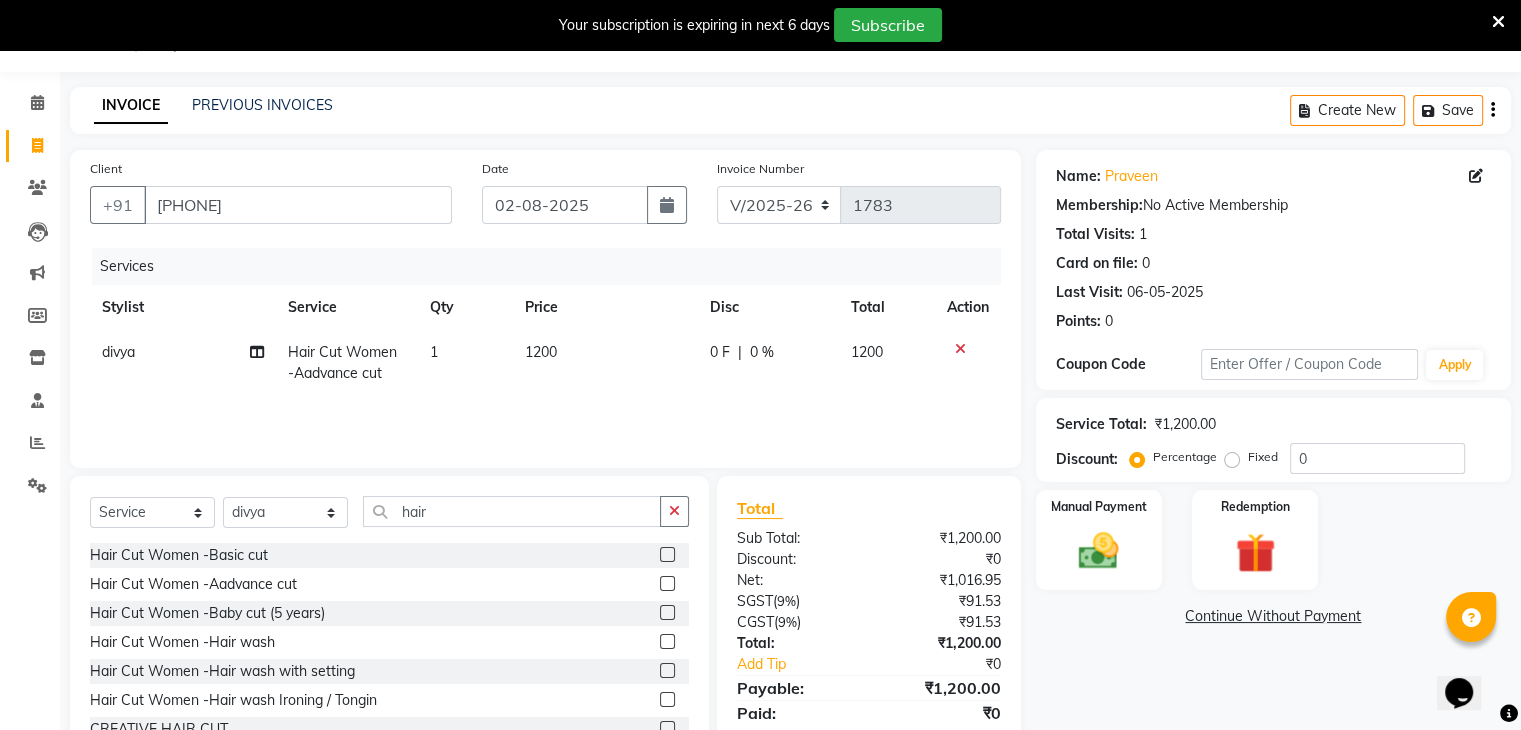 click on "1200" 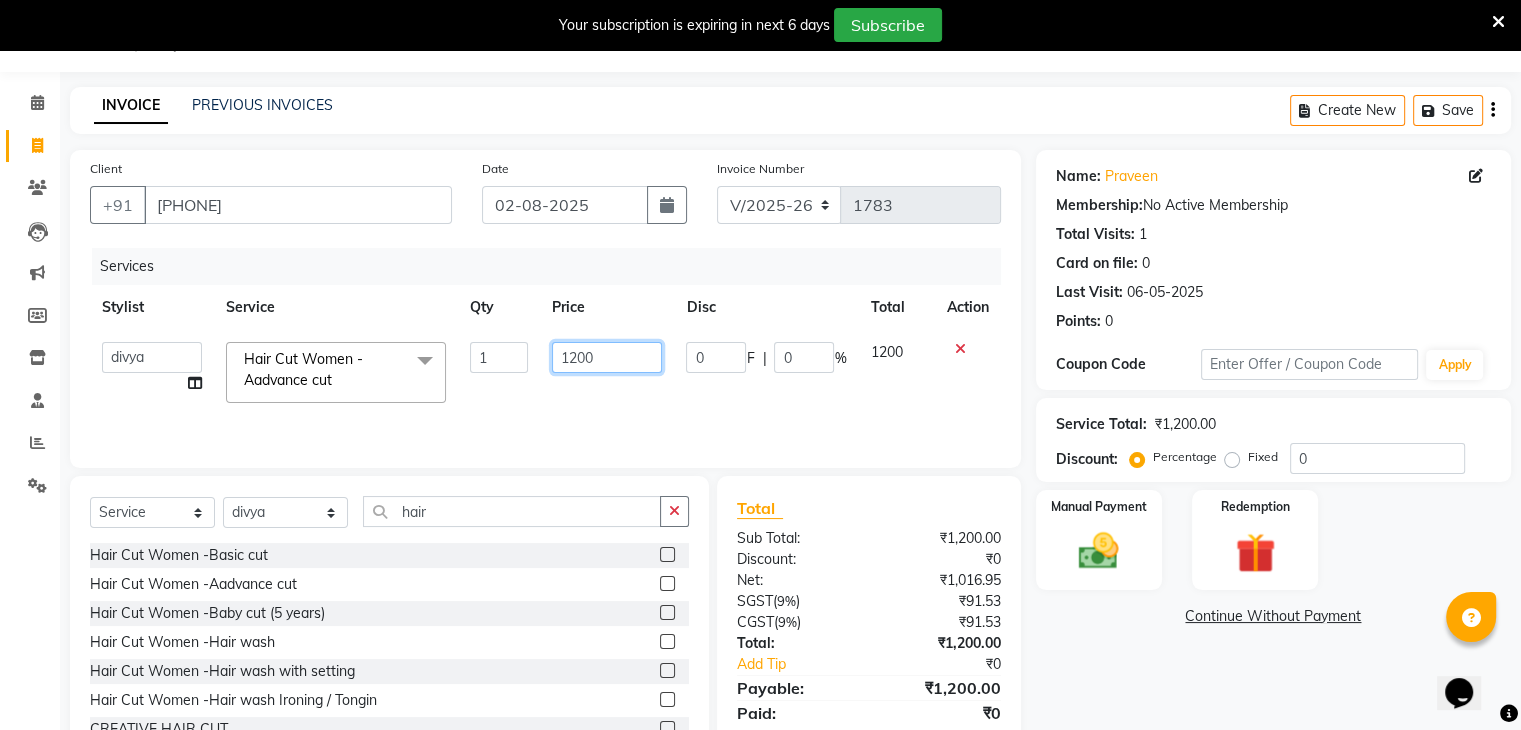 click on "1200" 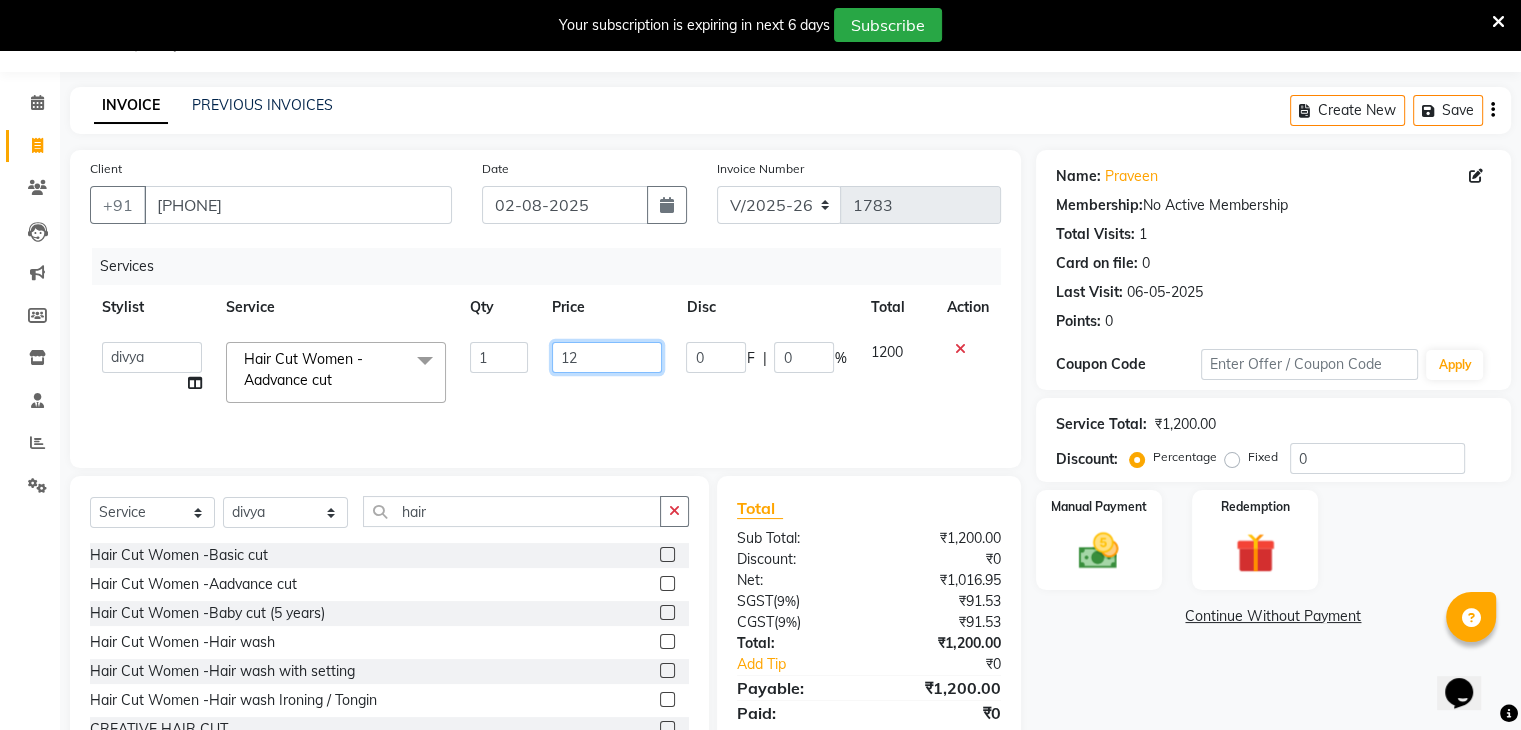type on "1" 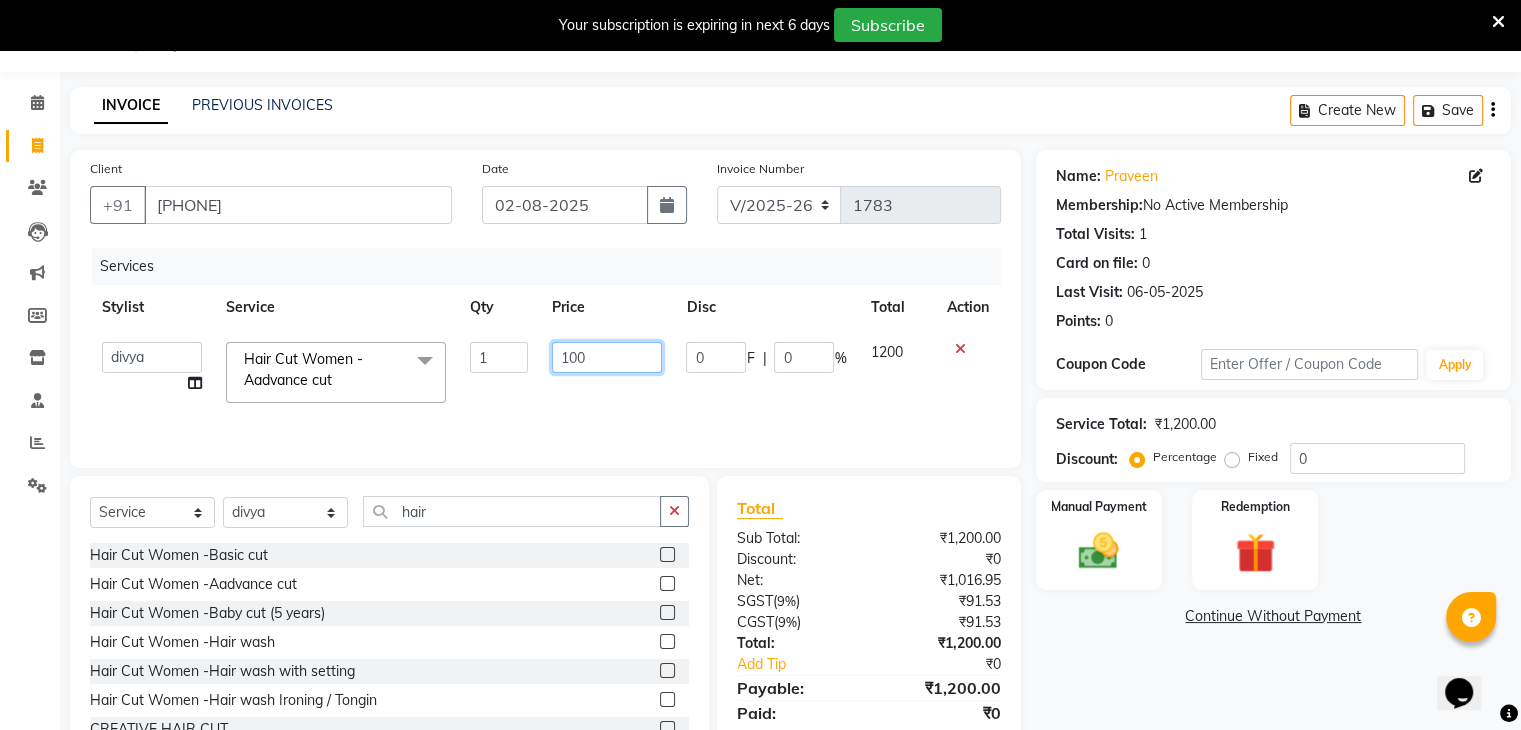 type on "1000" 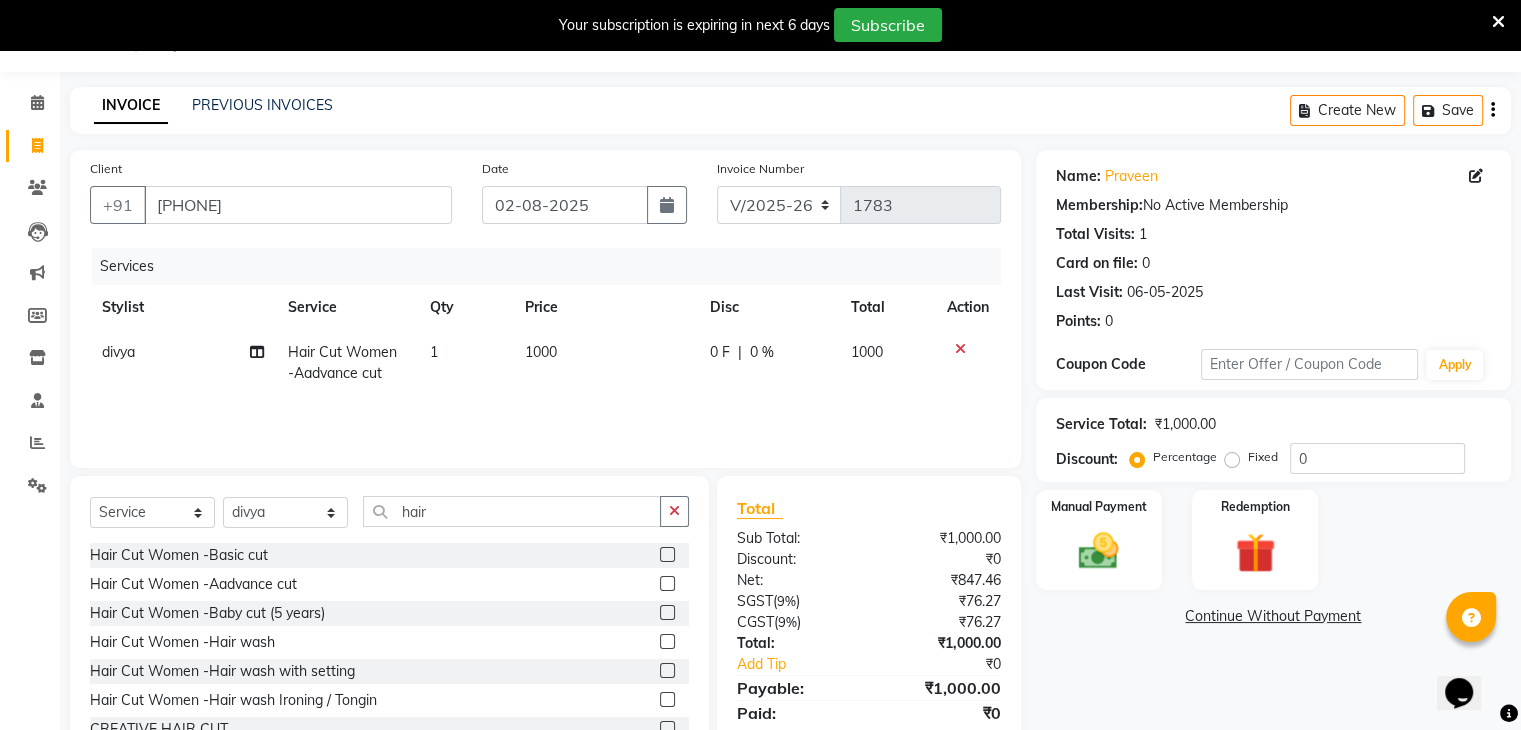 click on "1000" 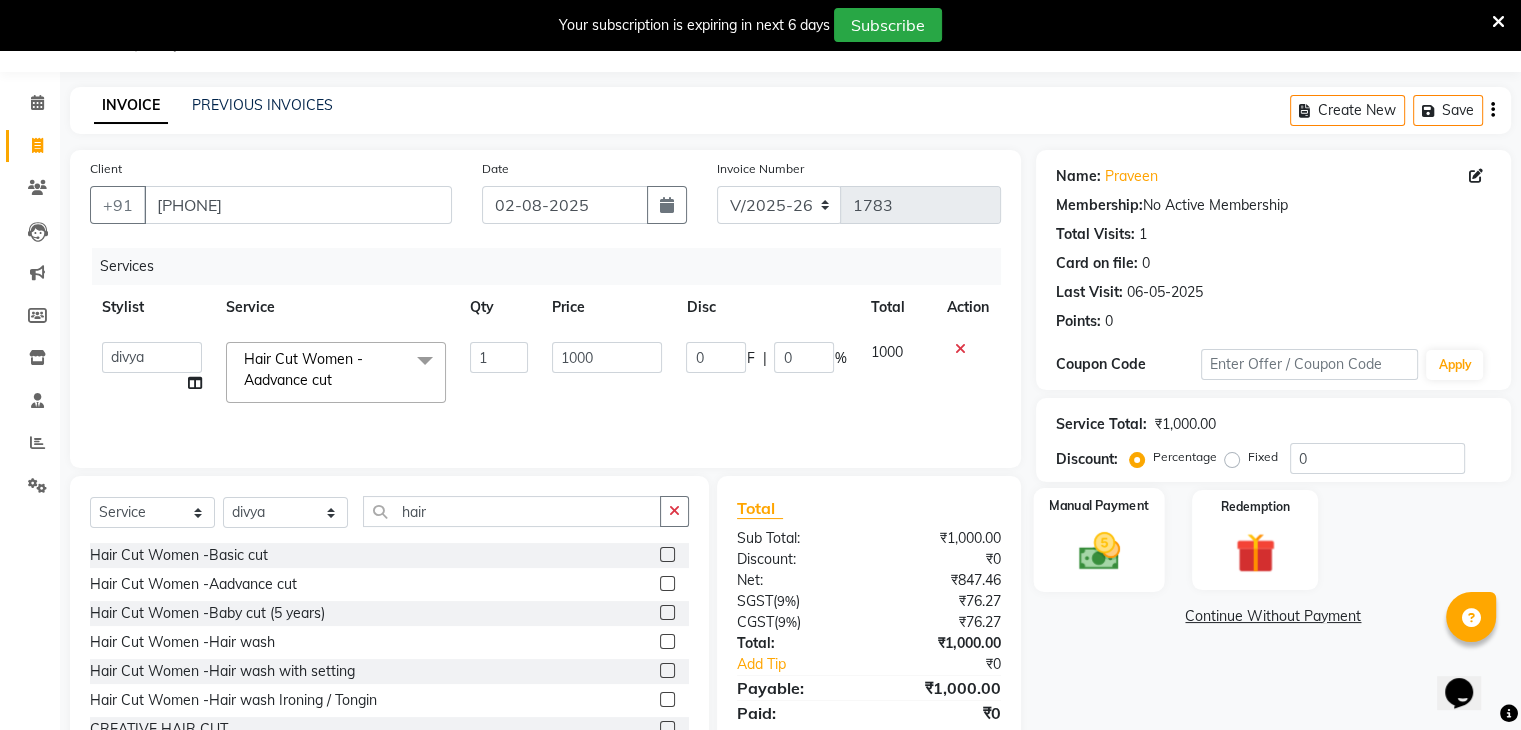 click on "Manual Payment" 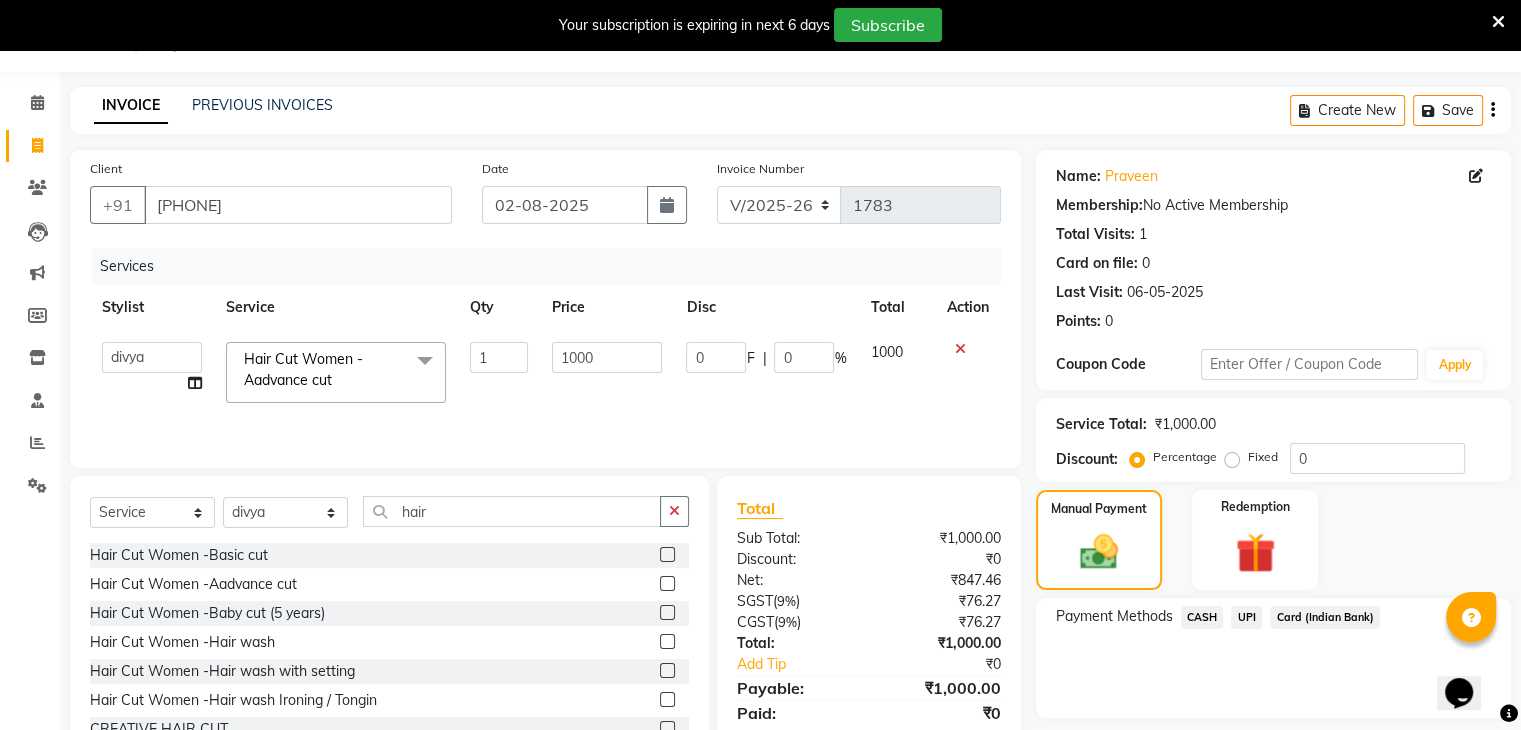 click on "UPI" 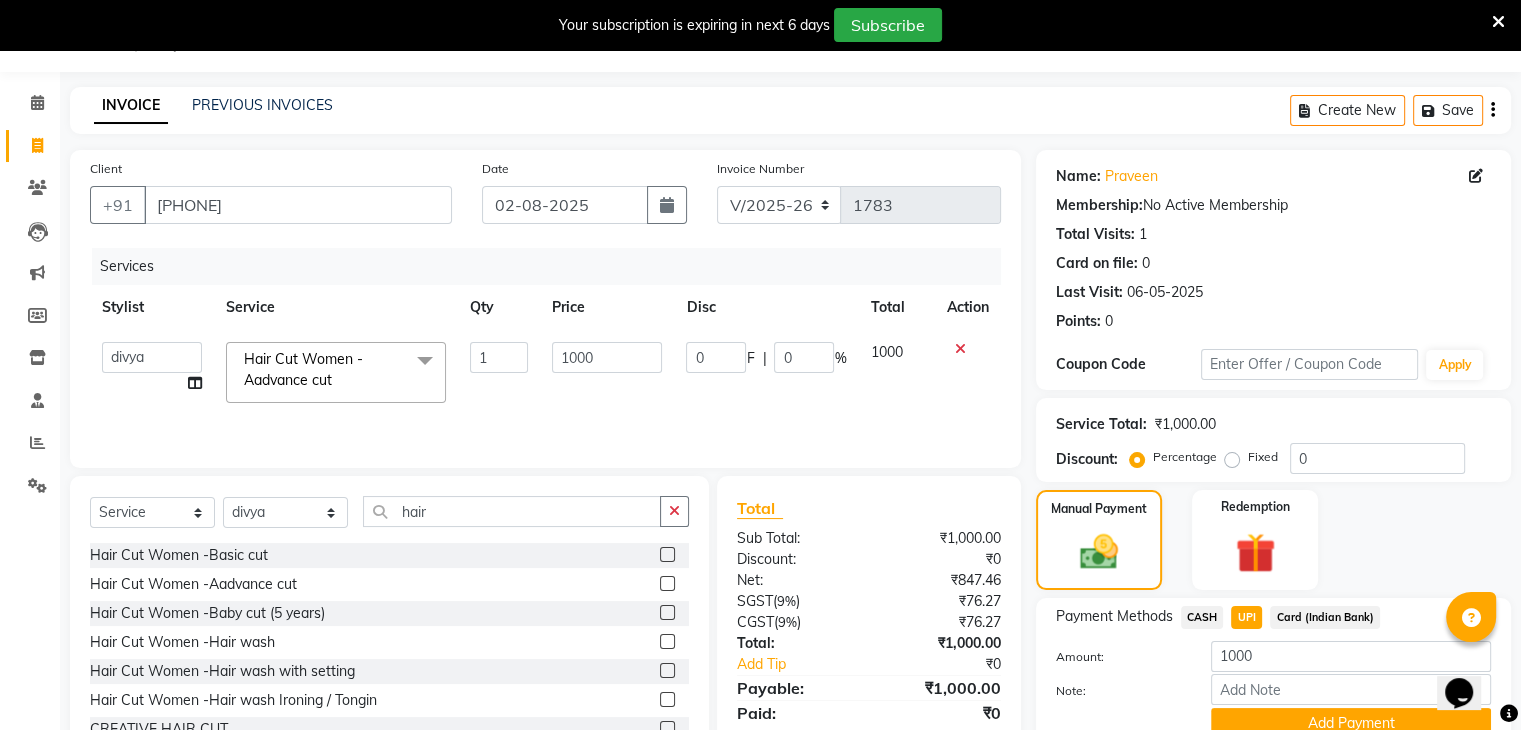 scroll, scrollTop: 140, scrollLeft: 0, axis: vertical 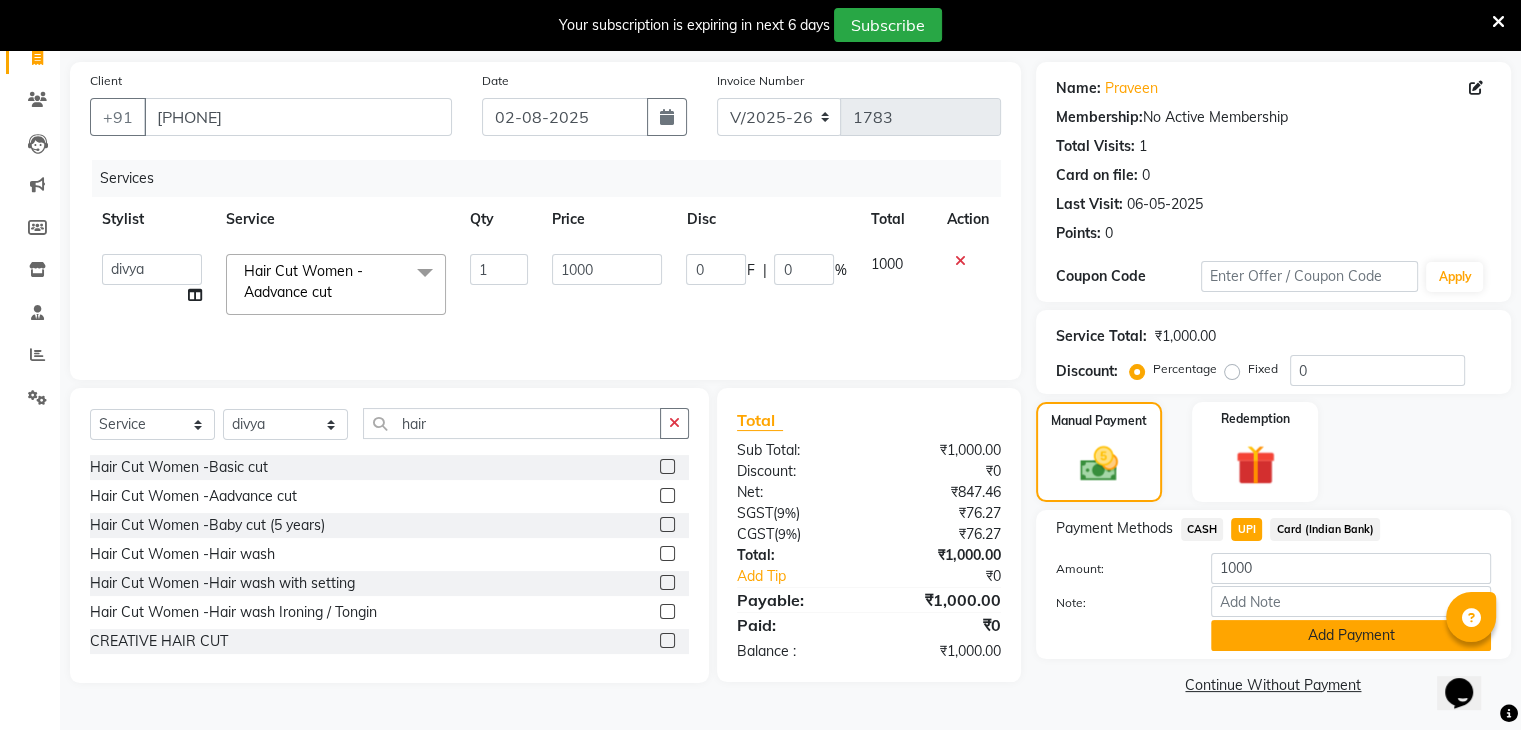 click on "Add Payment" 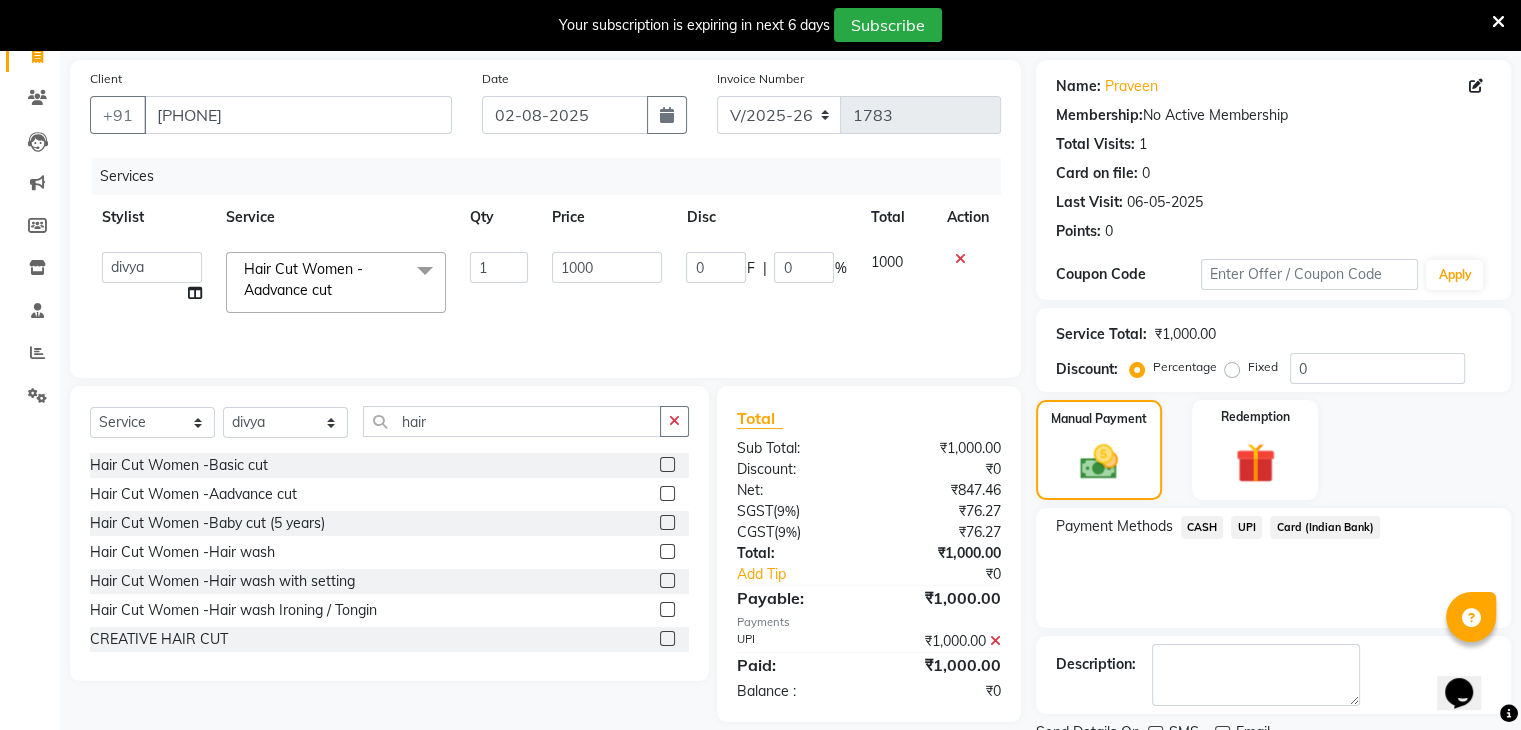 scroll, scrollTop: 220, scrollLeft: 0, axis: vertical 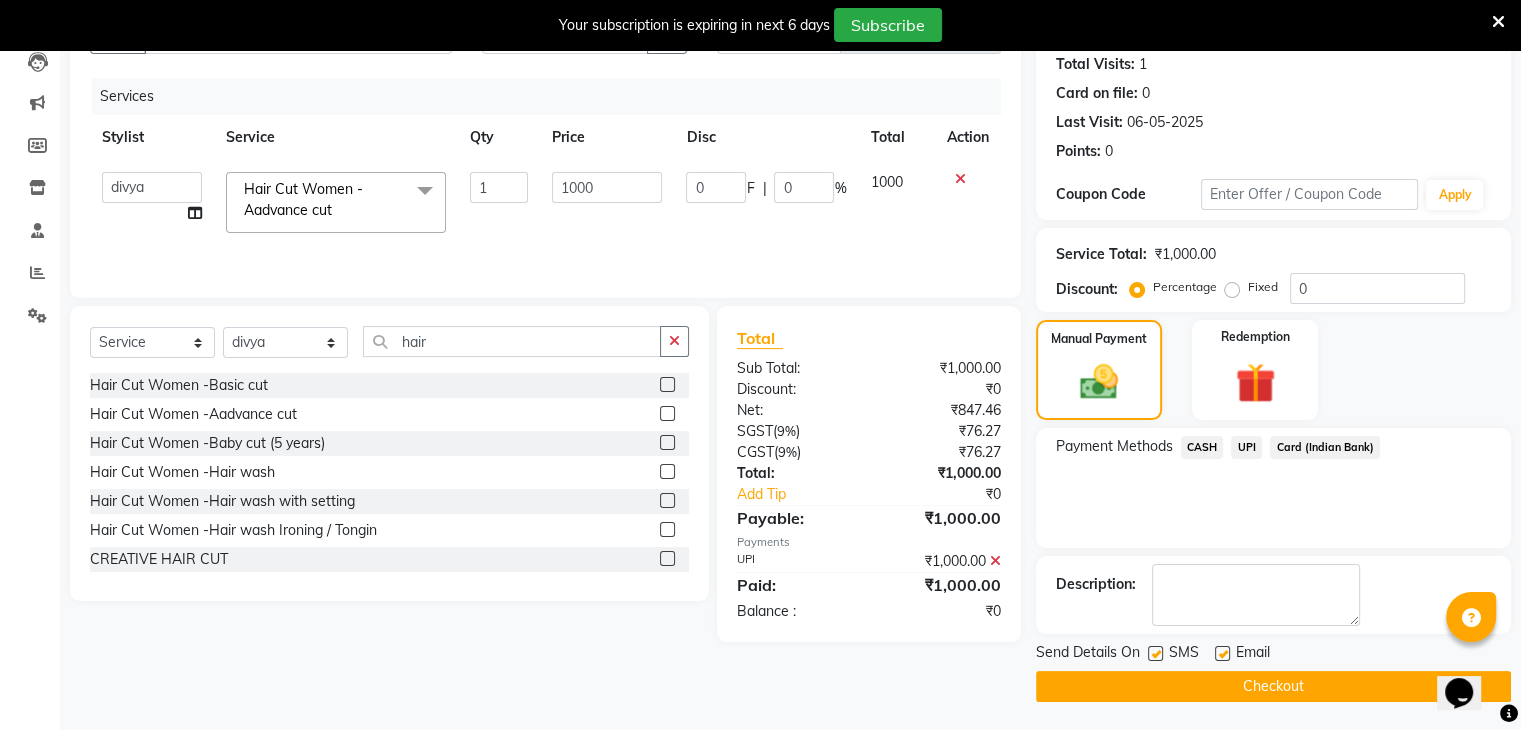 click on "Checkout" 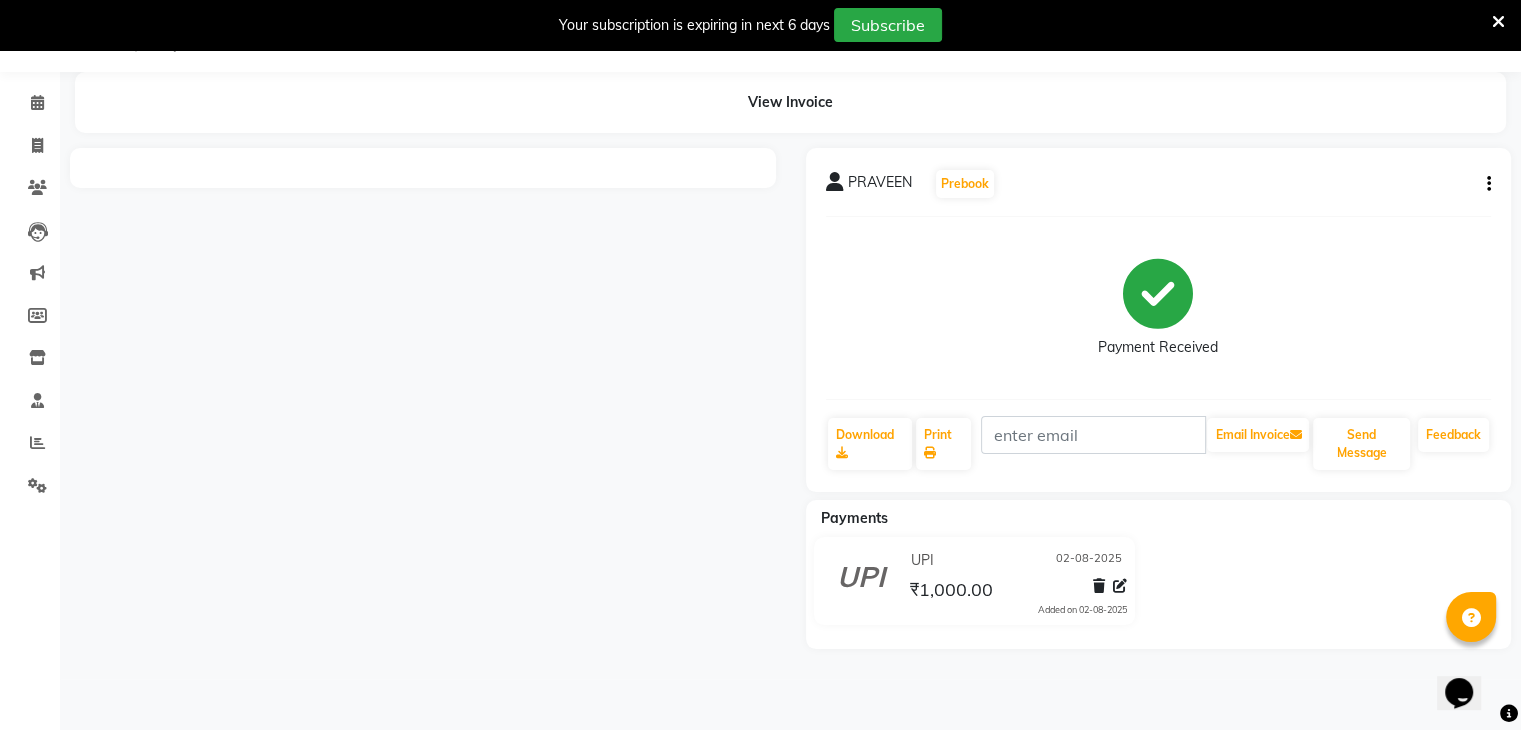 scroll, scrollTop: 0, scrollLeft: 0, axis: both 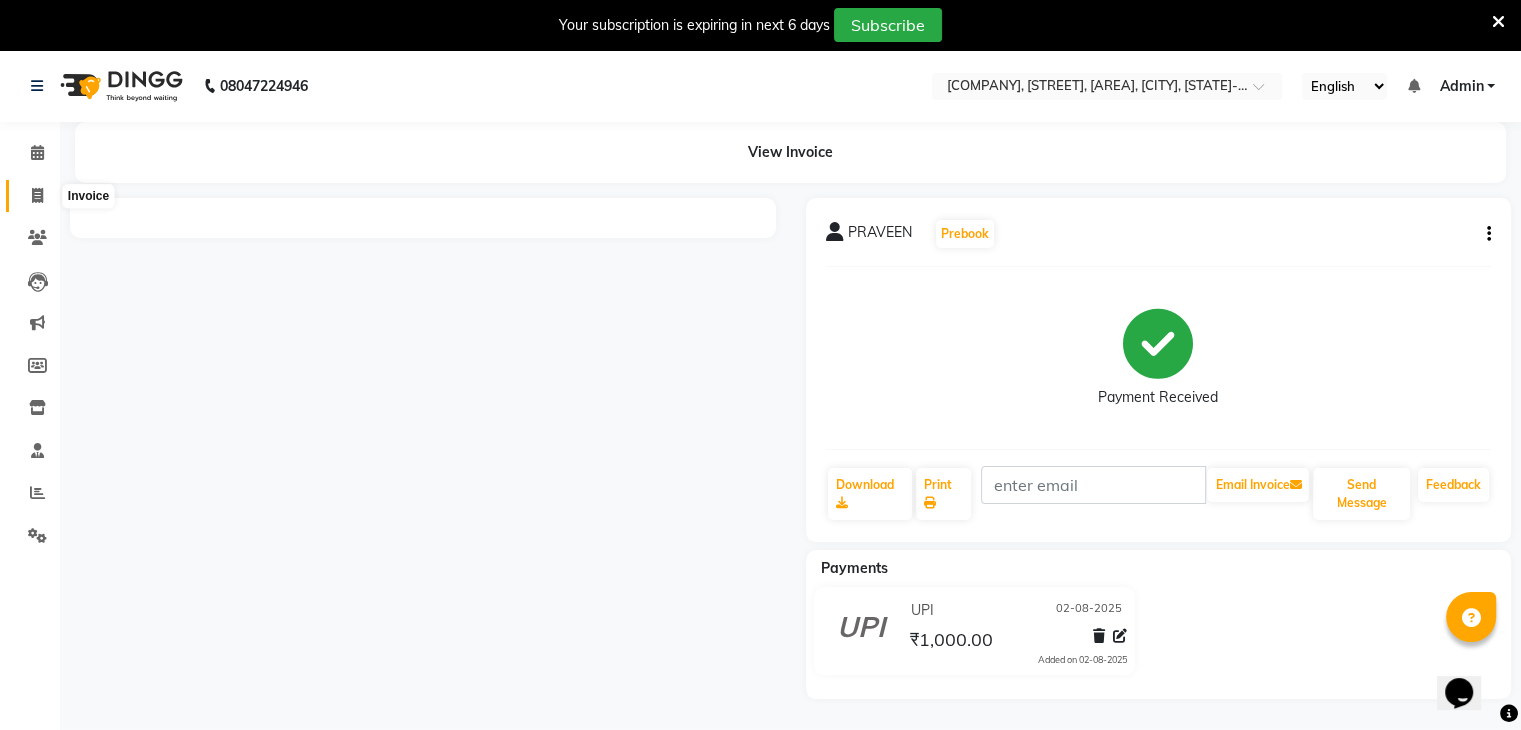 click 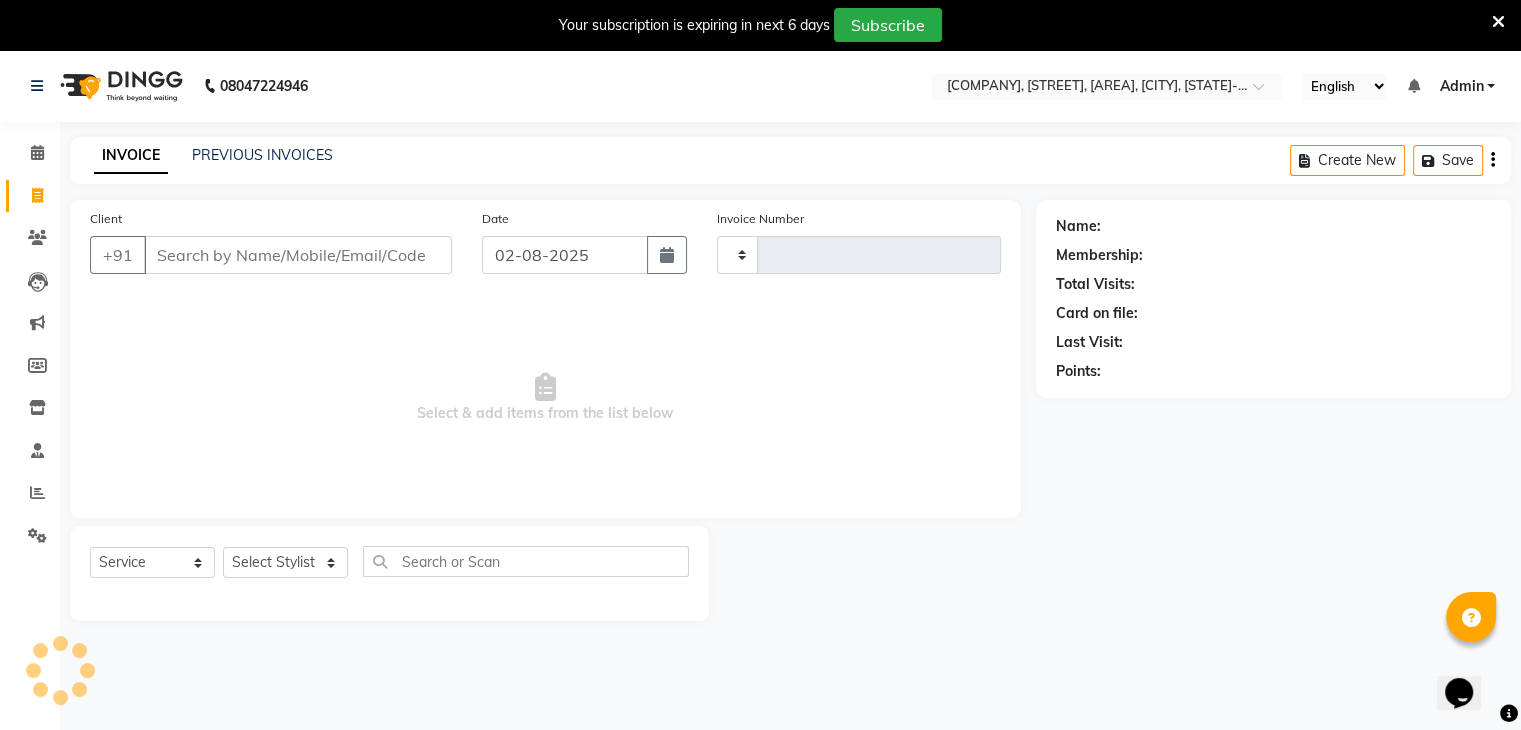 scroll, scrollTop: 50, scrollLeft: 0, axis: vertical 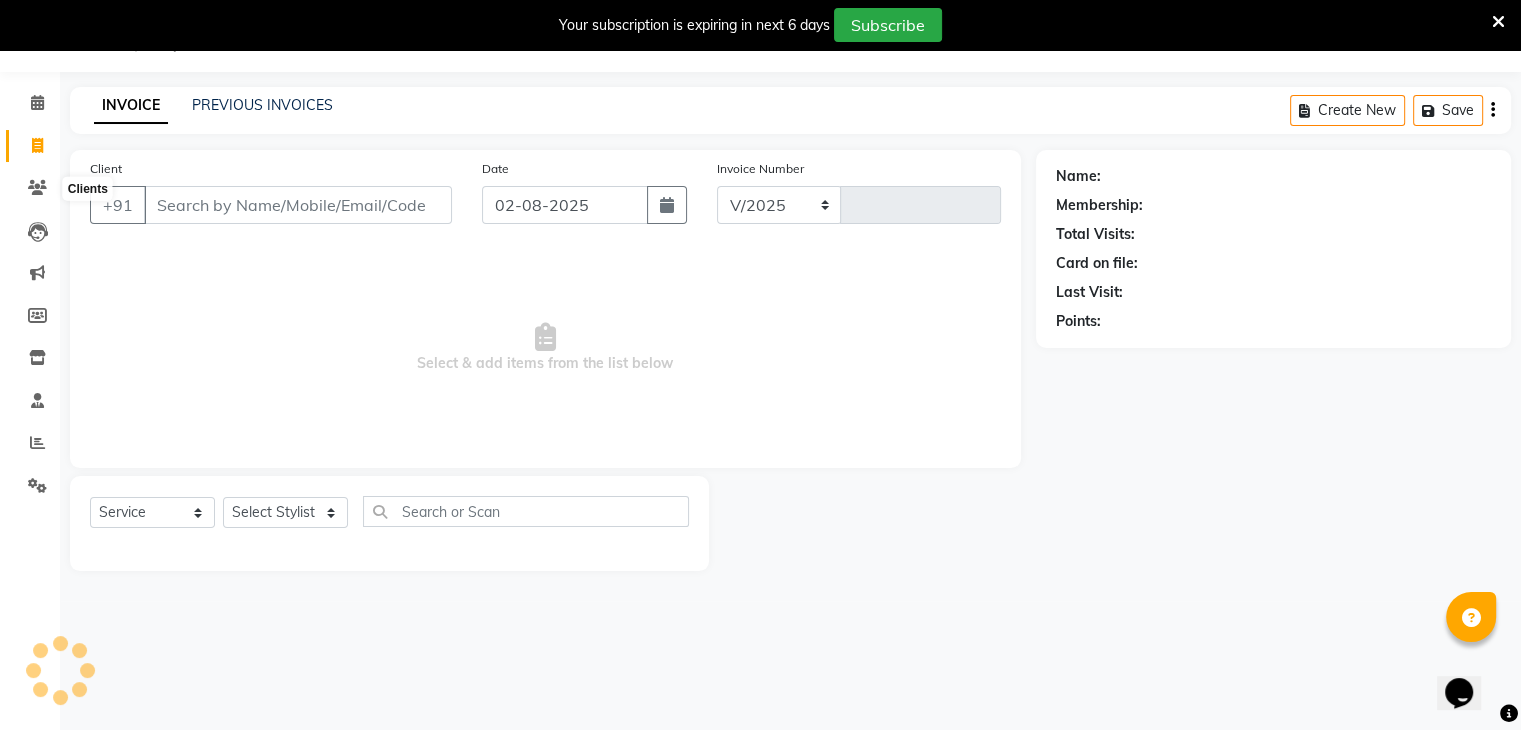 select on "6707" 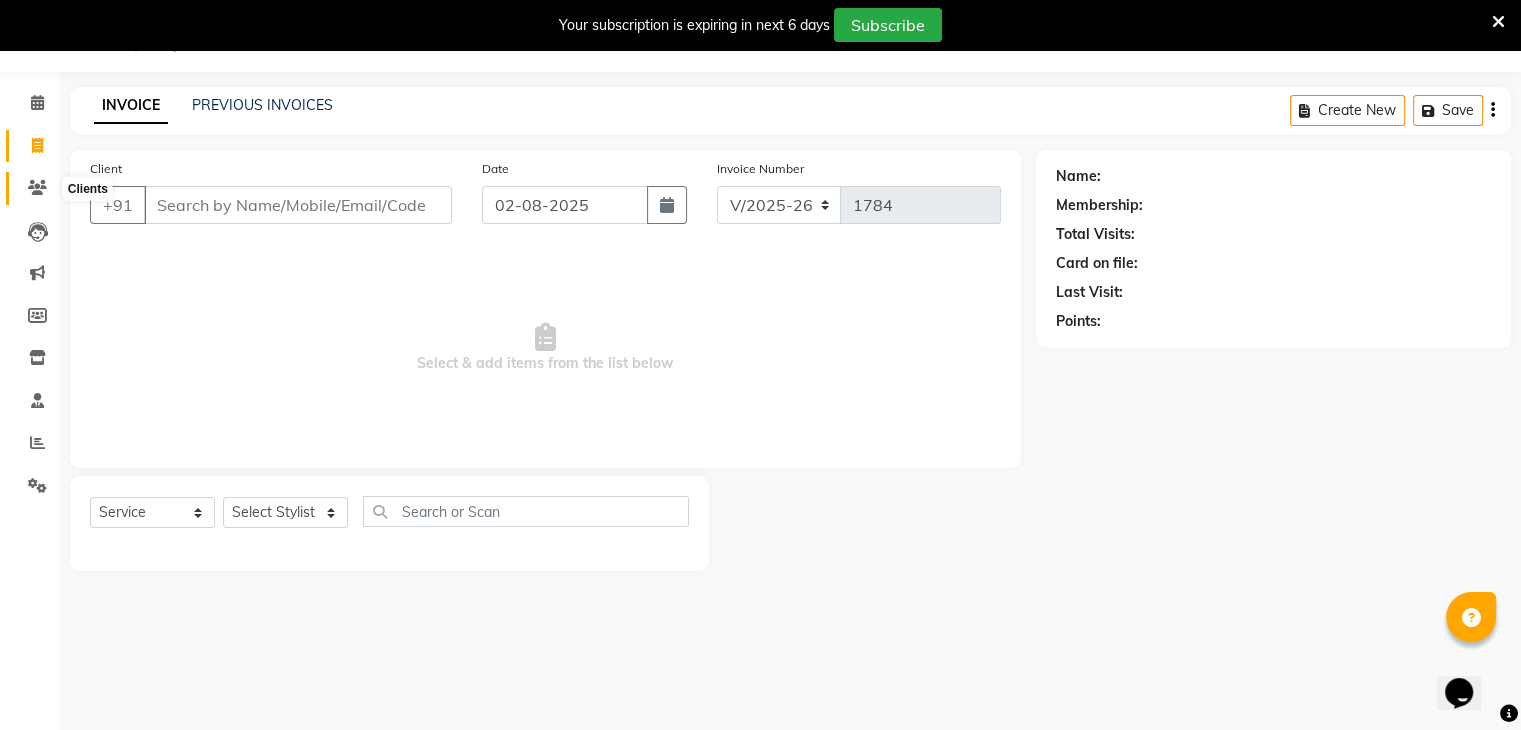 click 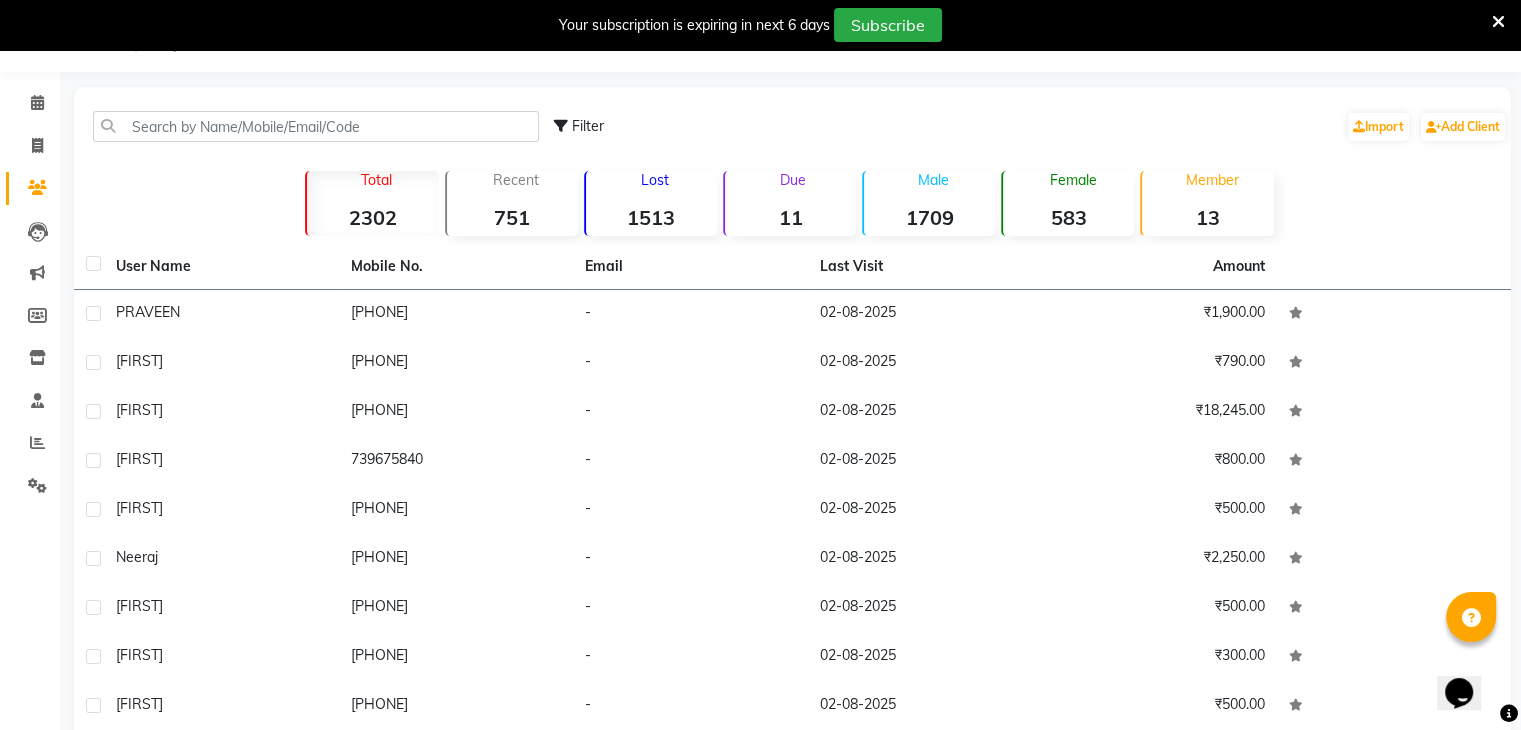 click 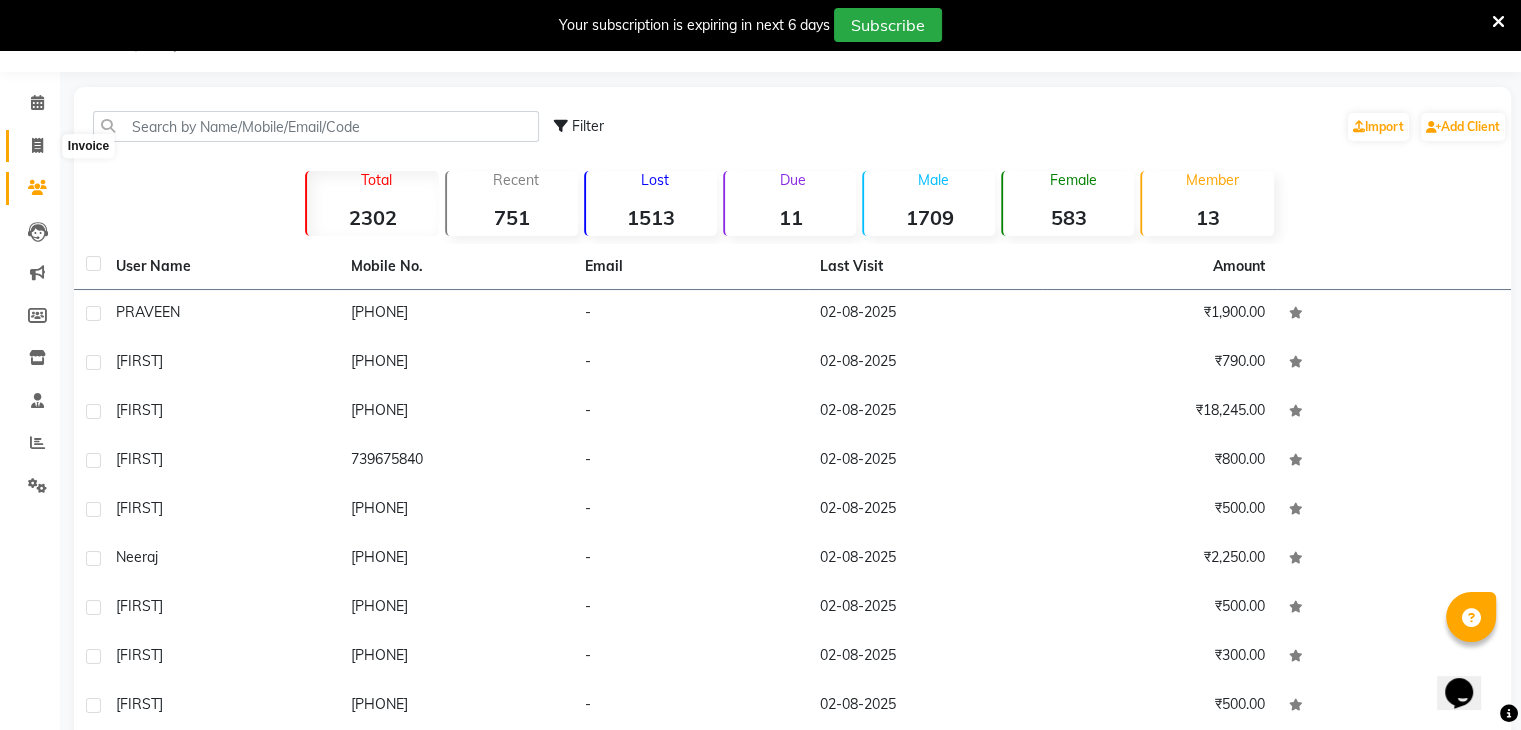 click 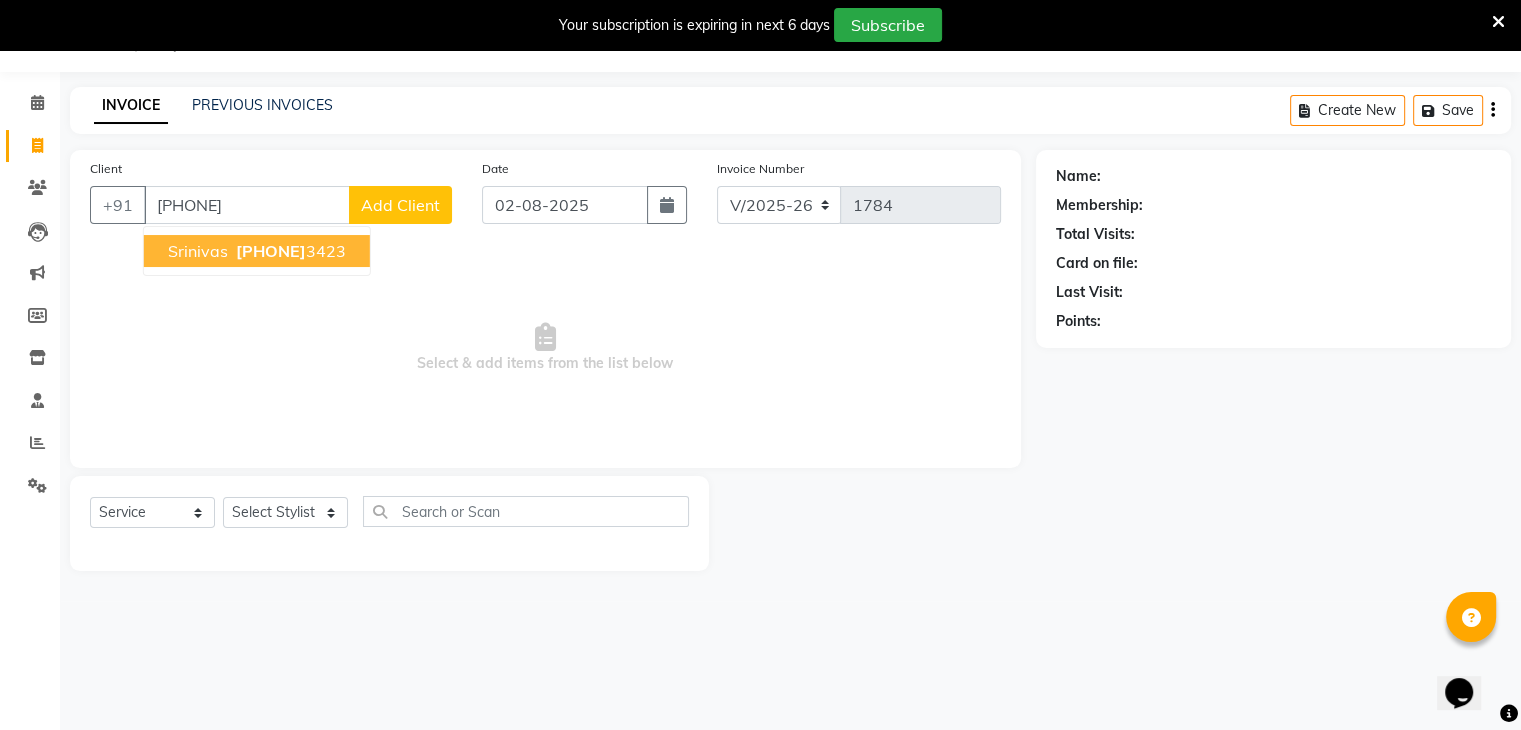 click on "[PHONE]" at bounding box center (271, 251) 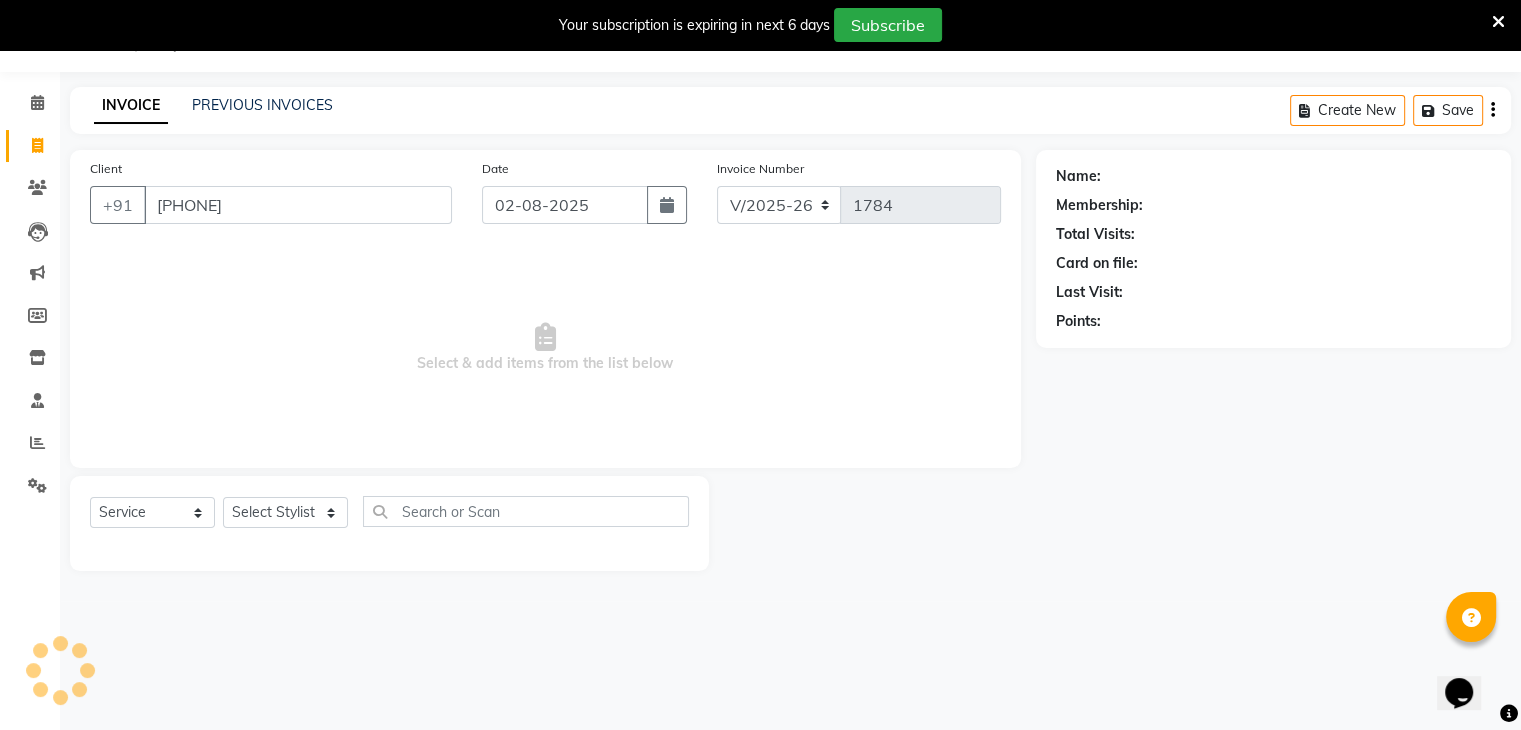 type on "[PHONE]" 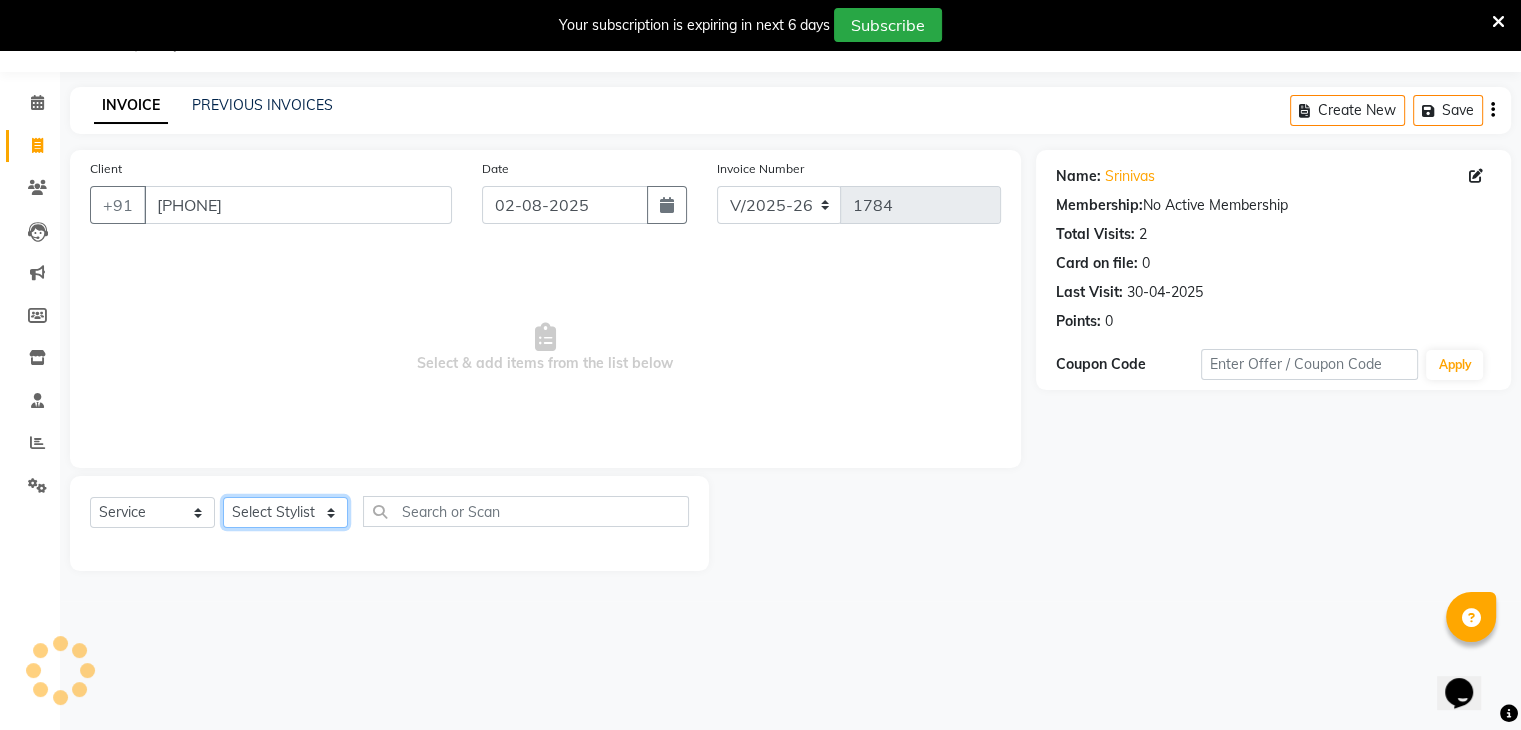 click on "Select Stylist [FIRST] [FIRST] [FIRST] [FIRST] [FIRST] [FIRST] [FIRST] [FIRST]" 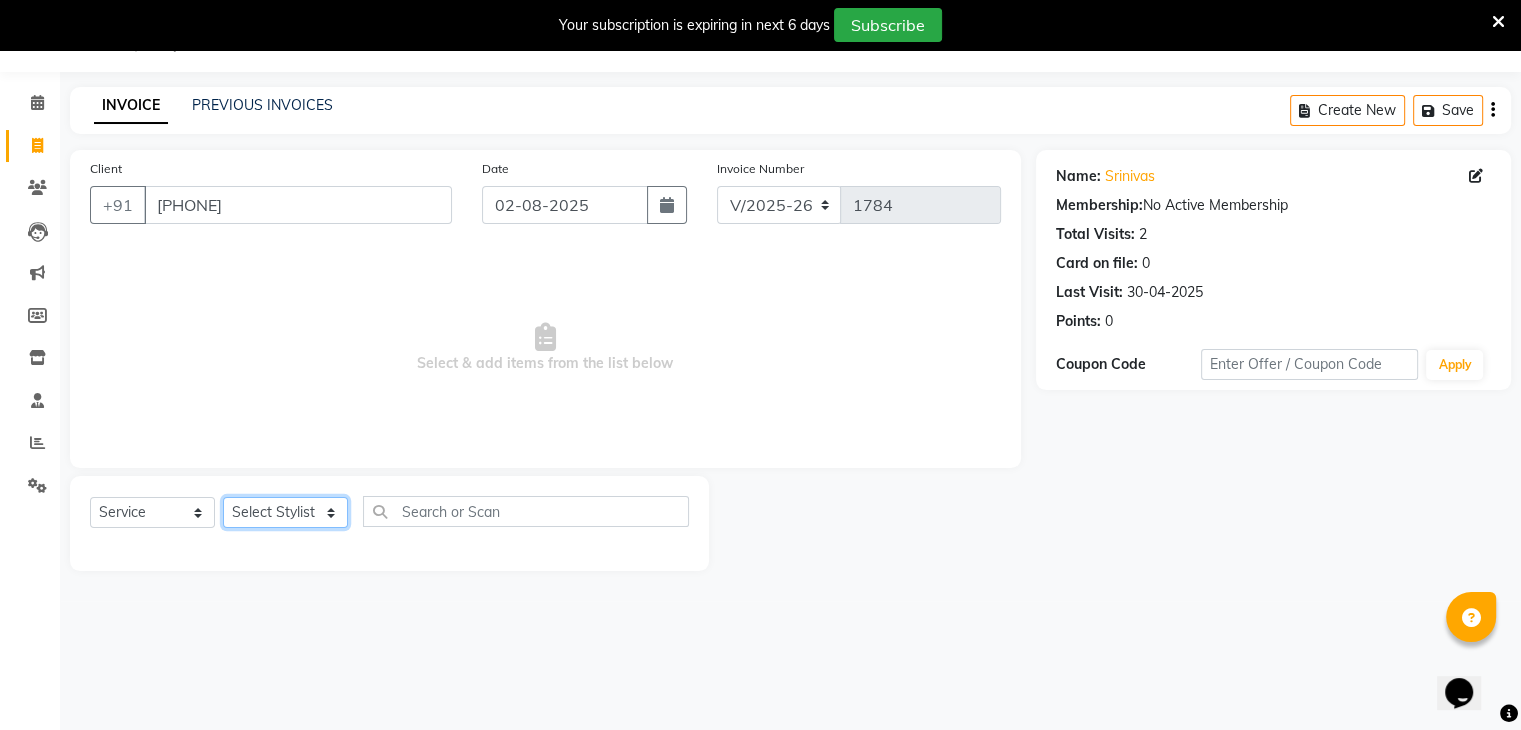 select on "86839" 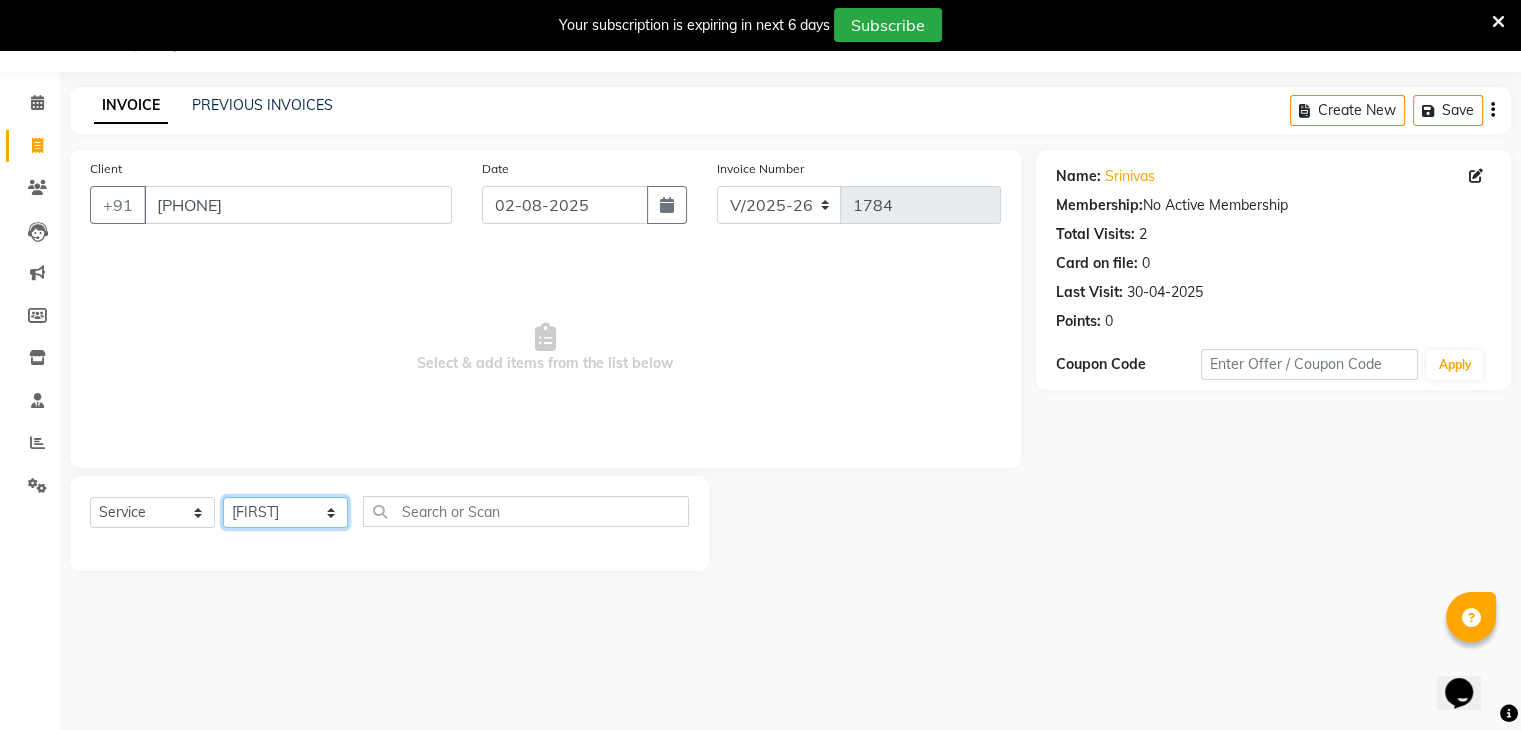 click on "Select Stylist [FIRST] [FIRST] [FIRST] [FIRST] [FIRST] [FIRST] [FIRST] [FIRST]" 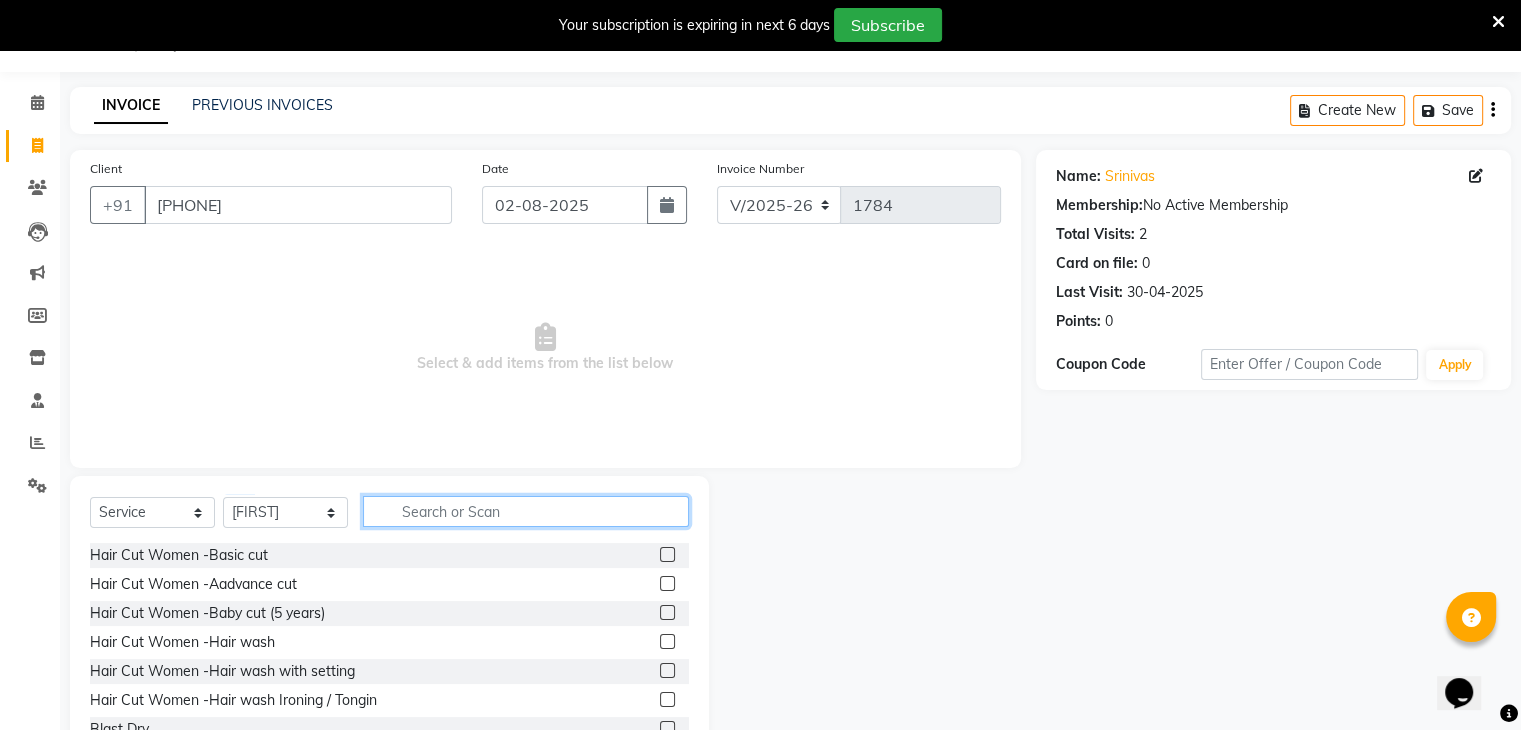 click 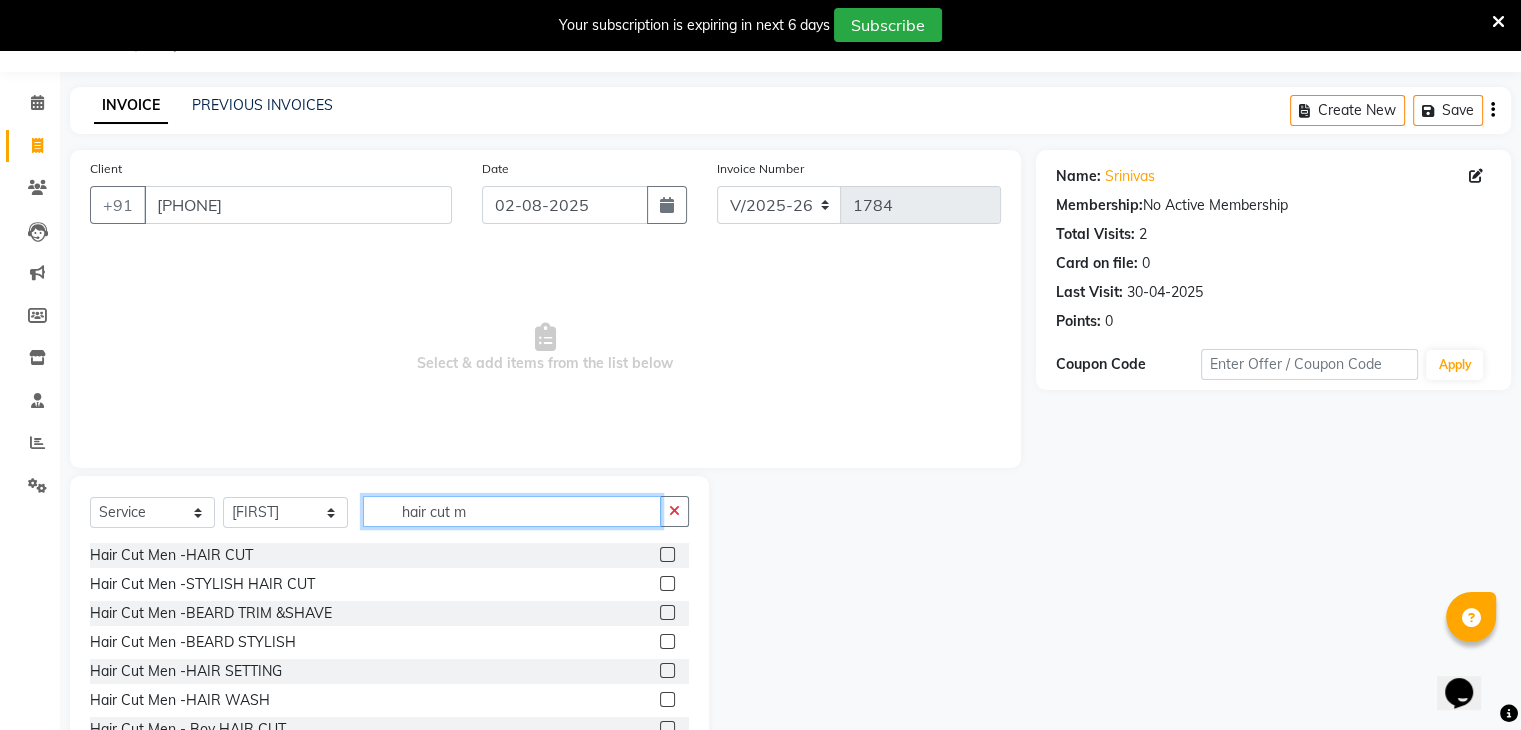 type on "hair cut m" 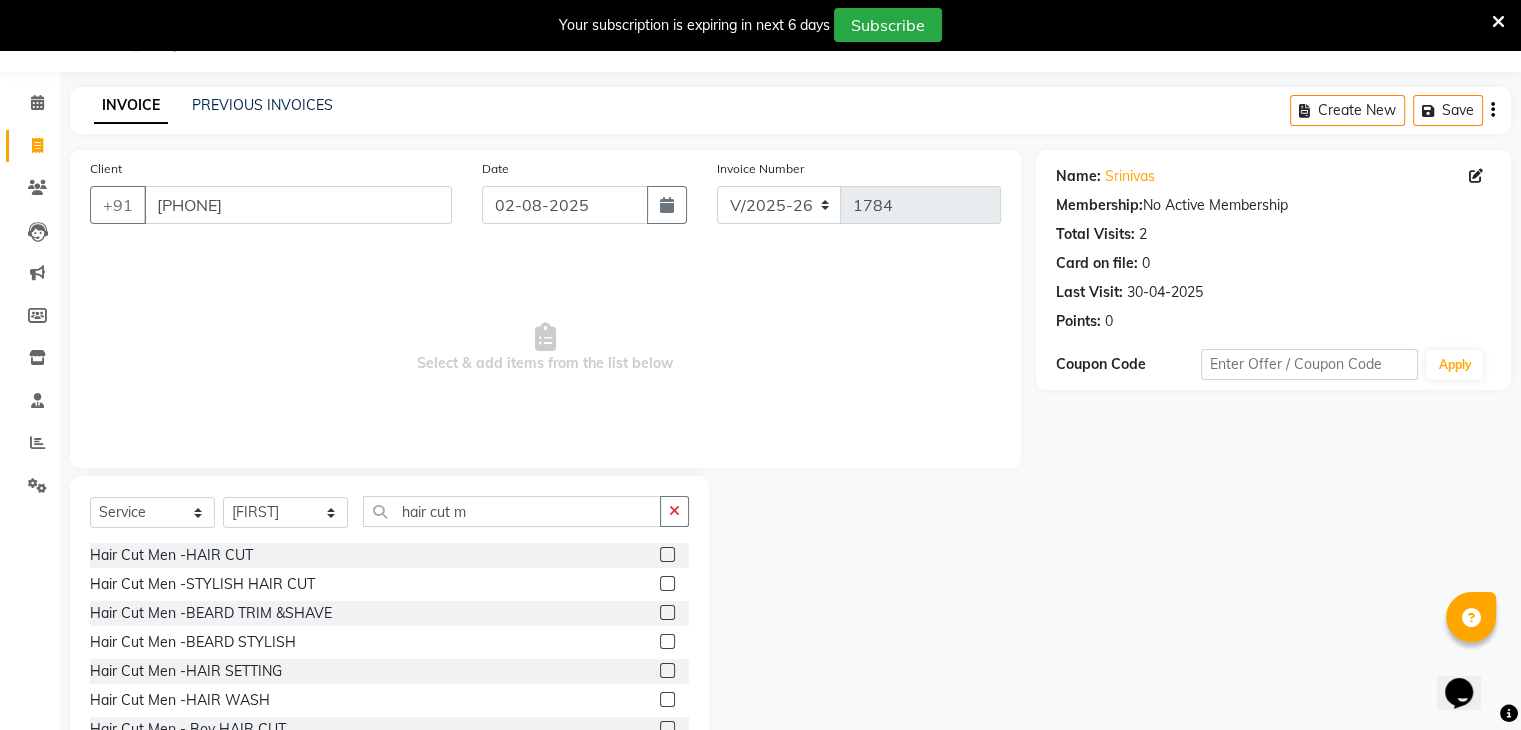 click 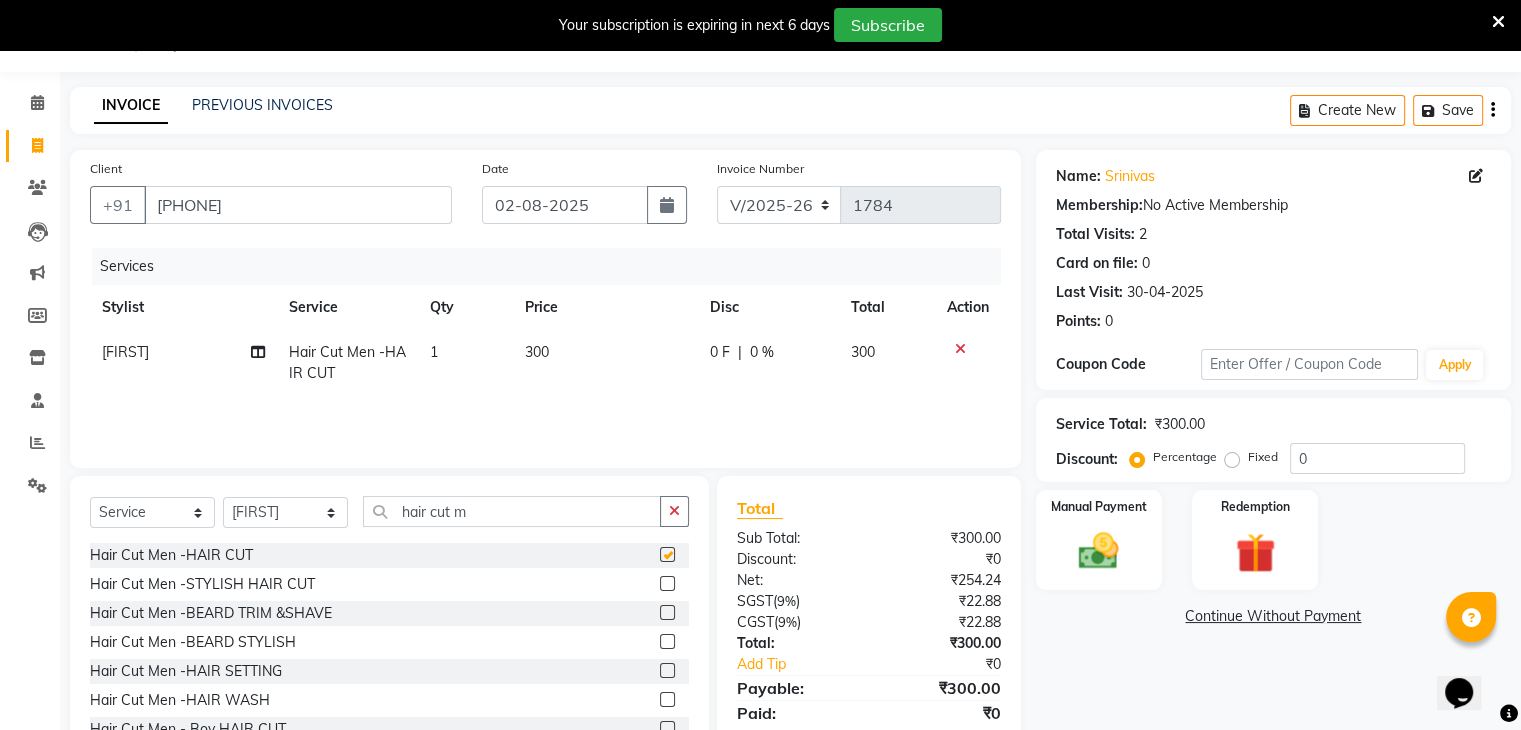 checkbox on "false" 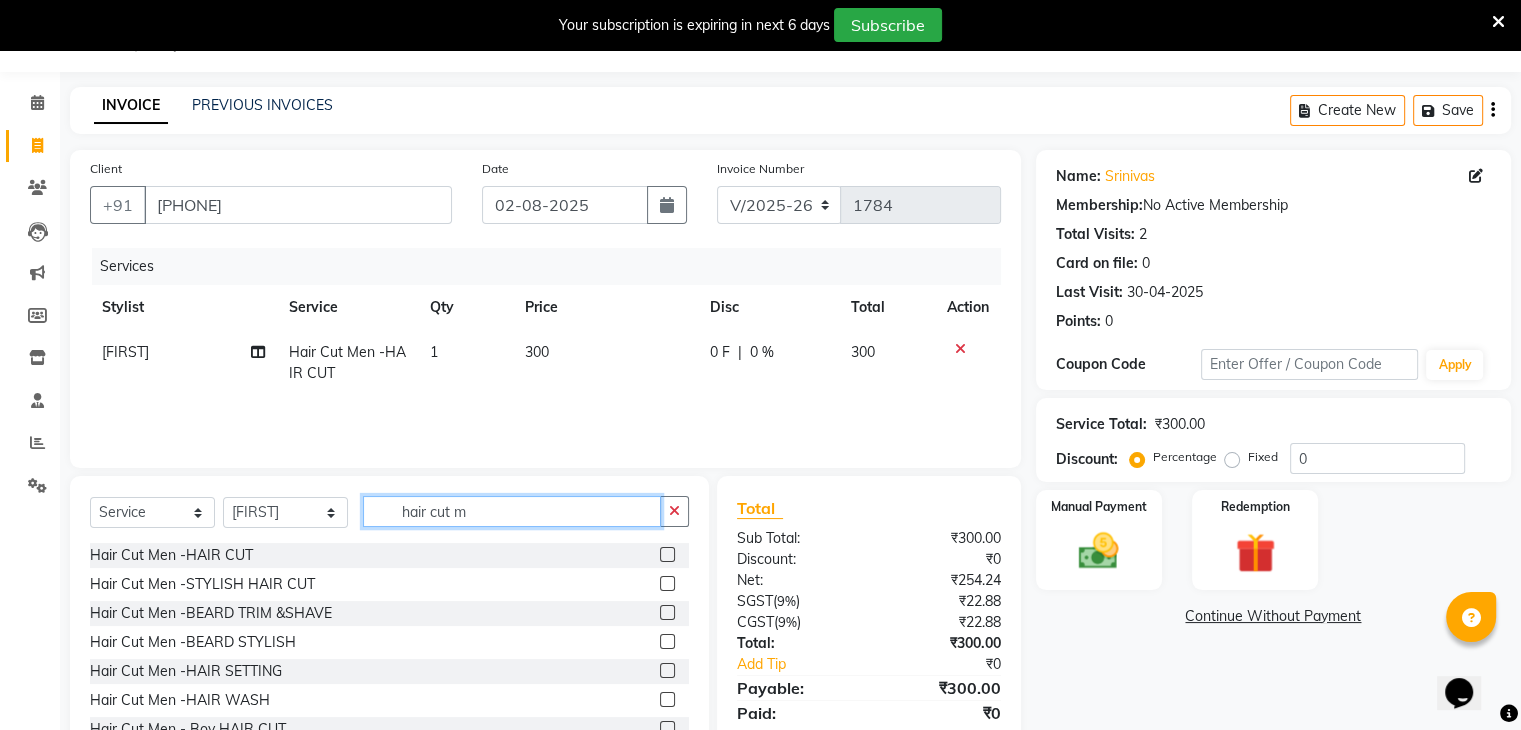 click on "hair cut m" 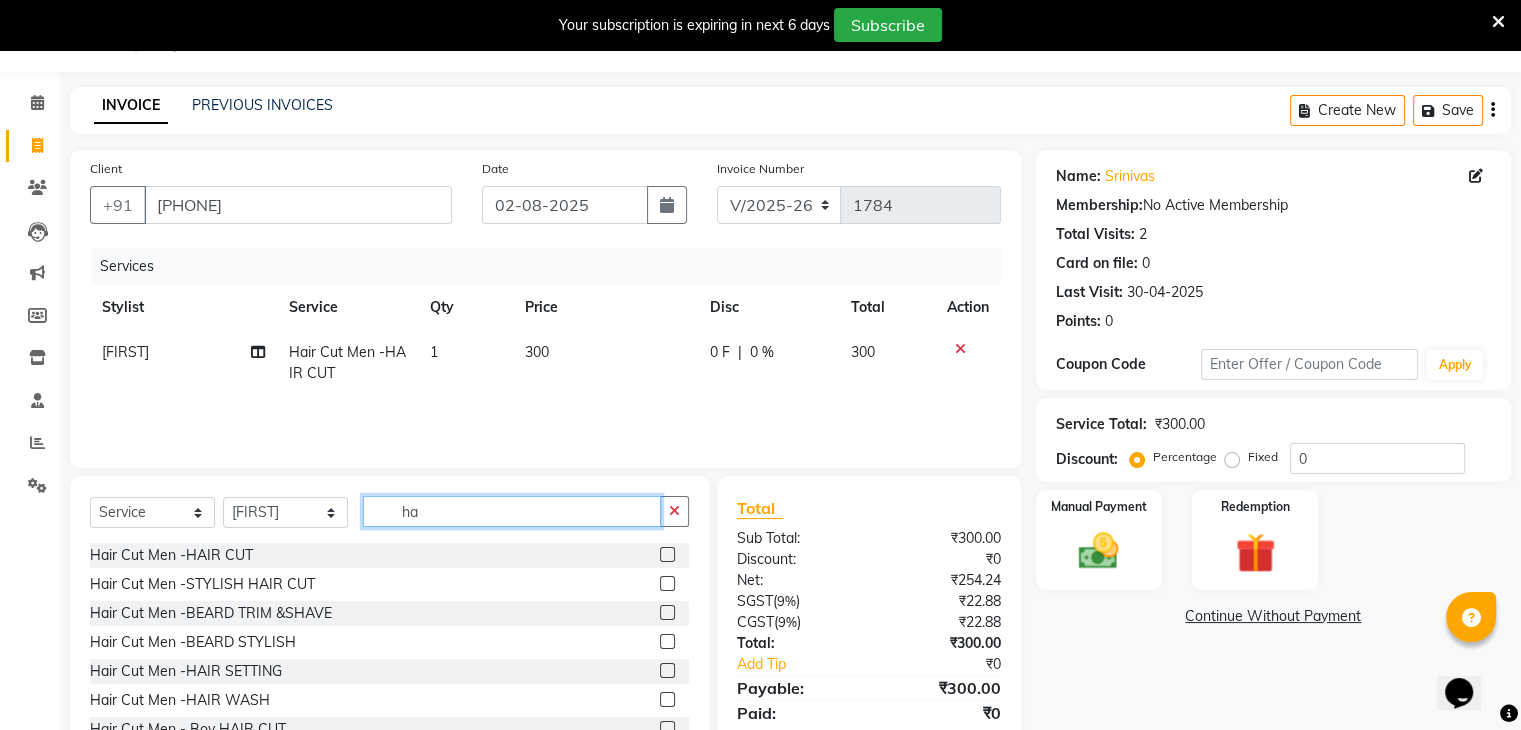 type on "h" 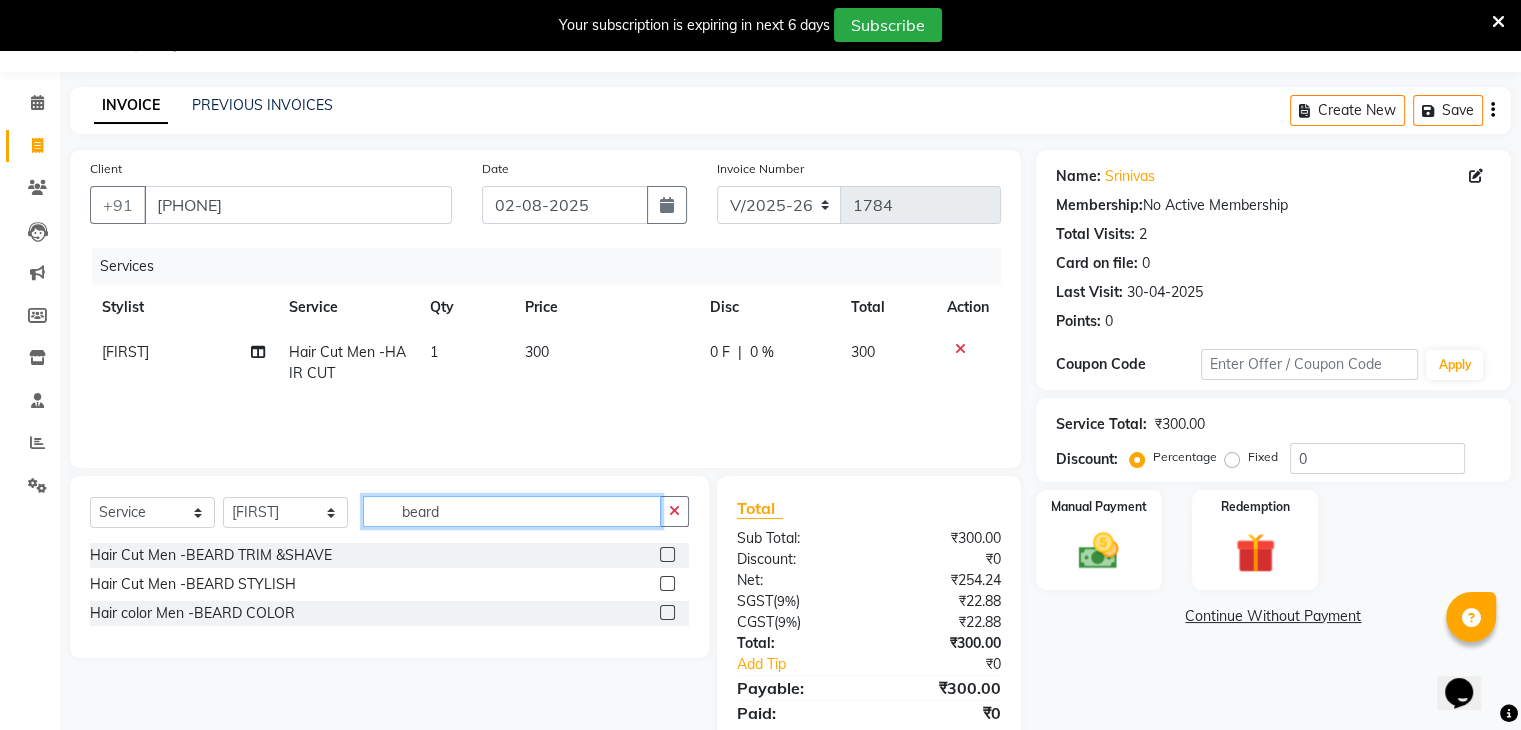 type on "beard" 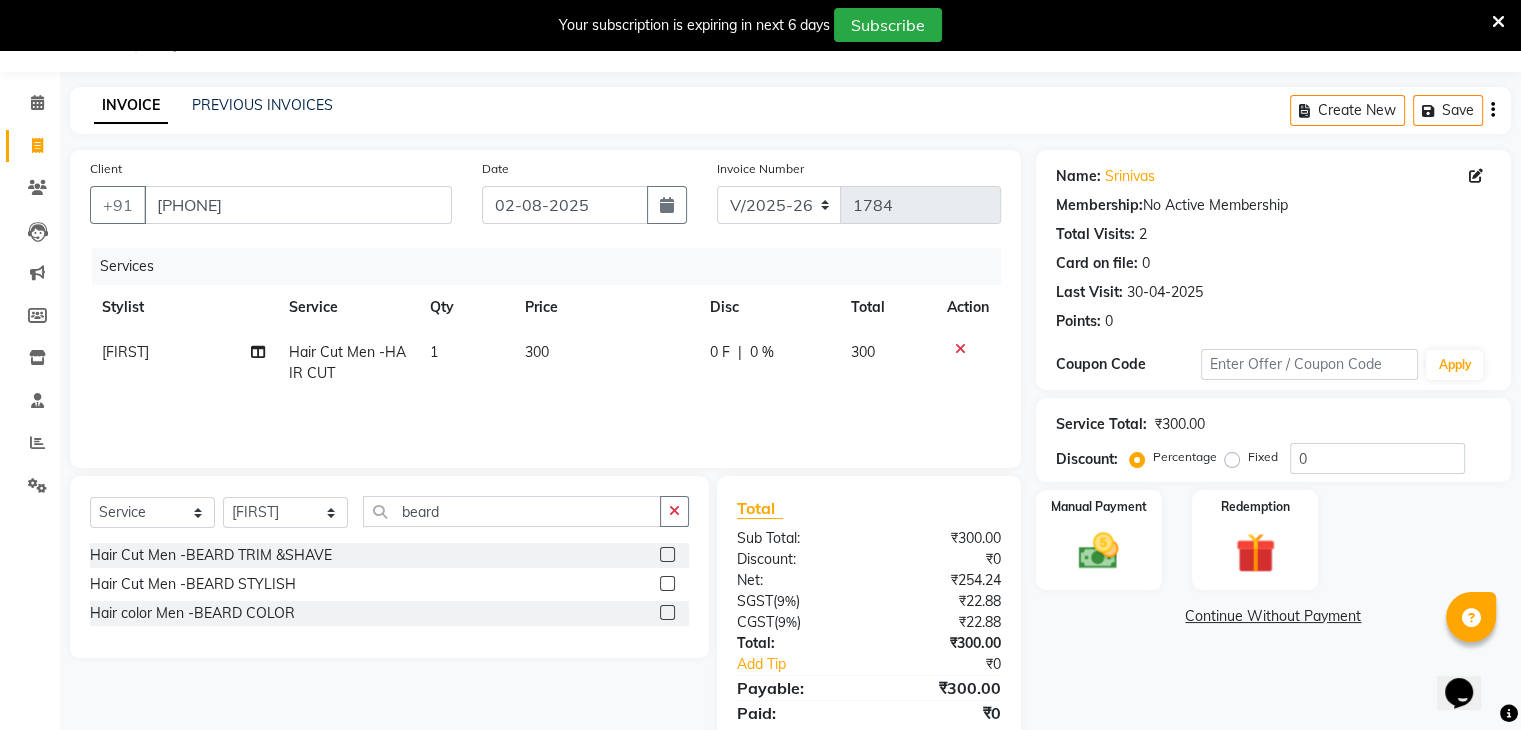 click 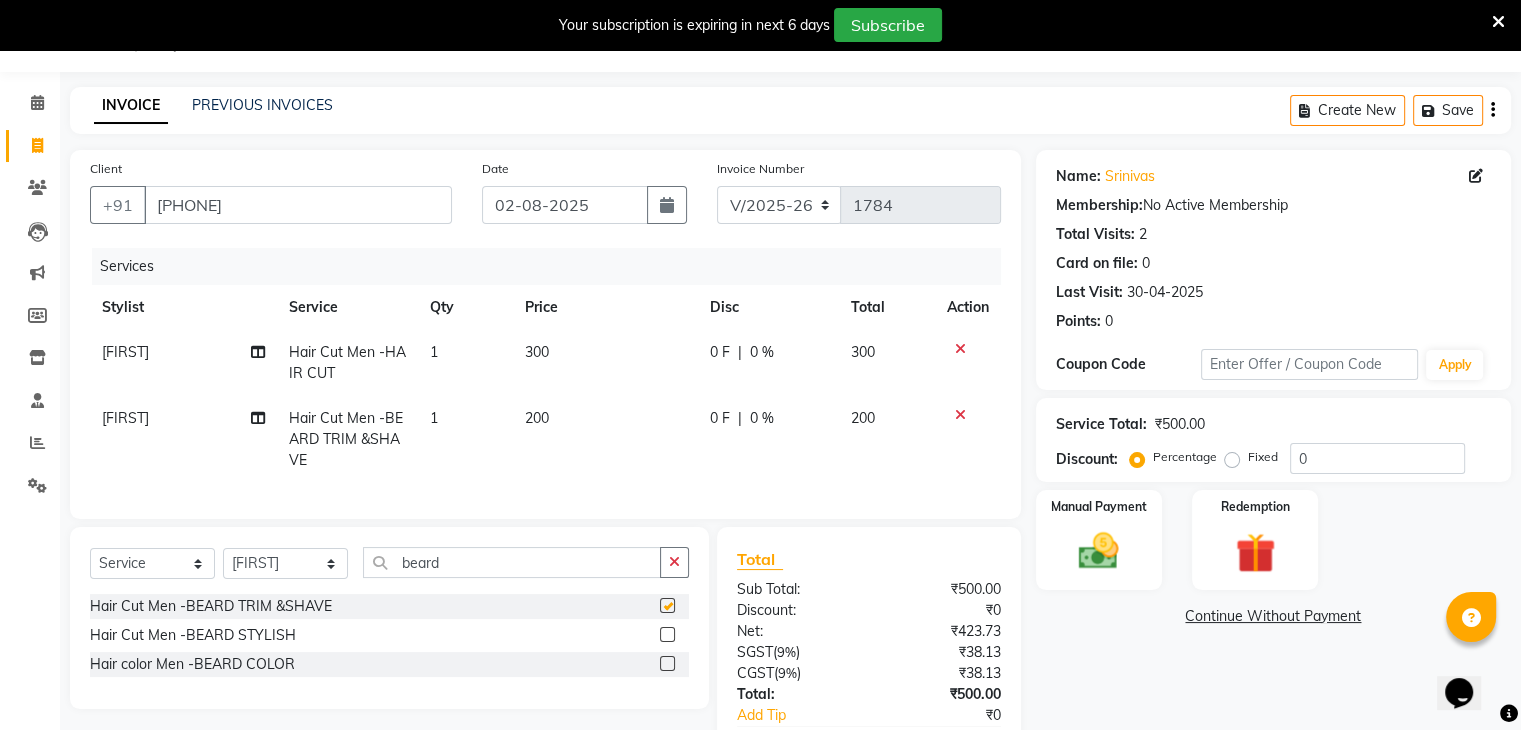 checkbox on "false" 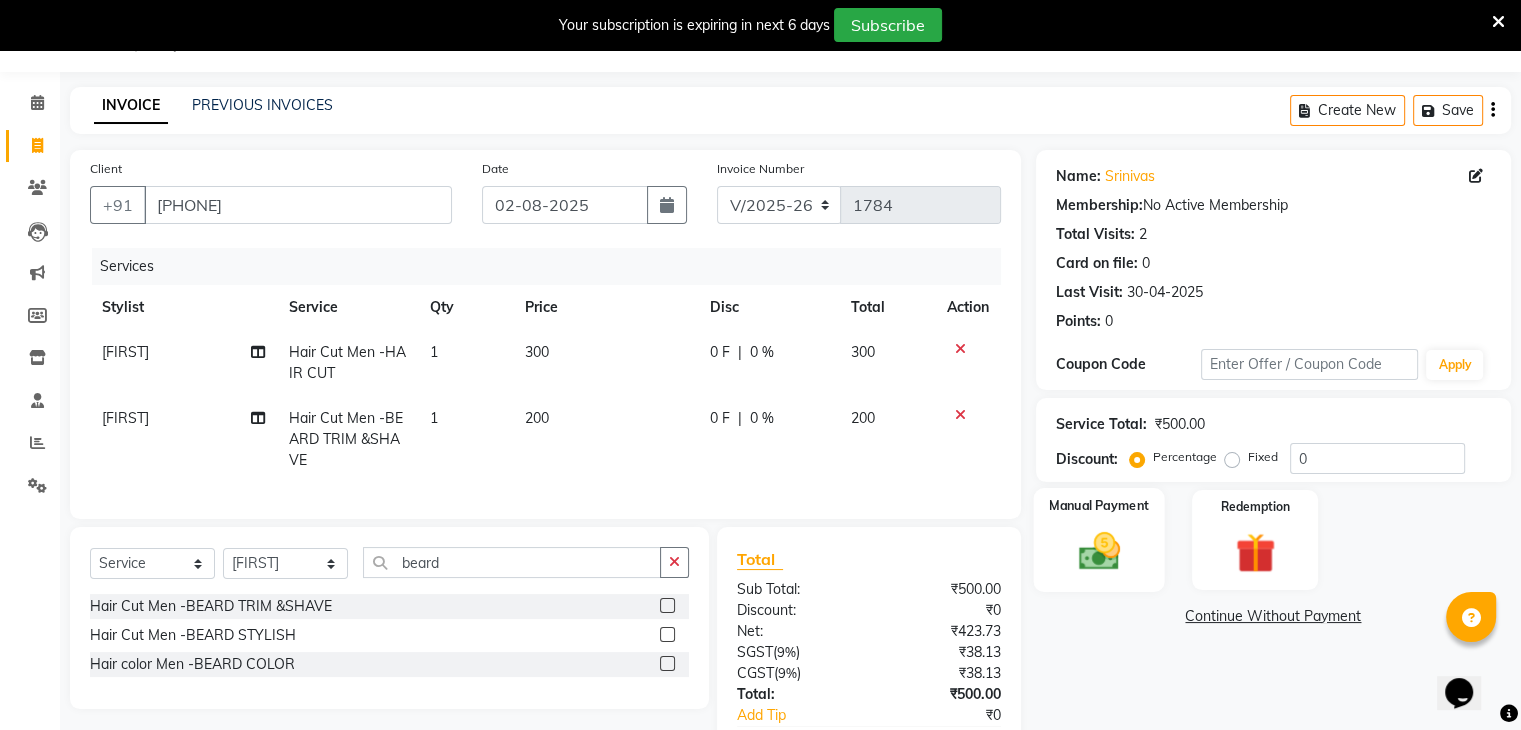 click on "Manual Payment" 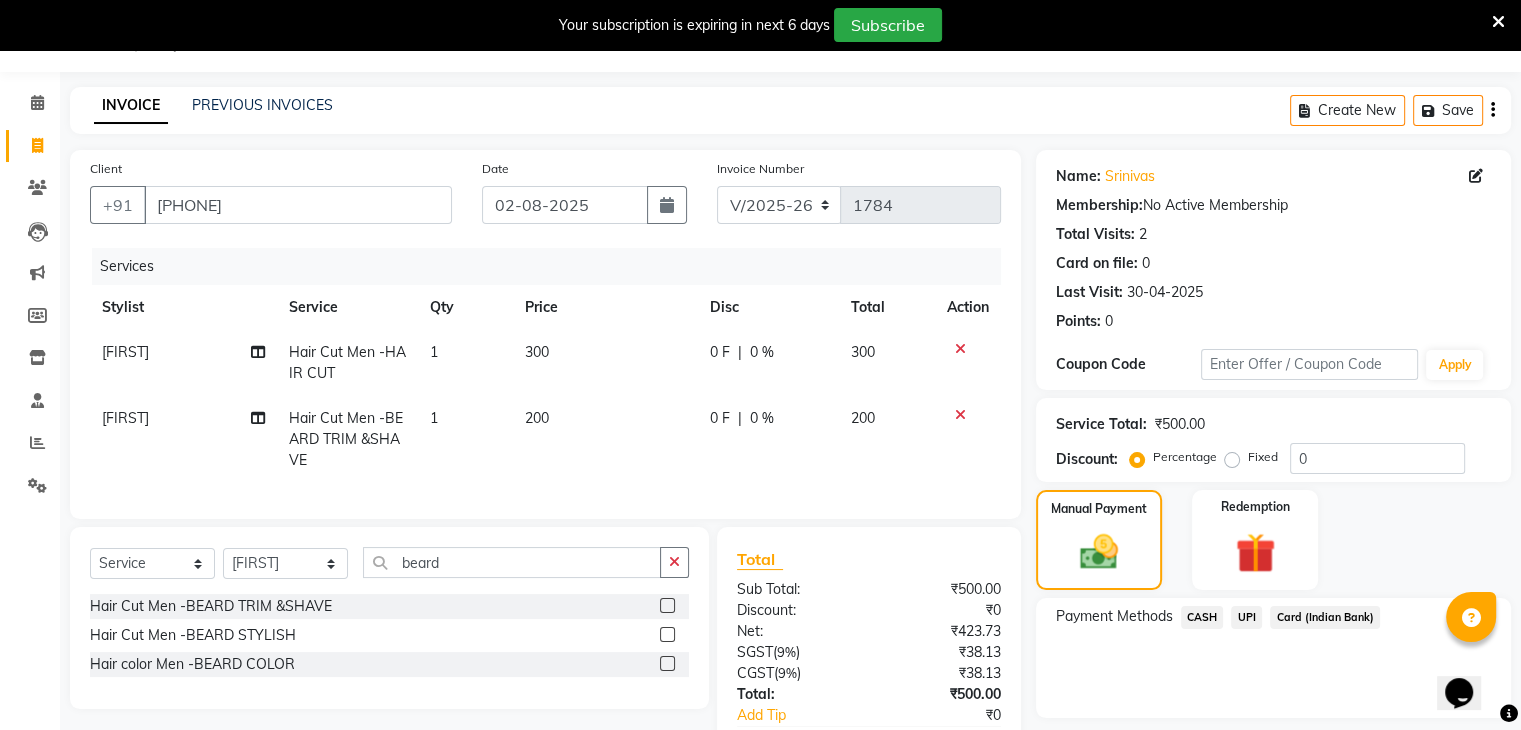 click on "UPI" 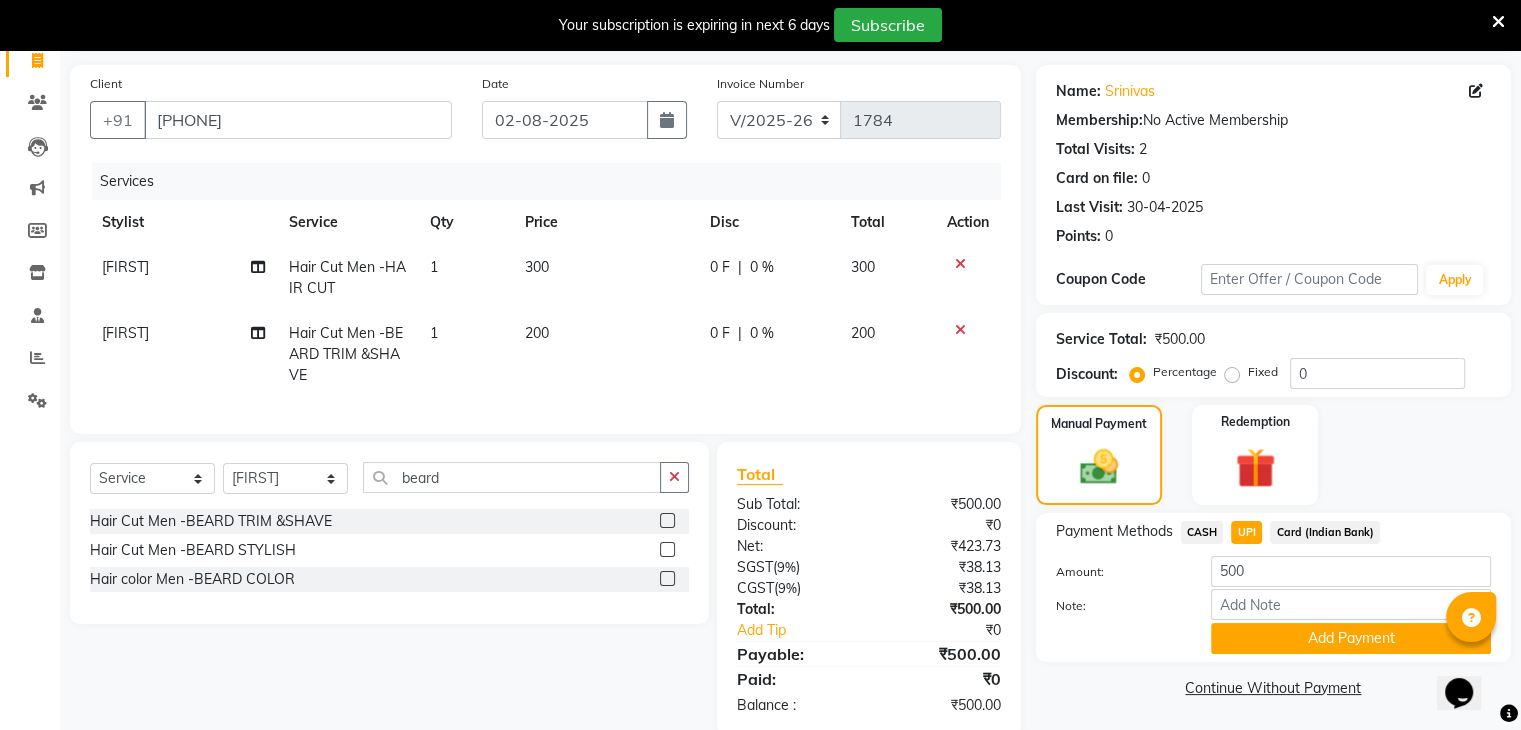 scroll, scrollTop: 150, scrollLeft: 0, axis: vertical 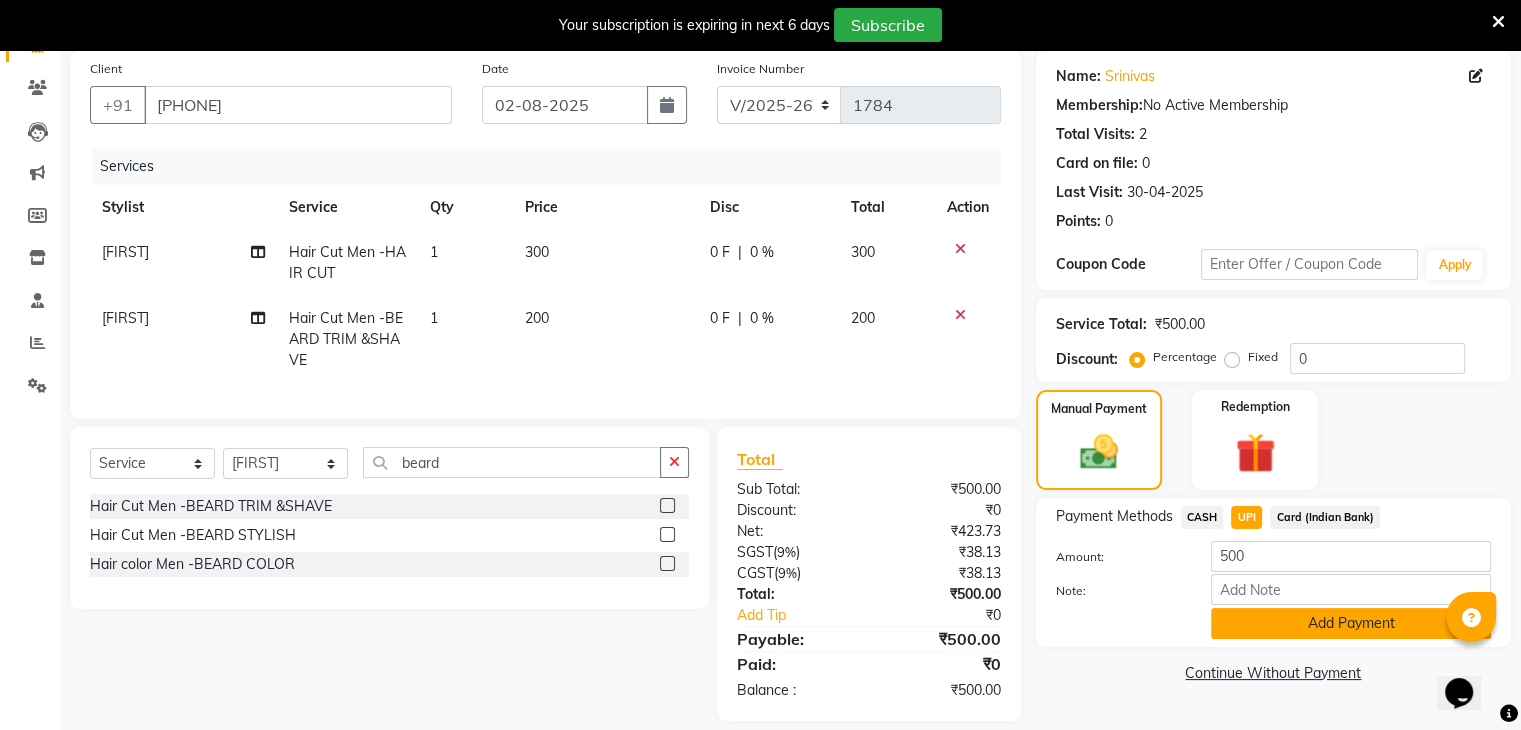 click on "Add Payment" 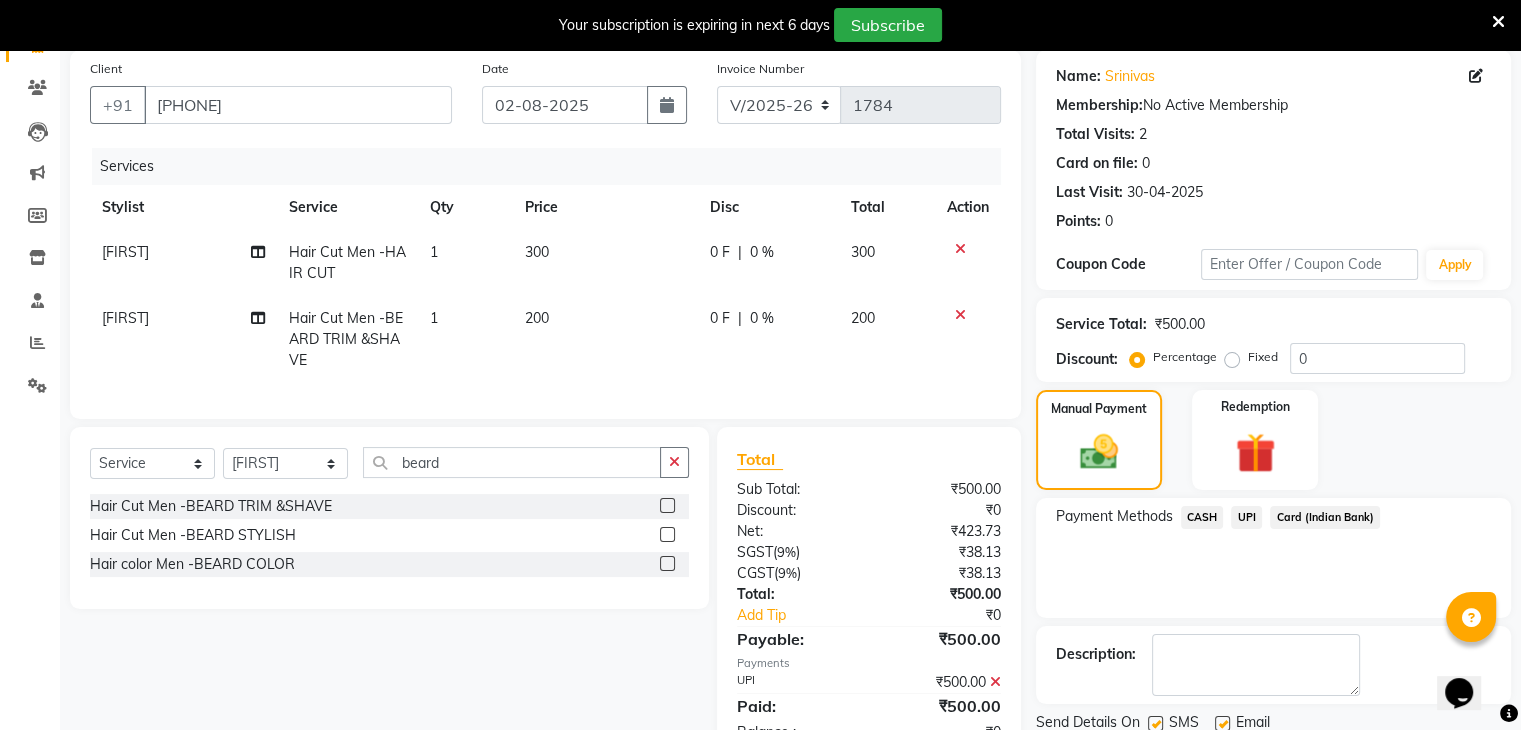 scroll, scrollTop: 228, scrollLeft: 0, axis: vertical 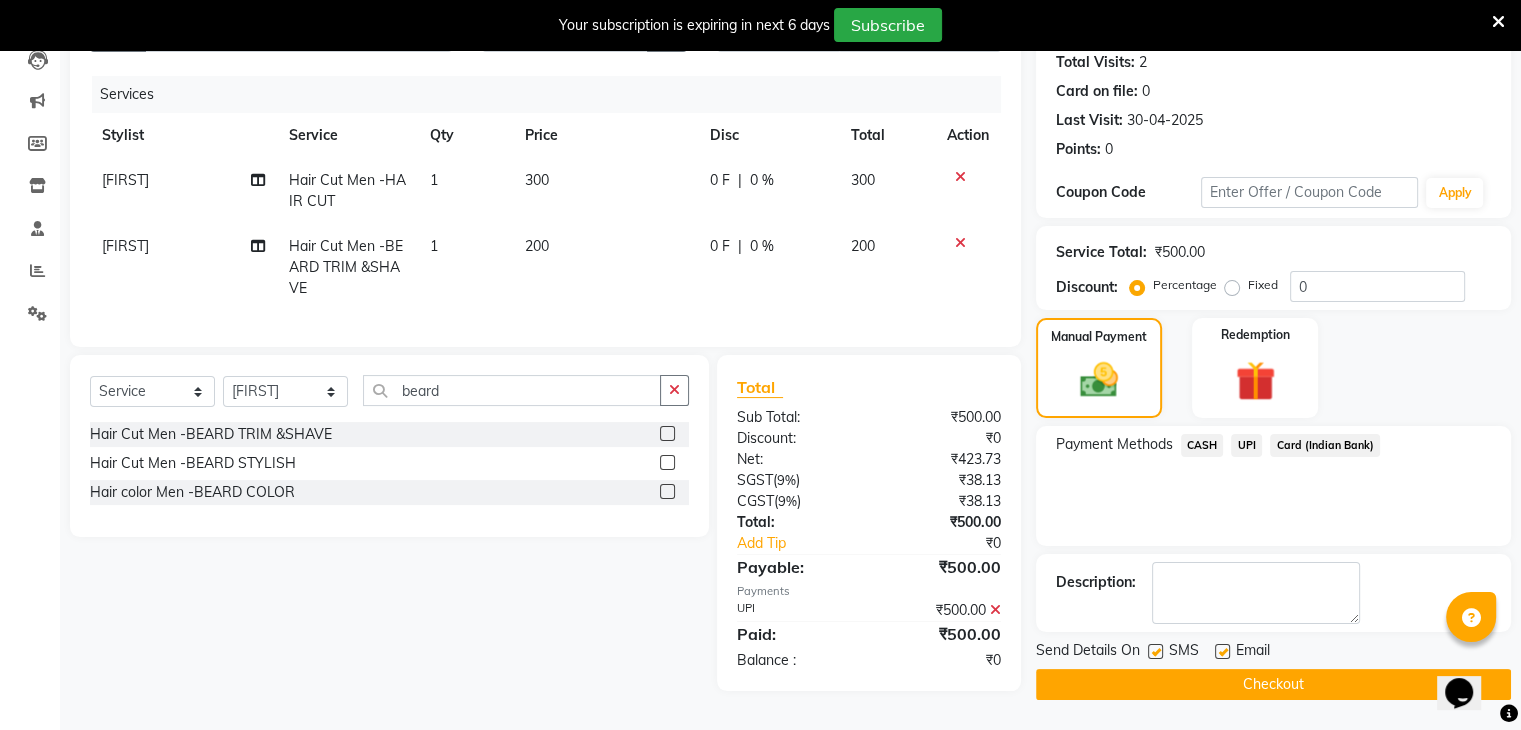 click on "Checkout" 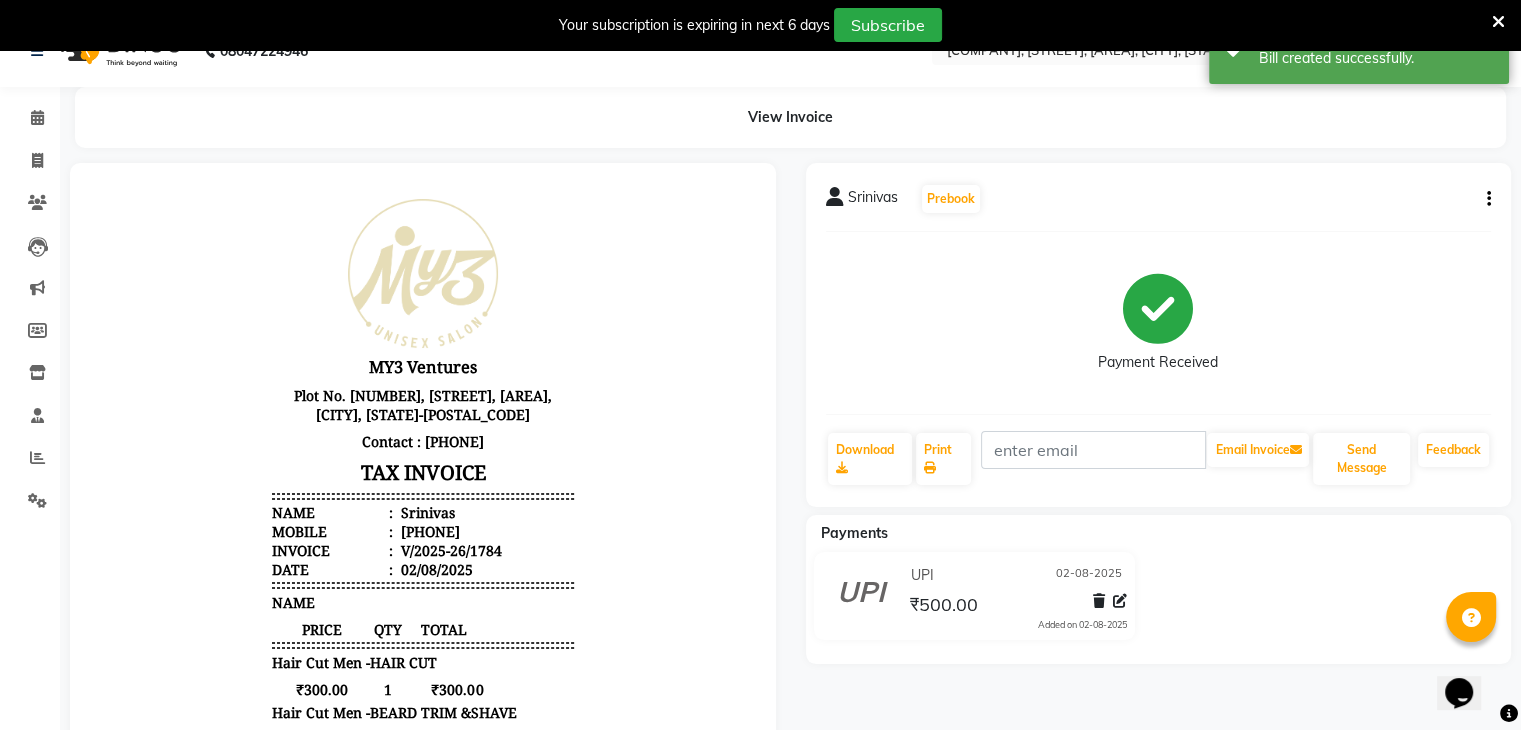 scroll, scrollTop: 0, scrollLeft: 0, axis: both 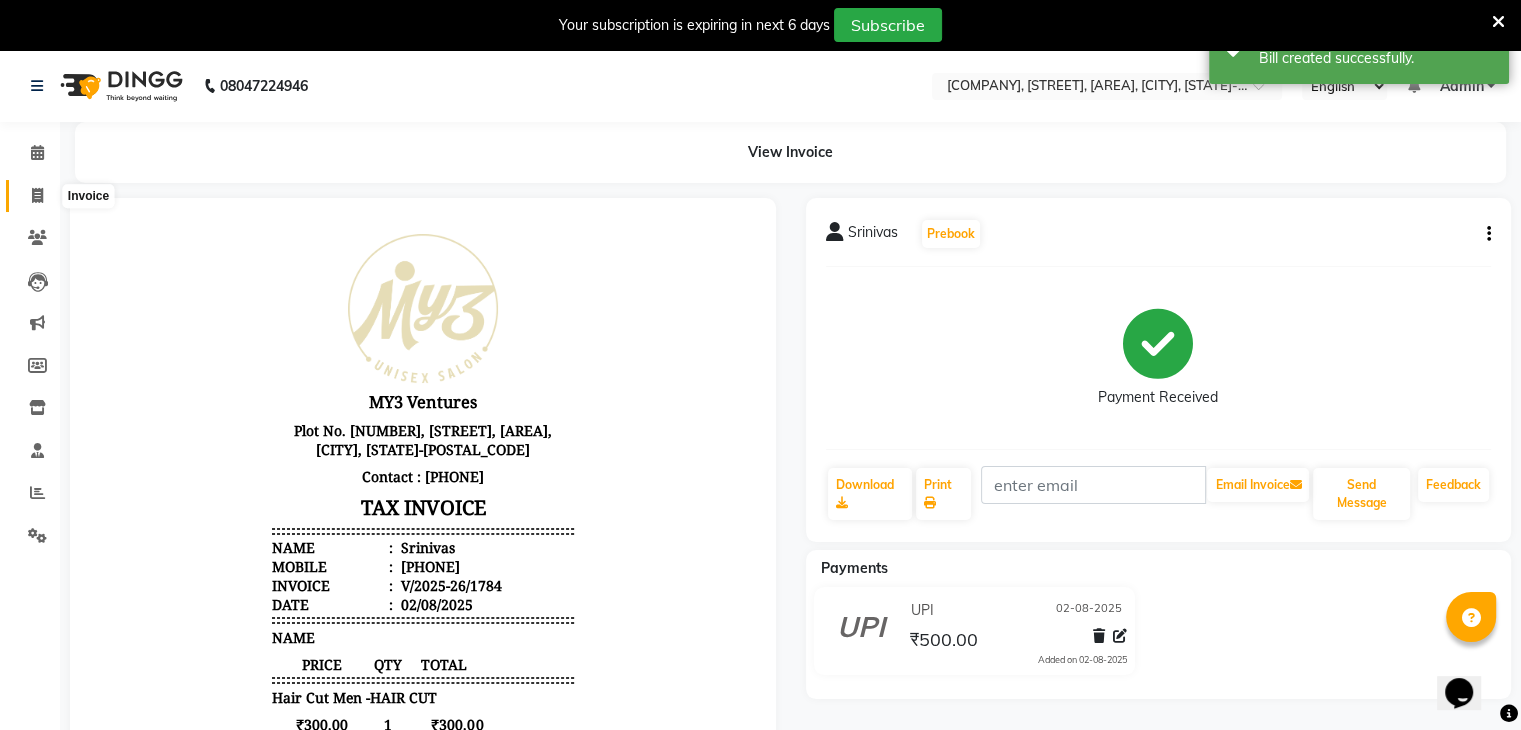 click 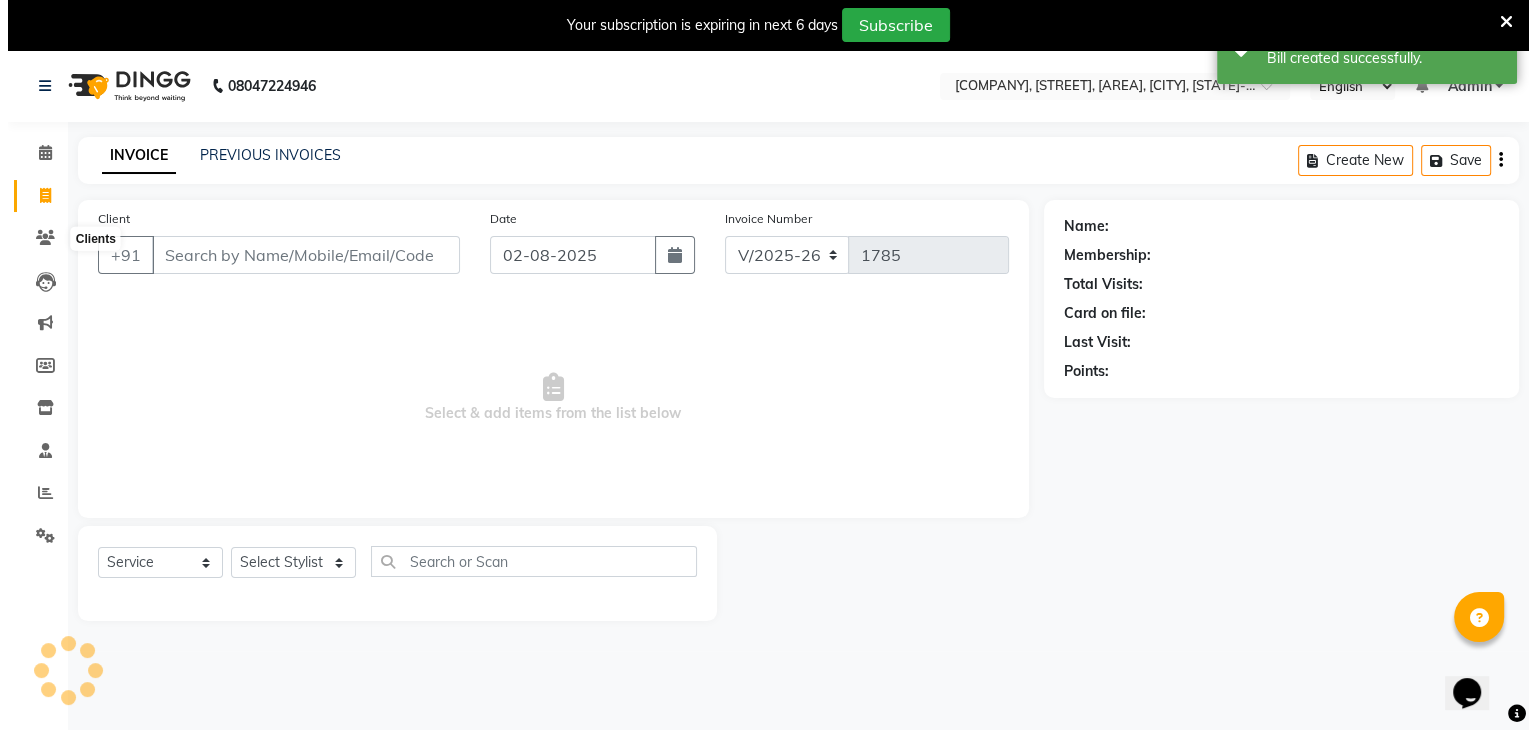 scroll, scrollTop: 50, scrollLeft: 0, axis: vertical 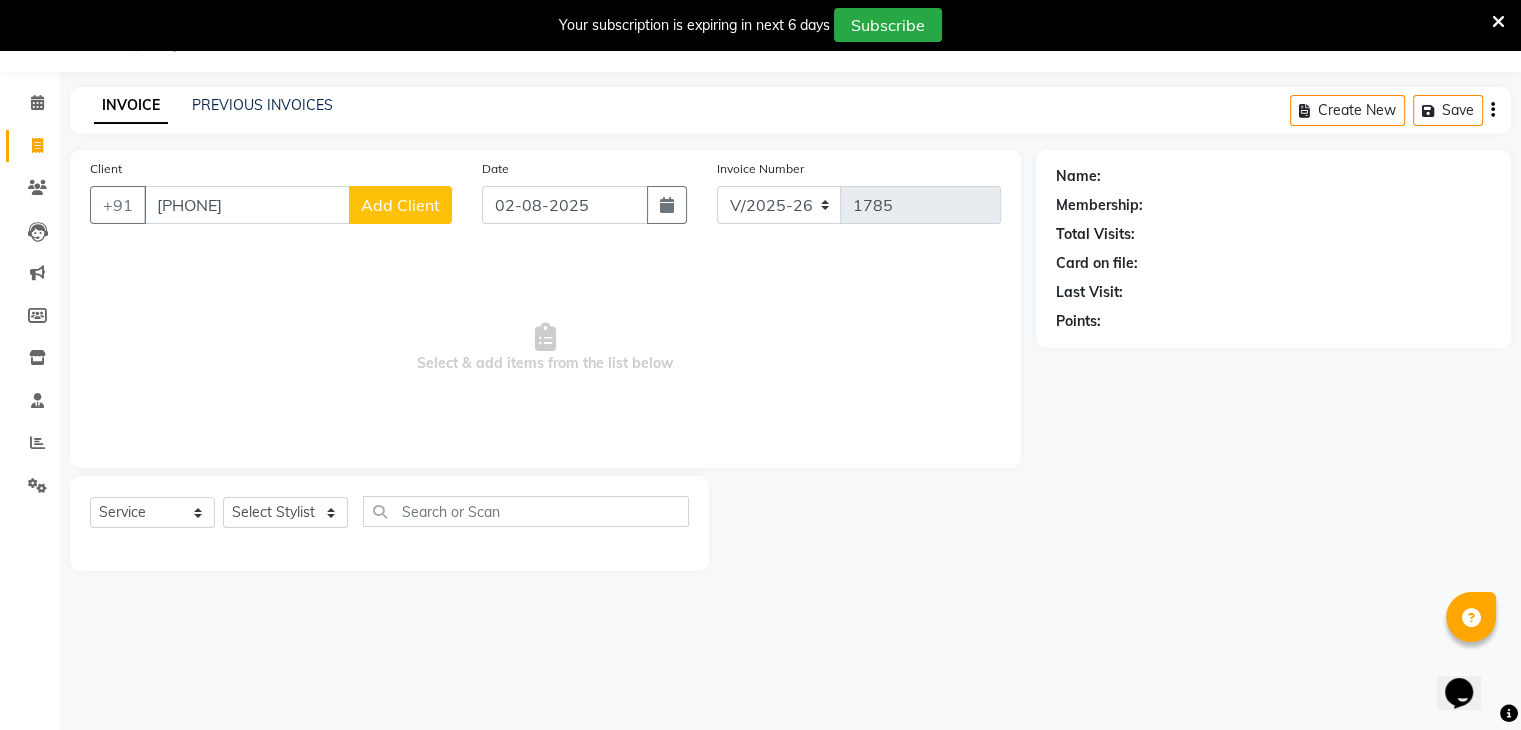 type on "[PHONE]" 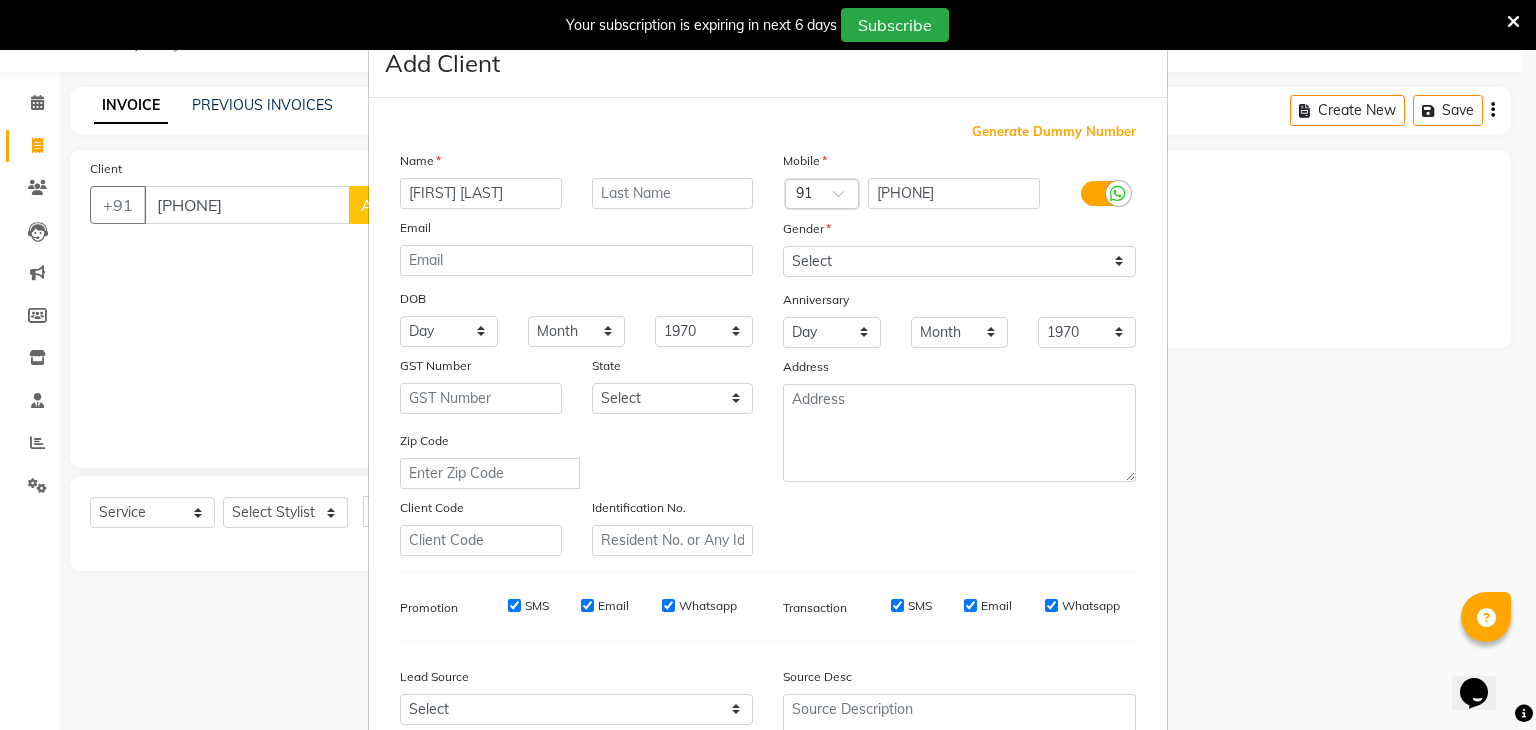 type on "[FIRST] [LAST]" 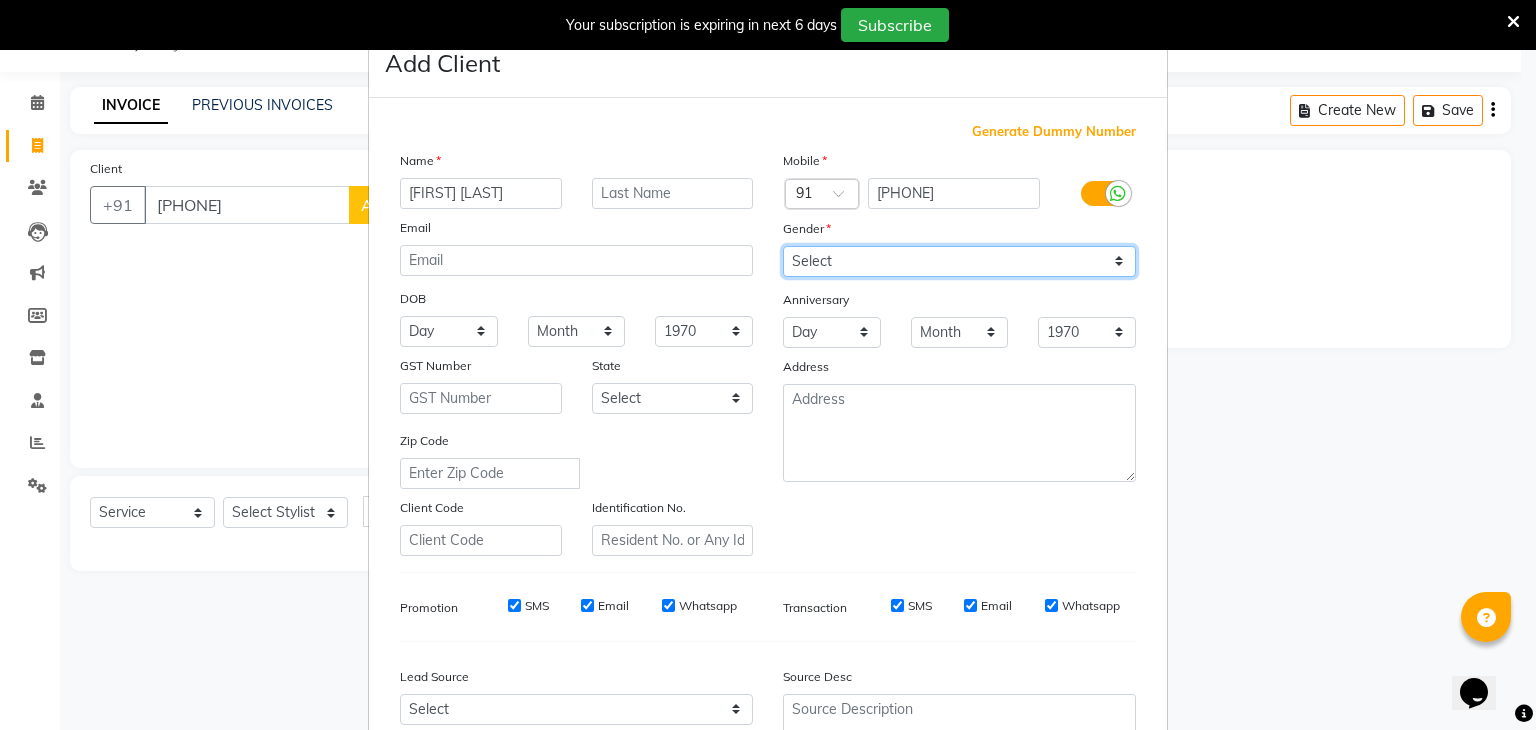 click on "Select Male Female Other Prefer Not To Say" at bounding box center [959, 261] 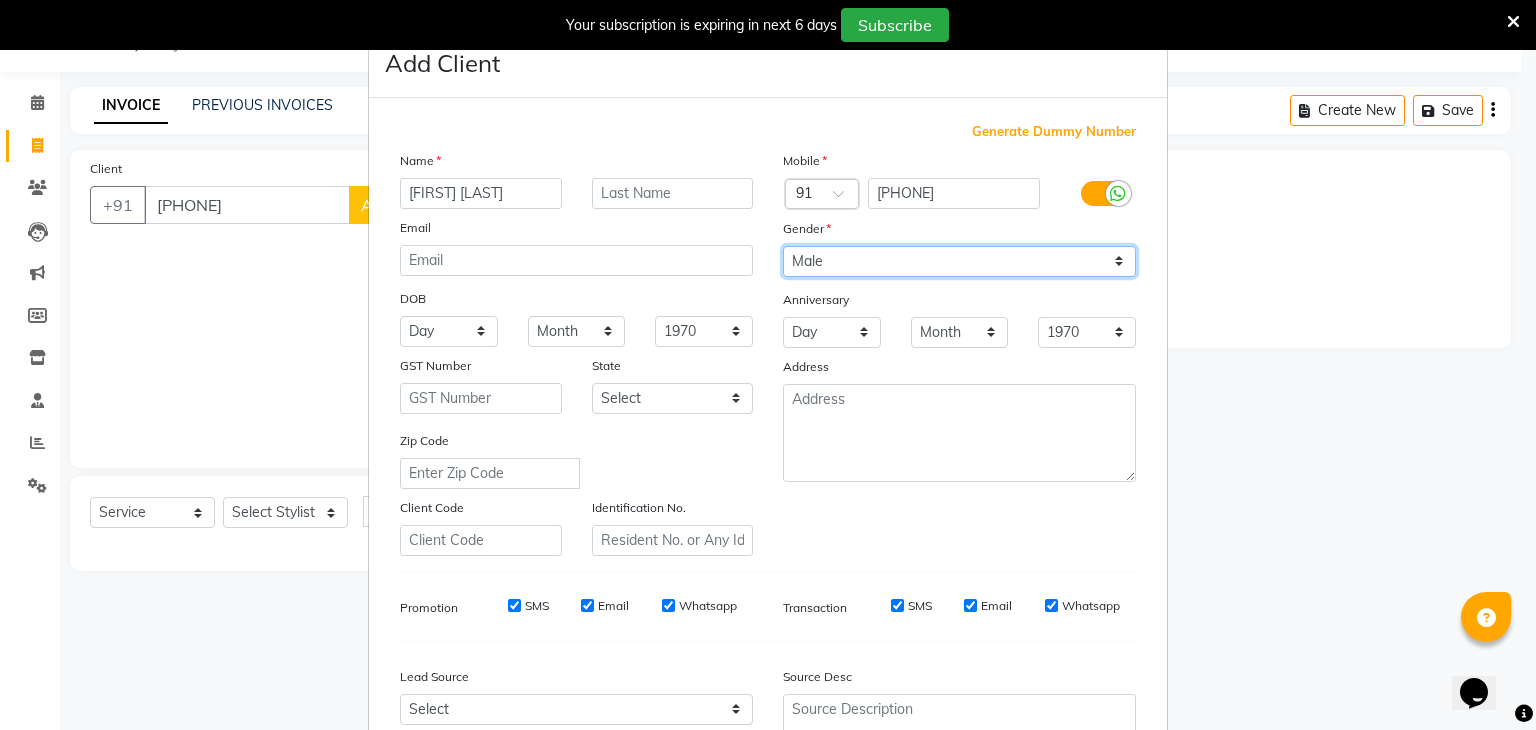 click on "Select Male Female Other Prefer Not To Say" at bounding box center [959, 261] 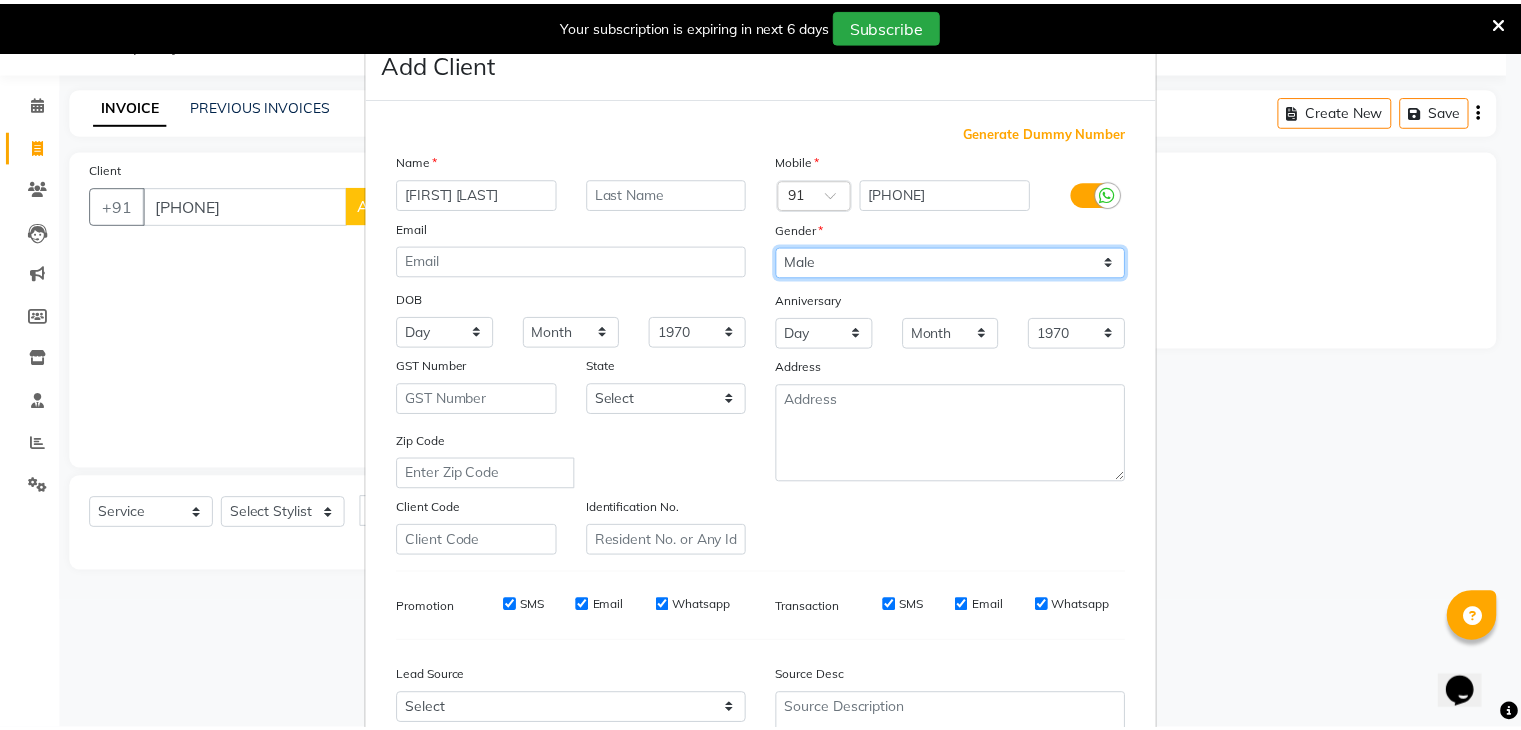 scroll, scrollTop: 203, scrollLeft: 0, axis: vertical 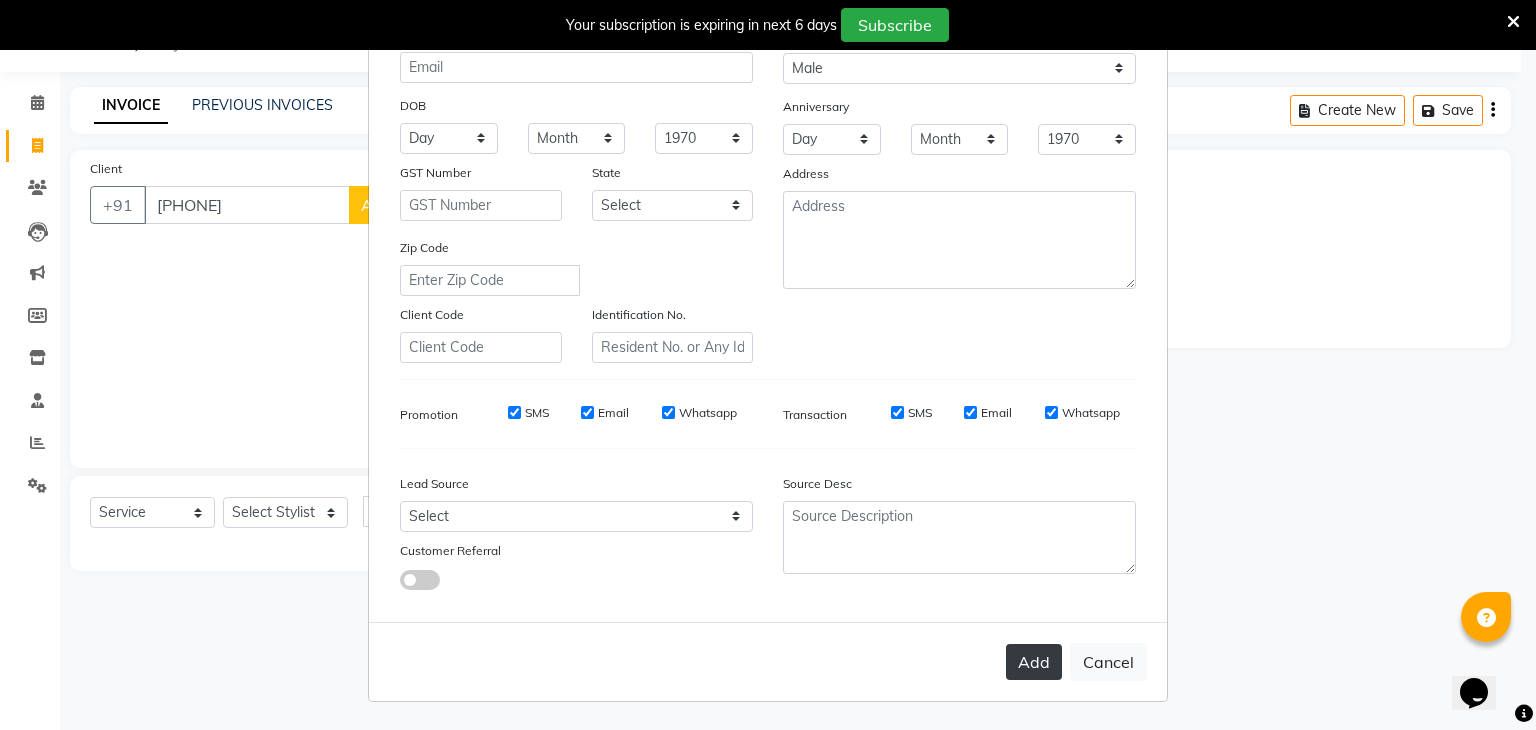 click on "Add" at bounding box center [1034, 662] 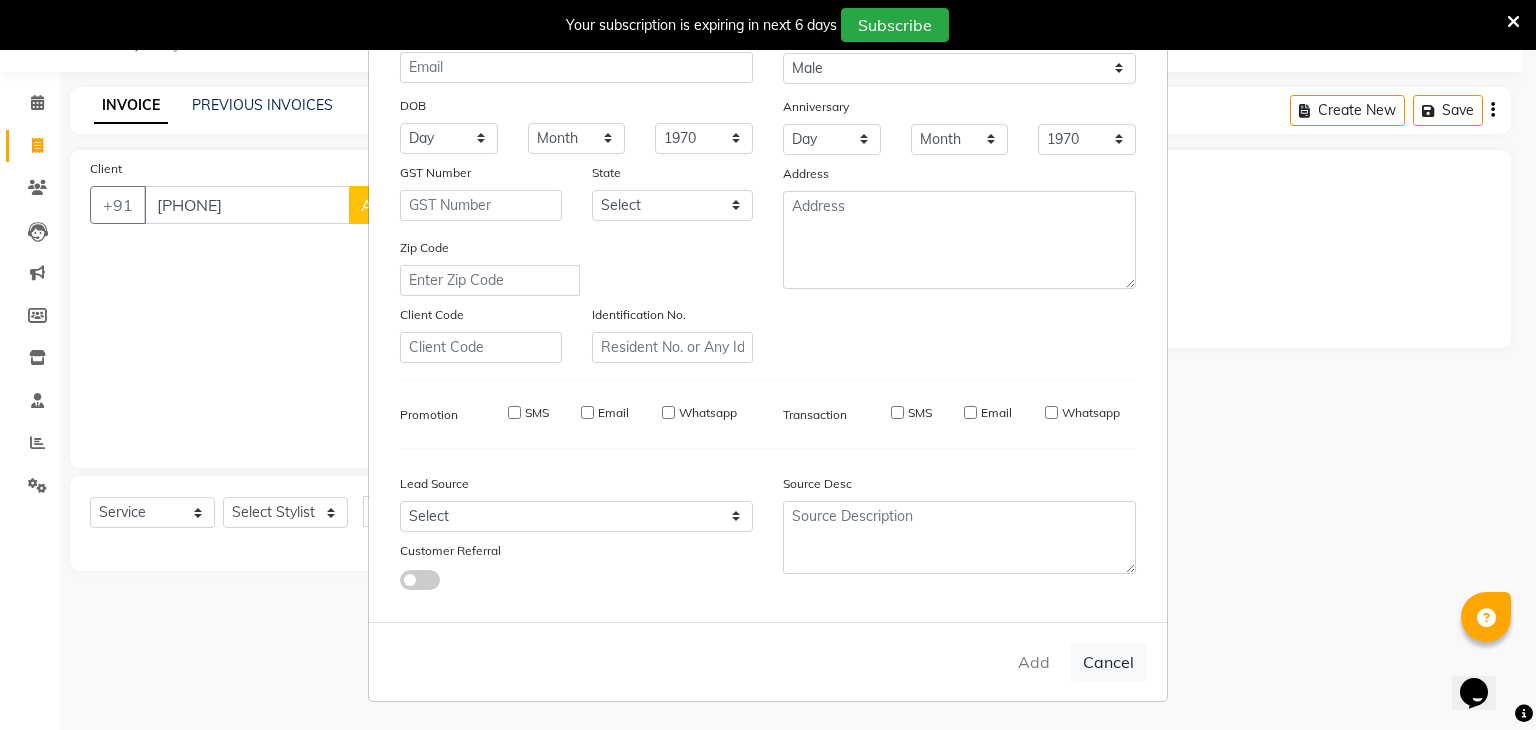 type 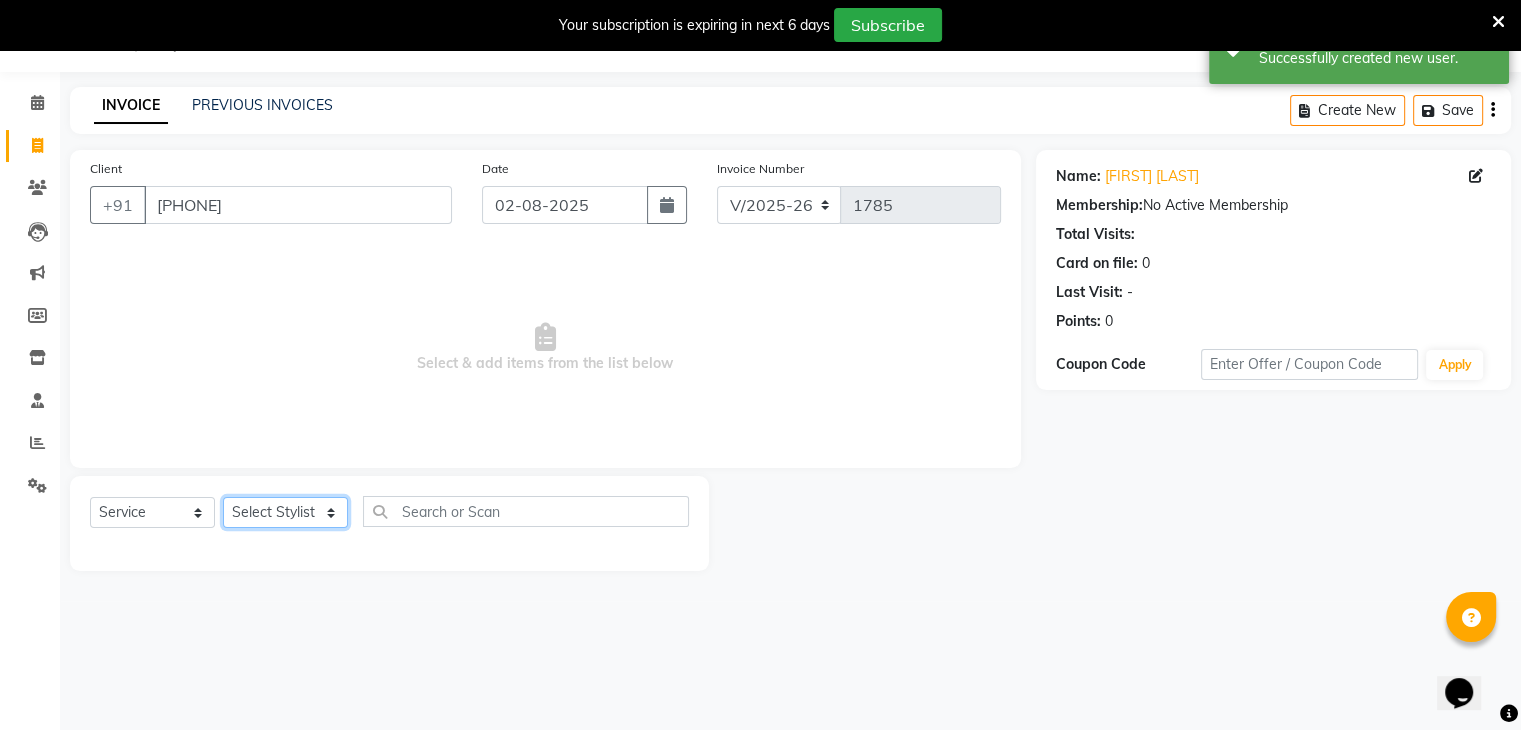 click on "Select Stylist [FIRST] [FIRST] [FIRST] [FIRST] [FIRST] [FIRST] [FIRST] [FIRST]" 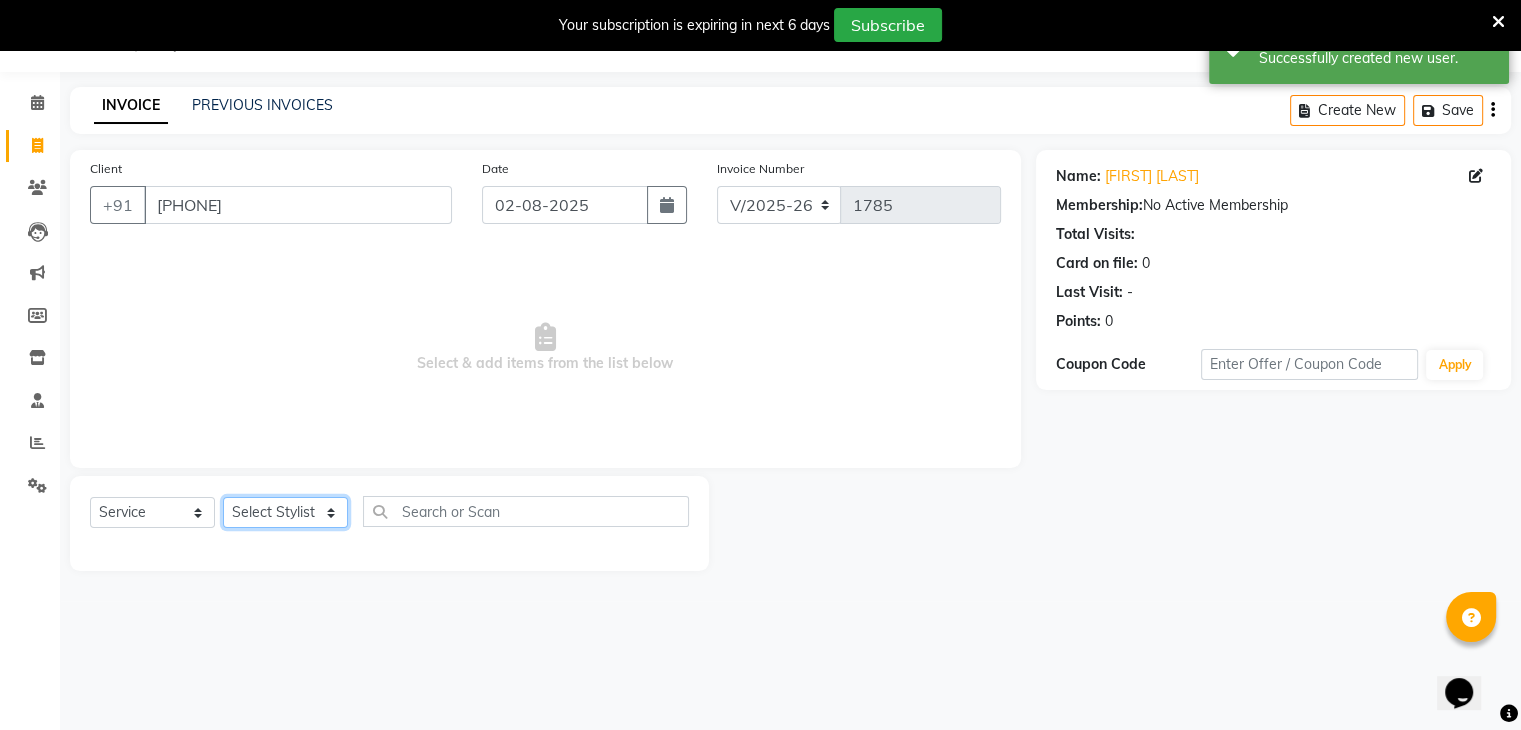 select on "79754" 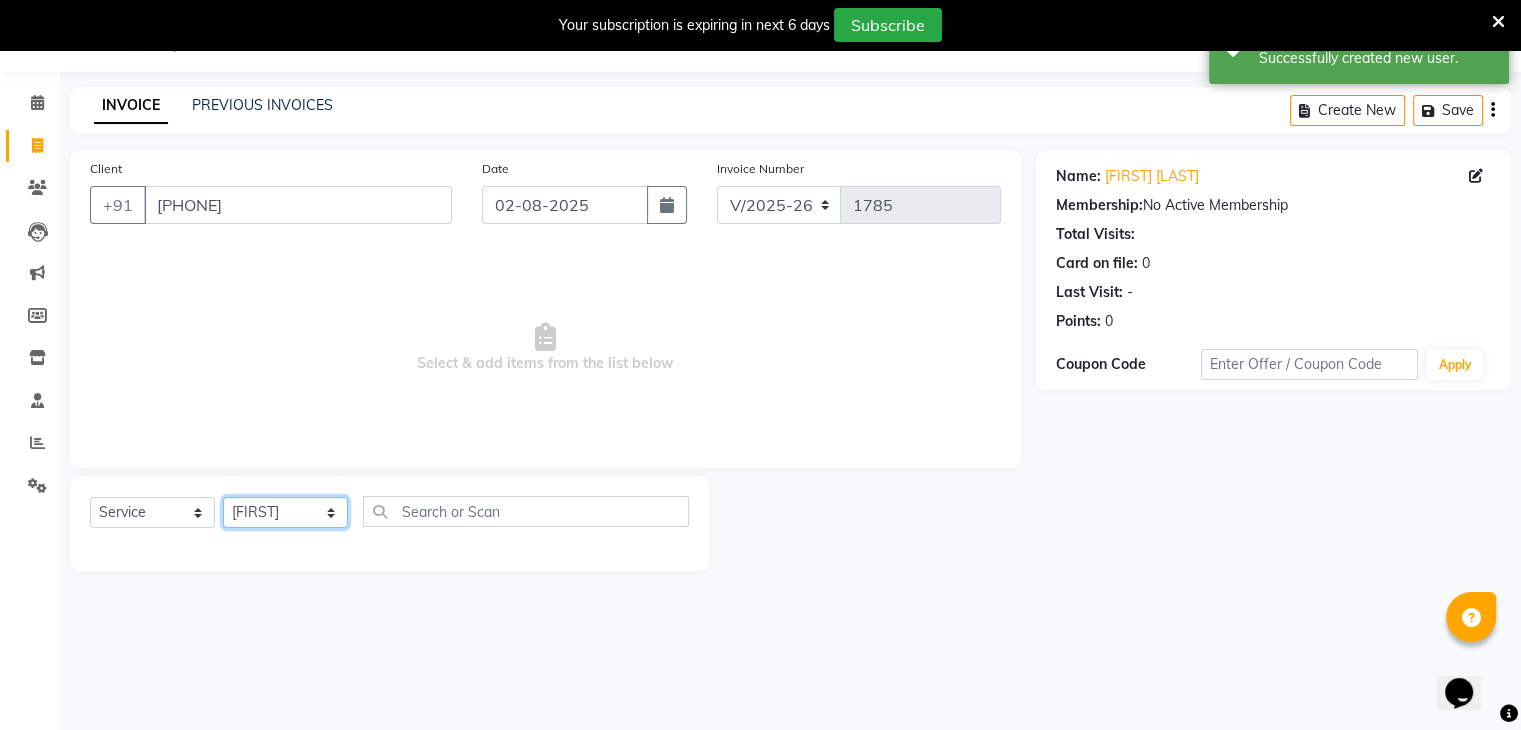 click on "Select Stylist [FIRST] [FIRST] [FIRST] [FIRST] [FIRST] [FIRST] [FIRST] [FIRST]" 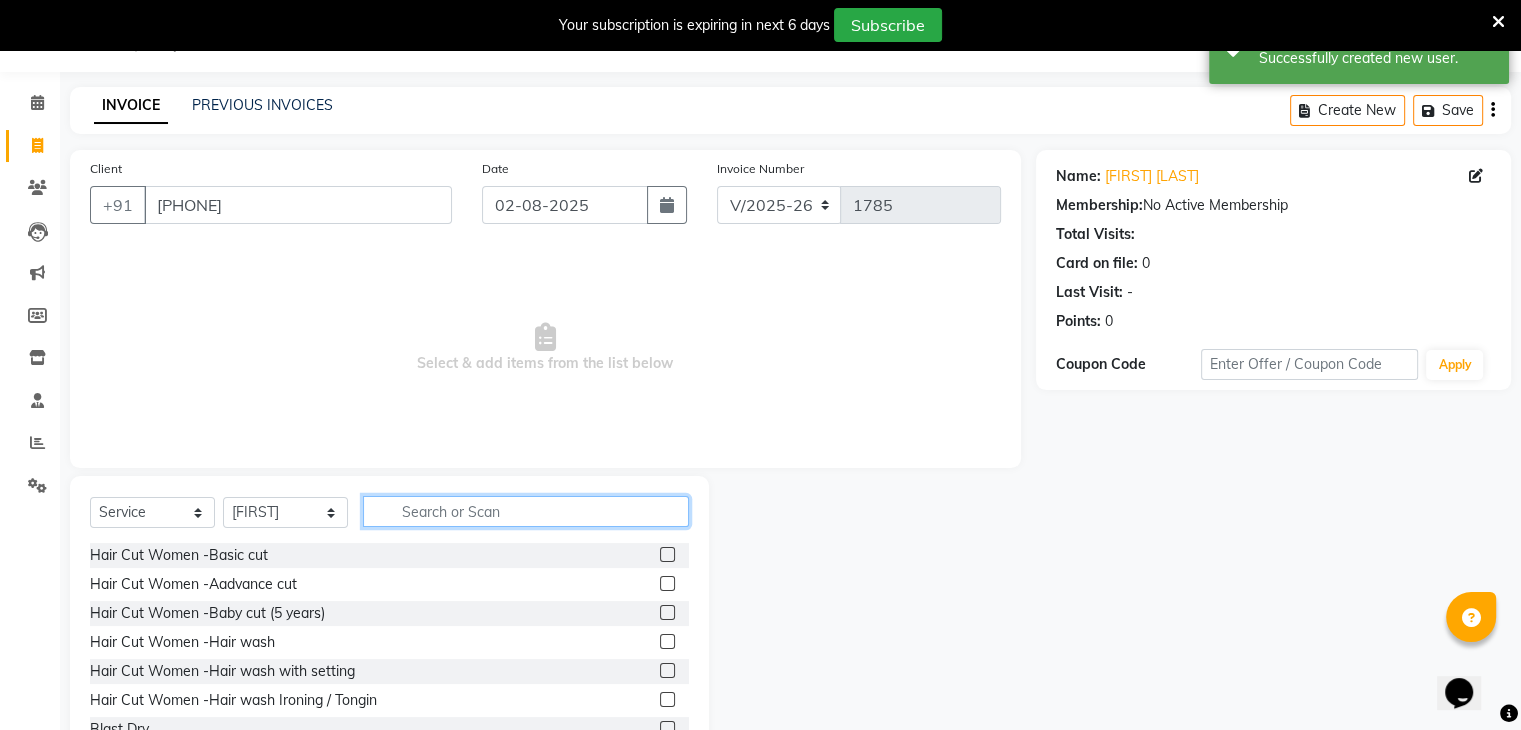 click 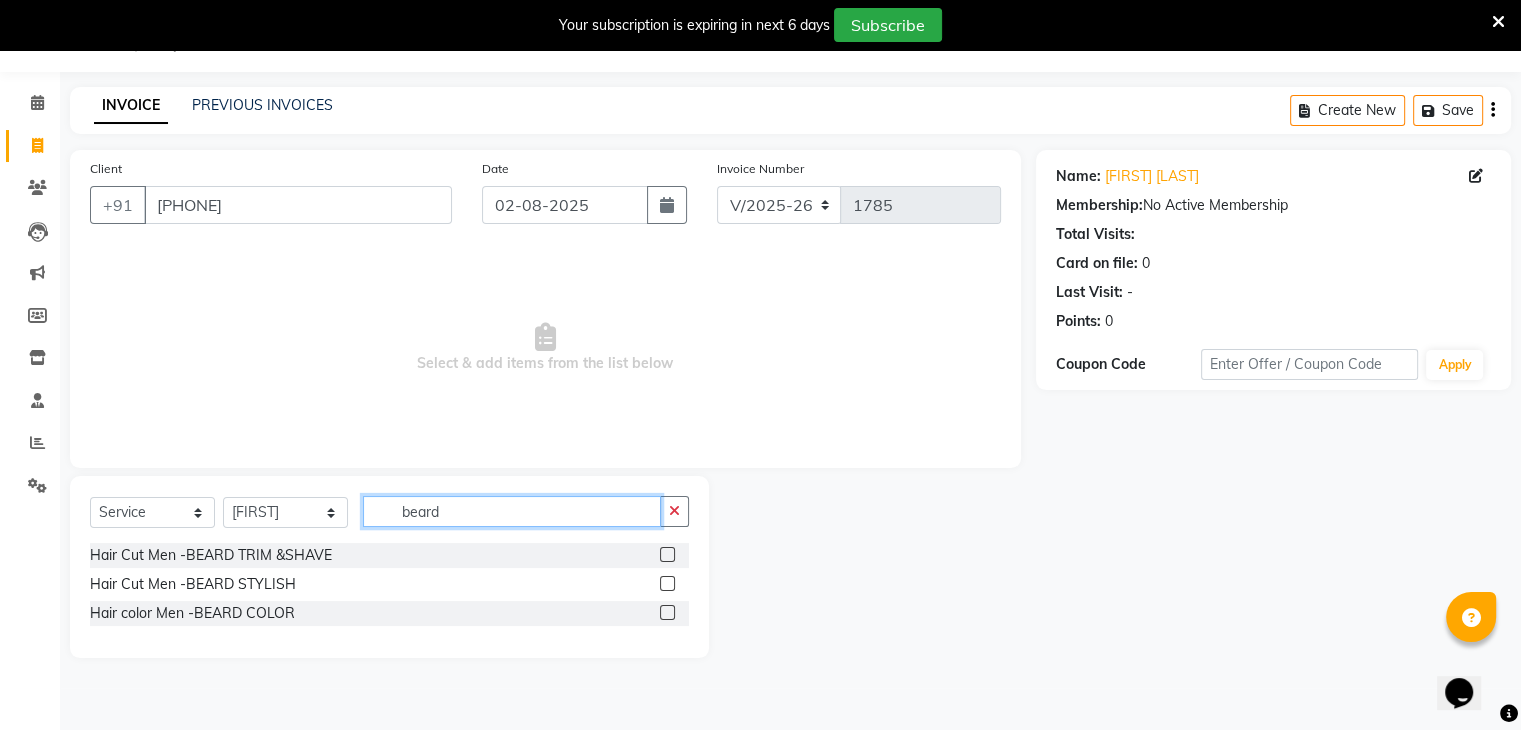 type on "beard" 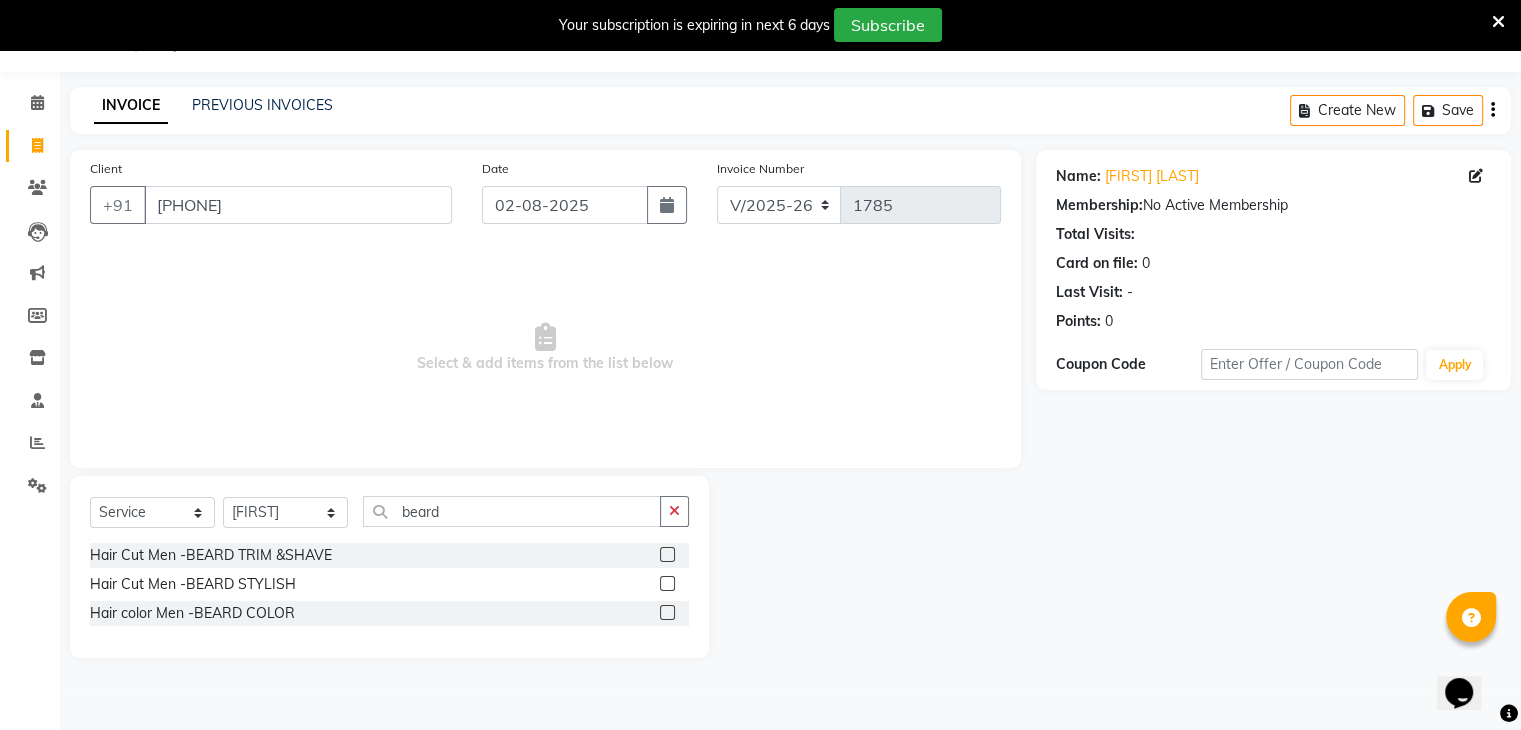 click 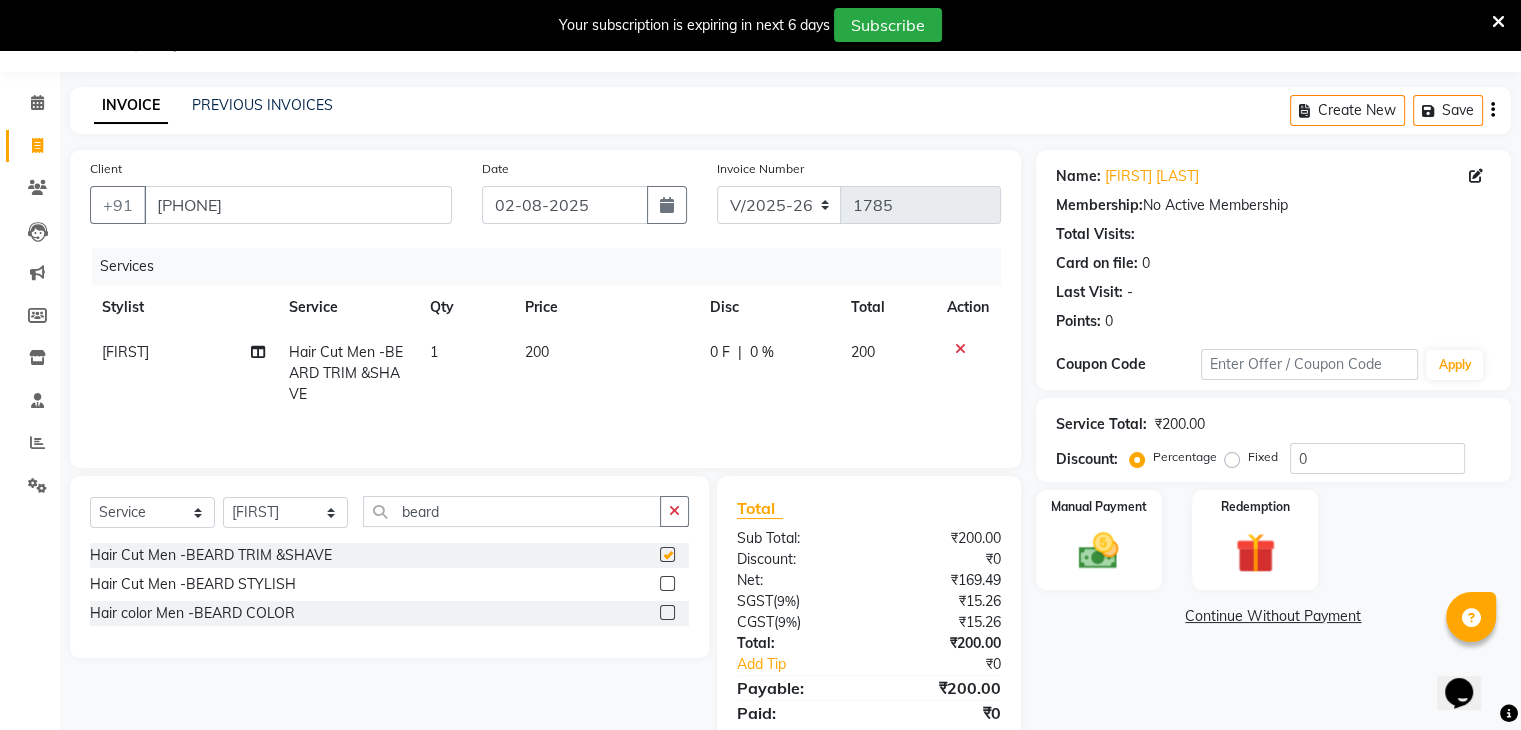 checkbox on "false" 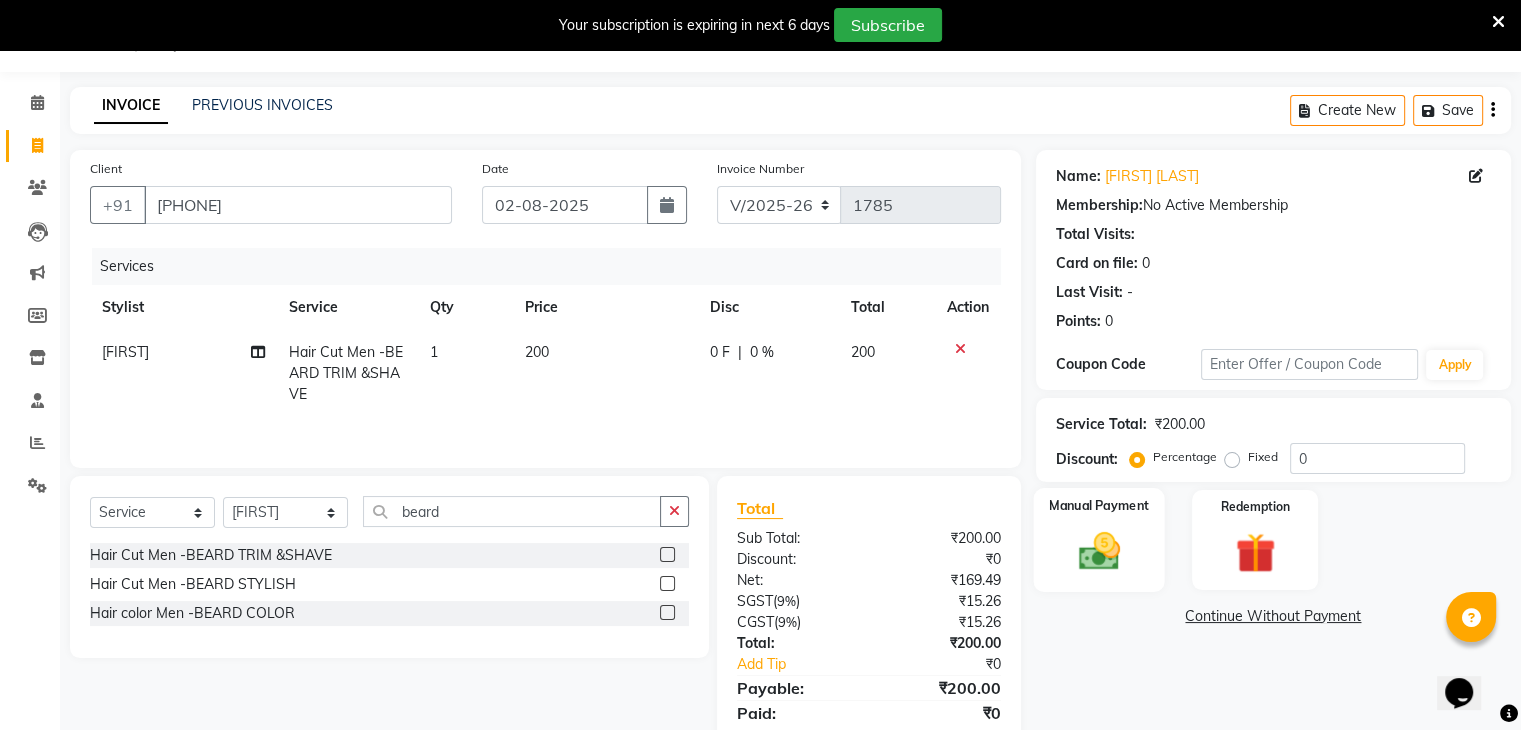 click on "Manual Payment" 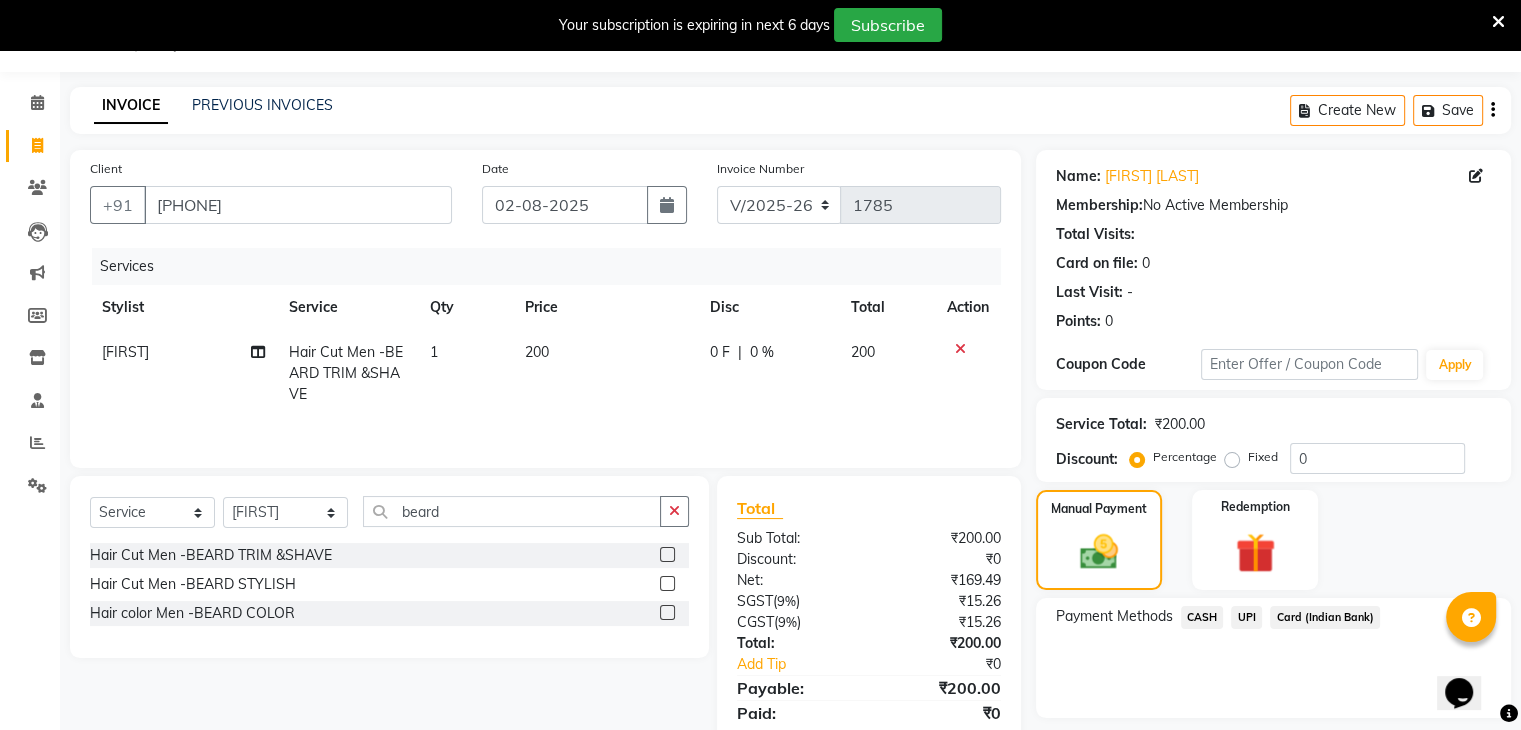 click on "UPI" 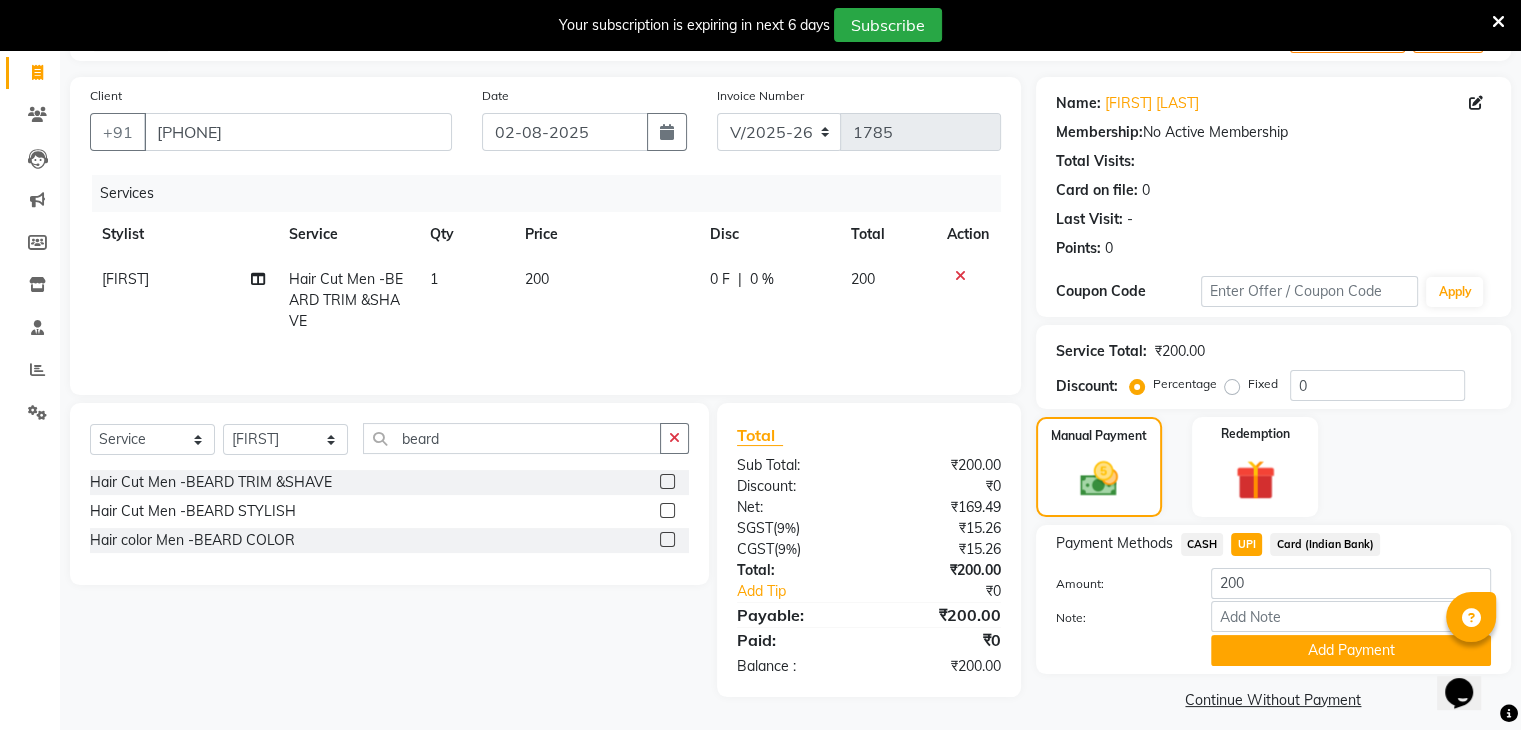 scroll, scrollTop: 140, scrollLeft: 0, axis: vertical 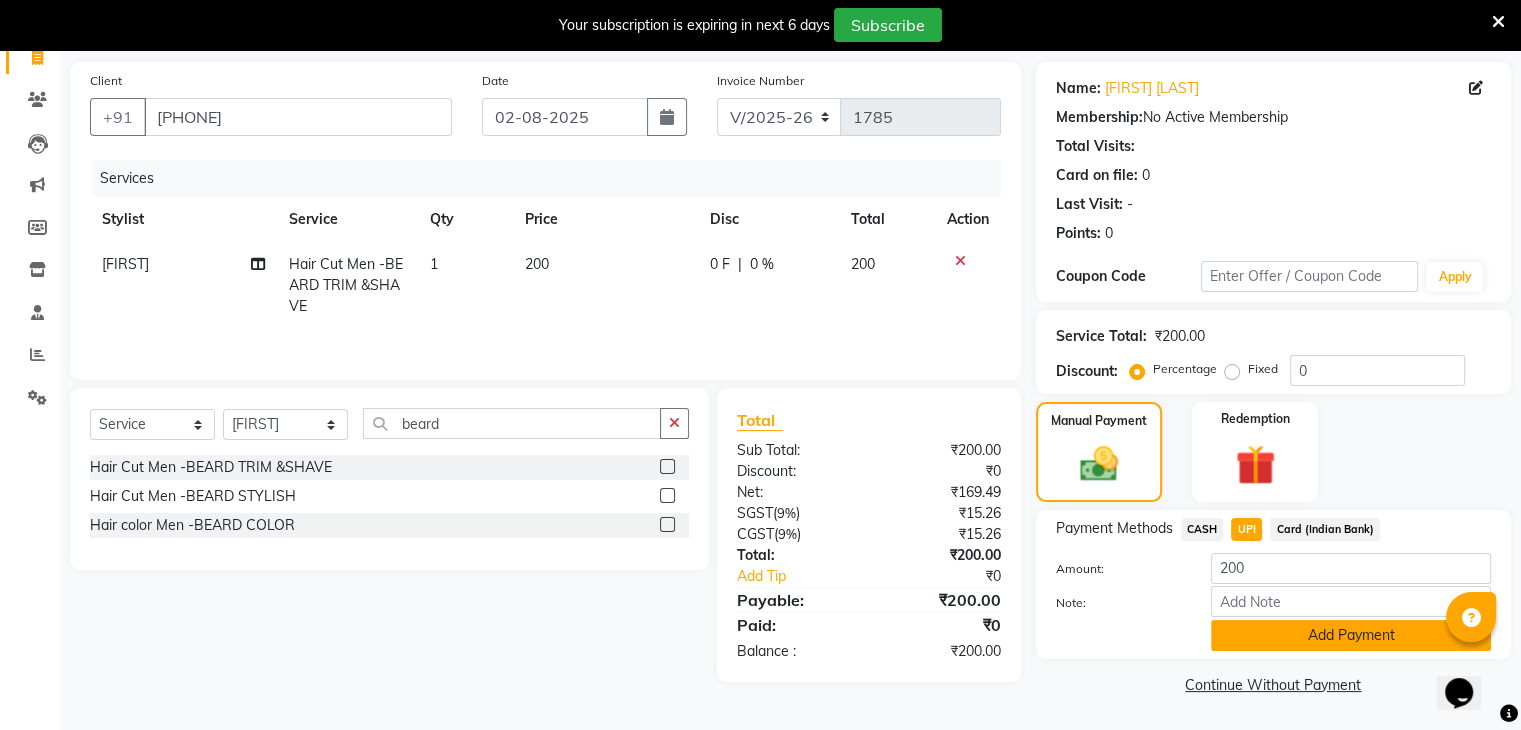 click on "Add Payment" 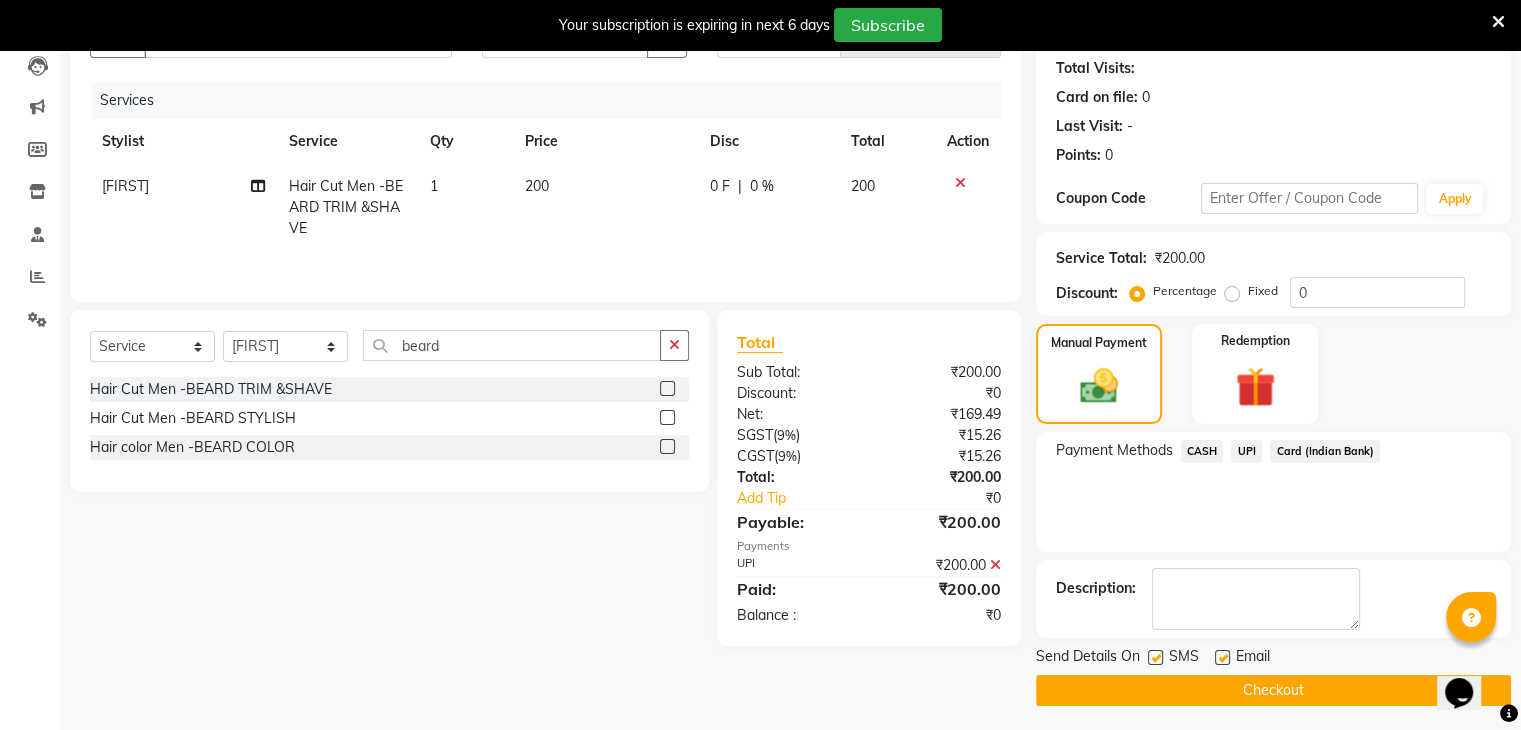 scroll, scrollTop: 220, scrollLeft: 0, axis: vertical 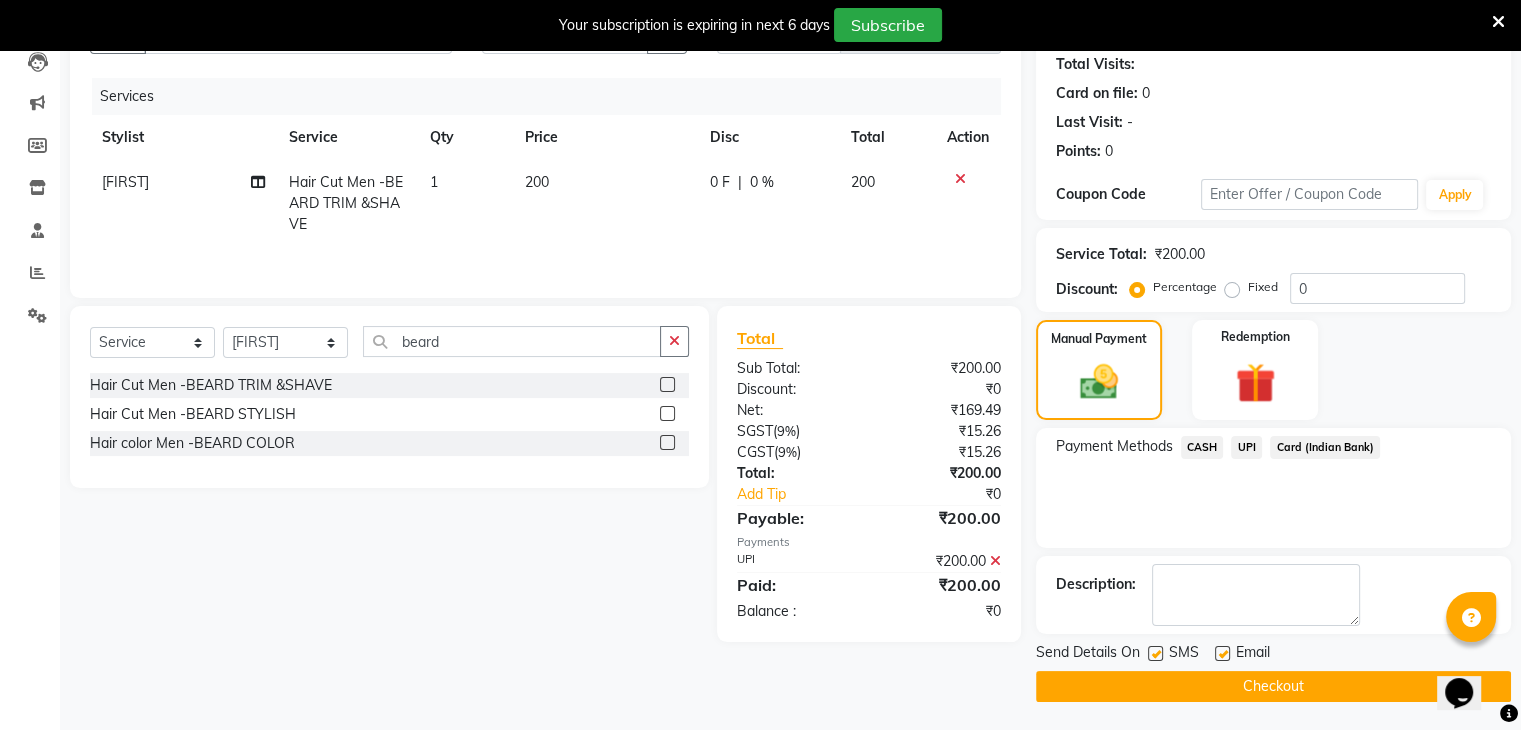 click on "Checkout" 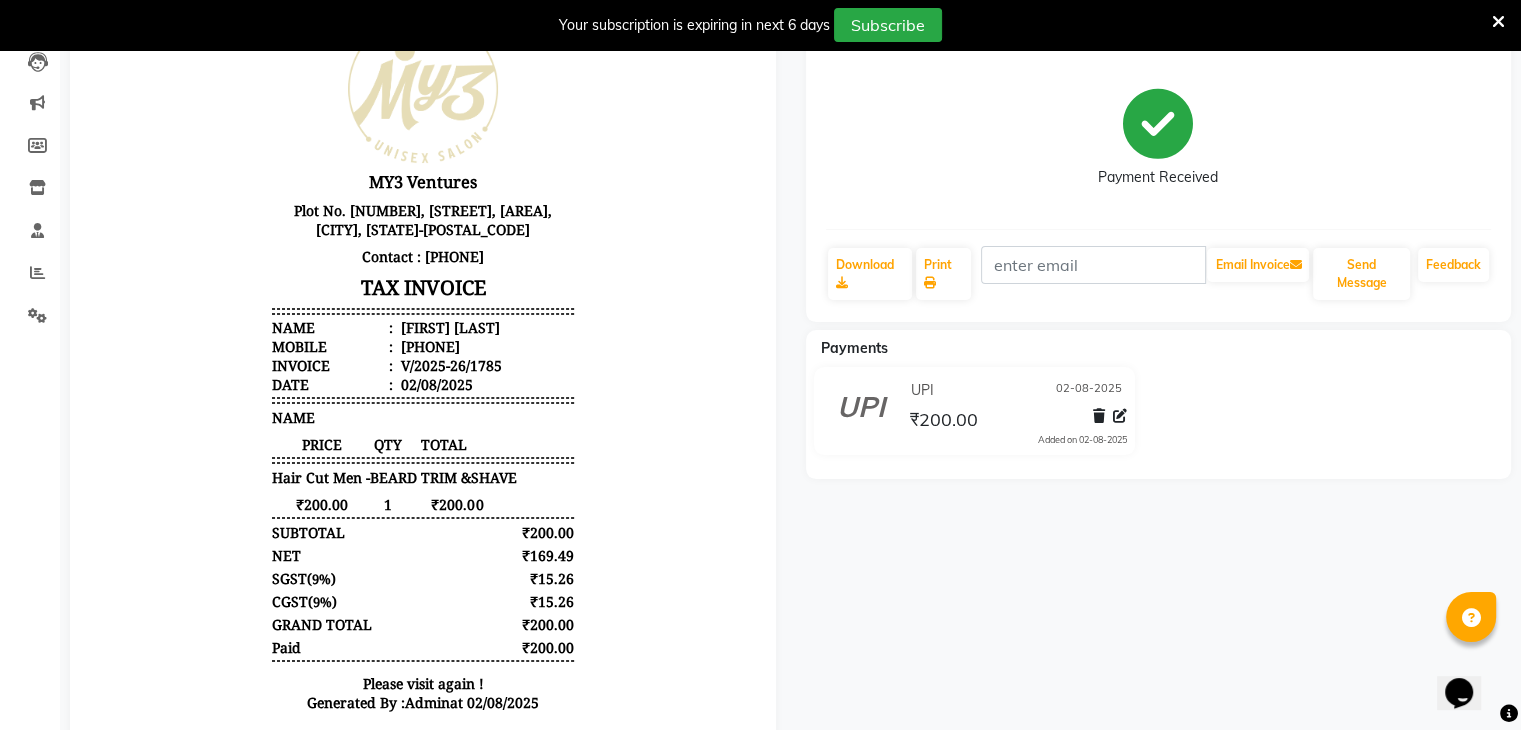scroll, scrollTop: 0, scrollLeft: 0, axis: both 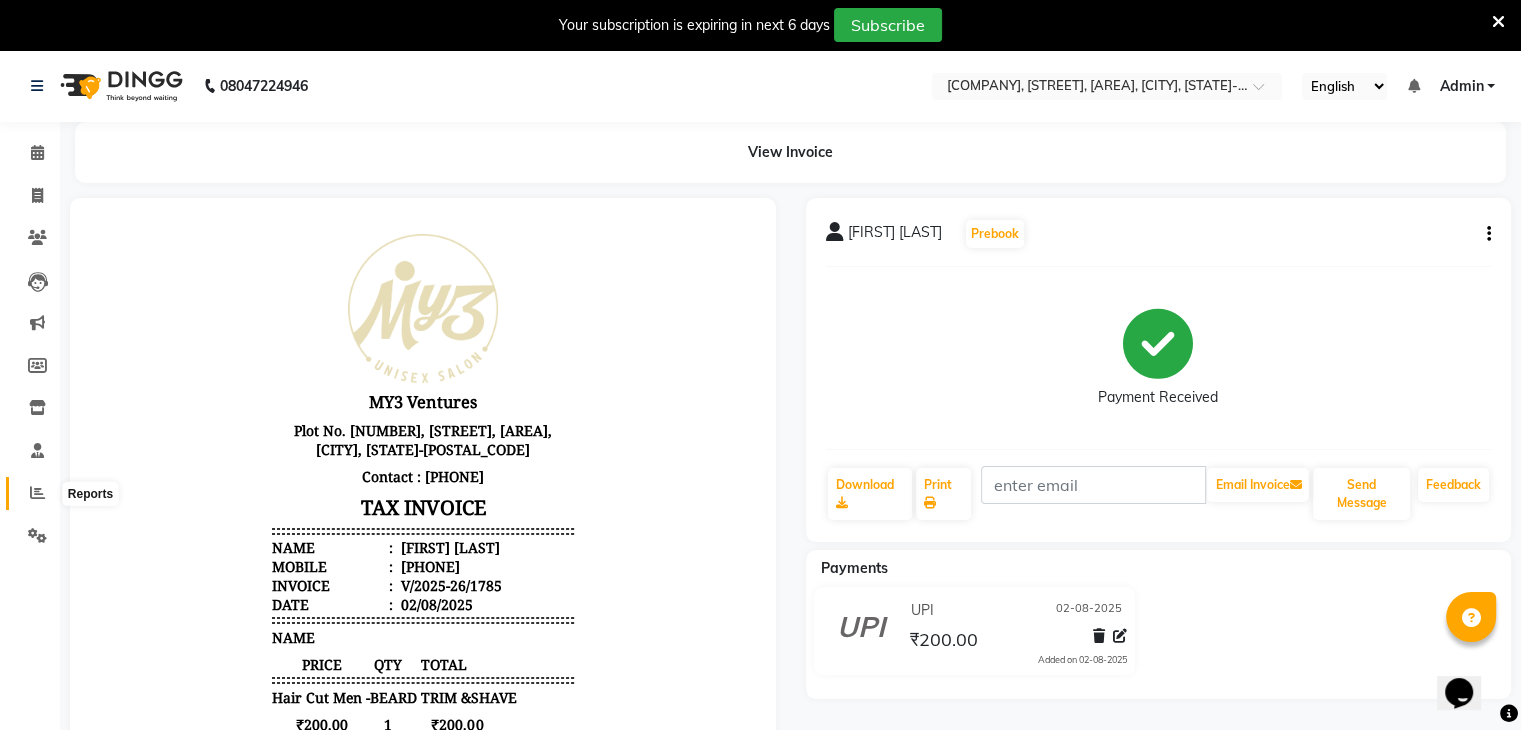 click 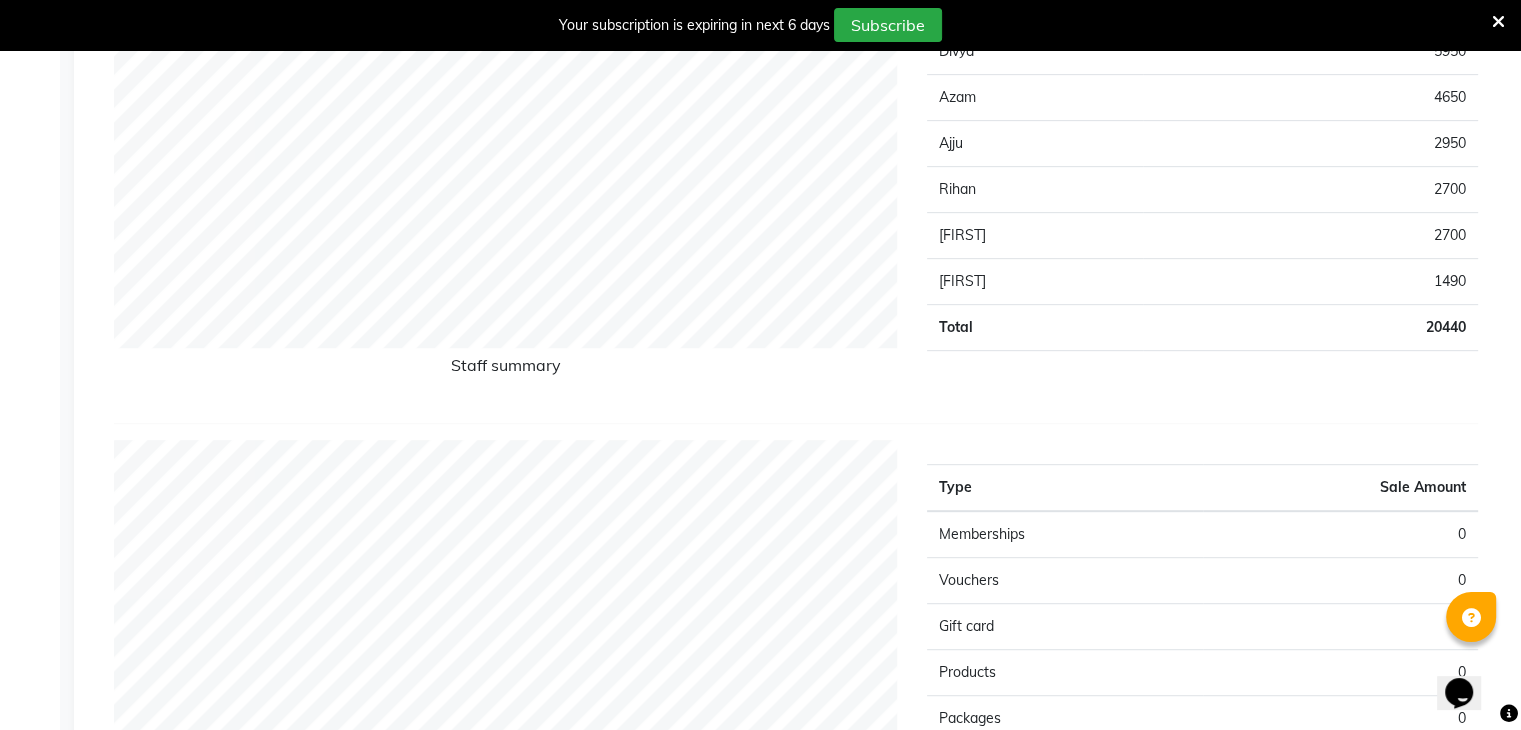 scroll, scrollTop: 924, scrollLeft: 0, axis: vertical 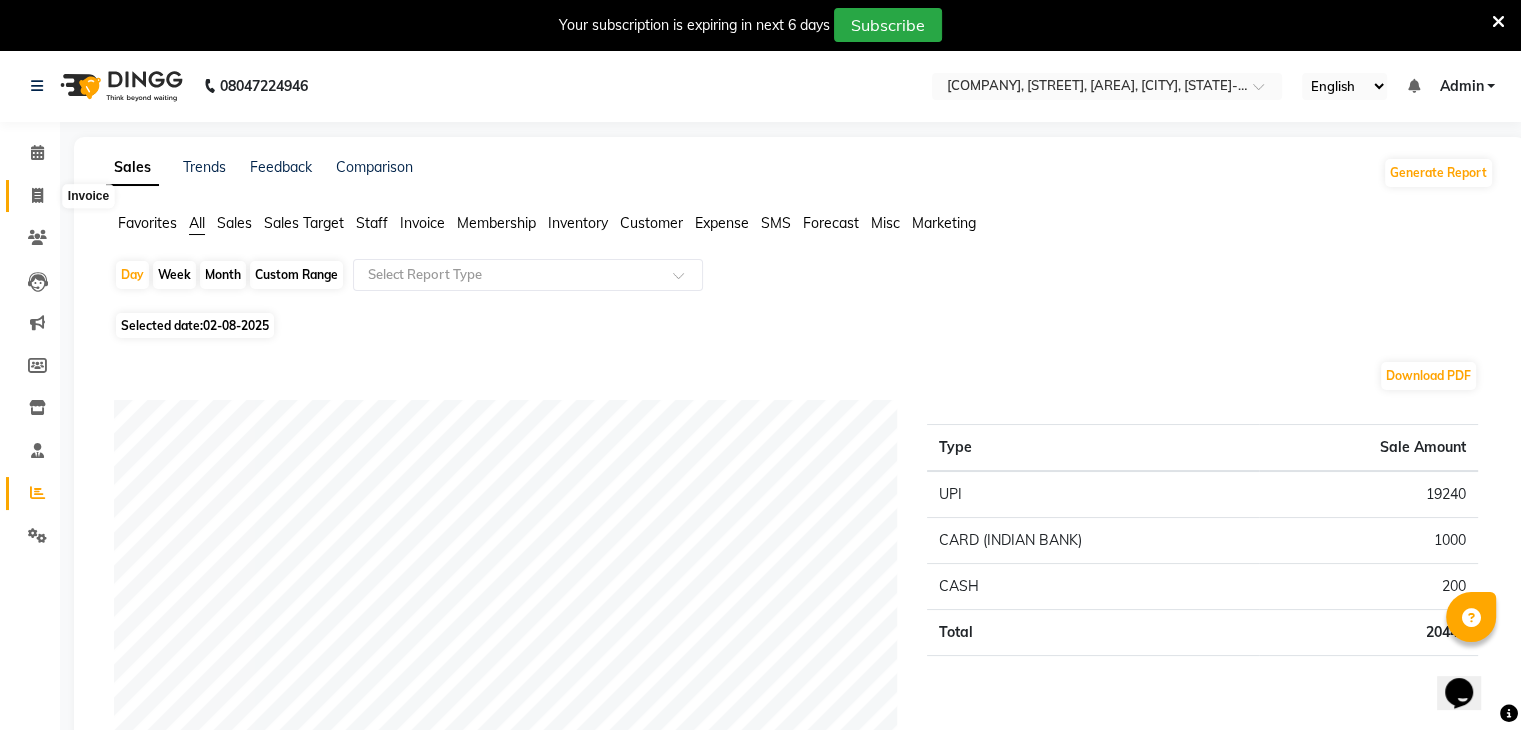 click 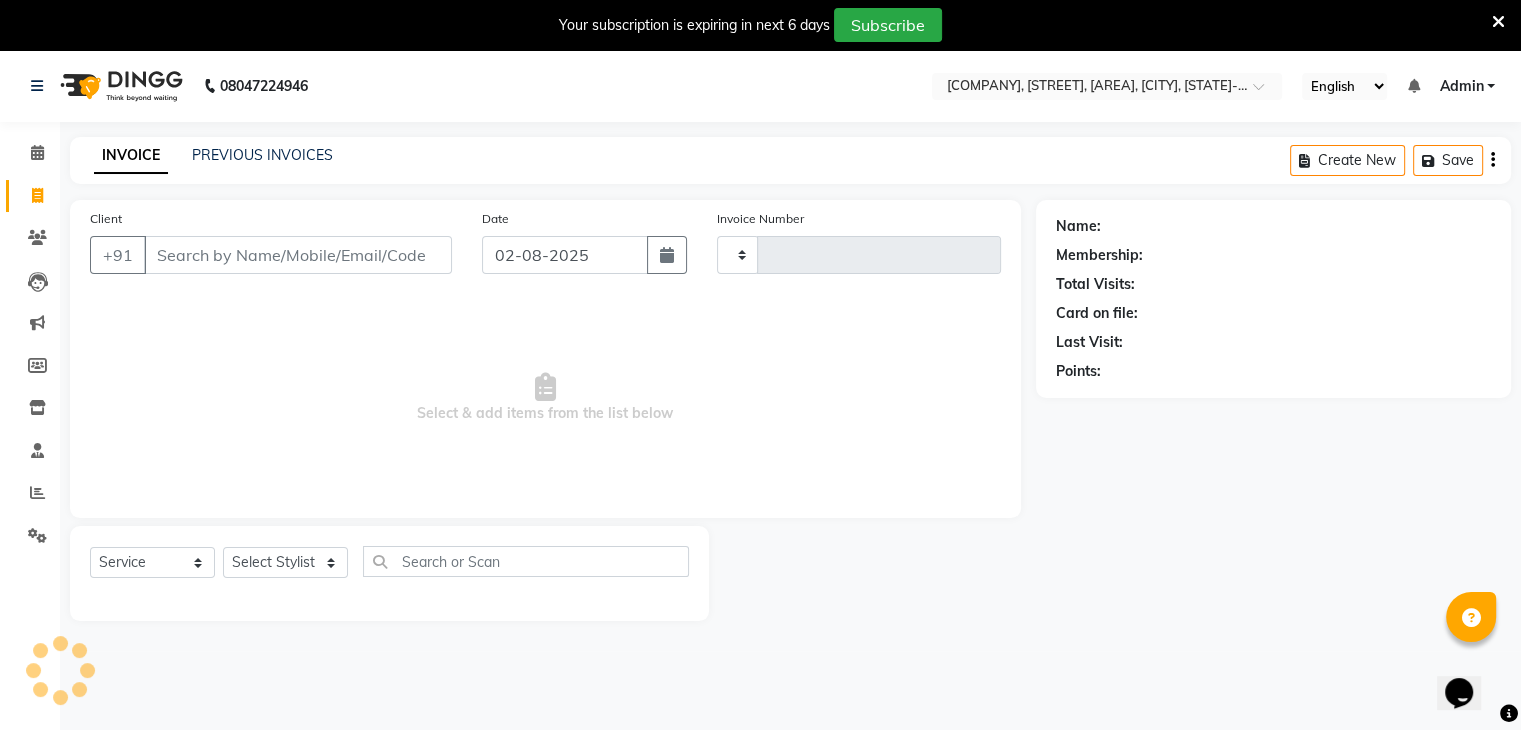 type on "1786" 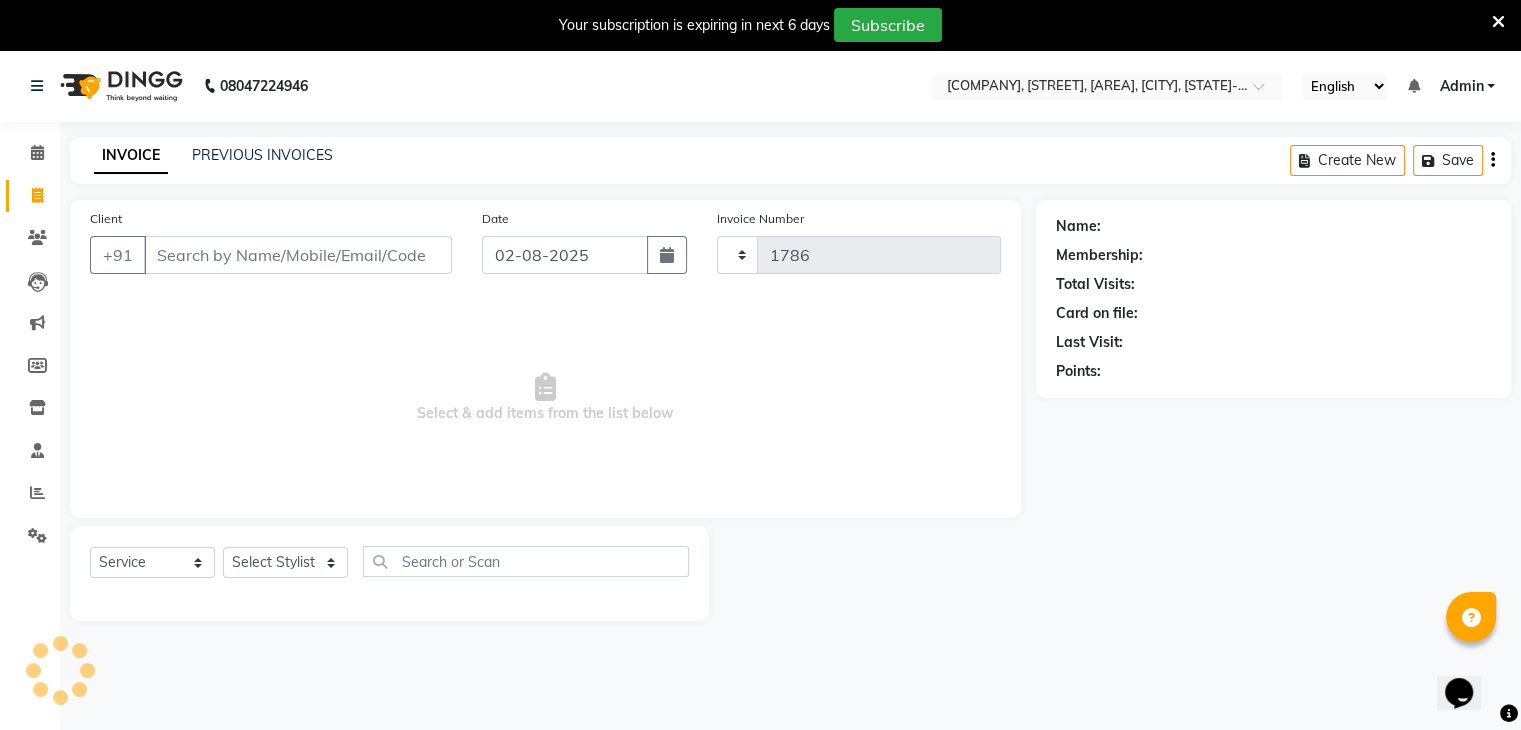 scroll, scrollTop: 50, scrollLeft: 0, axis: vertical 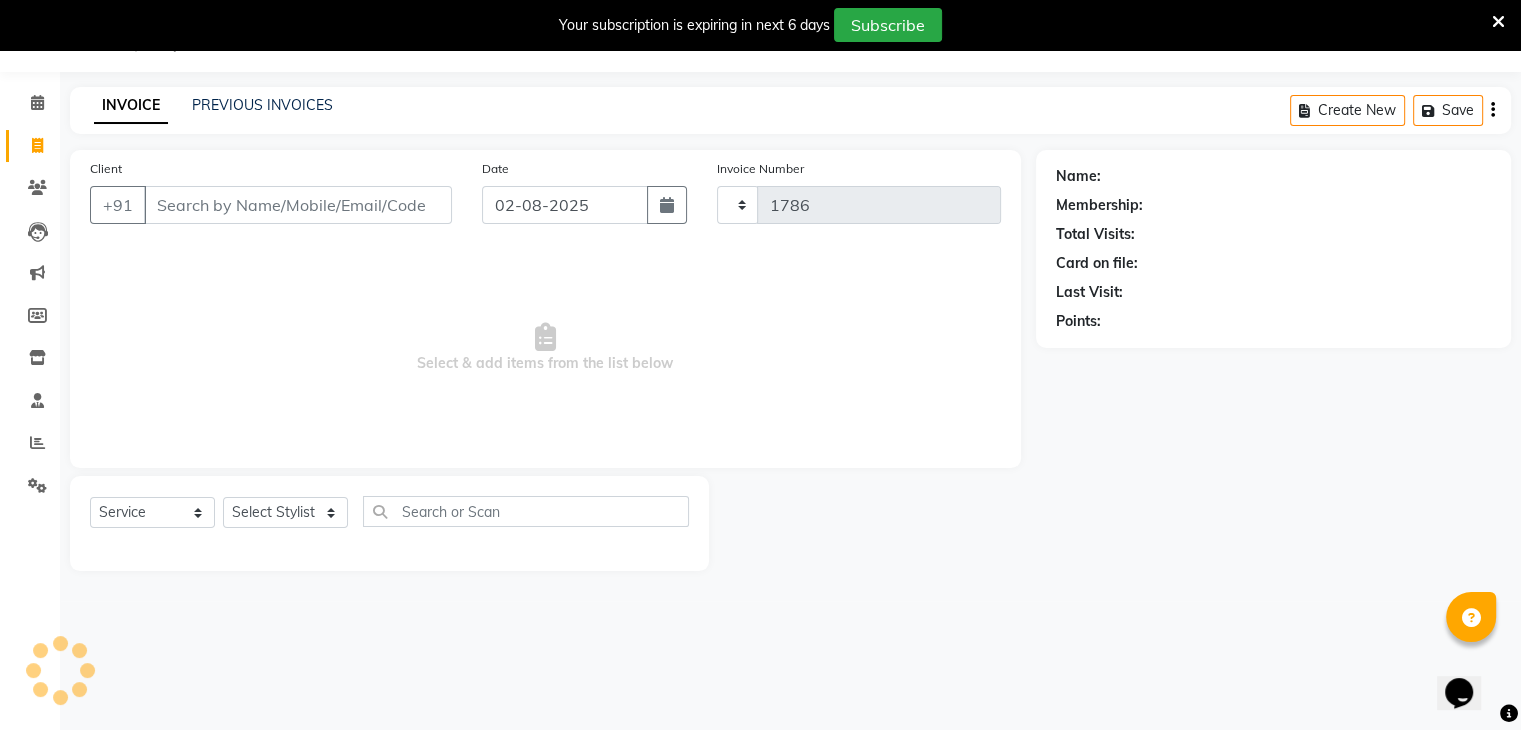 select on "6707" 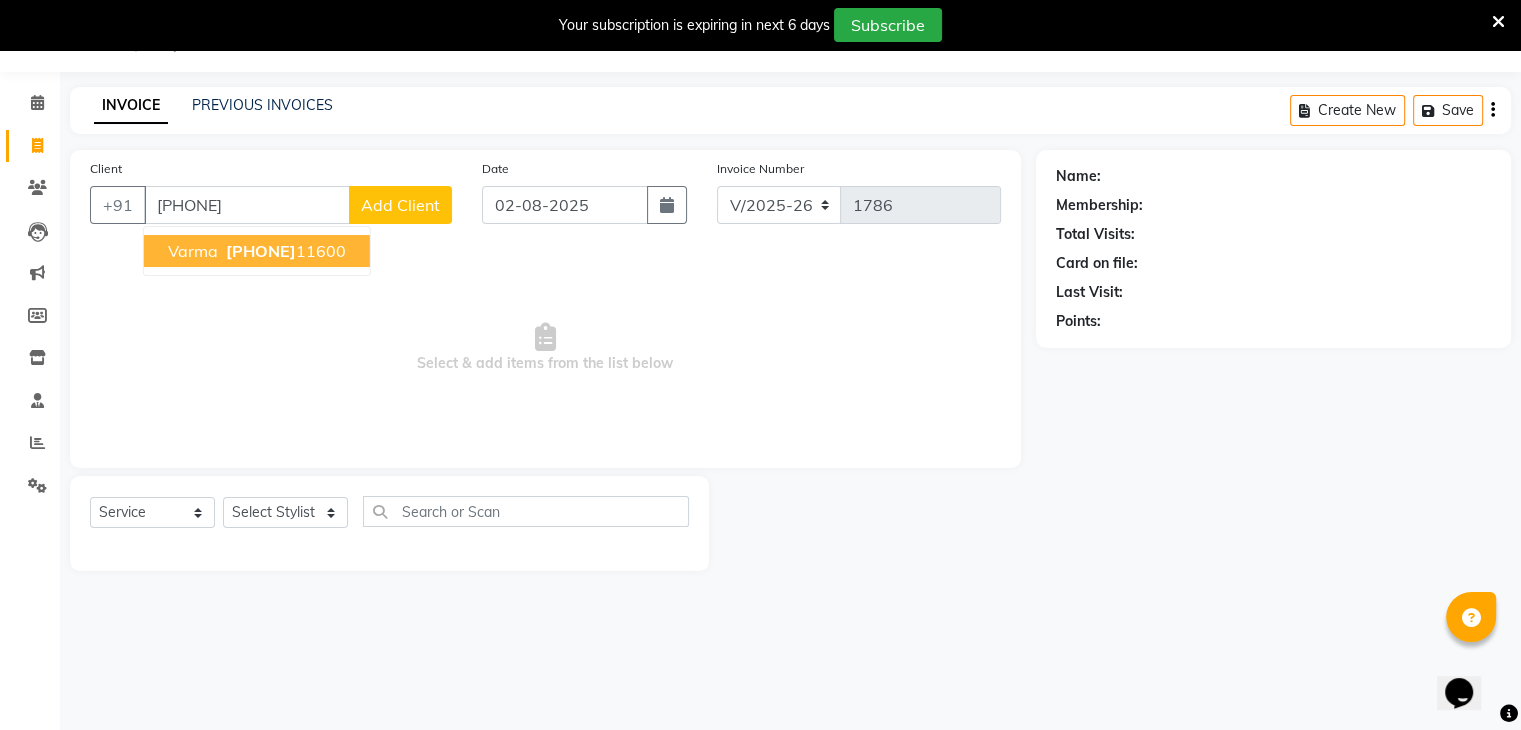 click on "[FIRST]   [PHONE]" at bounding box center [257, 251] 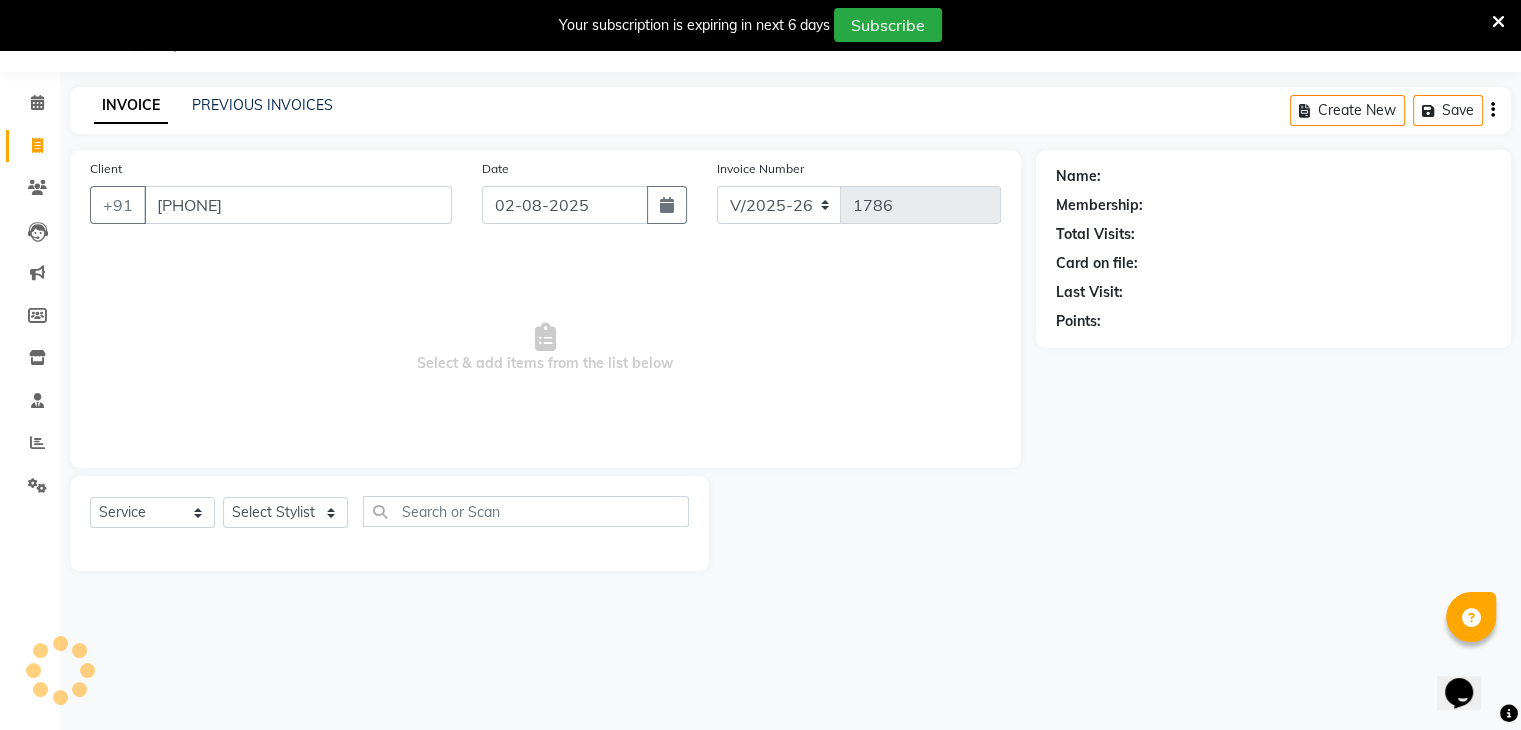 type on "[PHONE]" 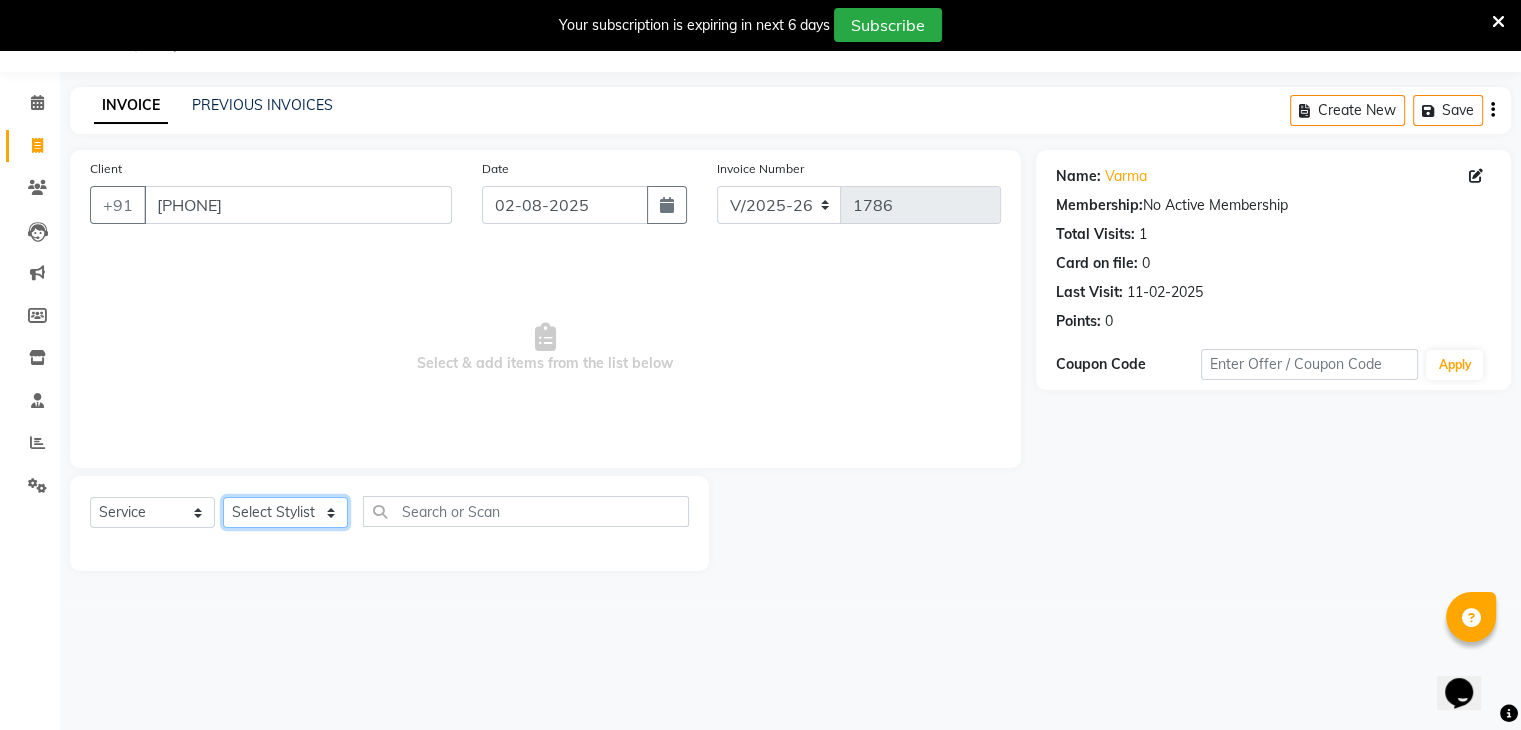 click on "Select Stylist [FIRST] [FIRST] [FIRST] [FIRST] [FIRST] [FIRST] [FIRST] [FIRST]" 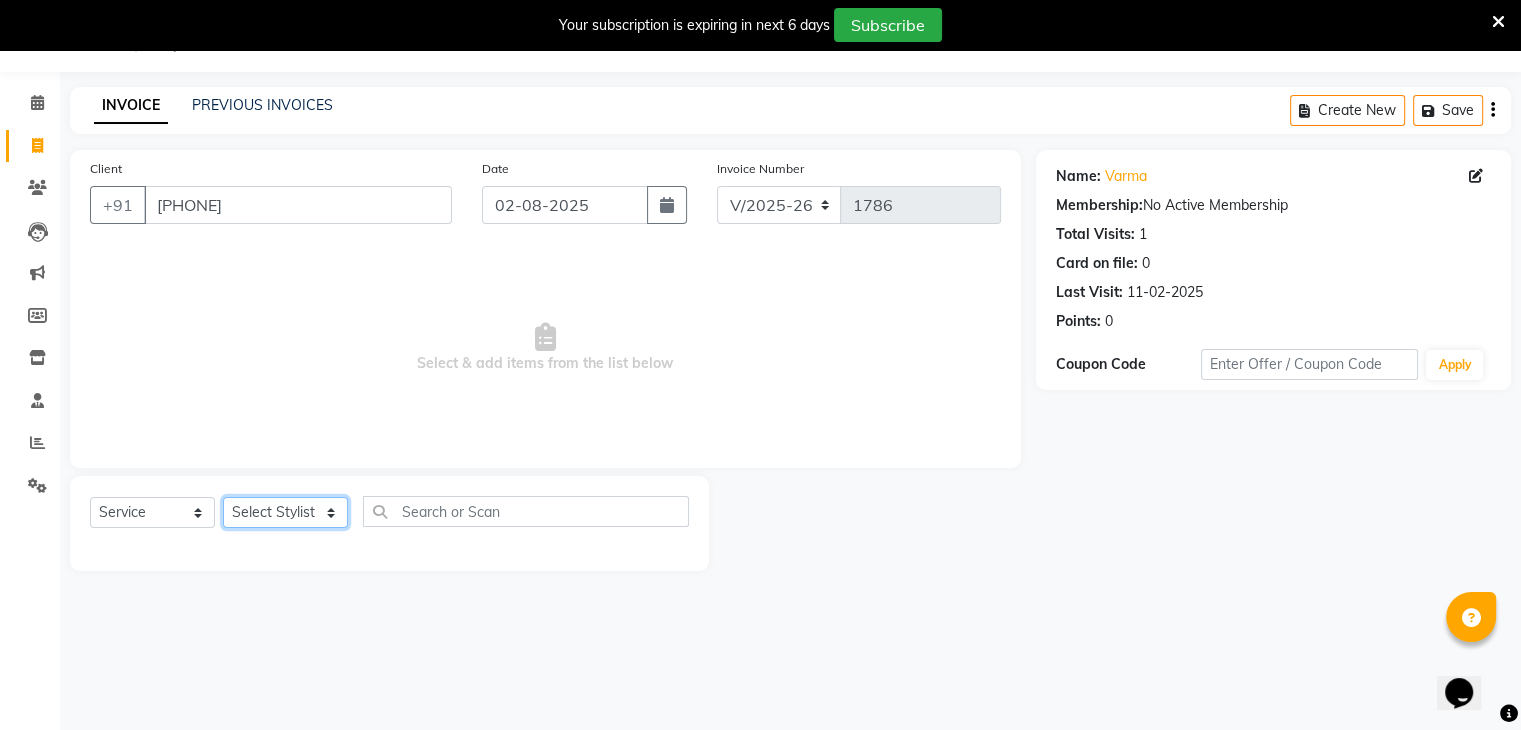 select on "85425" 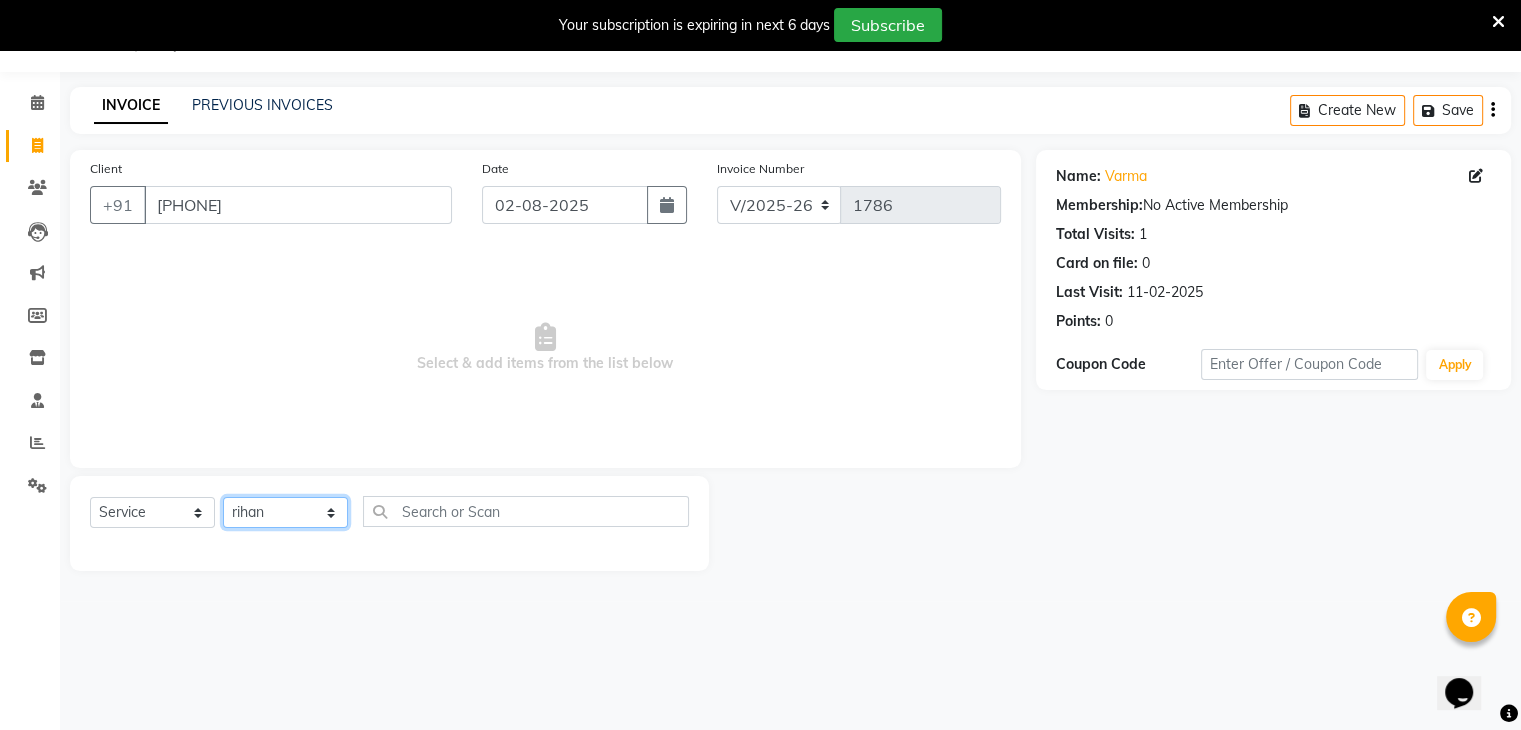click on "Select Stylist [FIRST] [FIRST] [FIRST] [FIRST] [FIRST] [FIRST] [FIRST] [FIRST]" 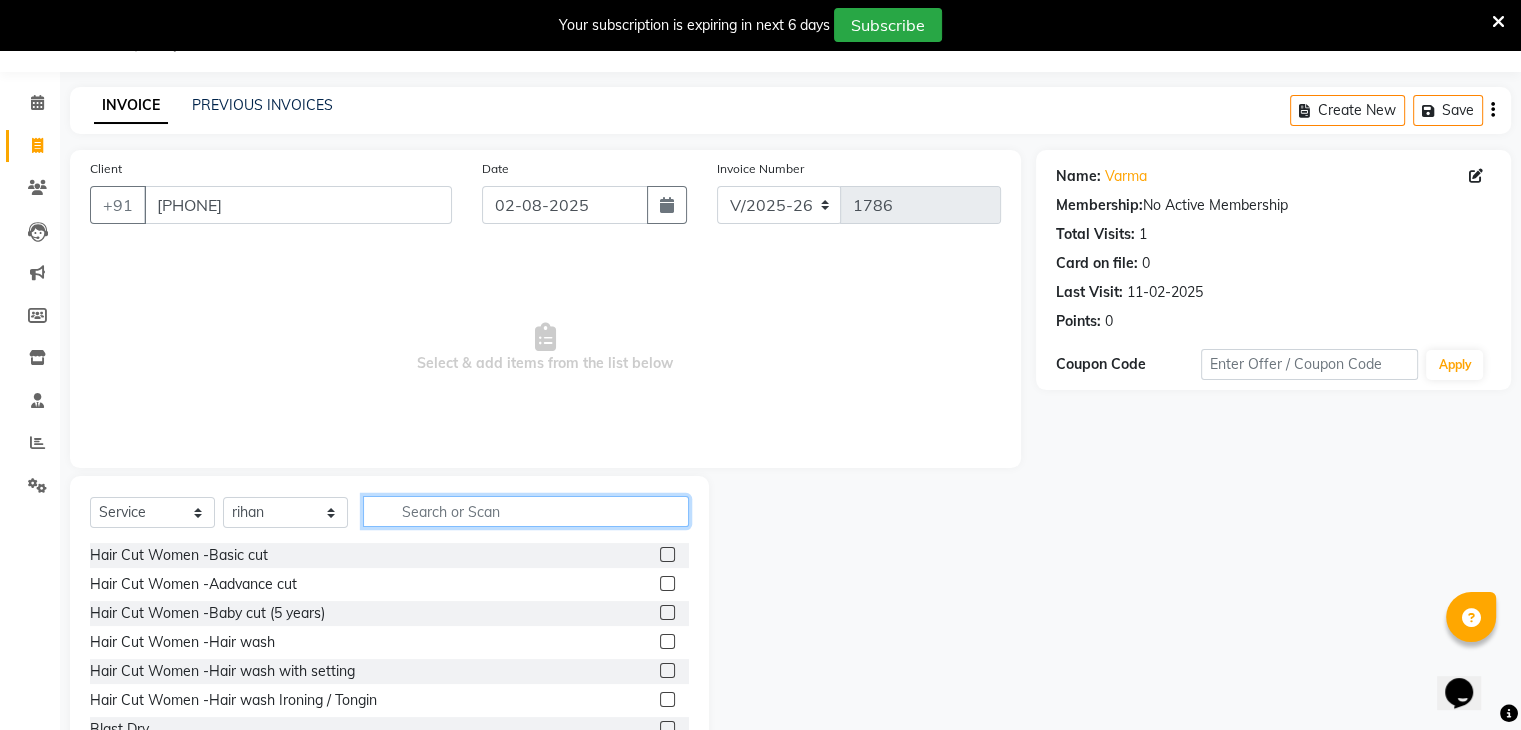 click 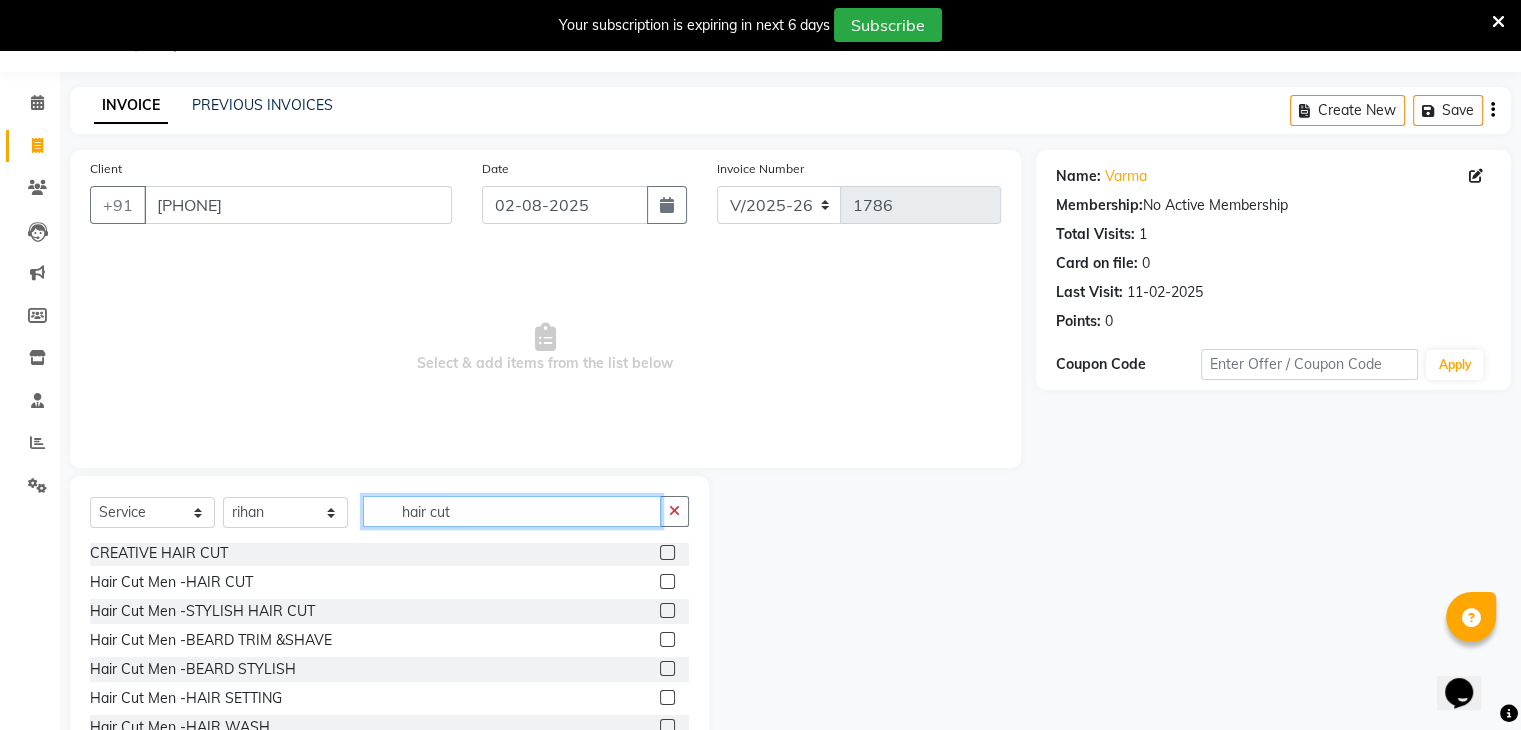 scroll, scrollTop: 206, scrollLeft: 0, axis: vertical 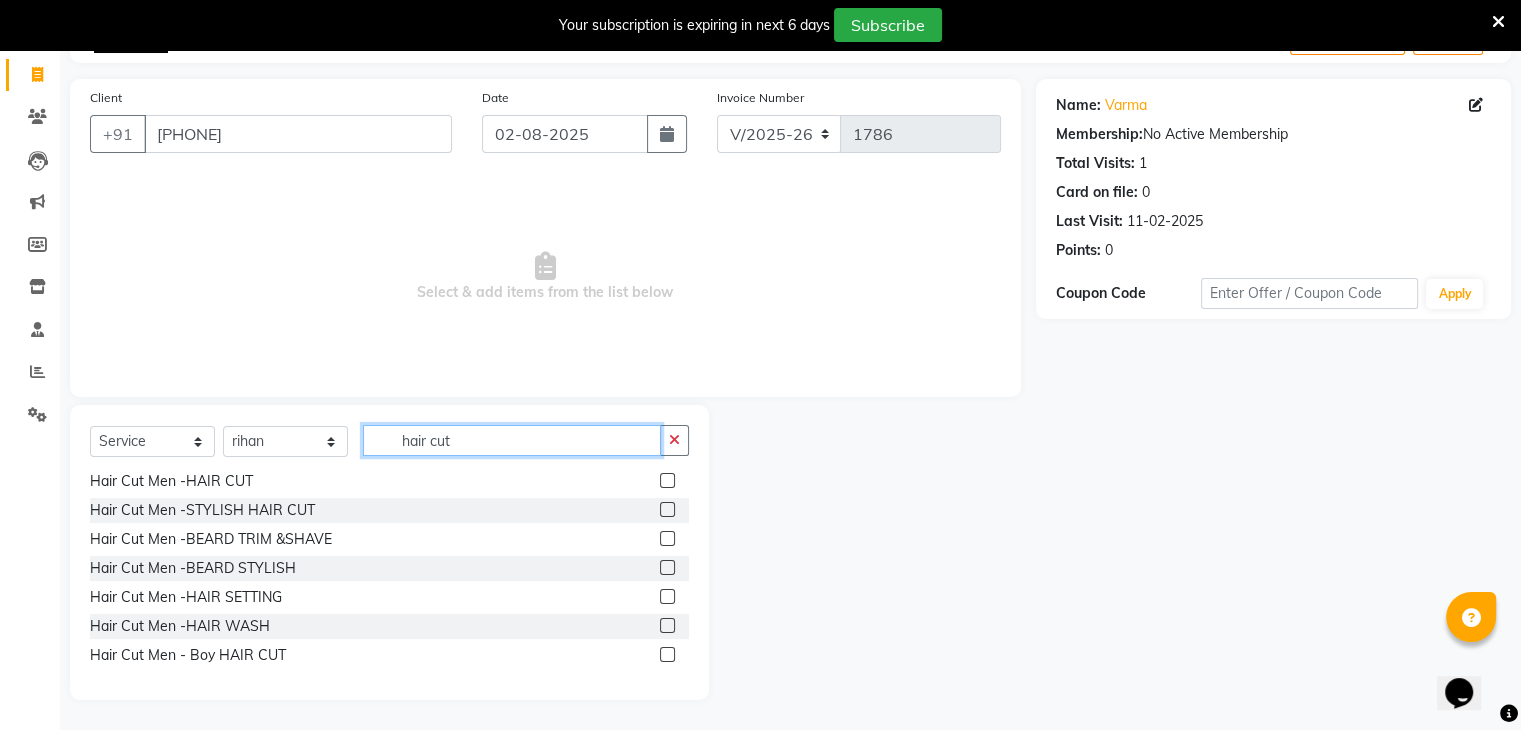 type on "hair cut" 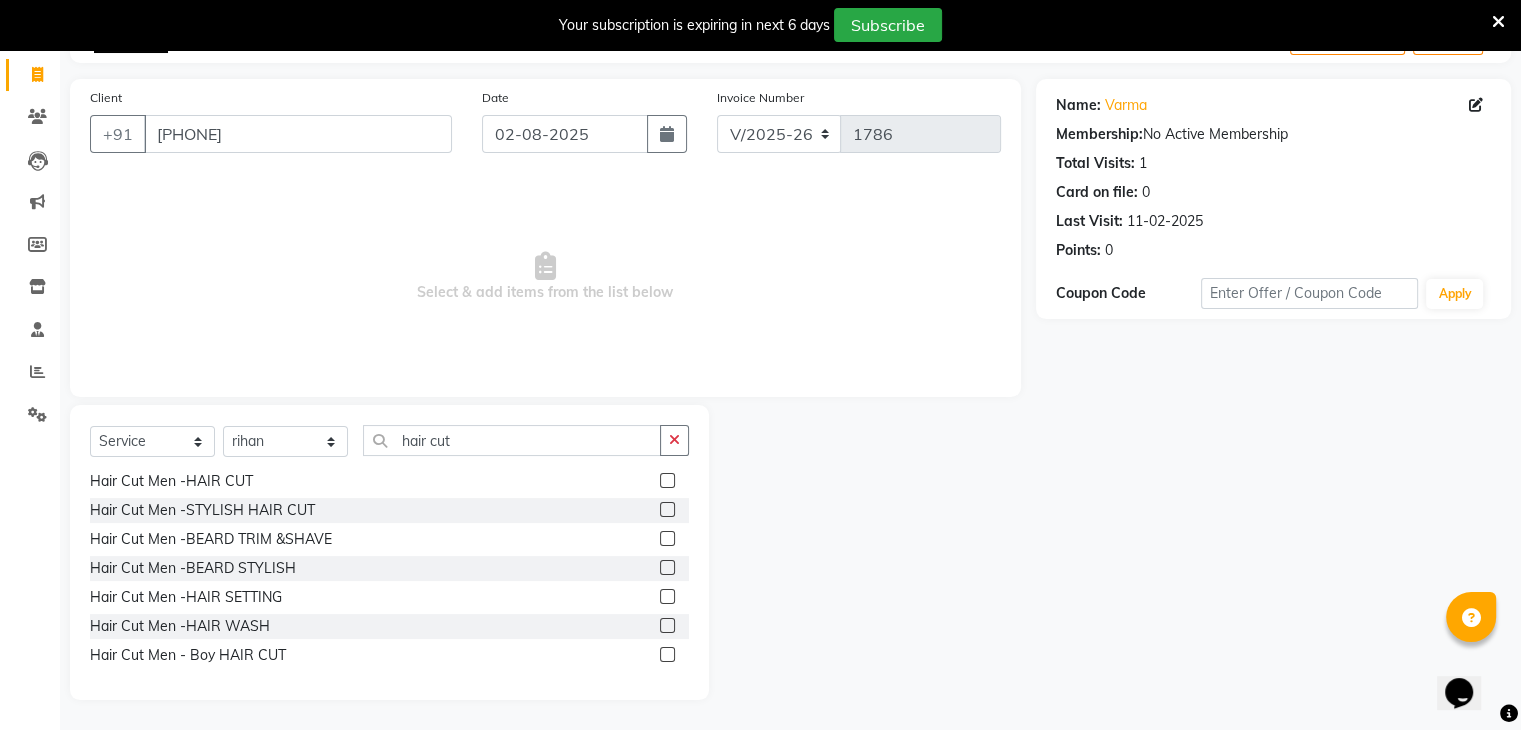 click 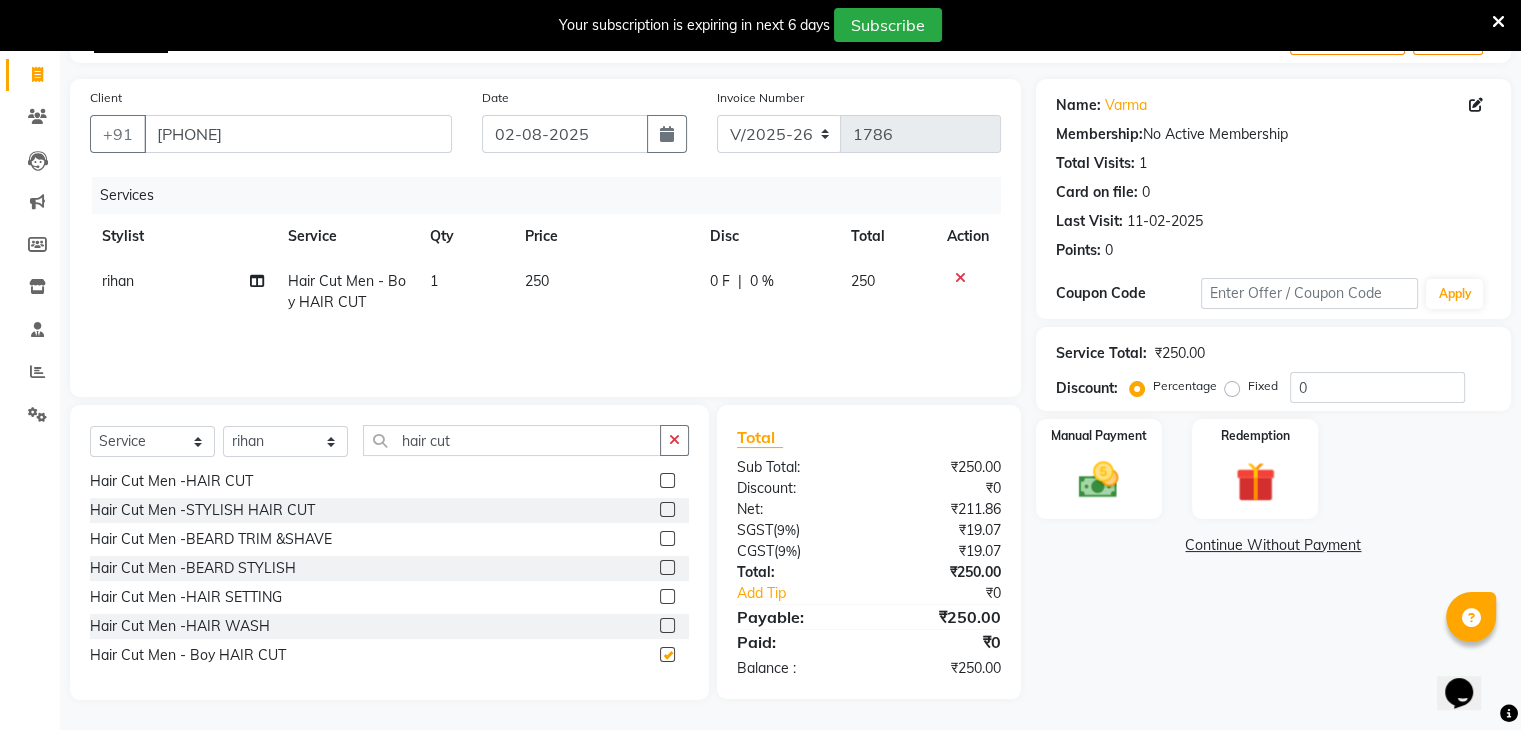 checkbox on "false" 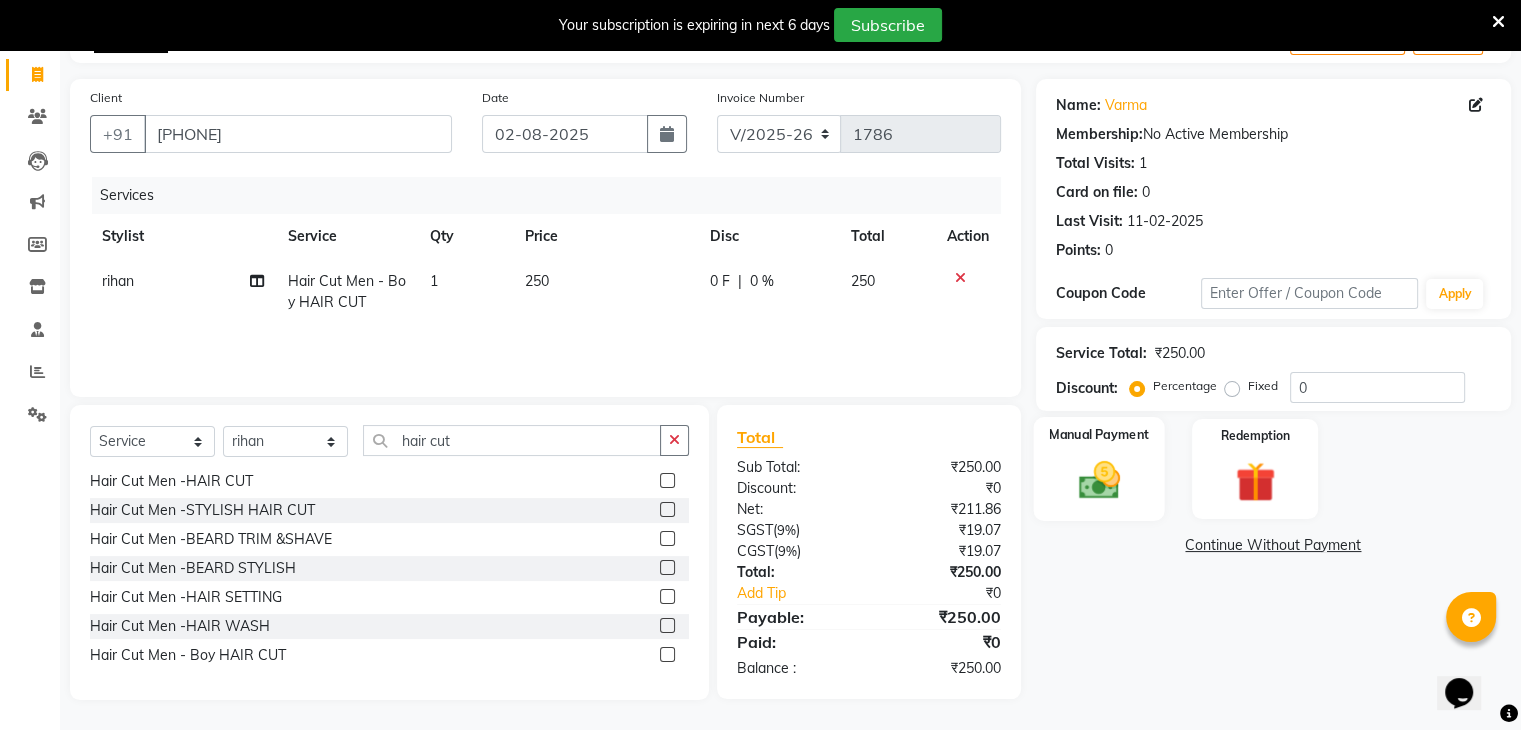 click on "Manual Payment" 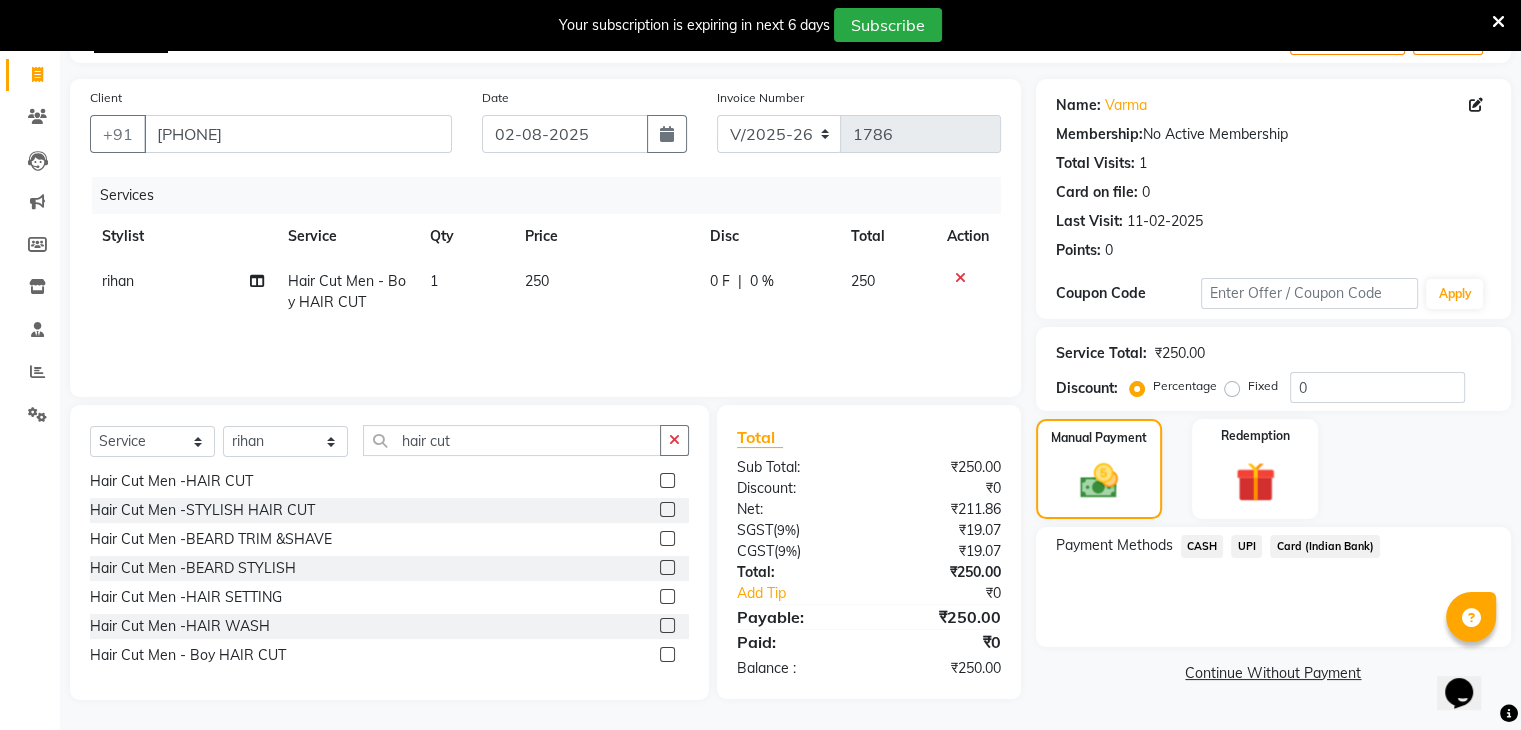 click on "CASH" 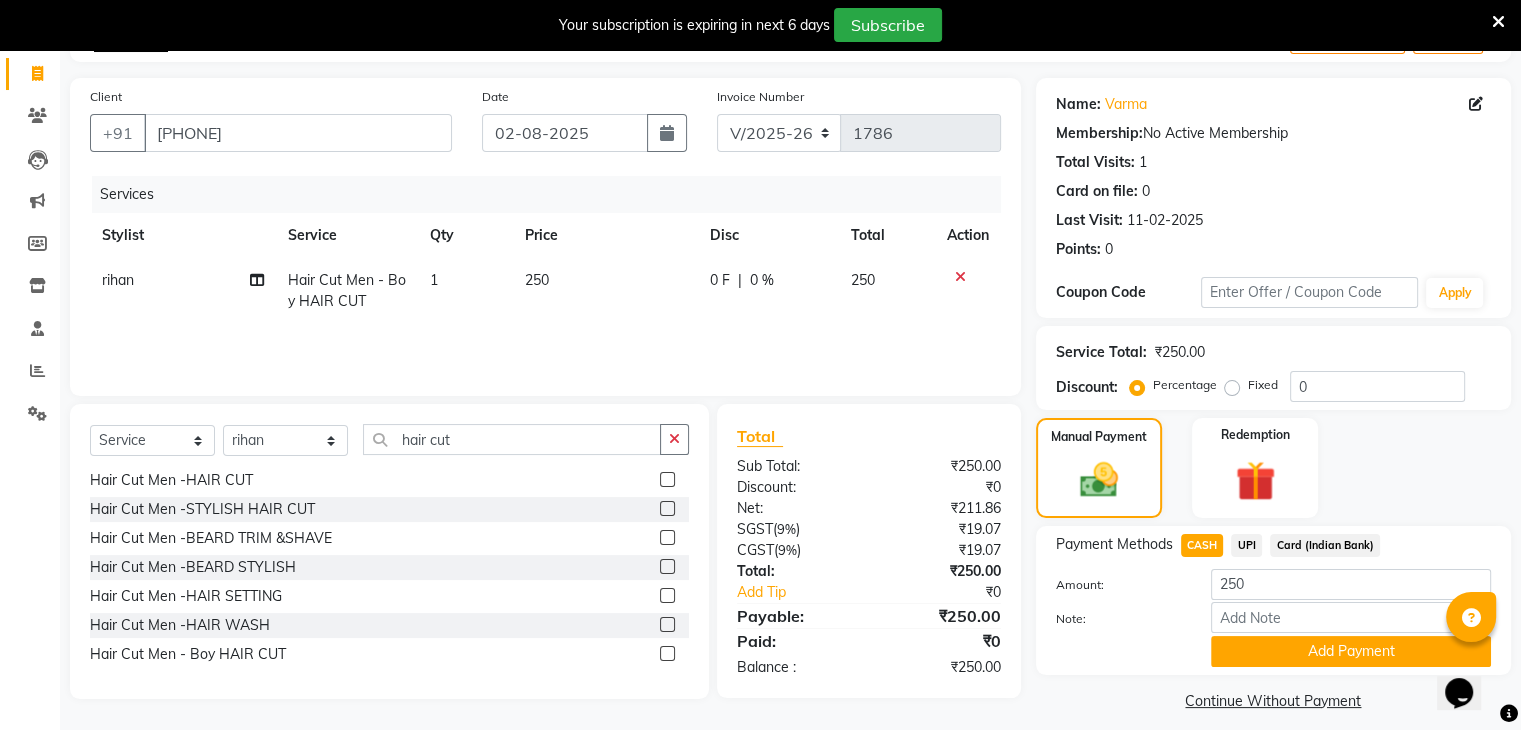 scroll, scrollTop: 140, scrollLeft: 0, axis: vertical 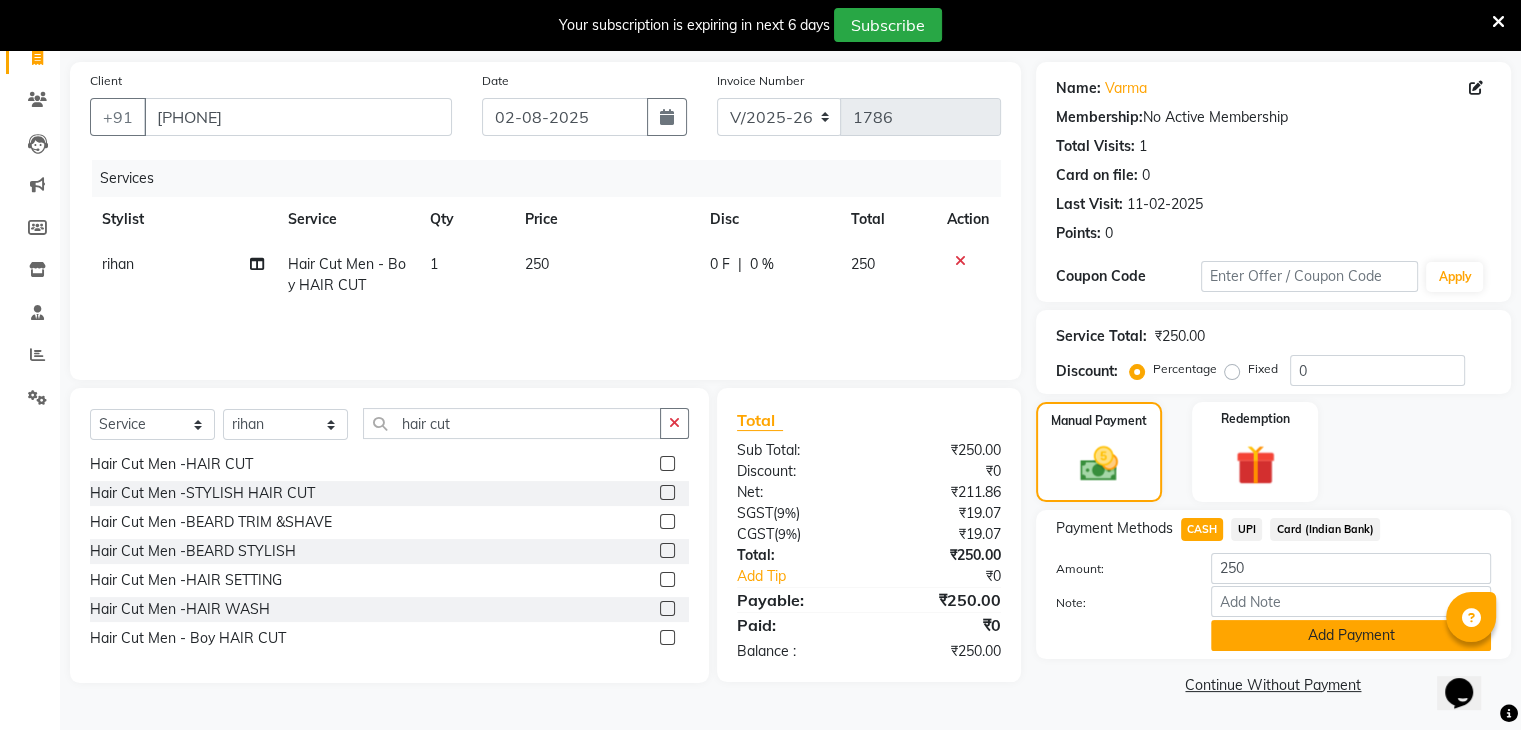 click on "Add Payment" 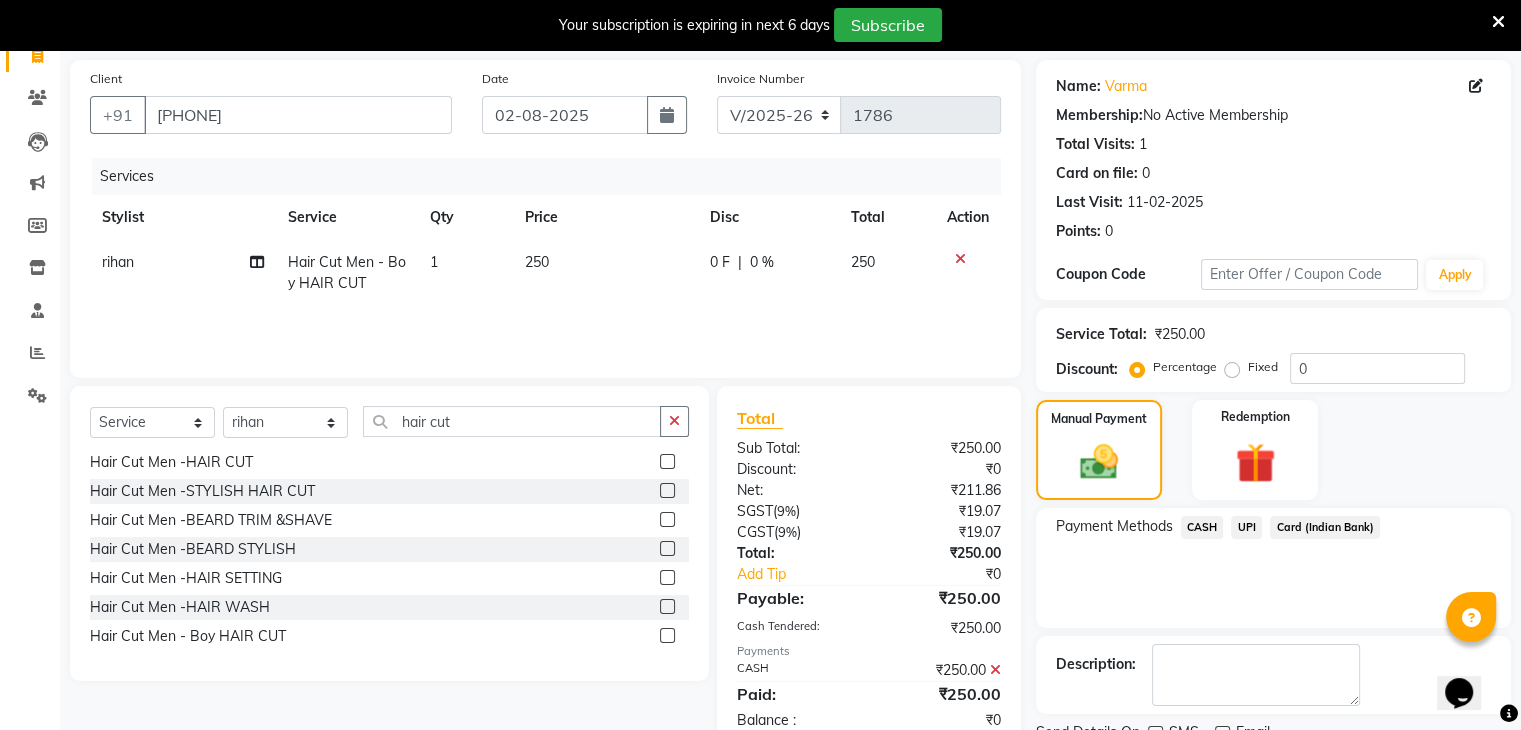 scroll, scrollTop: 220, scrollLeft: 0, axis: vertical 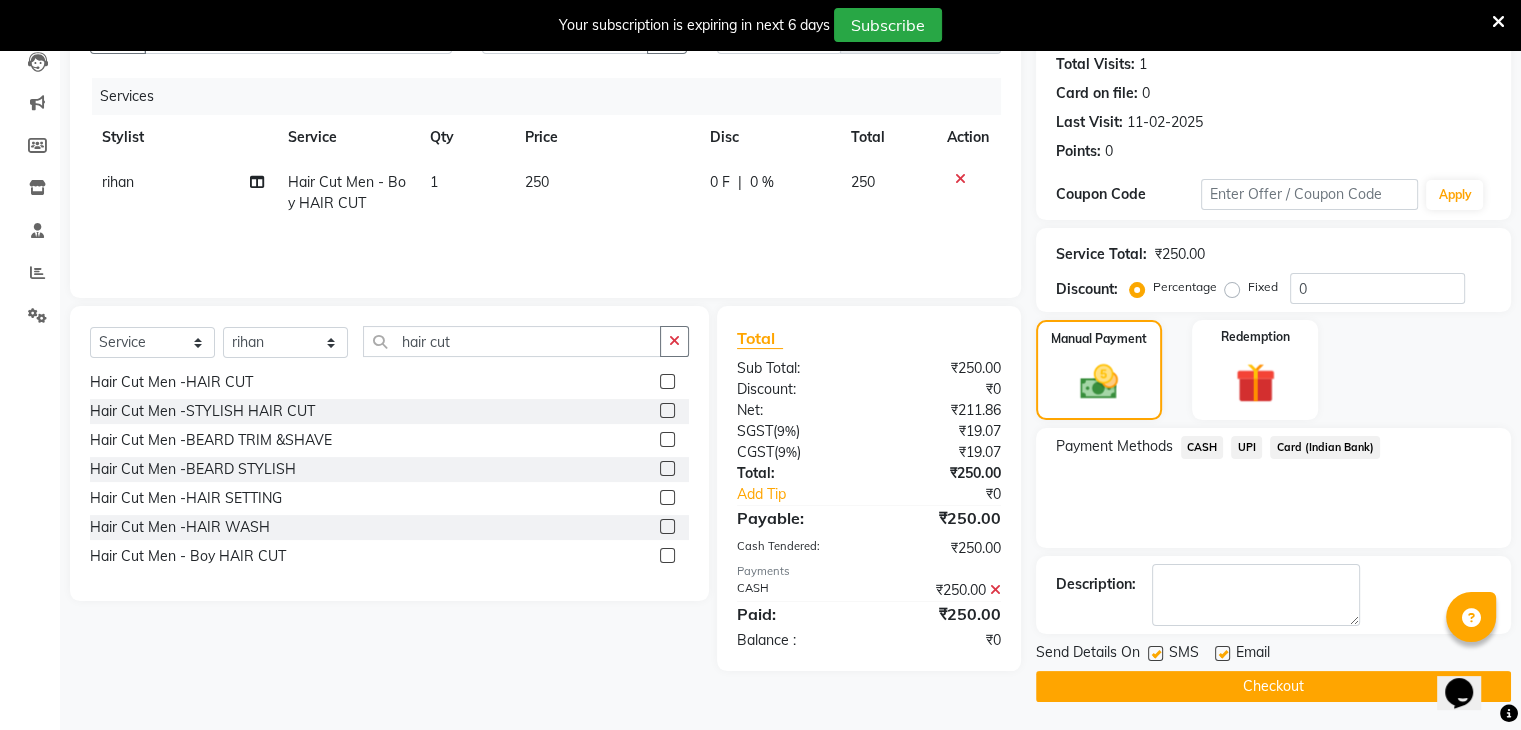 click on "Checkout" 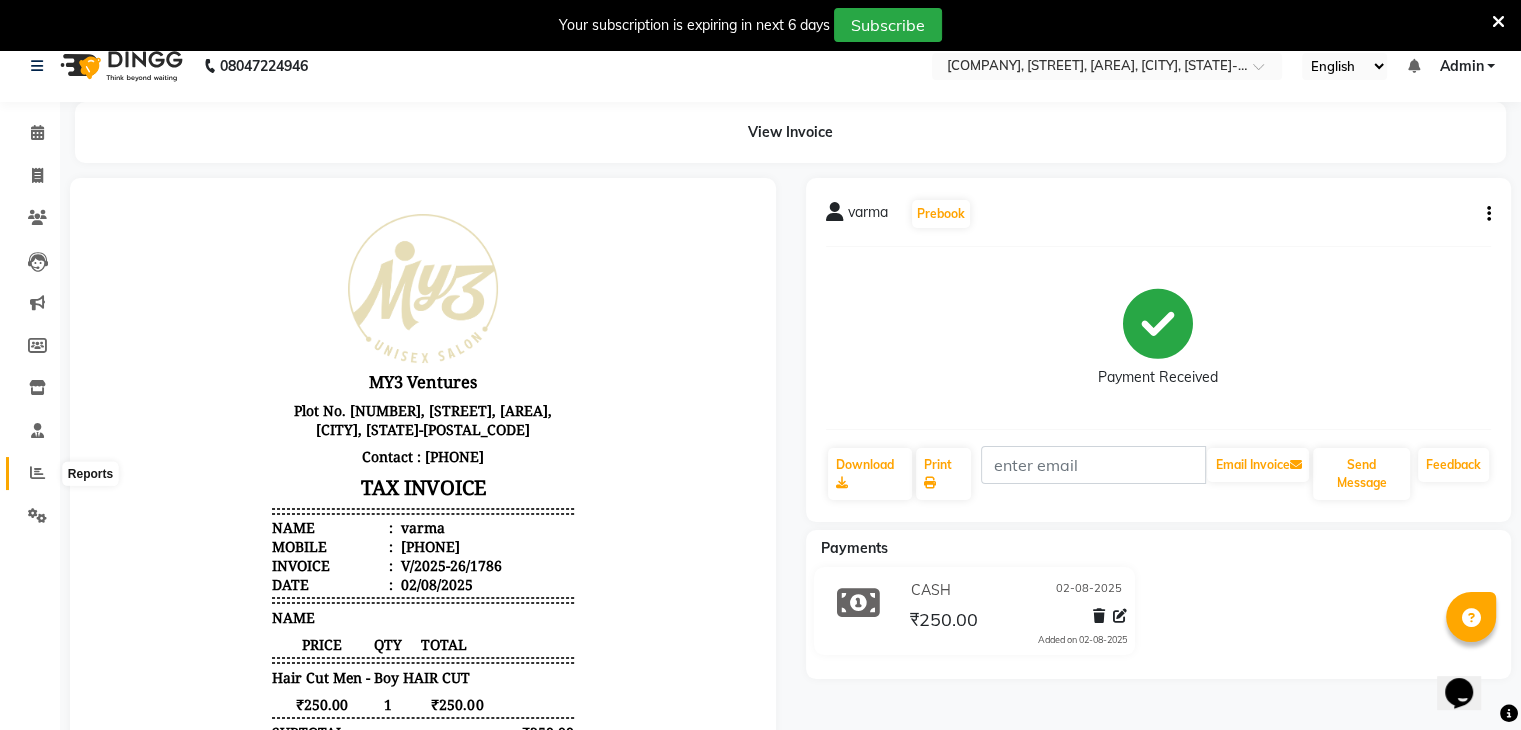 scroll, scrollTop: 0, scrollLeft: 0, axis: both 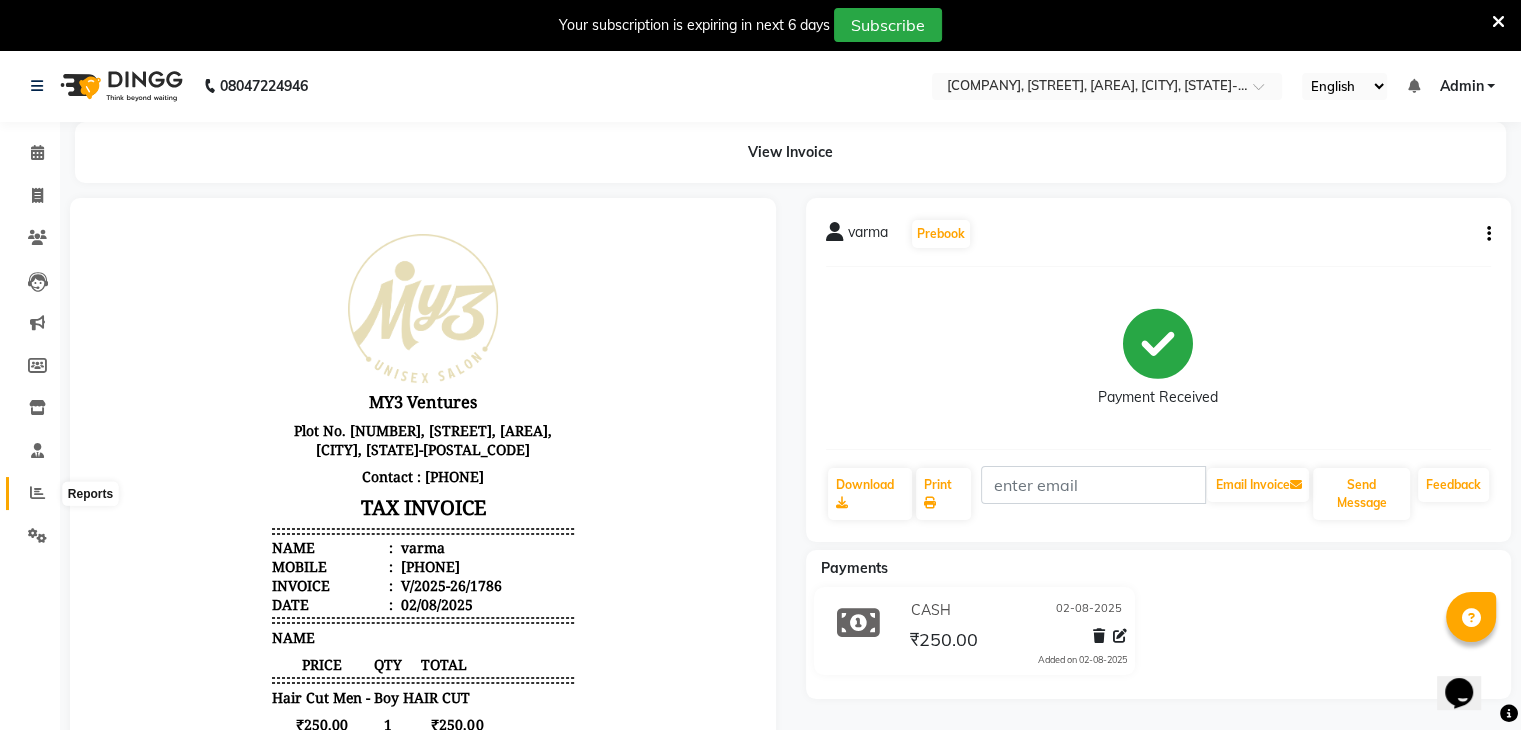 click 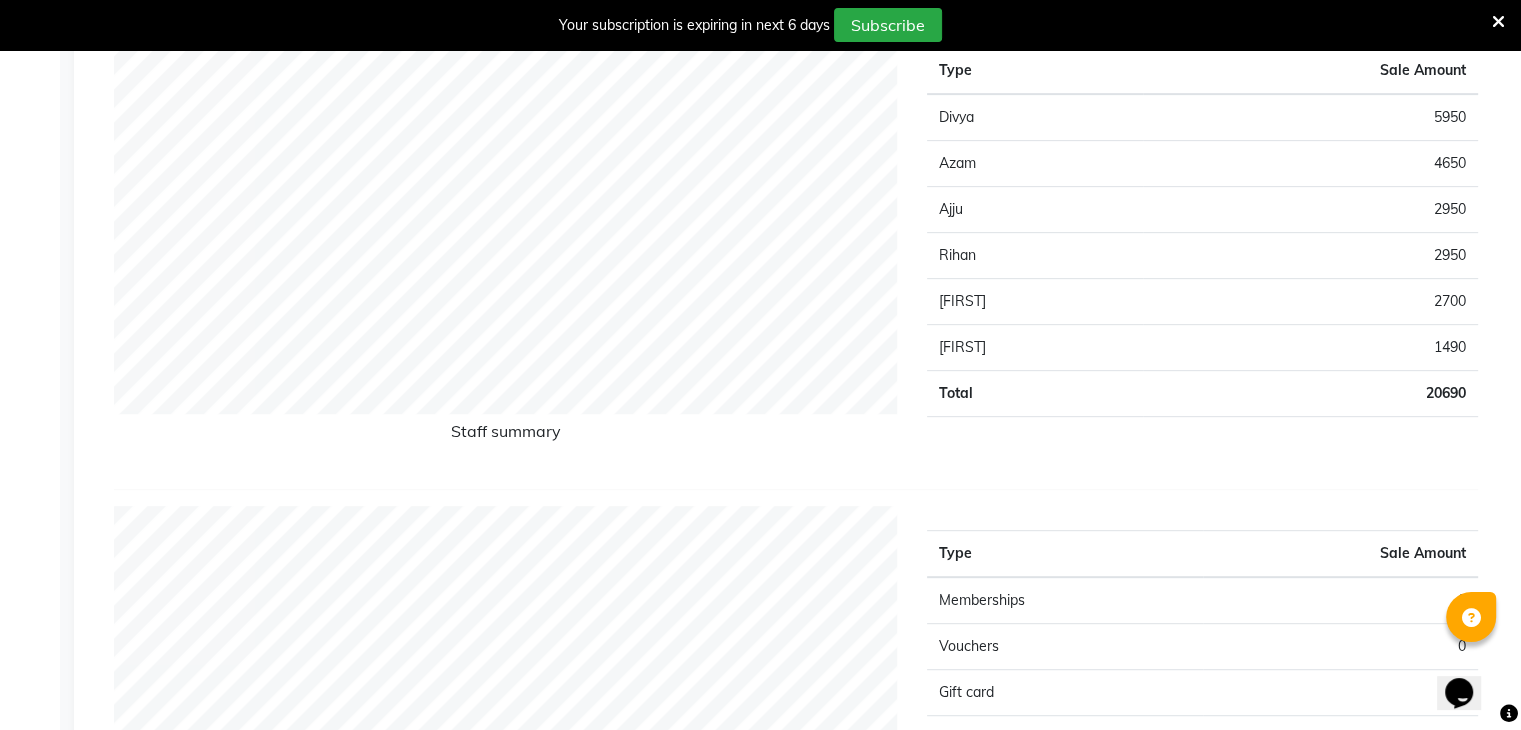 scroll, scrollTop: 0, scrollLeft: 0, axis: both 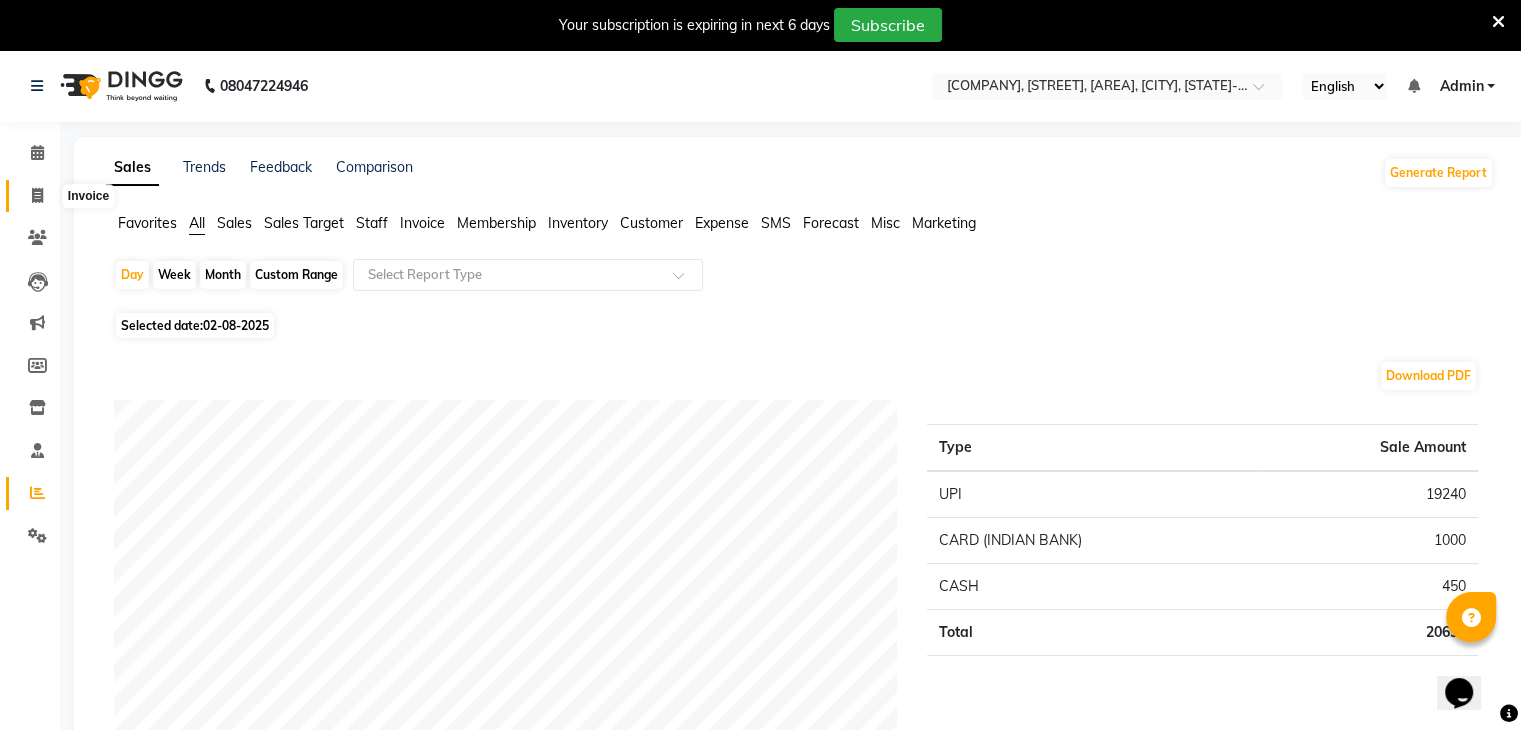 click 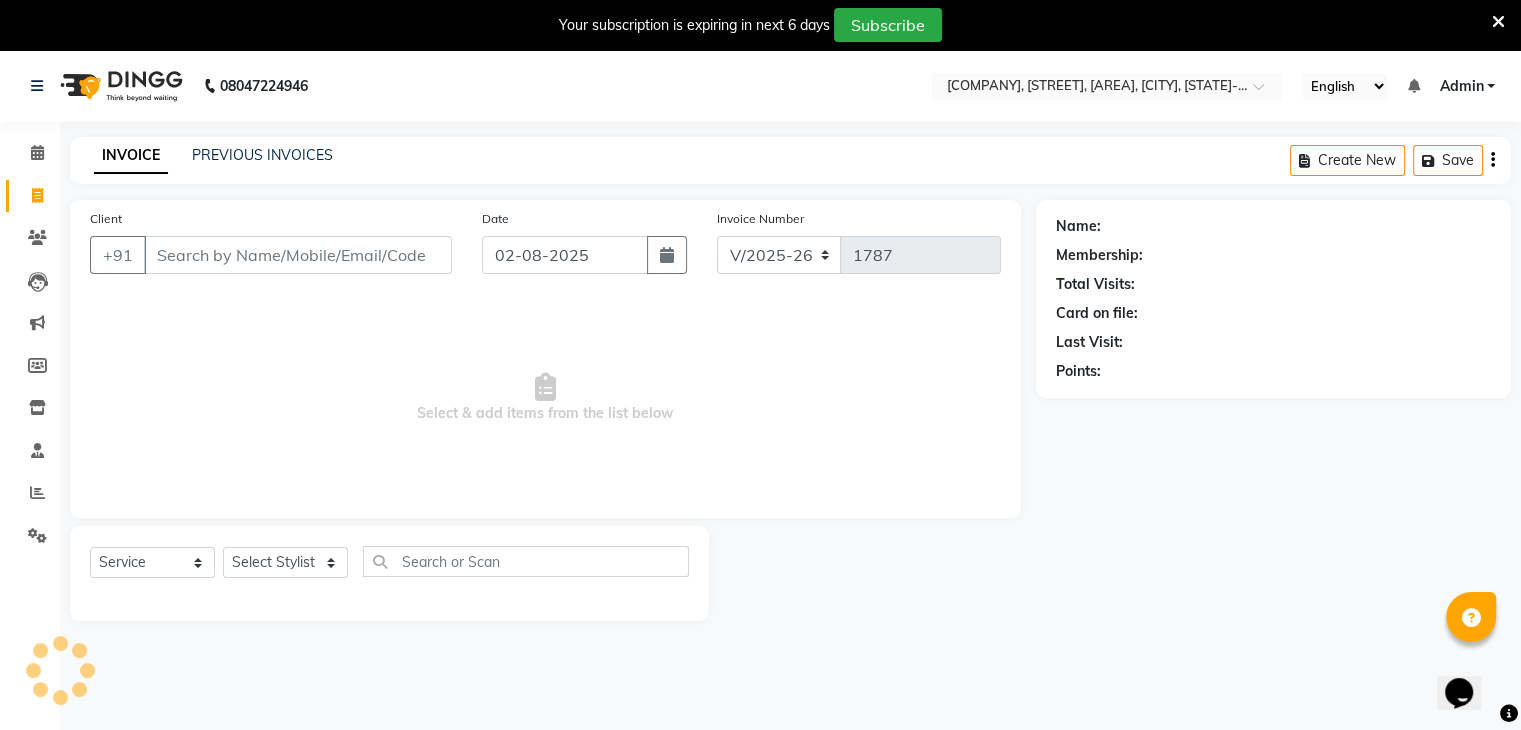 scroll, scrollTop: 50, scrollLeft: 0, axis: vertical 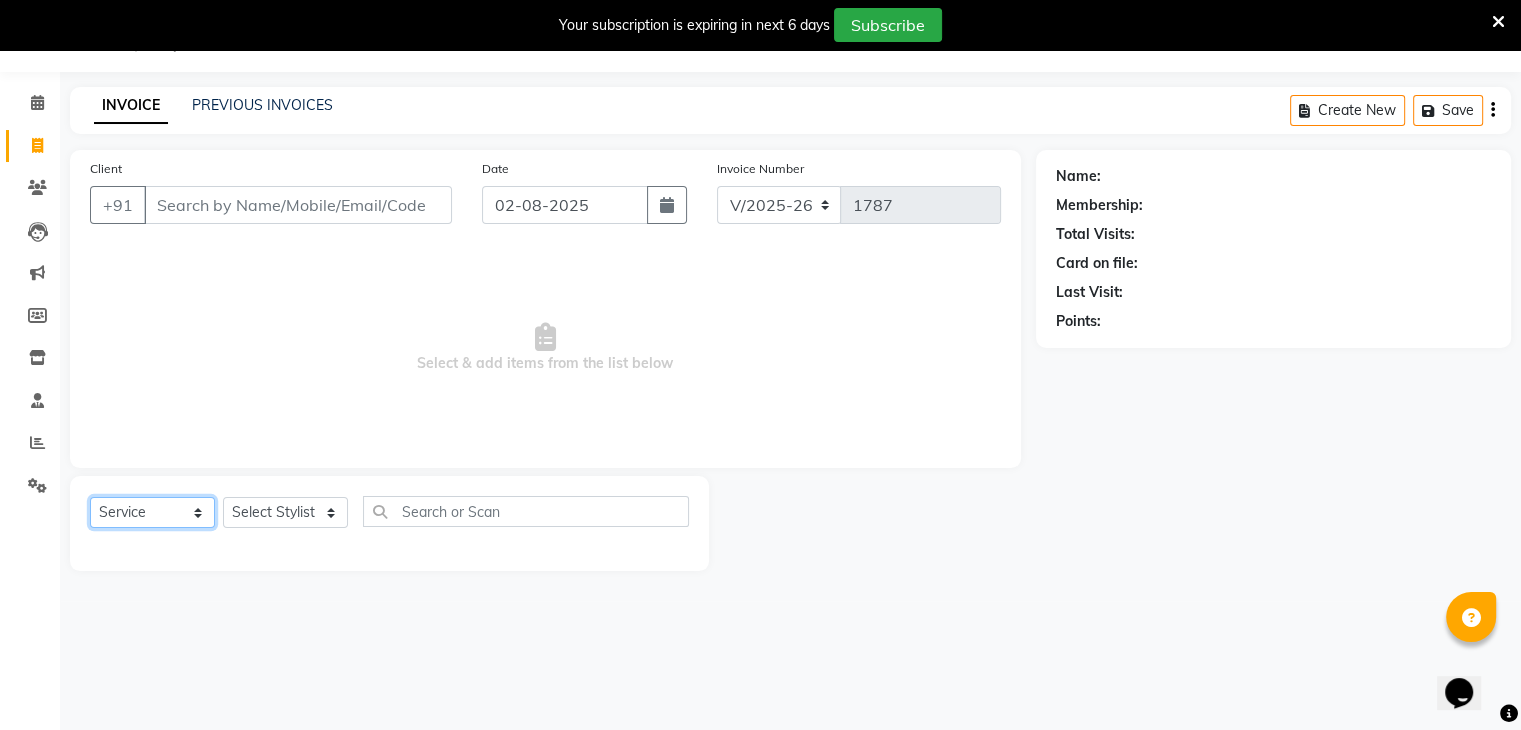 click on "Select  Service  Product  Membership  Package Voucher Prepaid Gift Card" 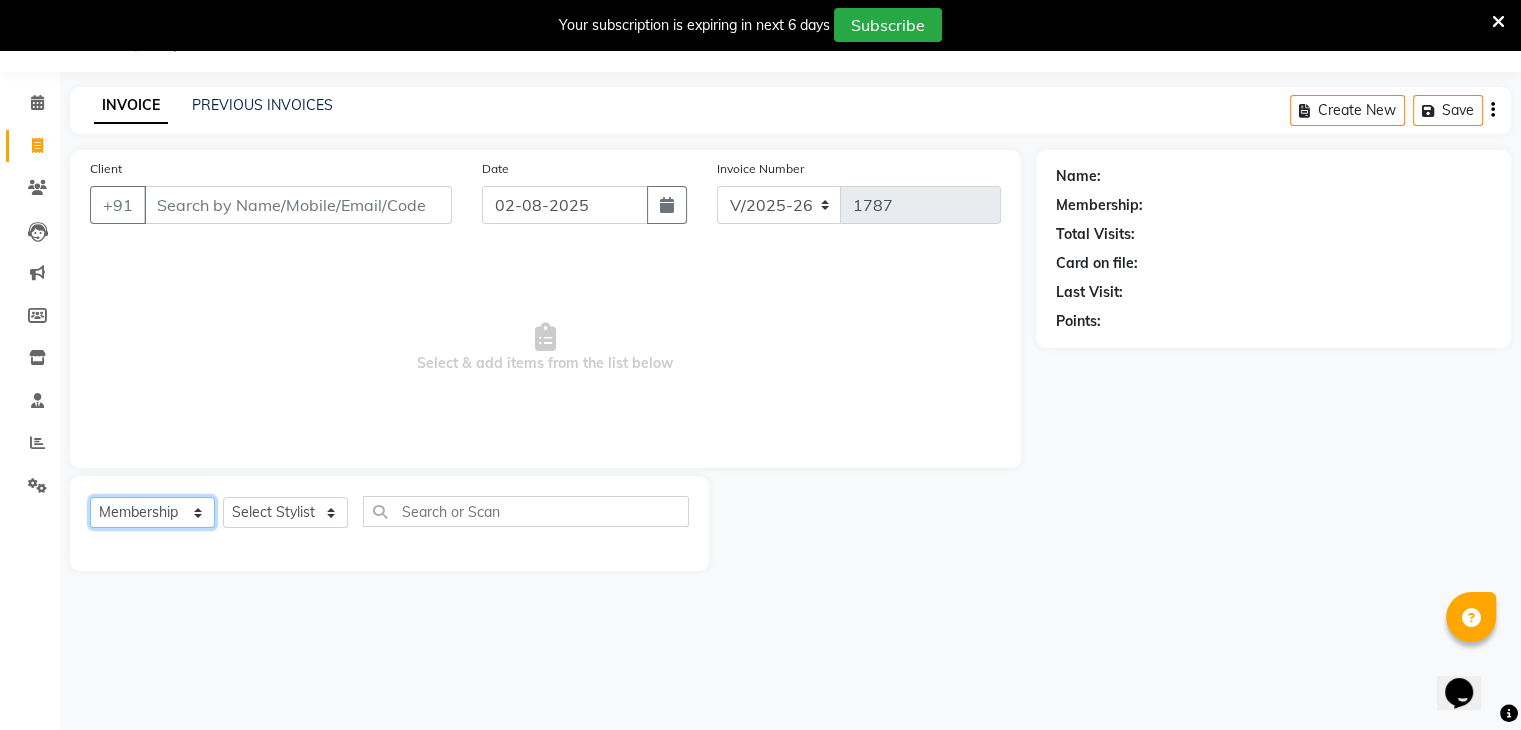 click on "Select  Service  Product  Membership  Package Voucher Prepaid Gift Card" 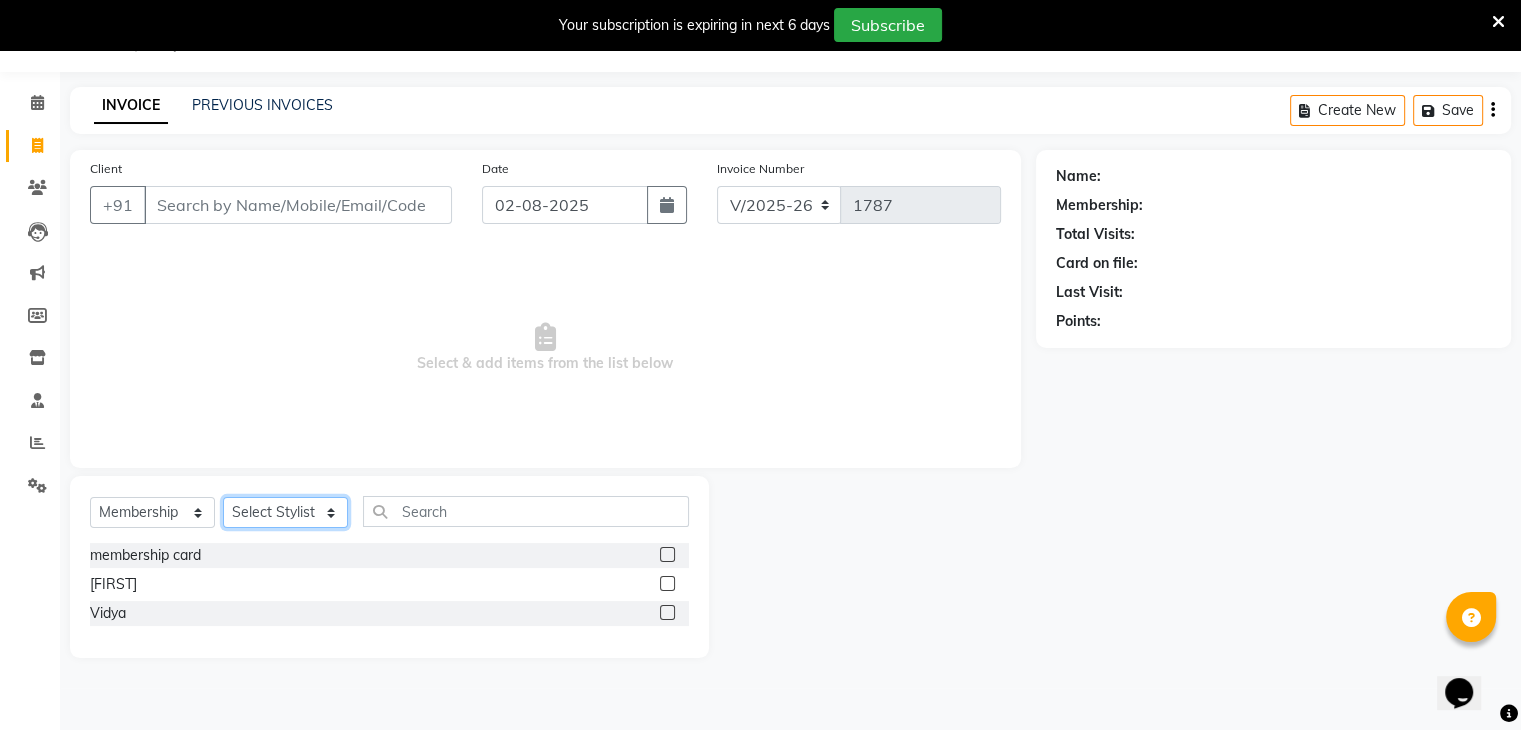 click on "Select Stylist [FIRST] [FIRST] [FIRST] [FIRST] [FIRST] [FIRST] [FIRST] [FIRST]" 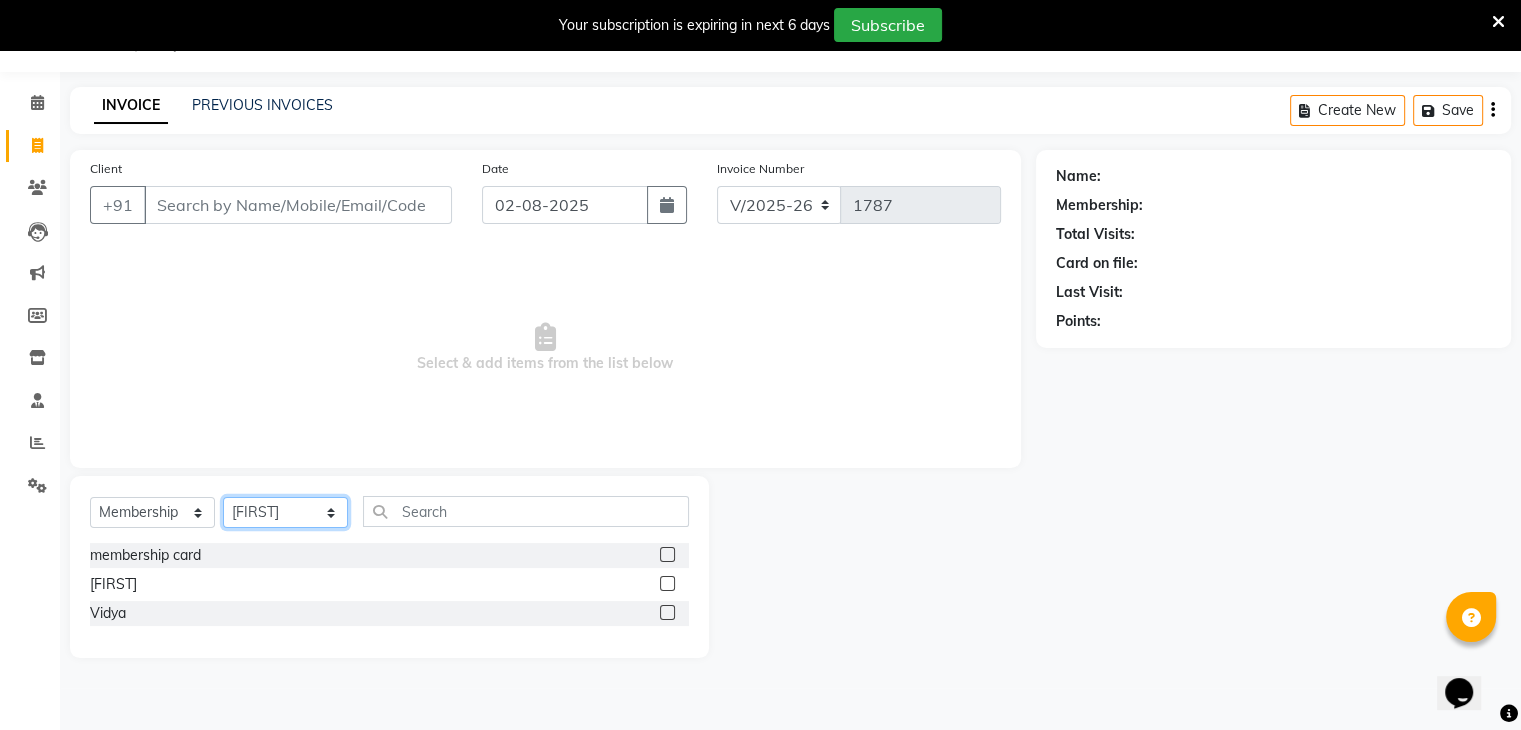 click on "Select Stylist [FIRST] [FIRST] [FIRST] [FIRST] [FIRST] [FIRST] [FIRST] [FIRST]" 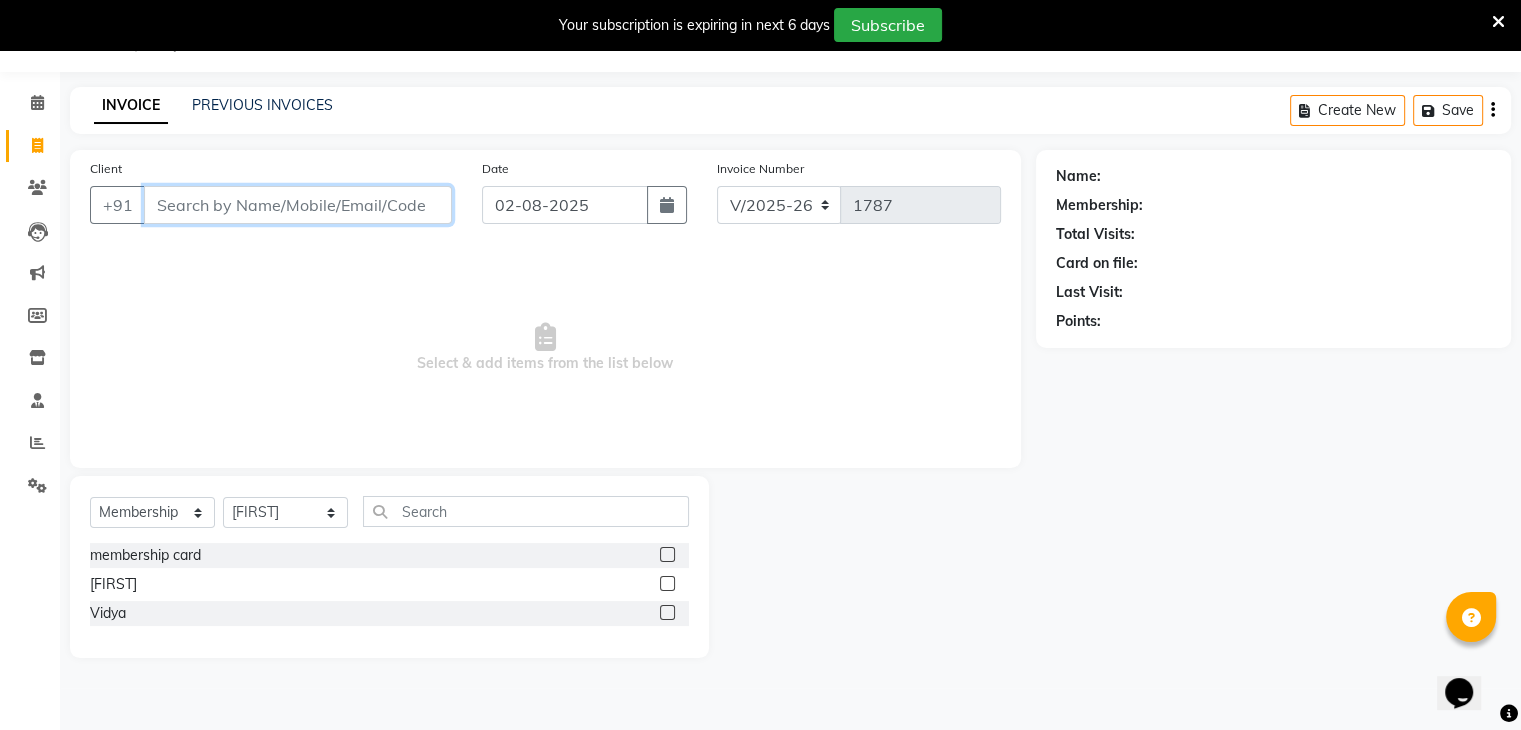 click on "Client" at bounding box center [298, 205] 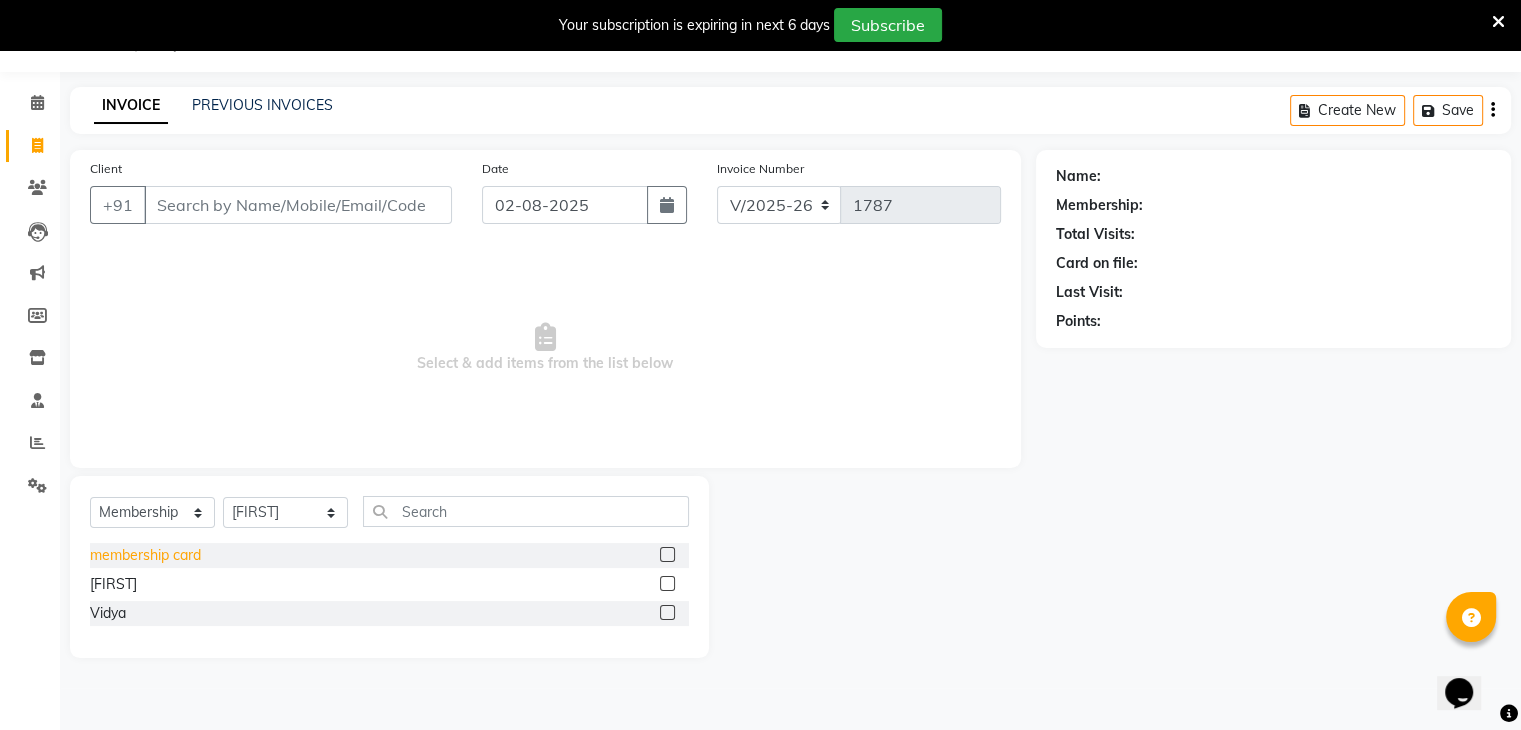 click on "membership card" 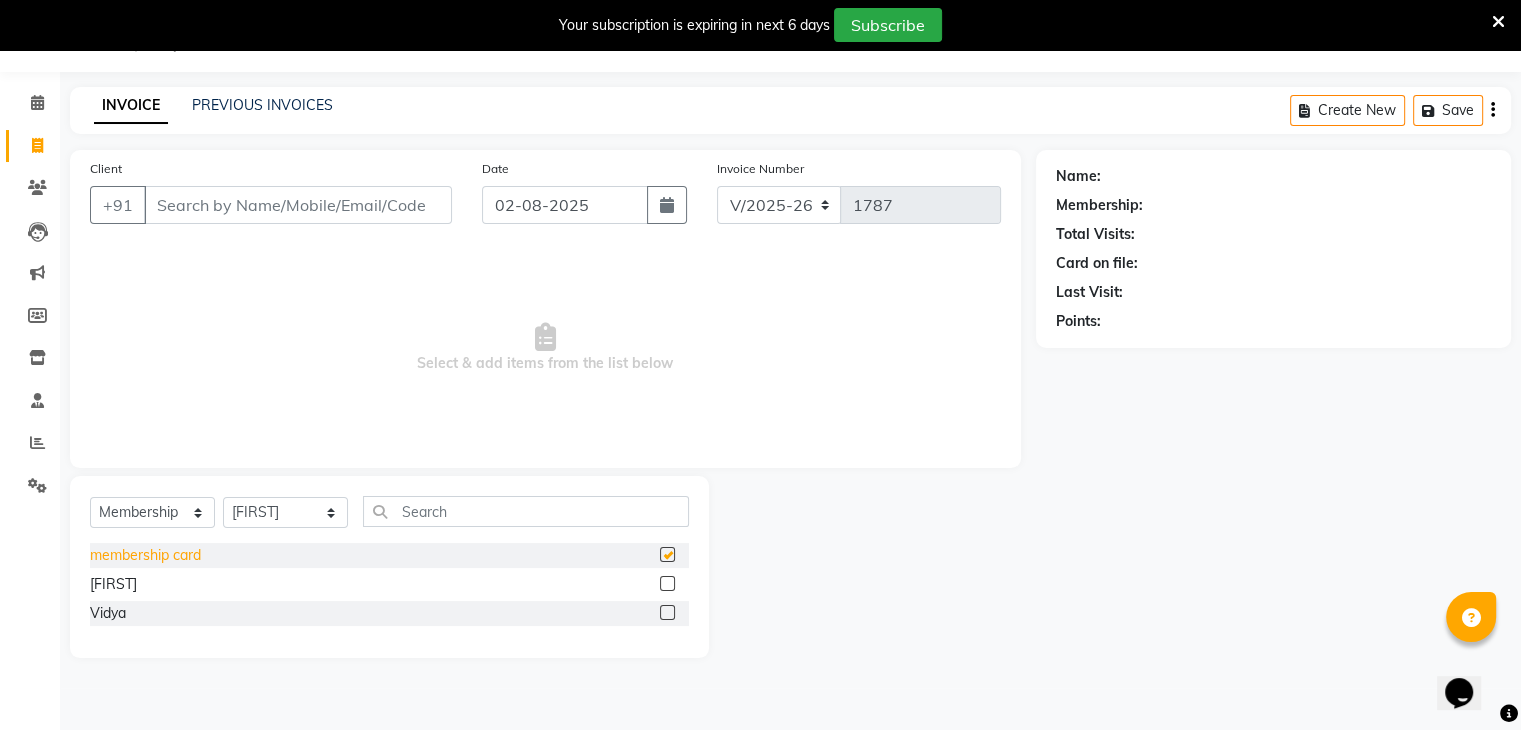 select on "select" 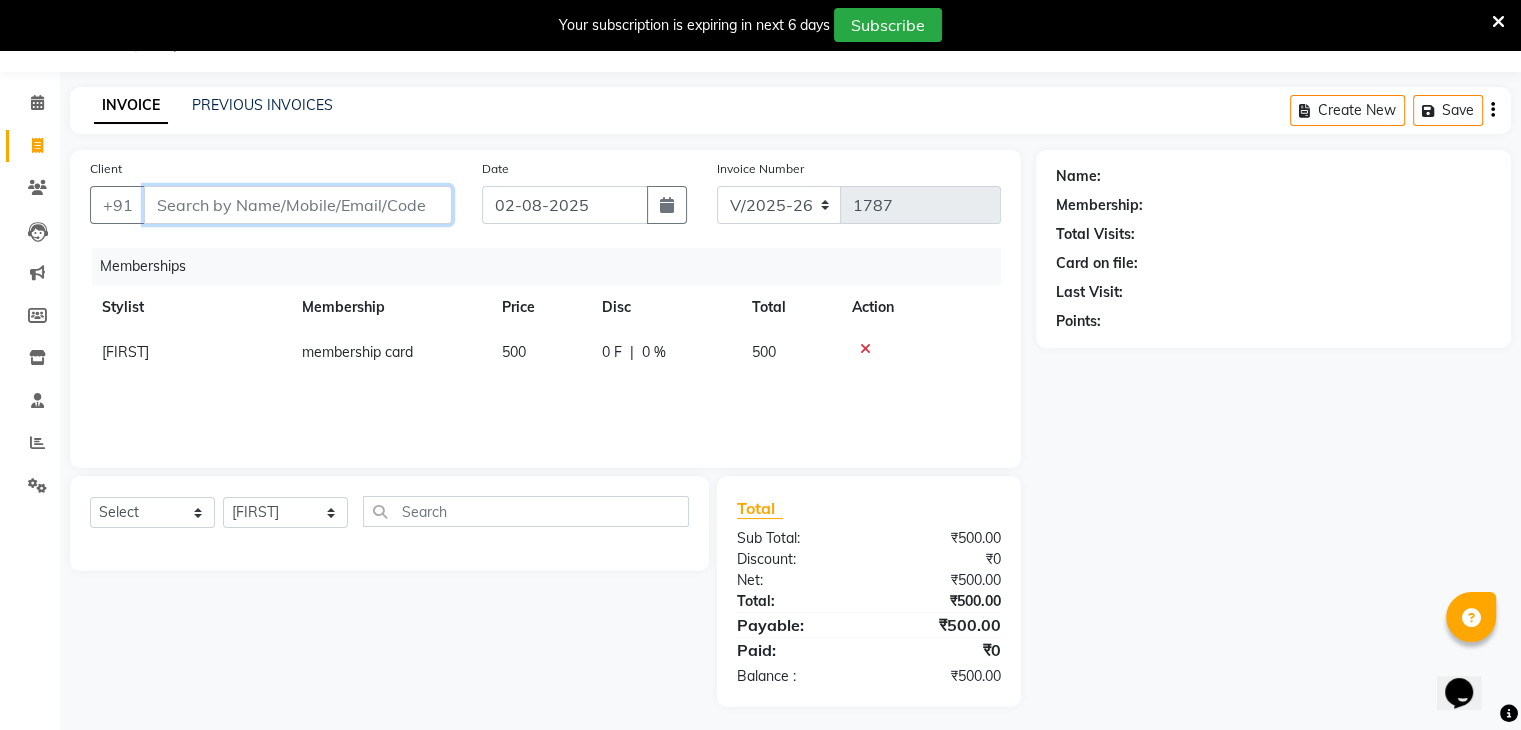 click on "Client" at bounding box center (298, 205) 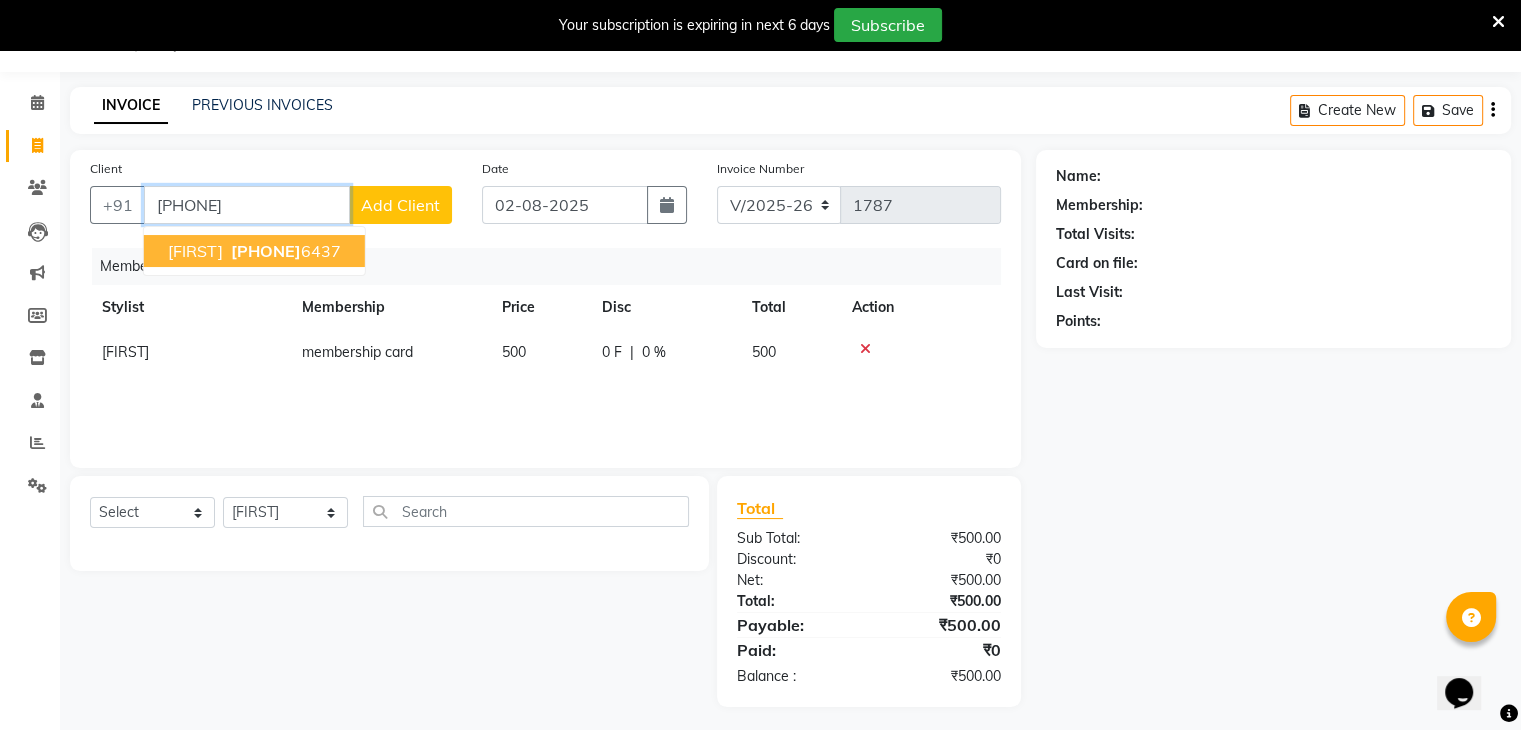 click on "[PHONE]" at bounding box center [266, 251] 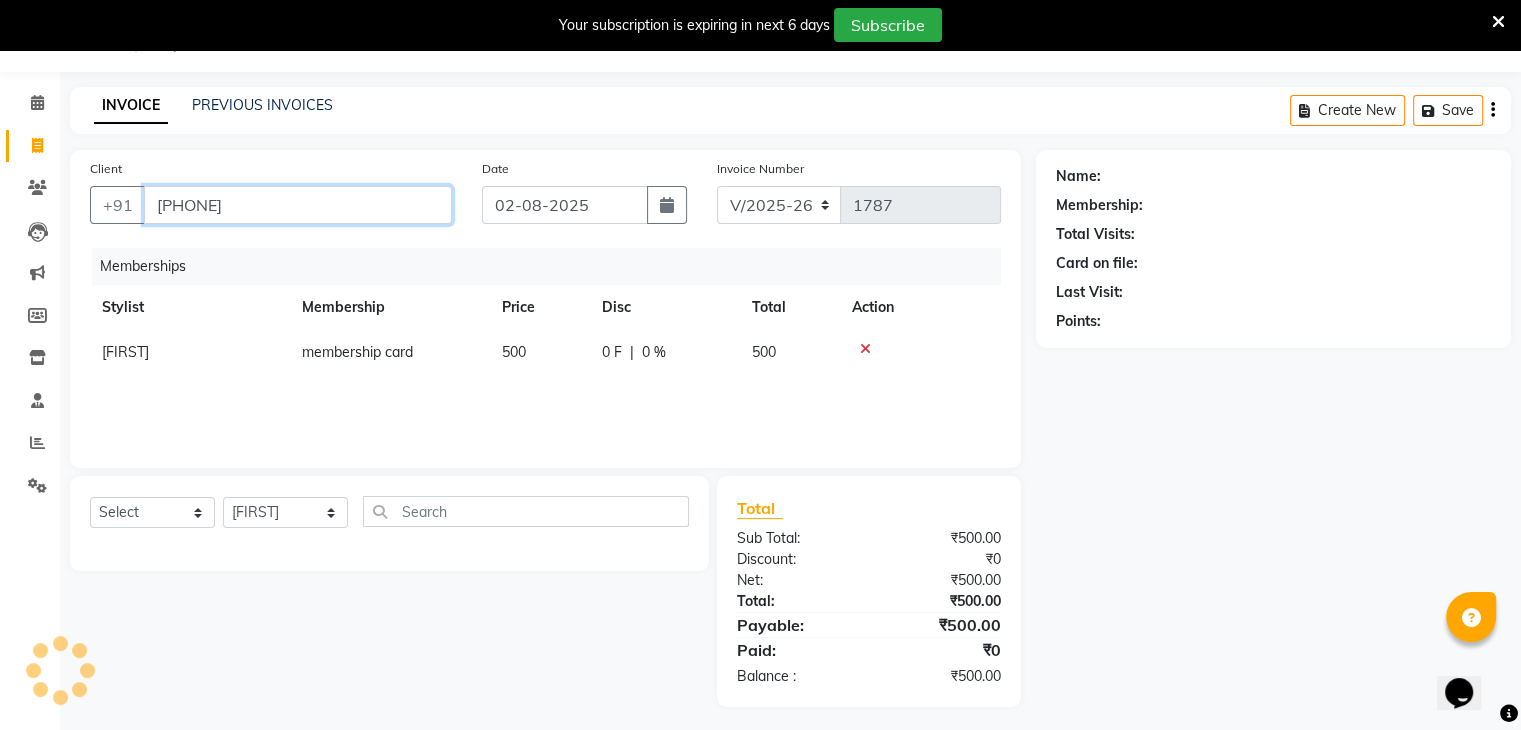 type on "[PHONE]" 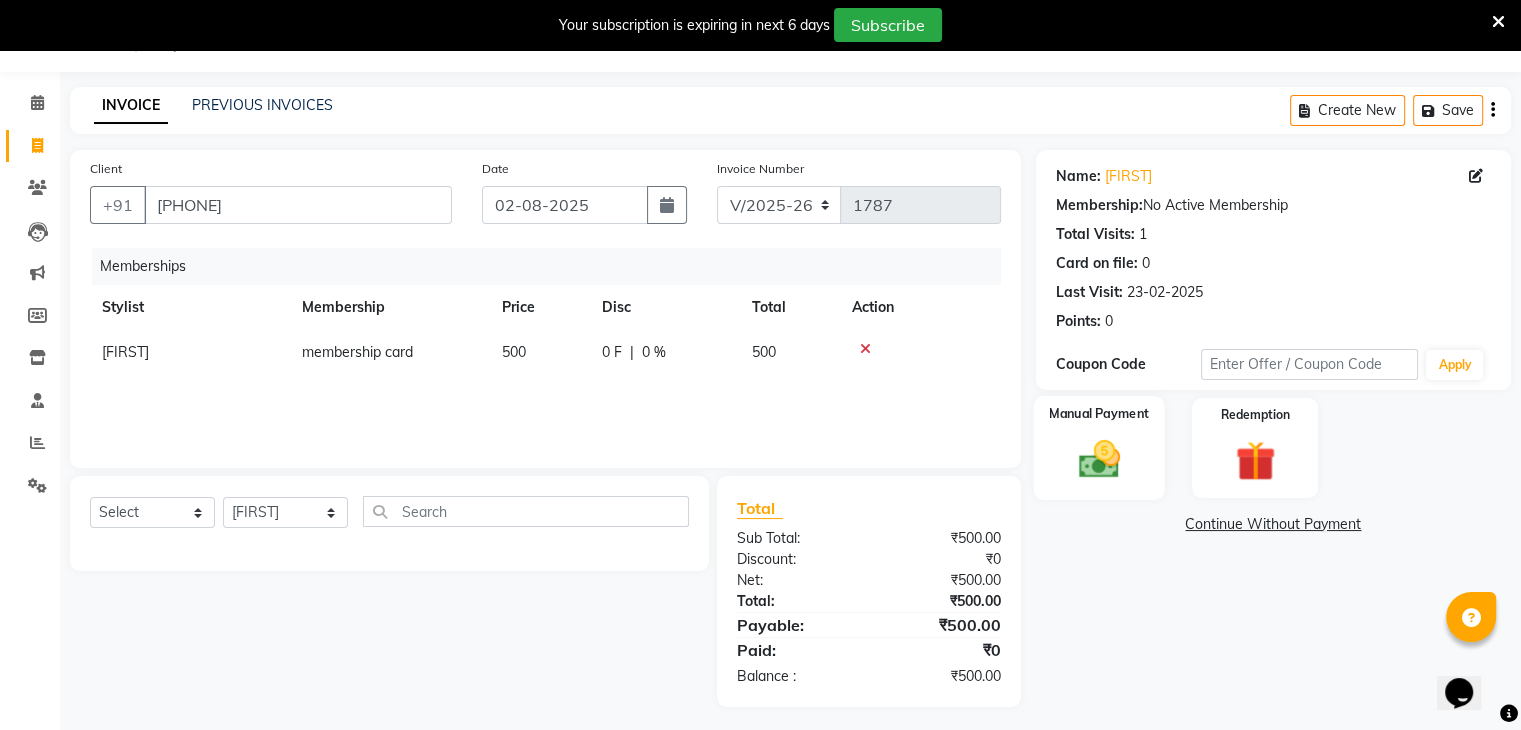click on "Manual Payment" 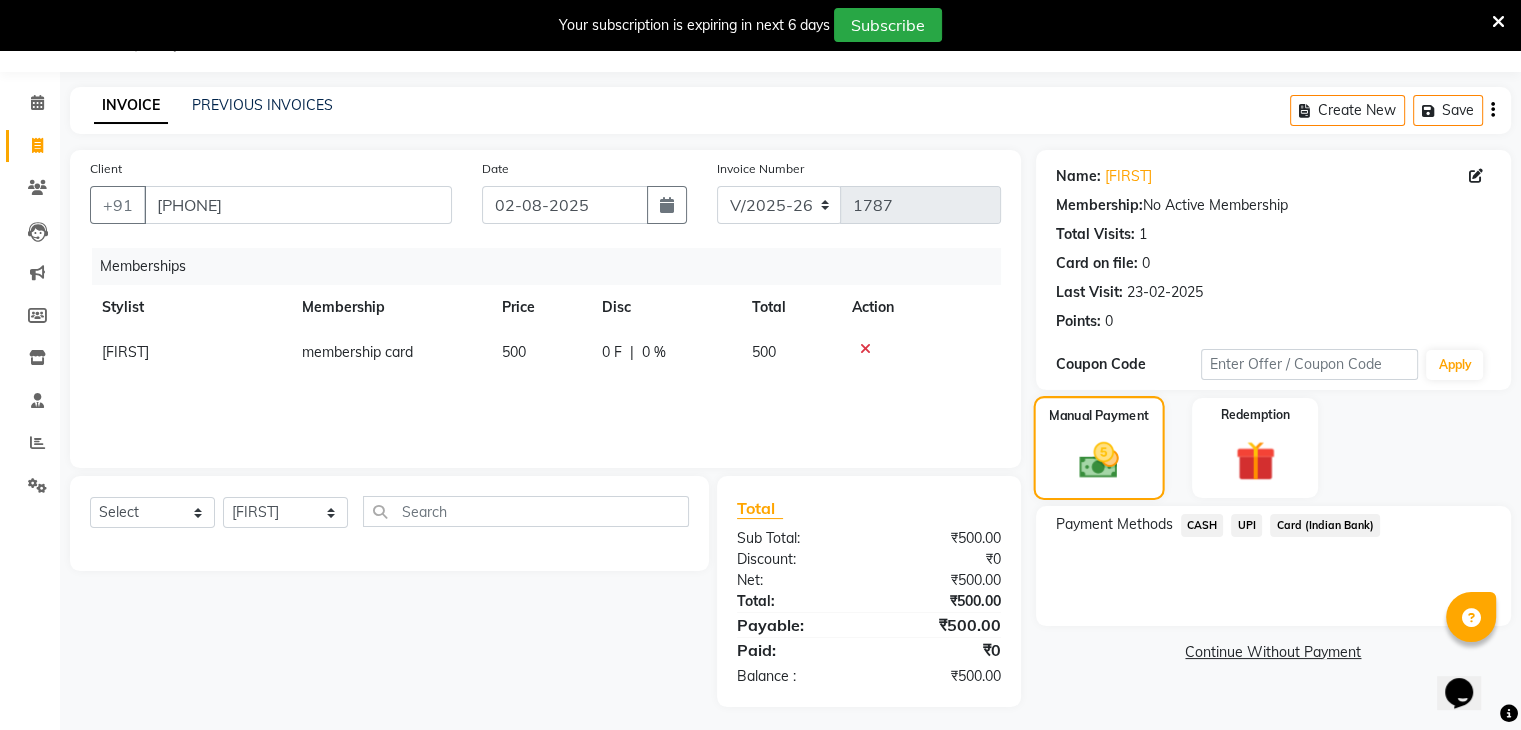 scroll, scrollTop: 57, scrollLeft: 0, axis: vertical 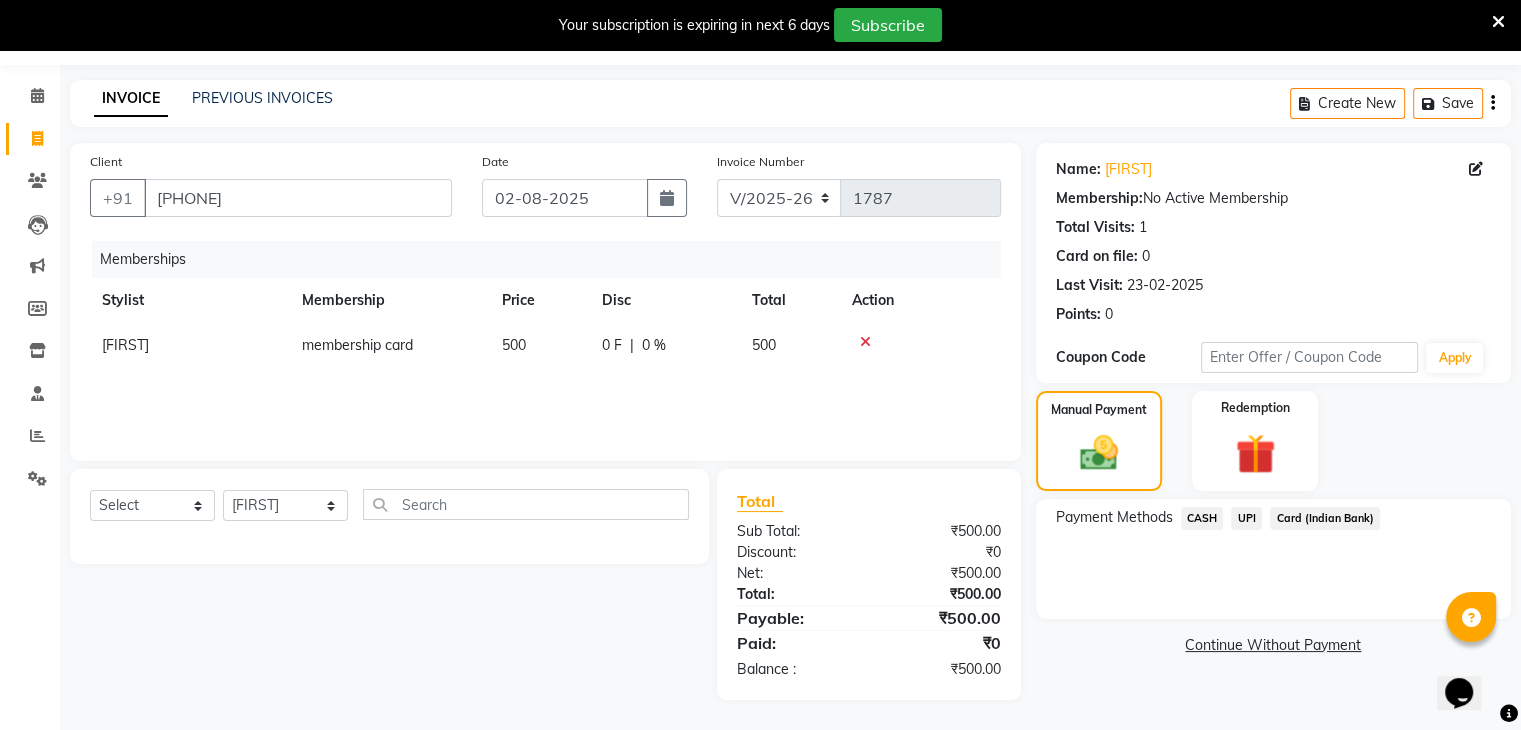 click on "UPI" 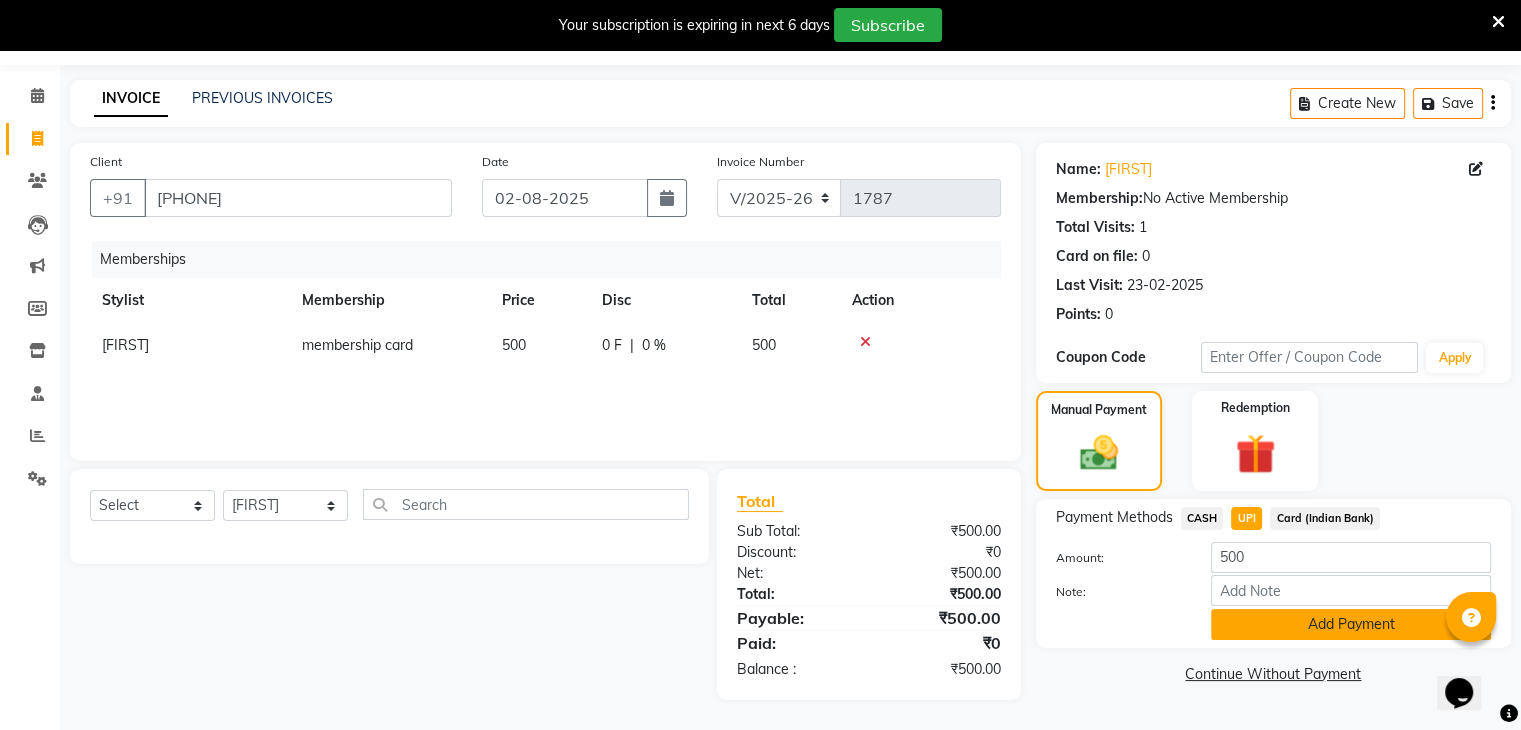 click on "Add Payment" 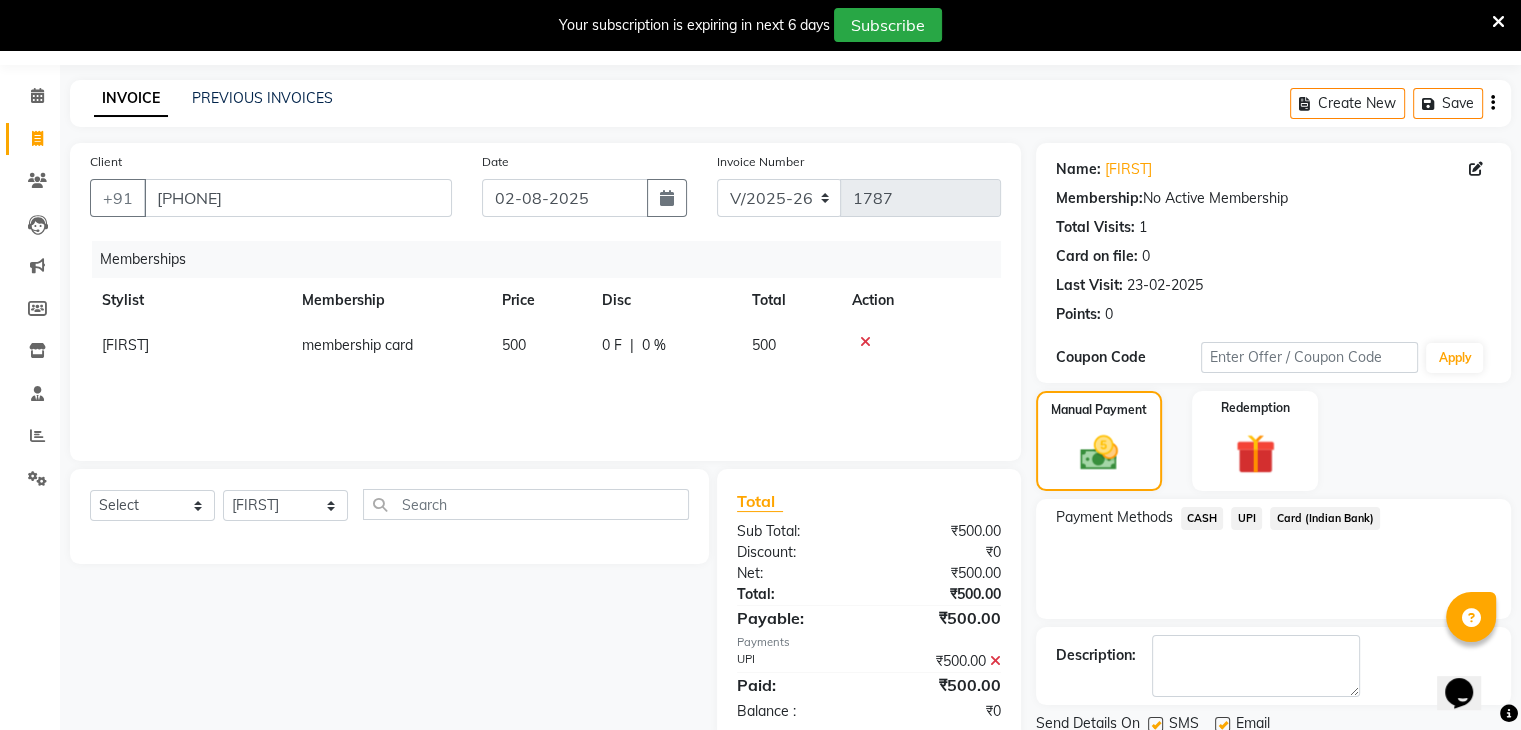 scroll, scrollTop: 128, scrollLeft: 0, axis: vertical 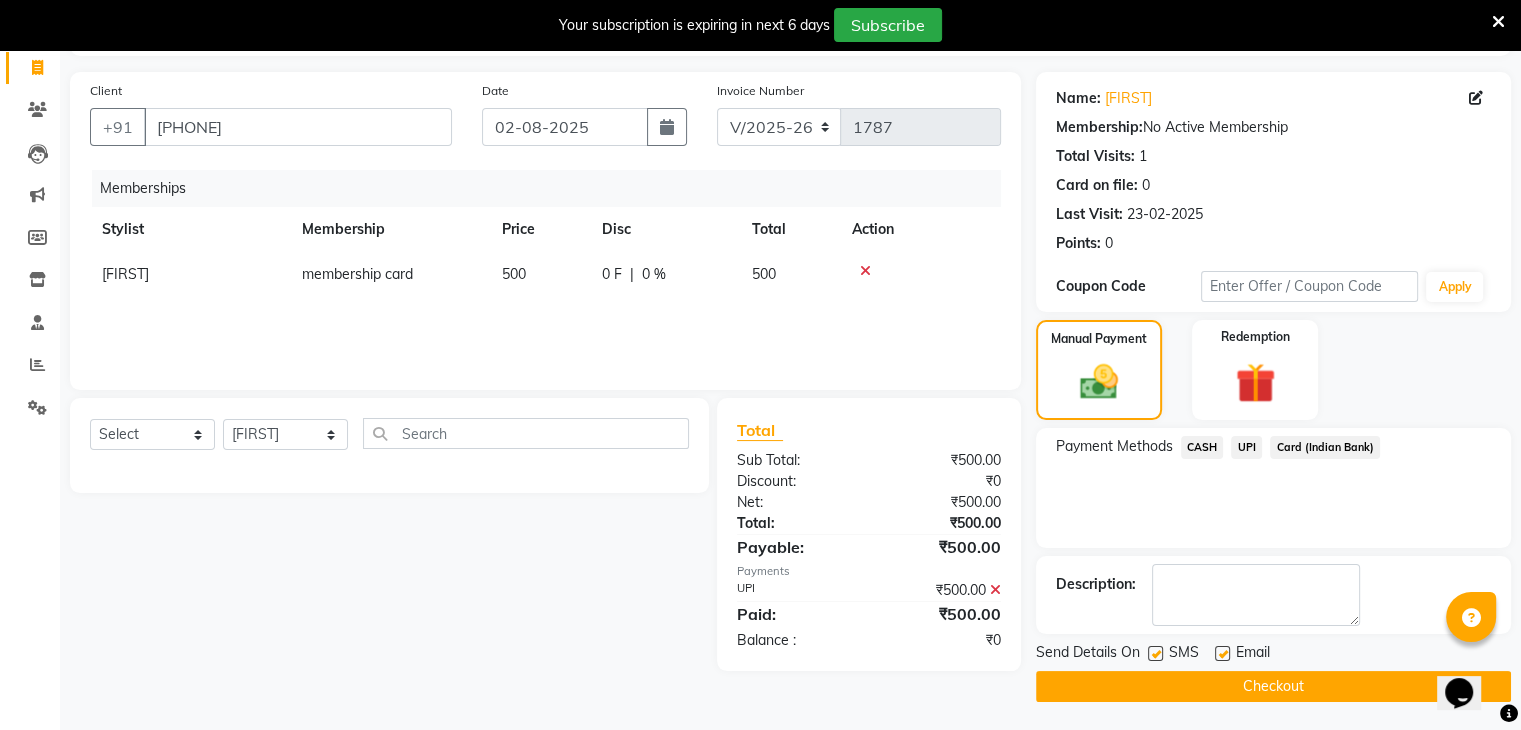 click on "Checkout" 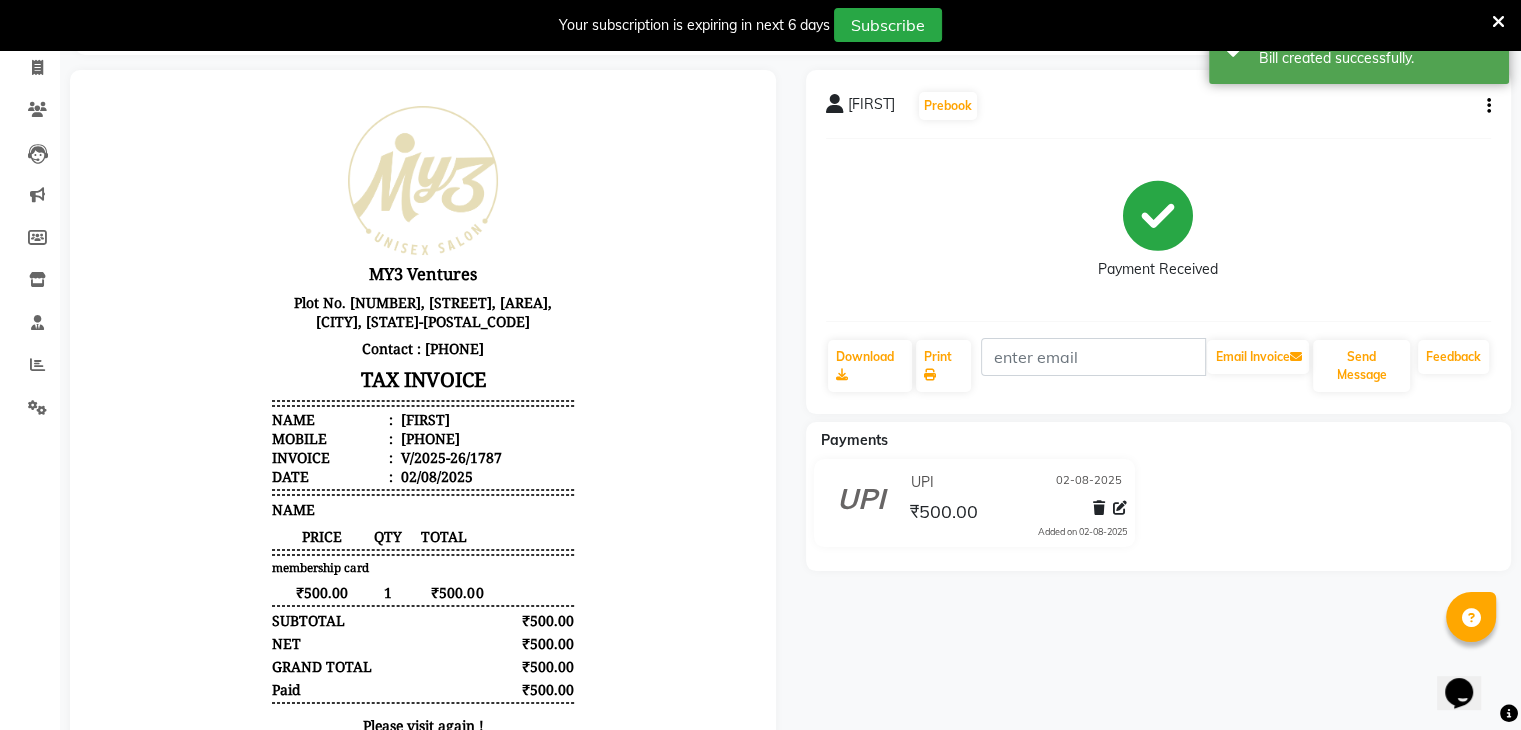scroll, scrollTop: 0, scrollLeft: 0, axis: both 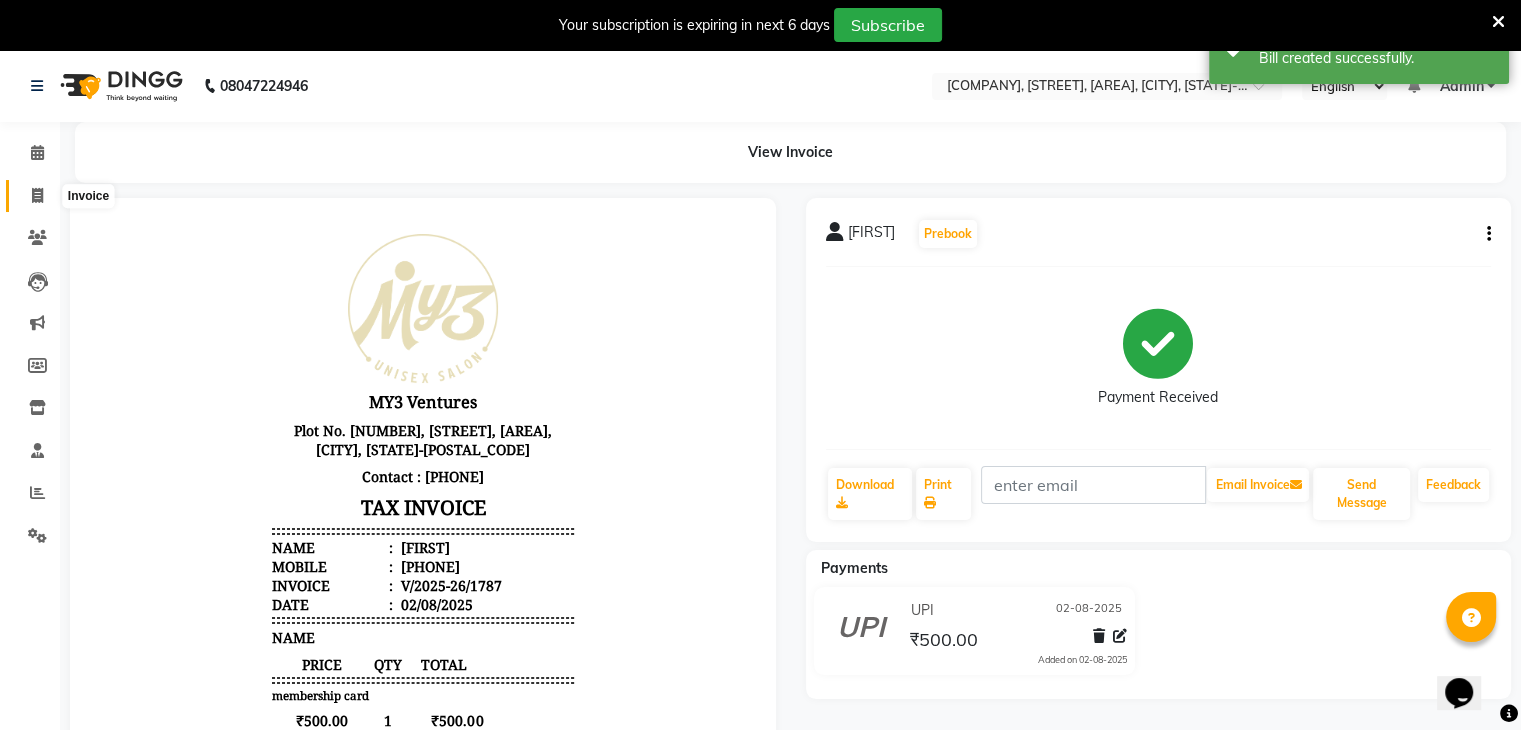 click 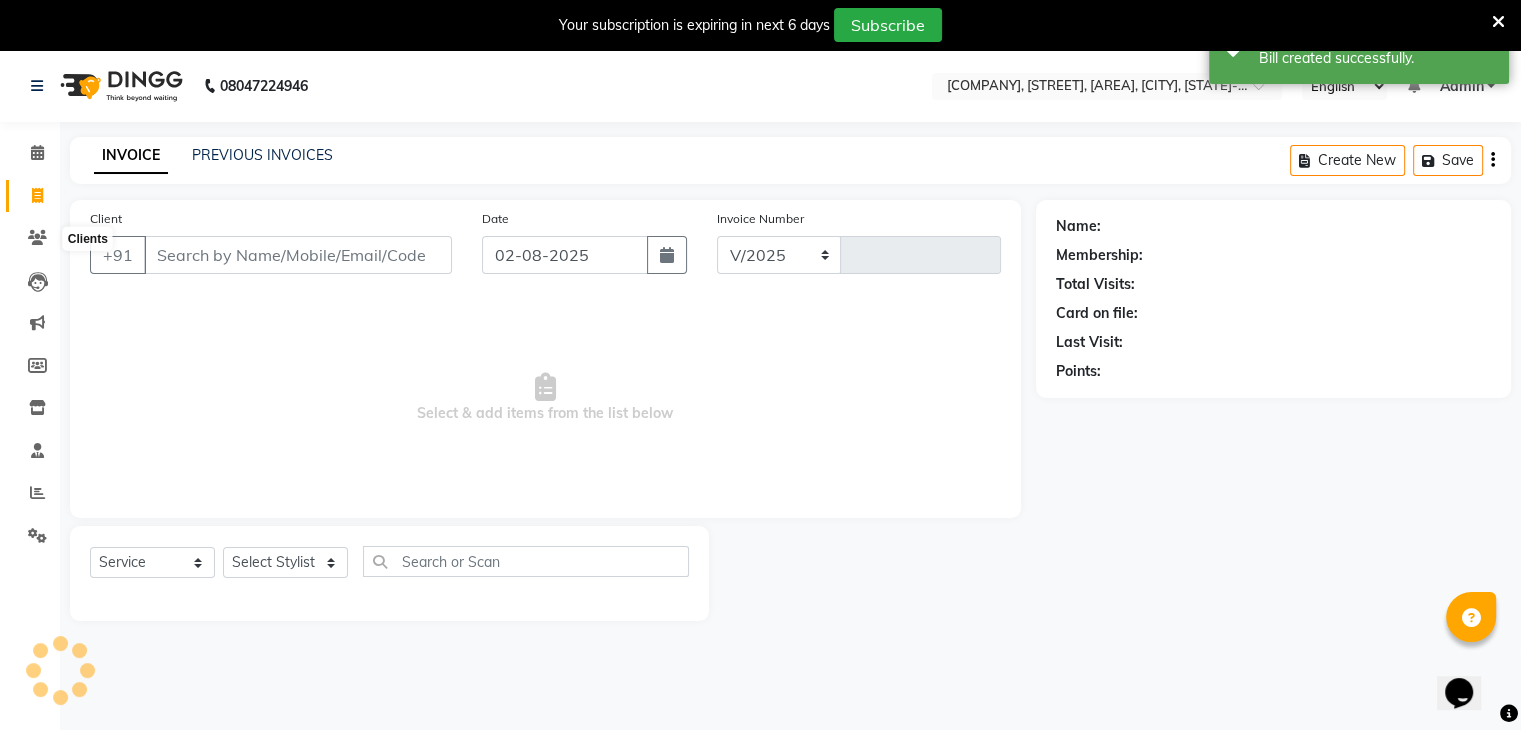 scroll, scrollTop: 50, scrollLeft: 0, axis: vertical 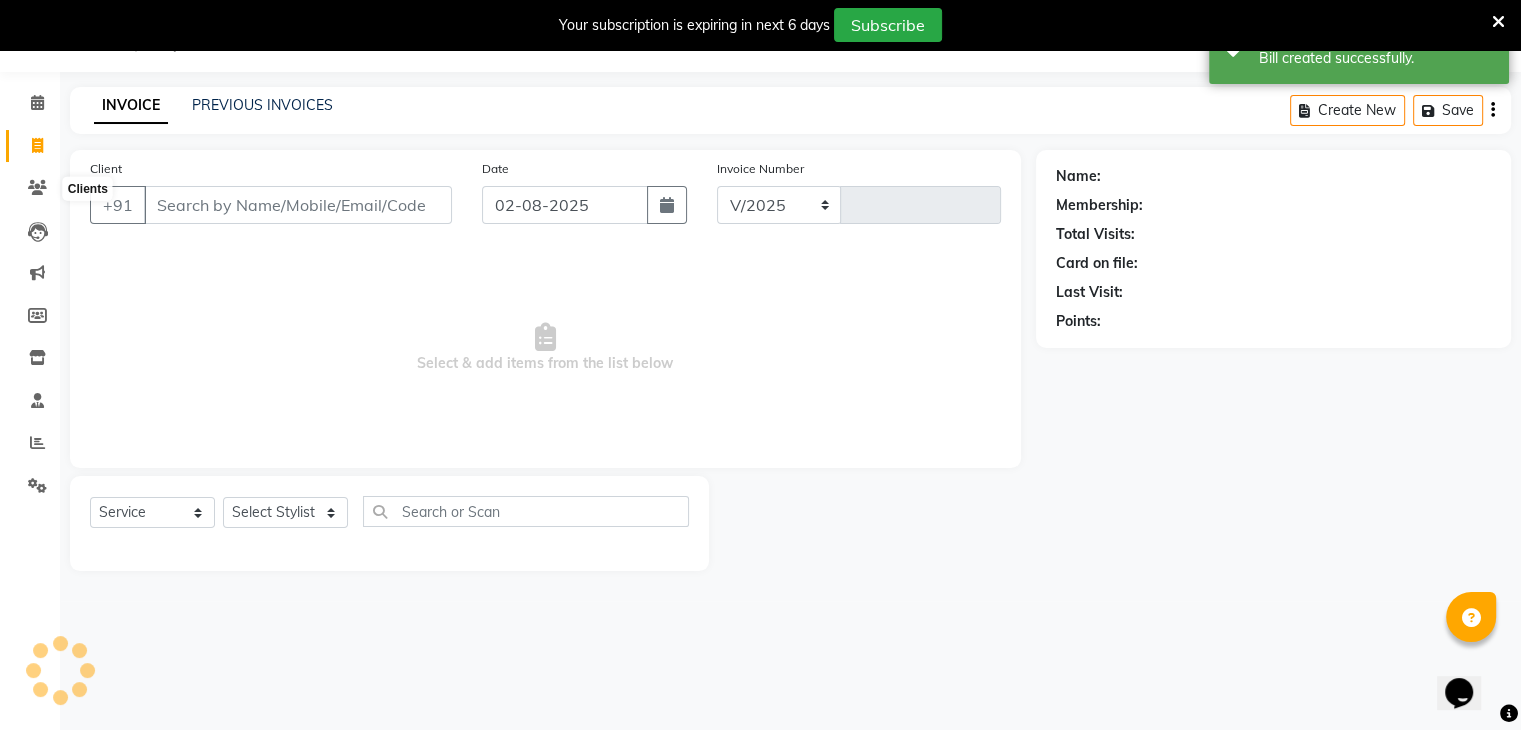 select on "6707" 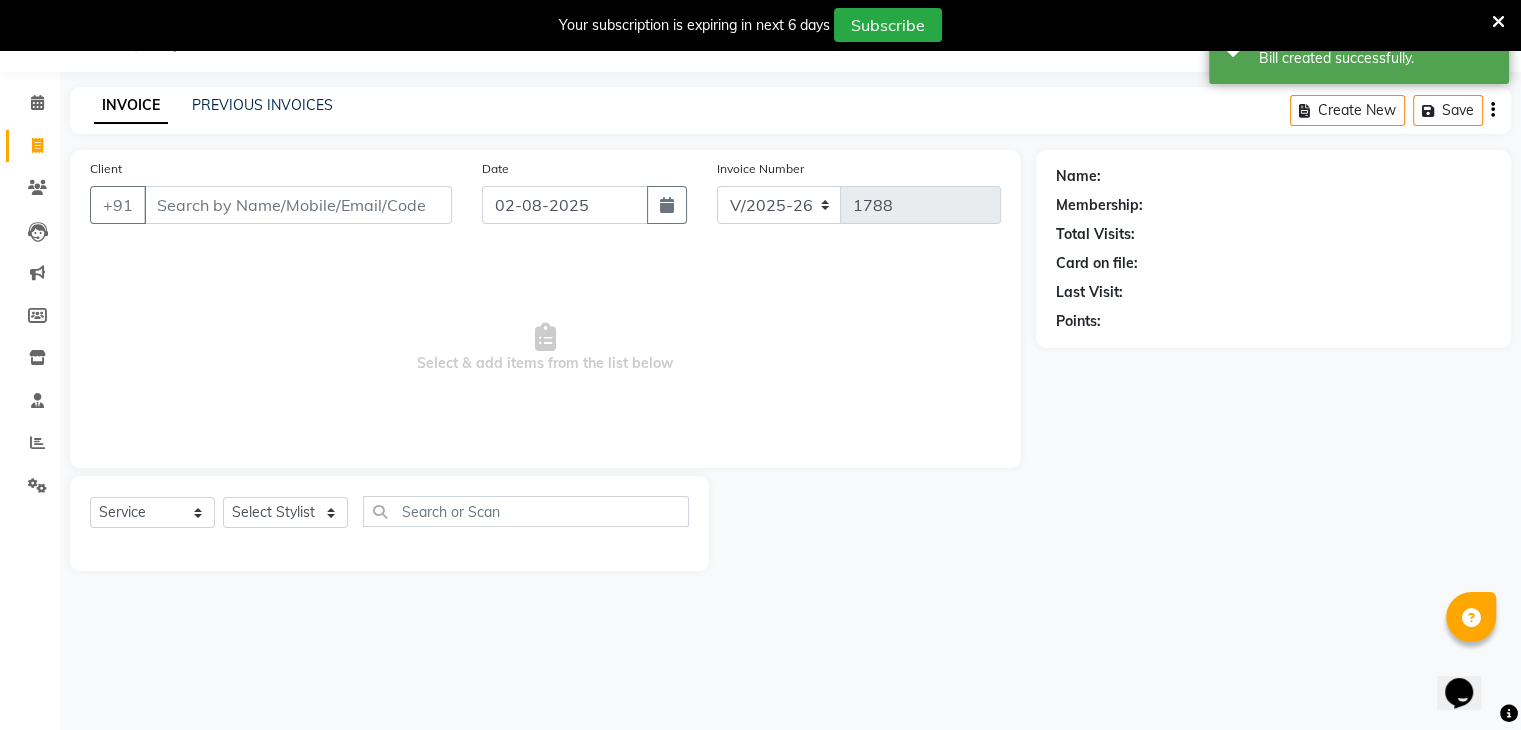 click on "Client" at bounding box center (298, 205) 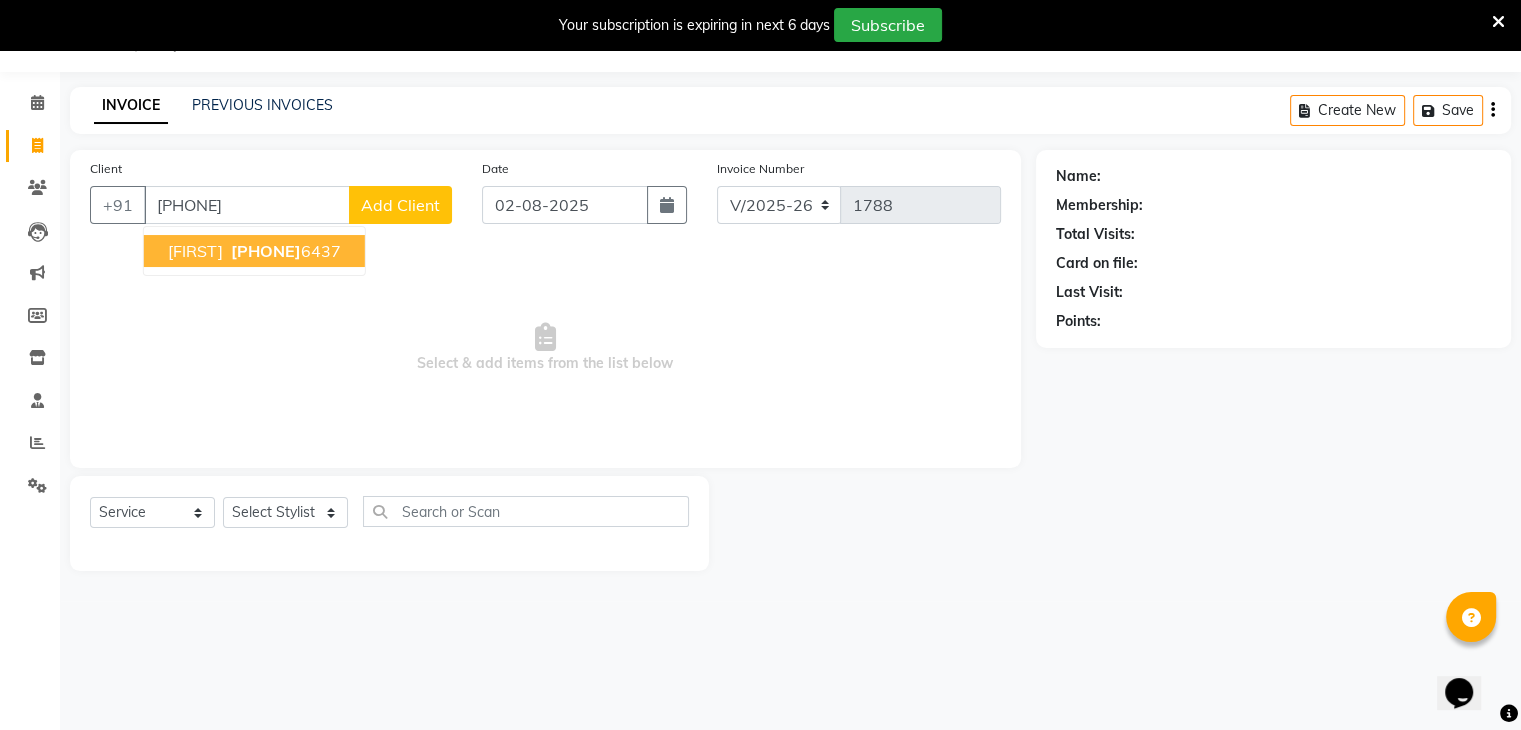 click on "[FIRST]" at bounding box center [195, 251] 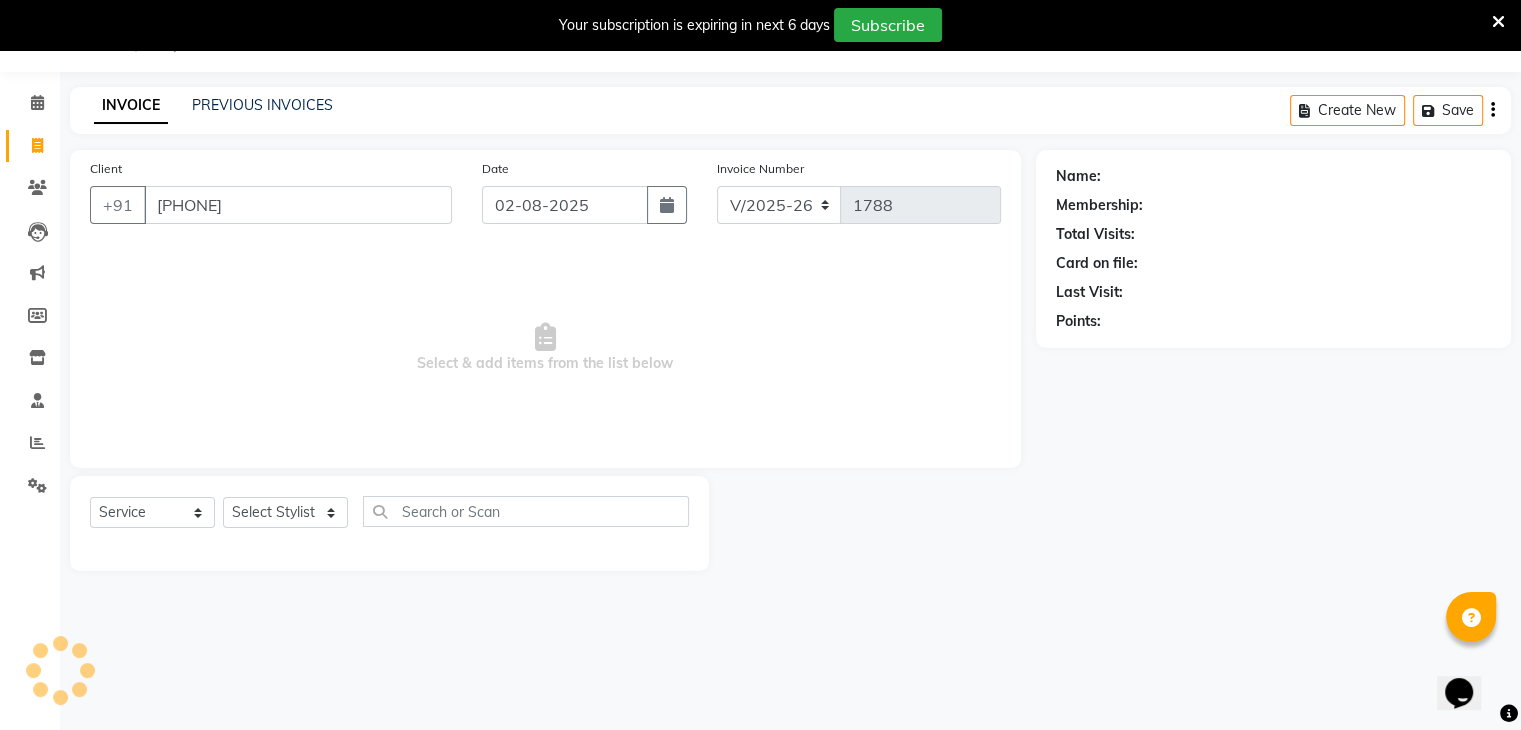 type on "[PHONE]" 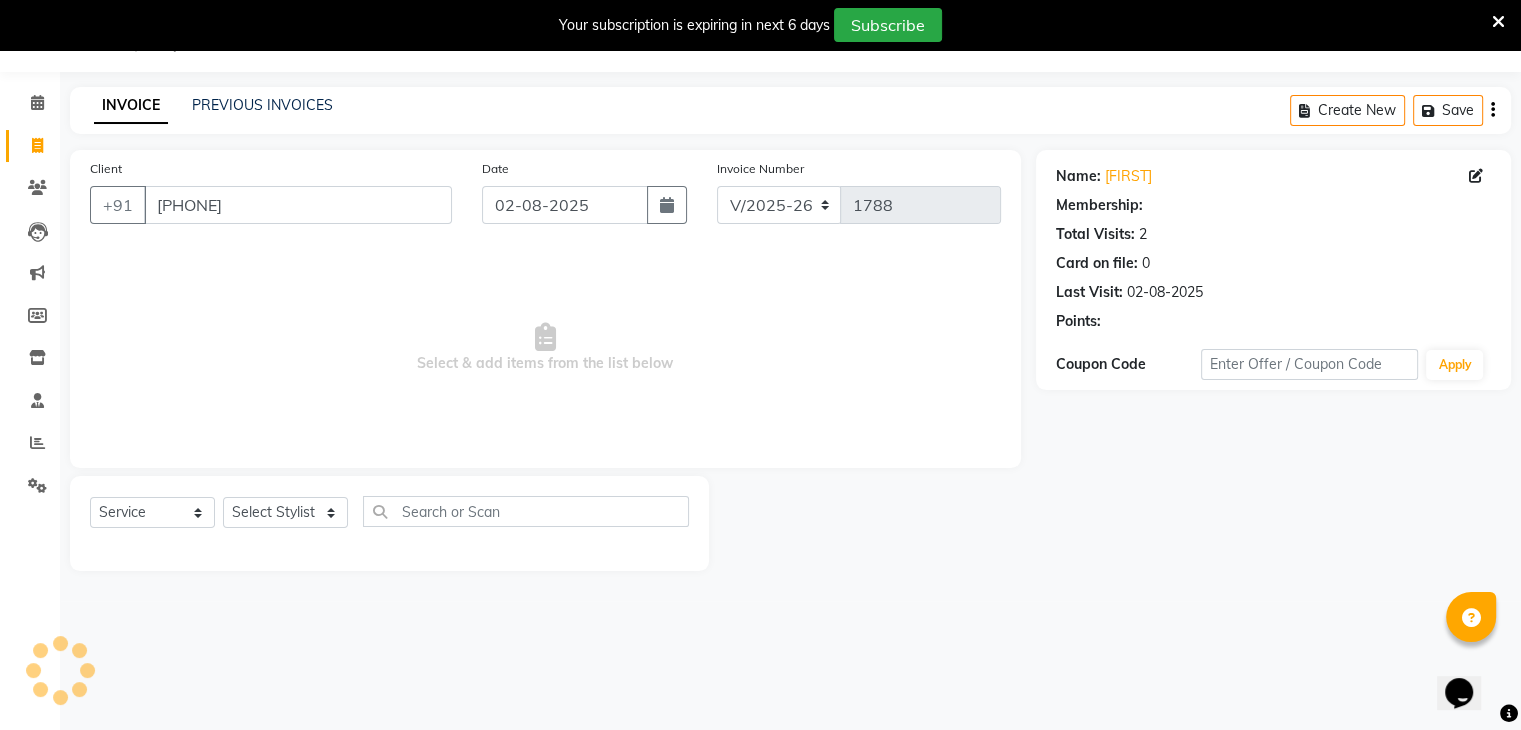 select on "1: Object" 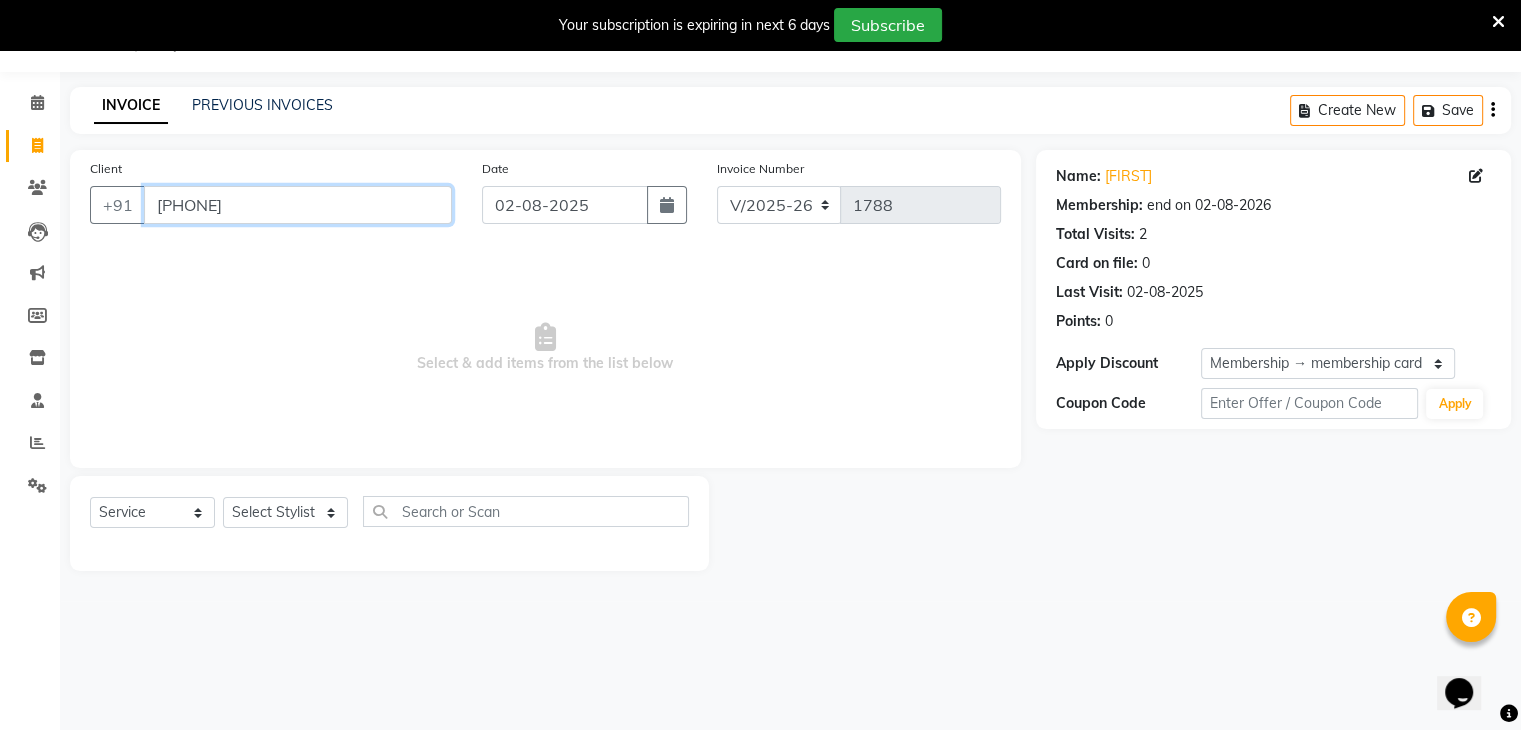 click on "[PHONE]" at bounding box center (298, 205) 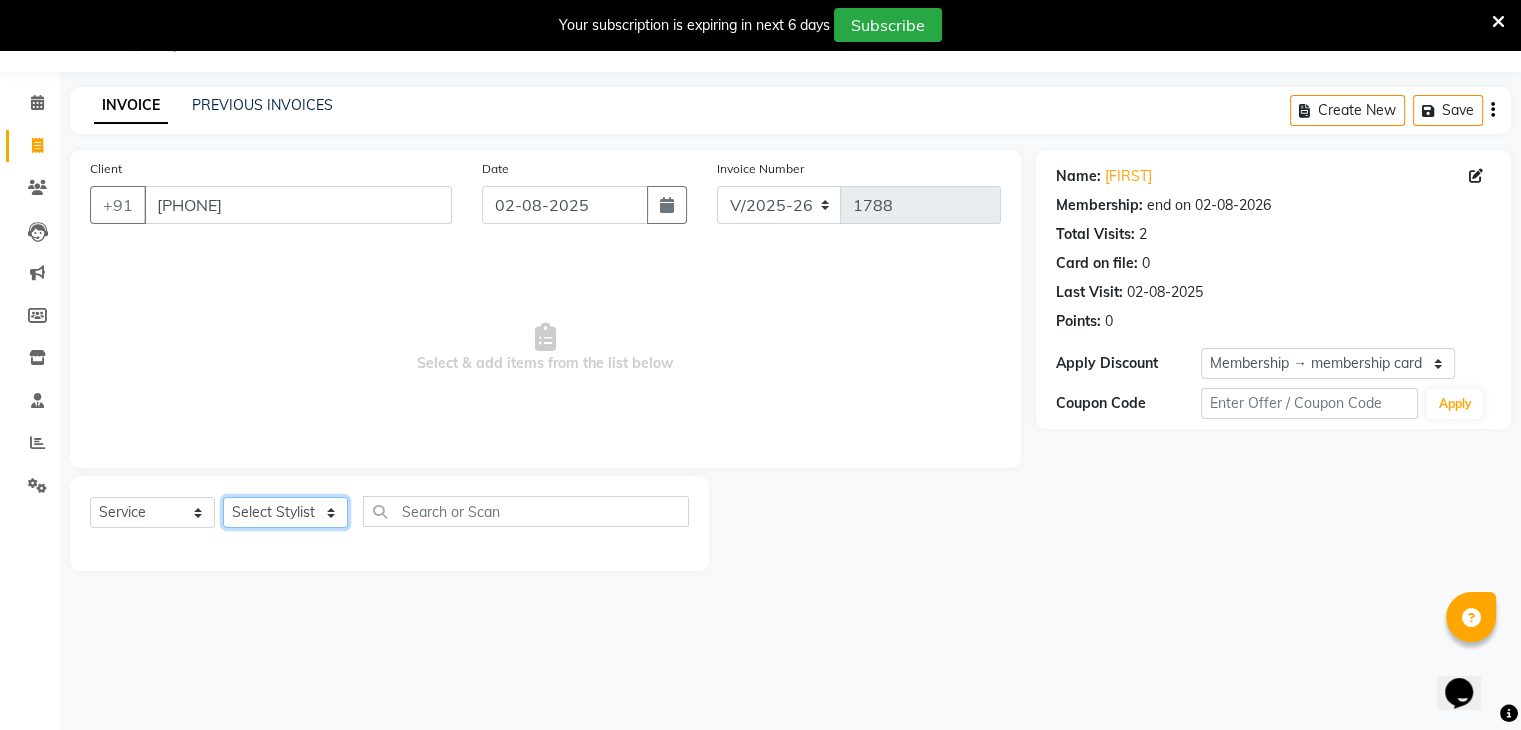 click on "Select Stylist [FIRST] [FIRST] [FIRST] [FIRST] [FIRST] [FIRST] [FIRST] [FIRST]" 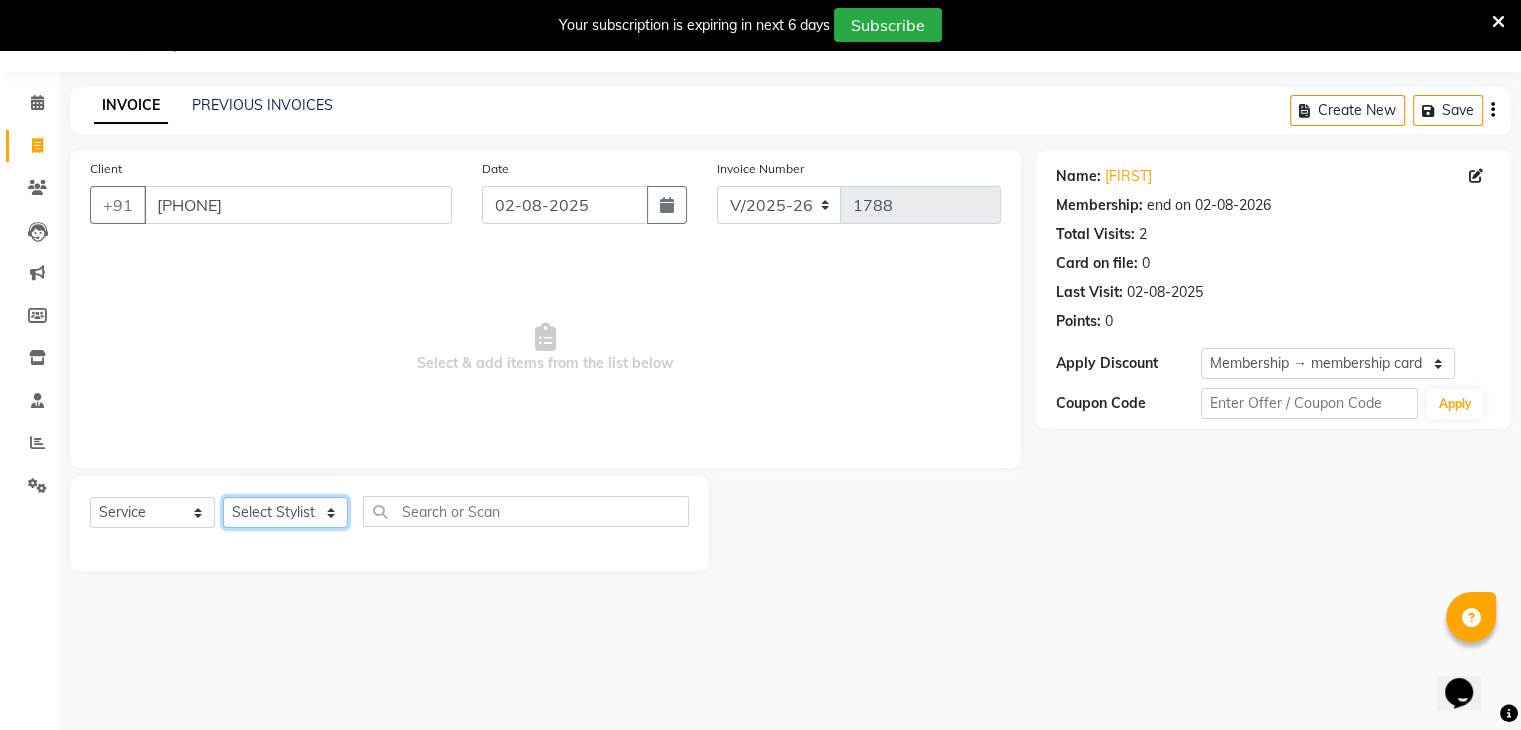 select on "79754" 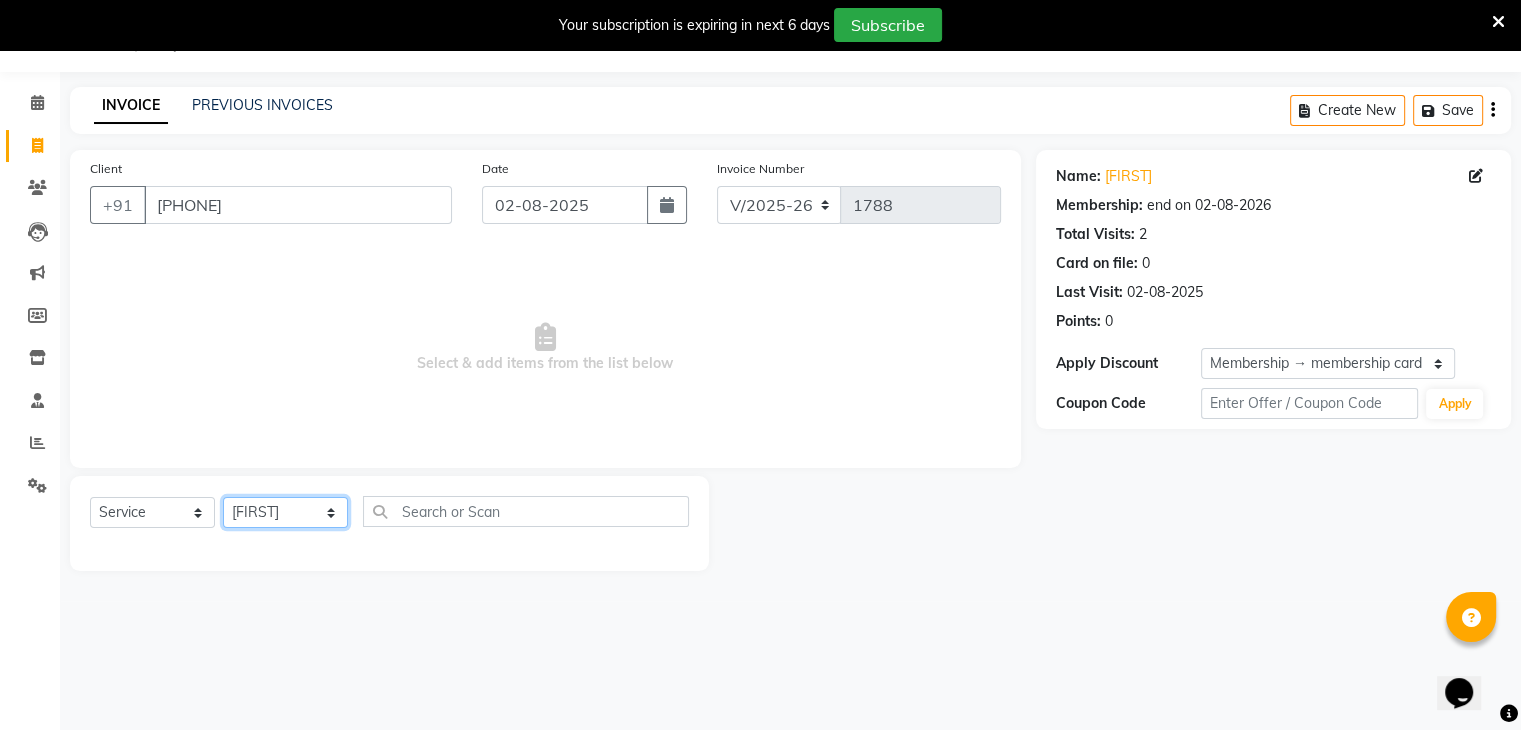 click on "Select Stylist [FIRST] [FIRST] [FIRST] [FIRST] [FIRST] [FIRST] [FIRST] [FIRST]" 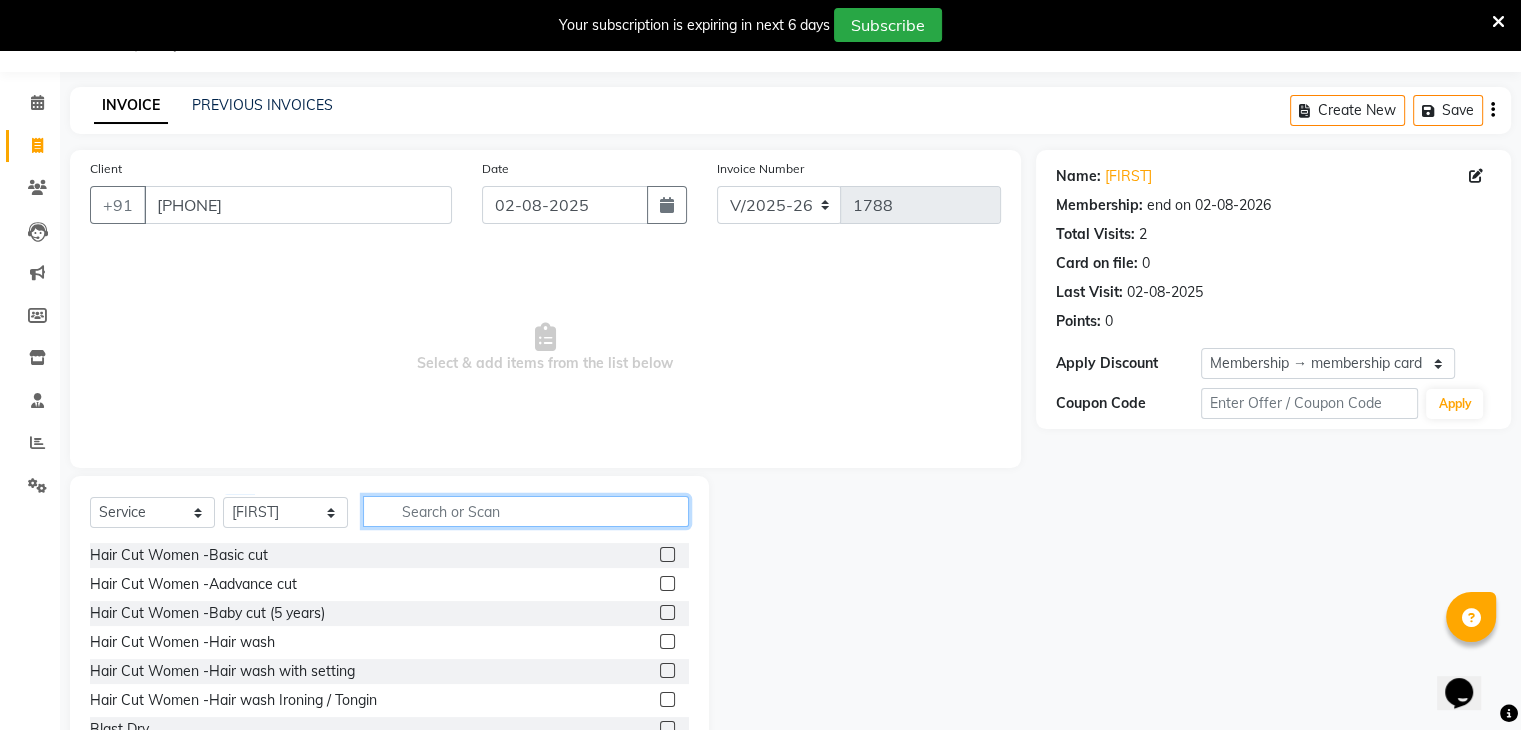 click 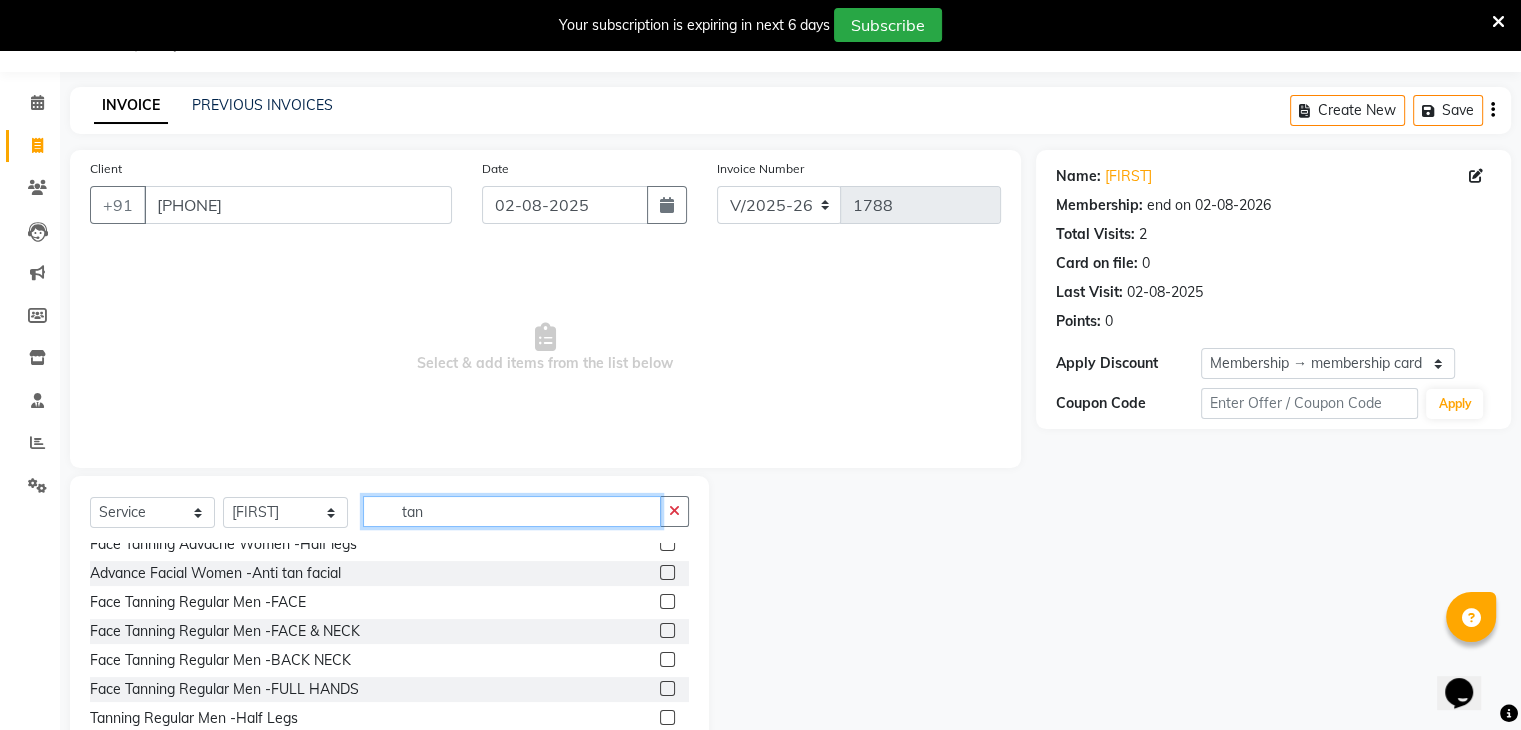 scroll, scrollTop: 560, scrollLeft: 0, axis: vertical 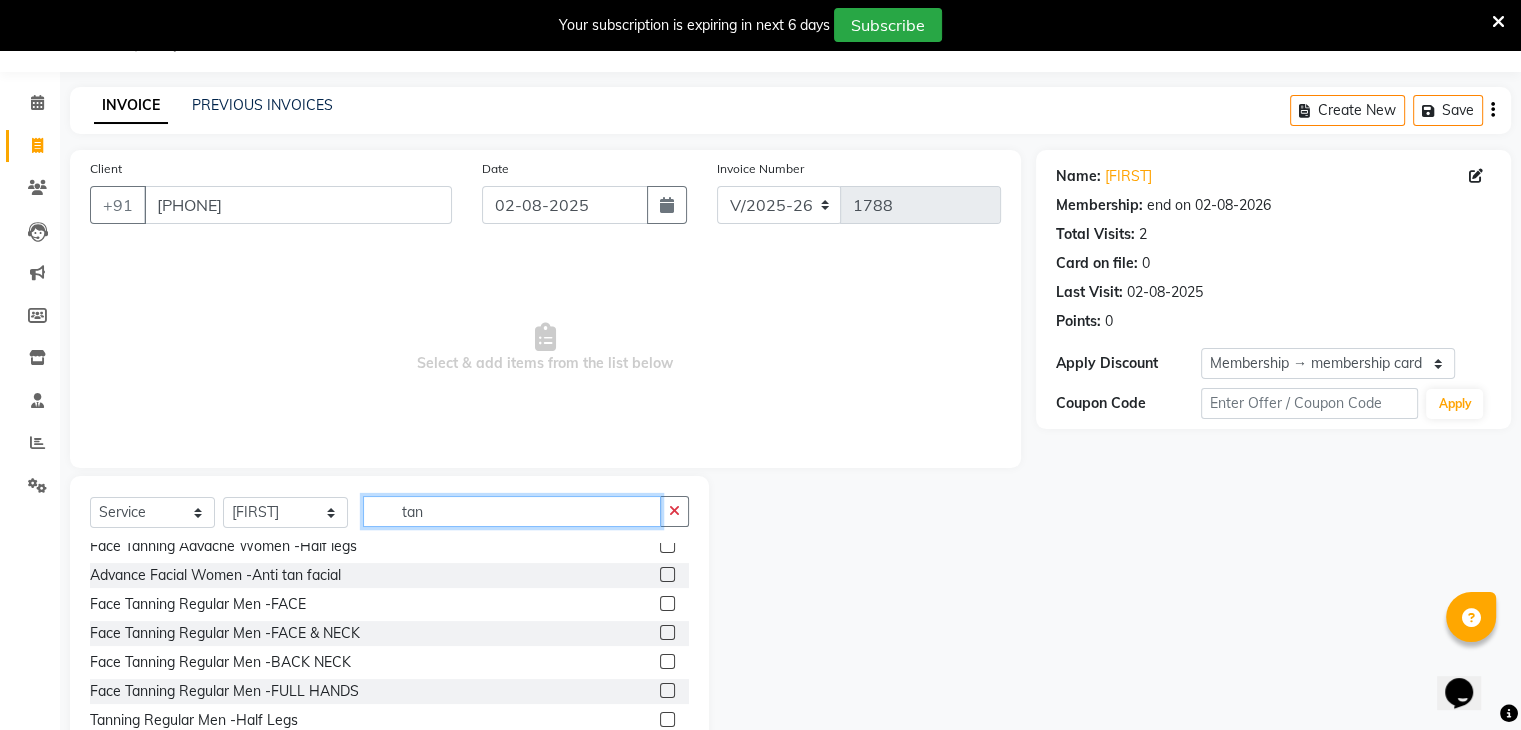 type on "tan" 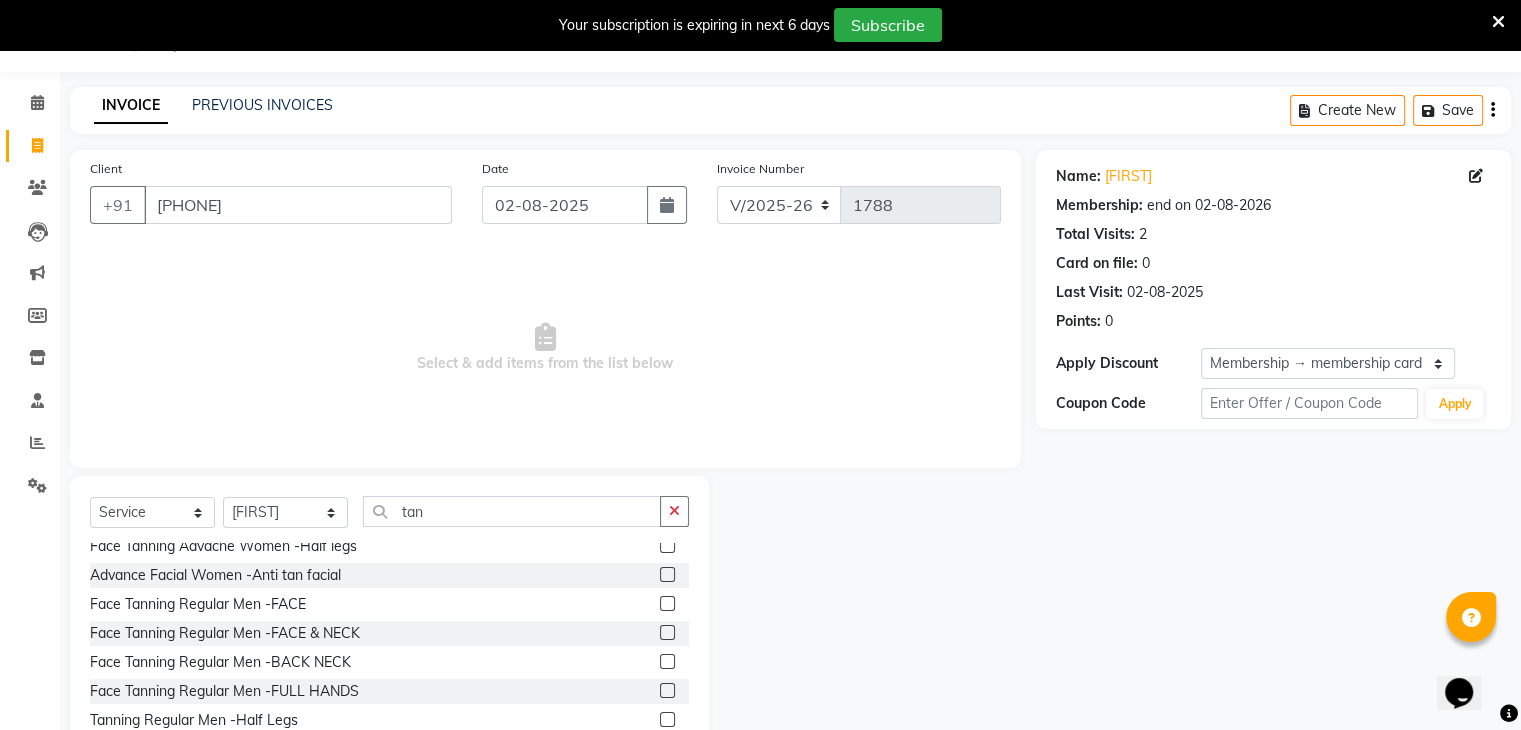 click on "Face Tanning Regular Men -FACE & NECK" 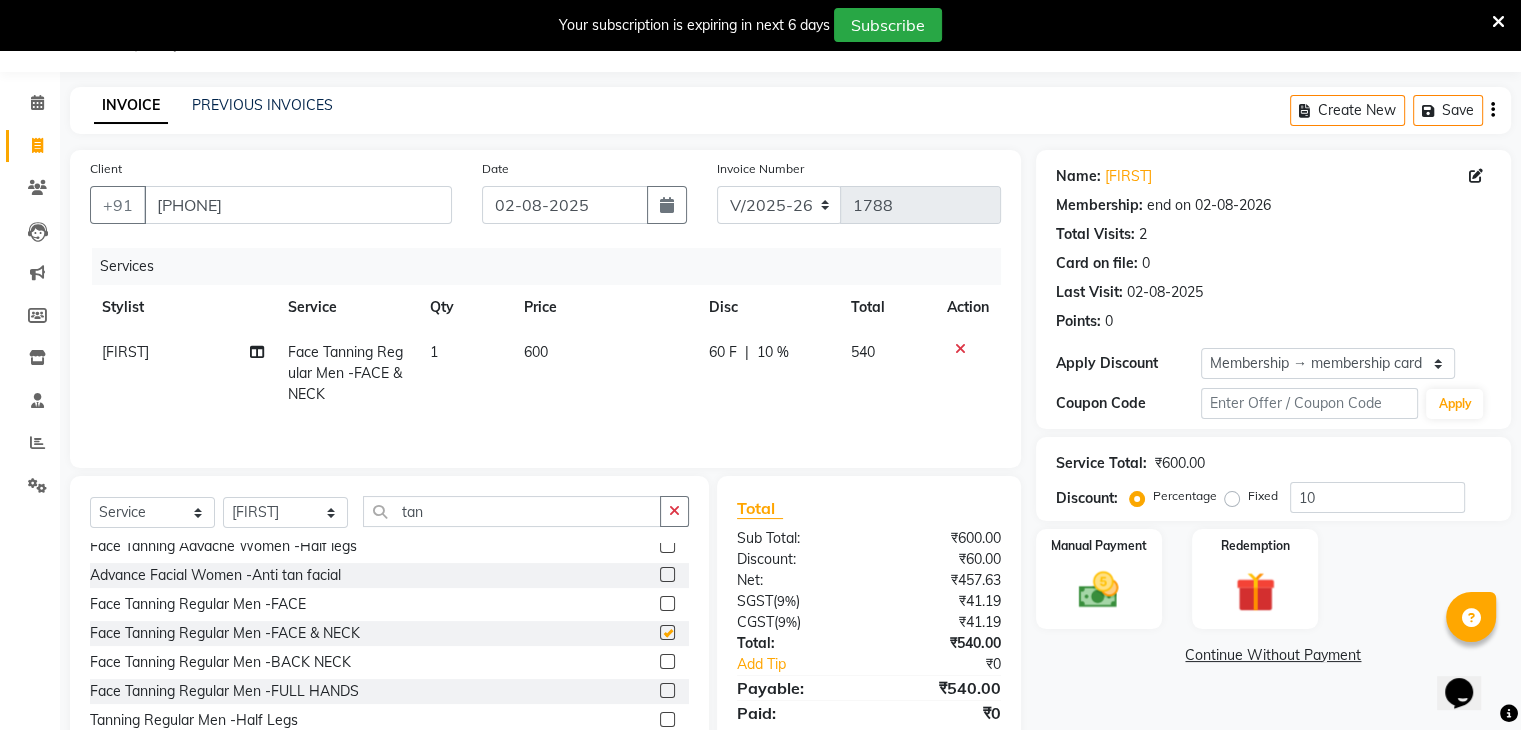 checkbox on "false" 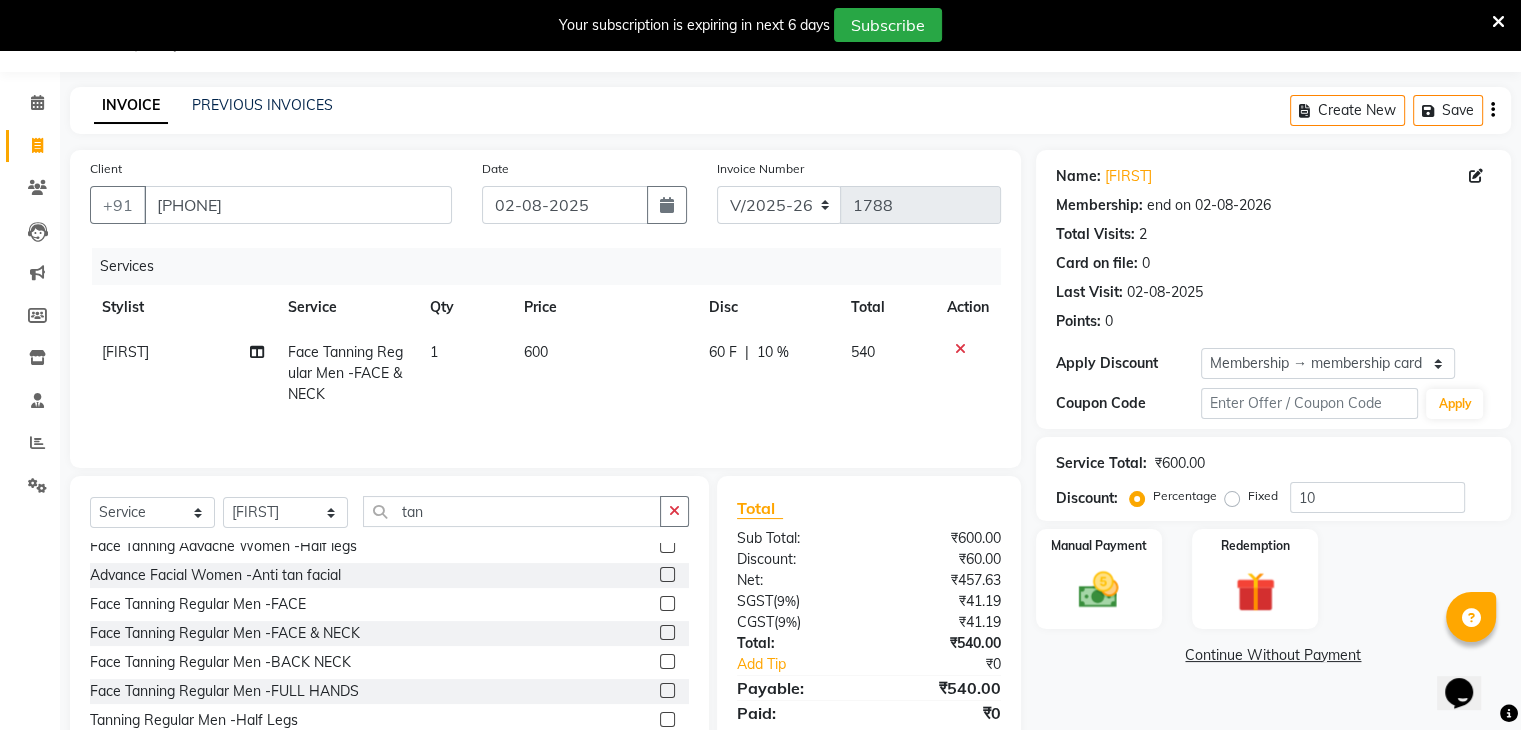 click on "600" 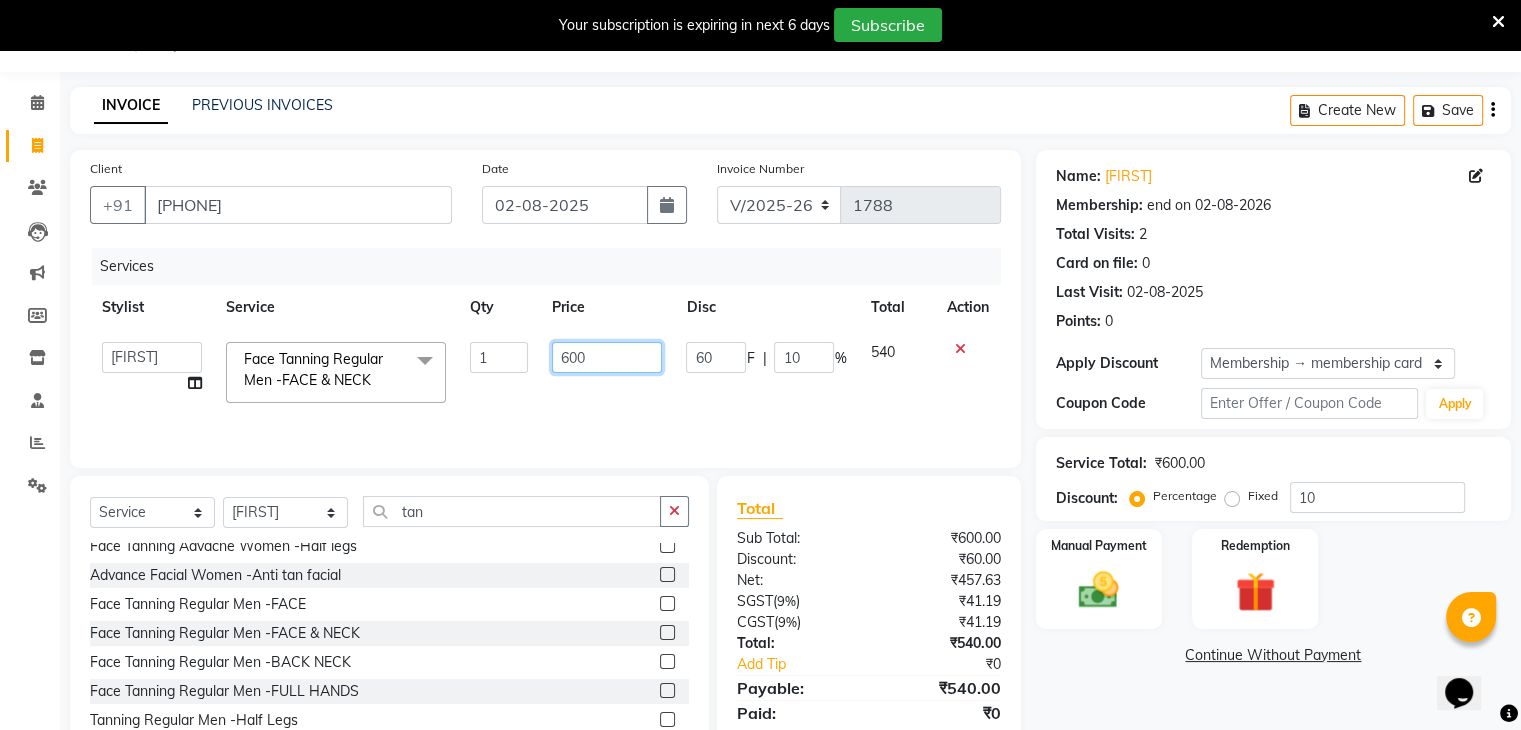 click on "600" 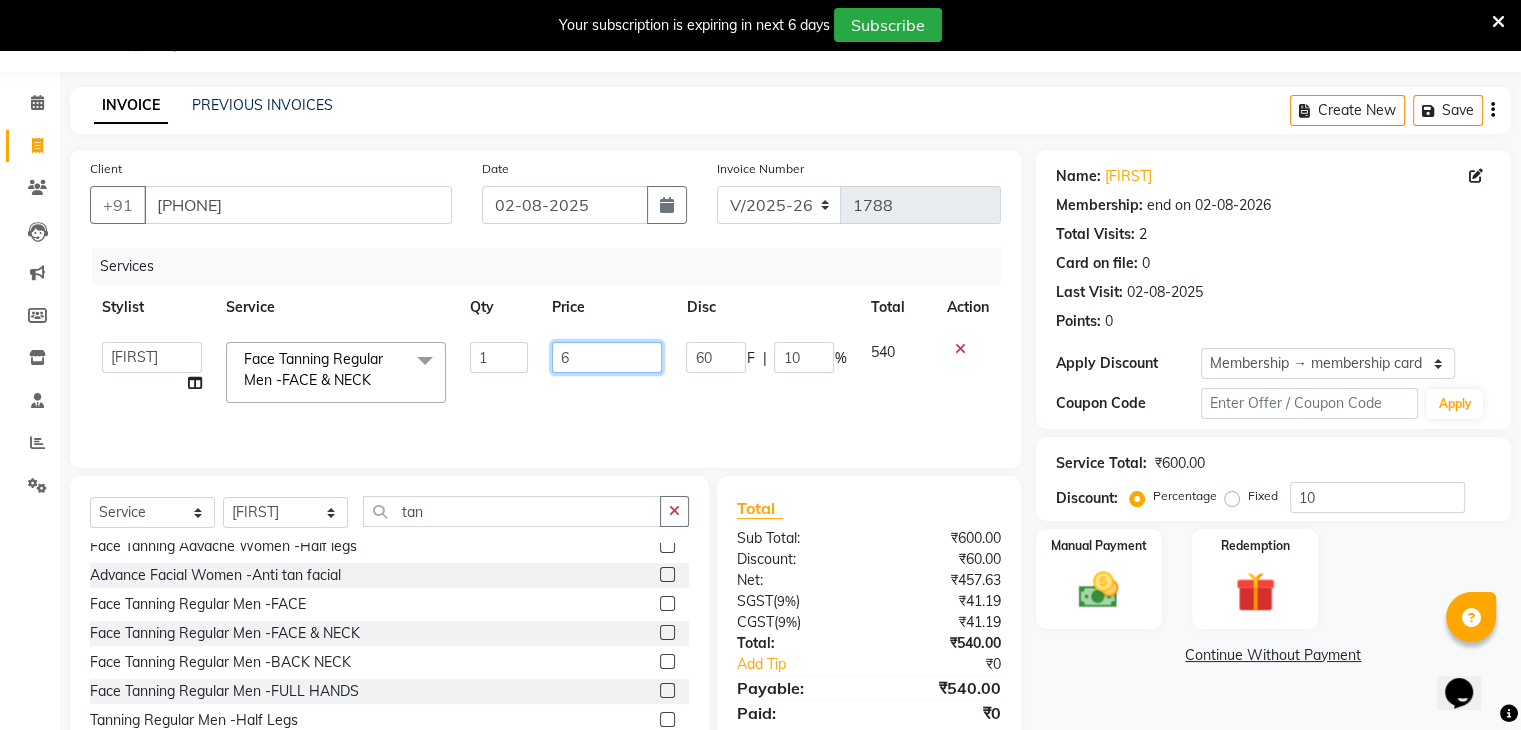 type on "7" 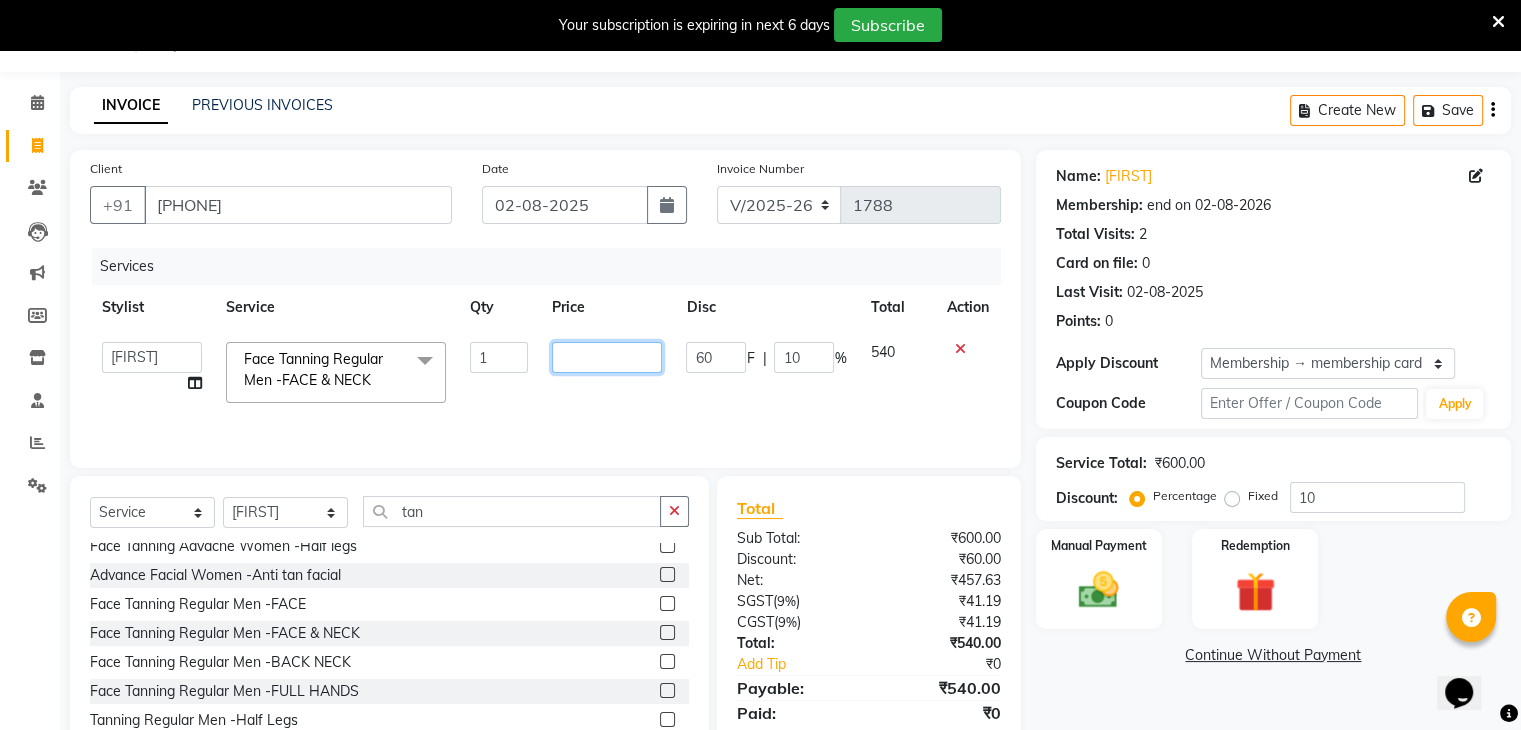 type on "1" 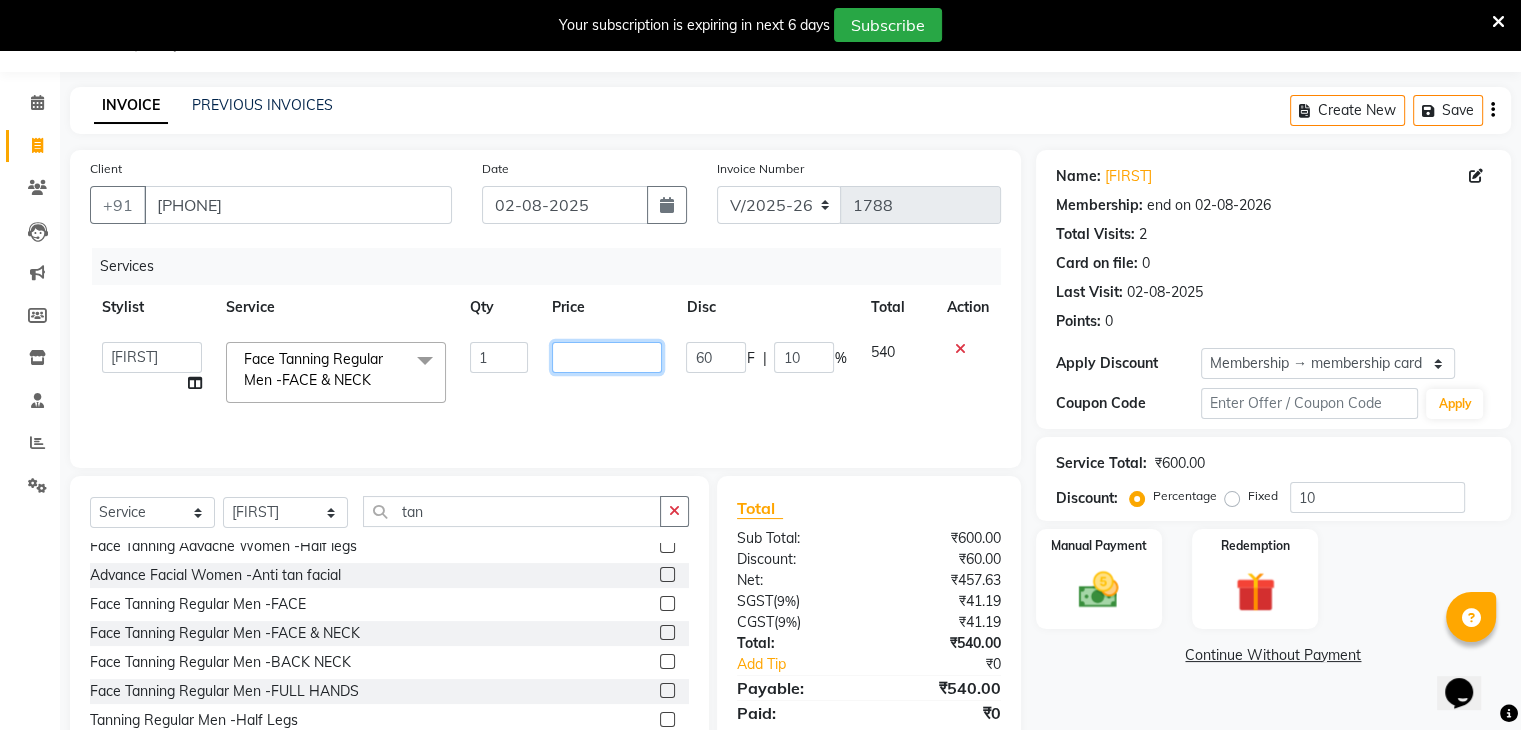 click 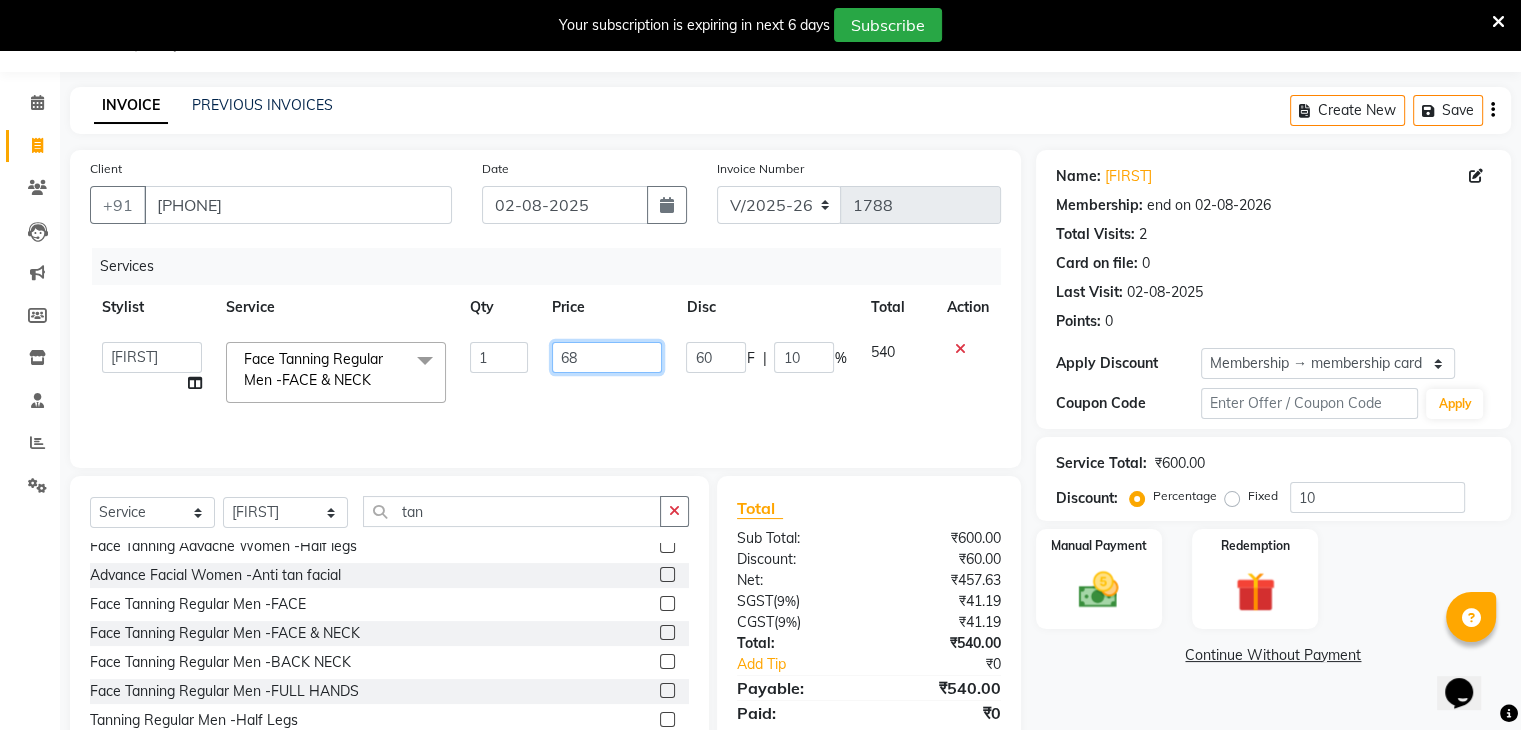 type on "680" 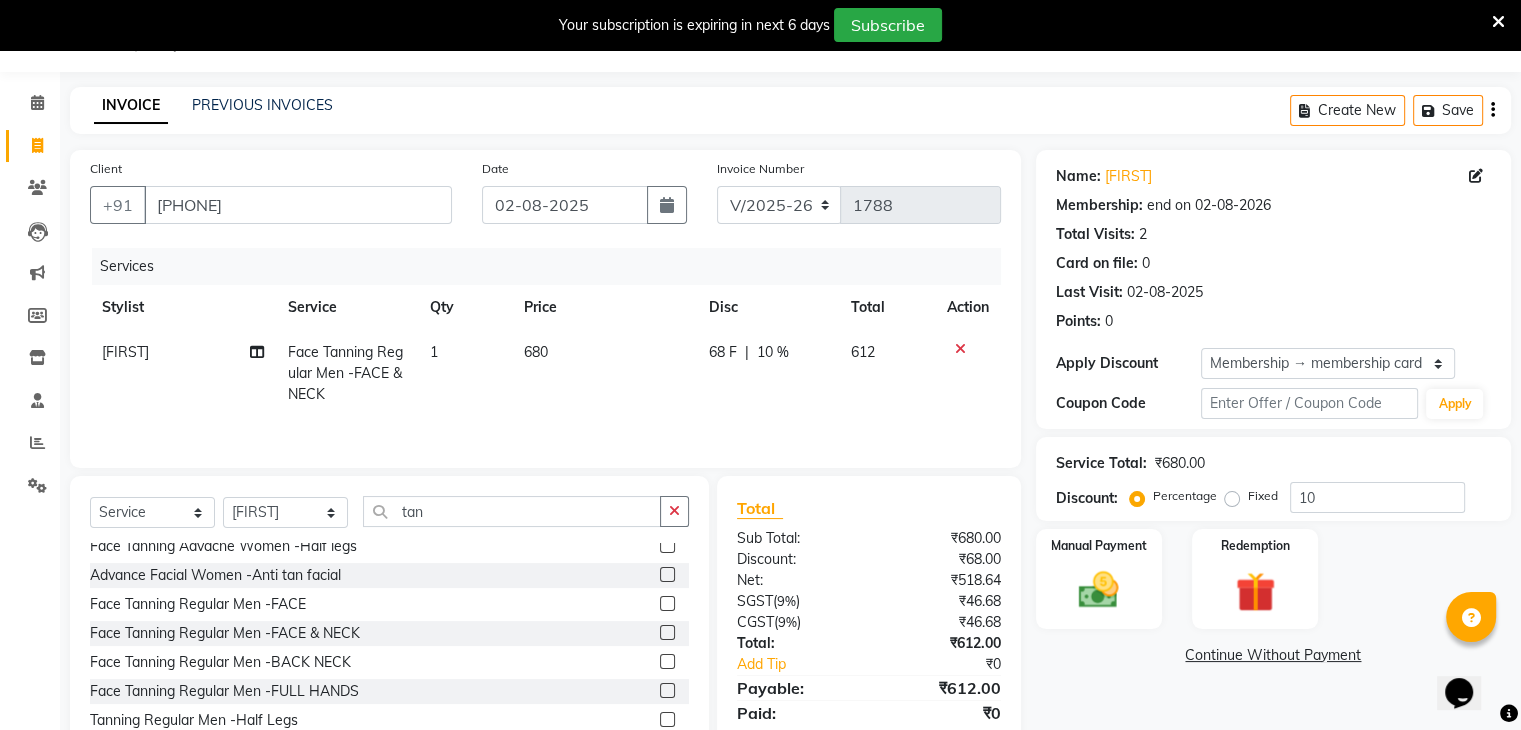 click on "612" 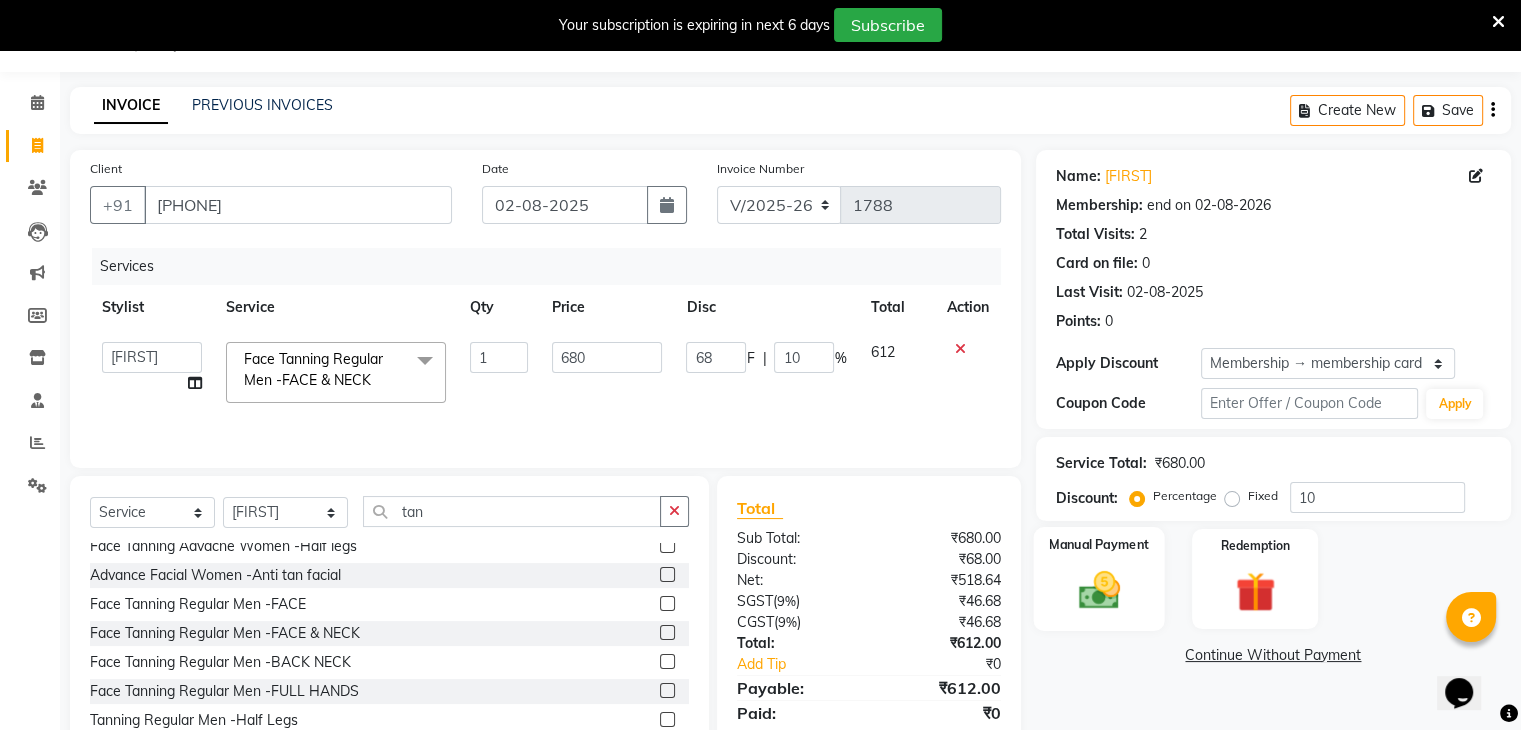 click 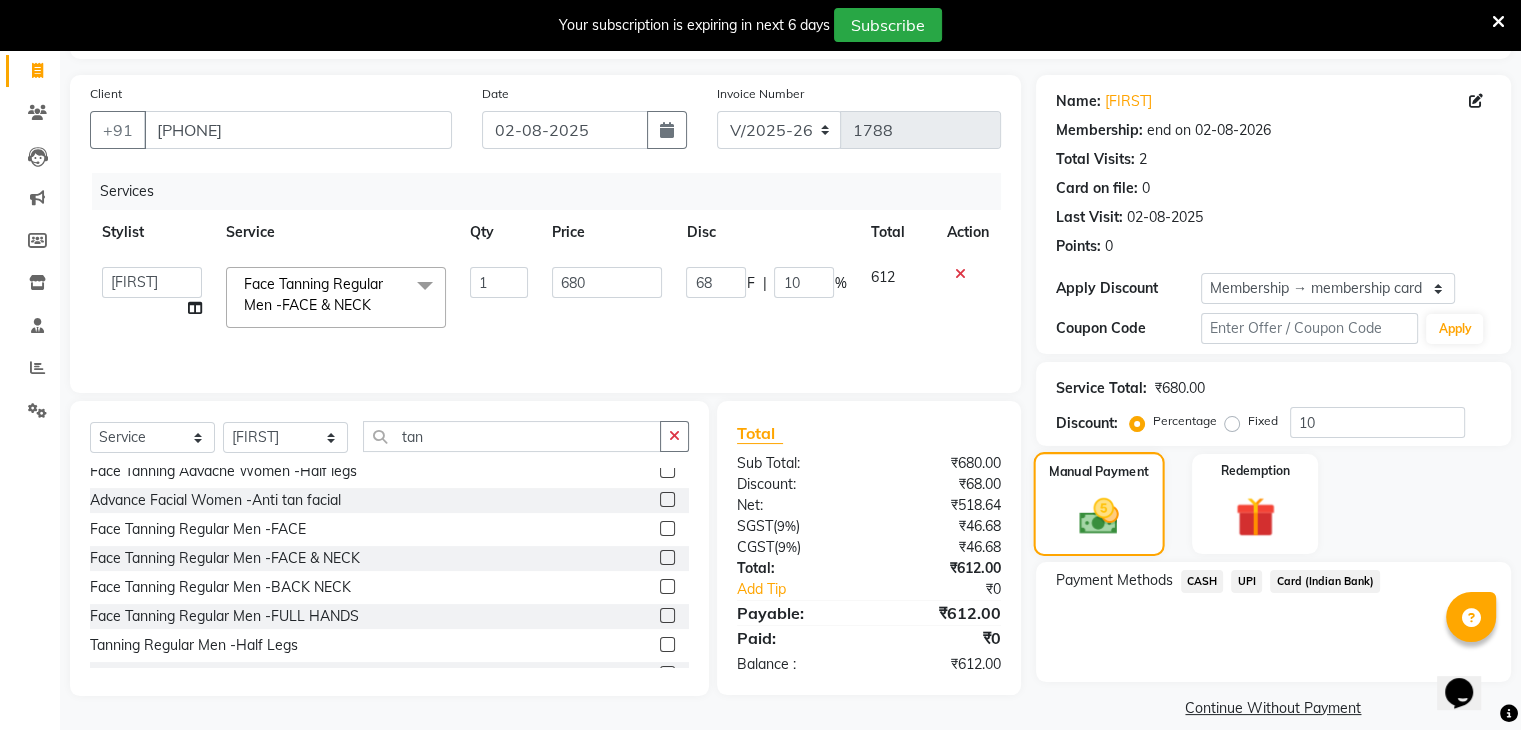 scroll, scrollTop: 148, scrollLeft: 0, axis: vertical 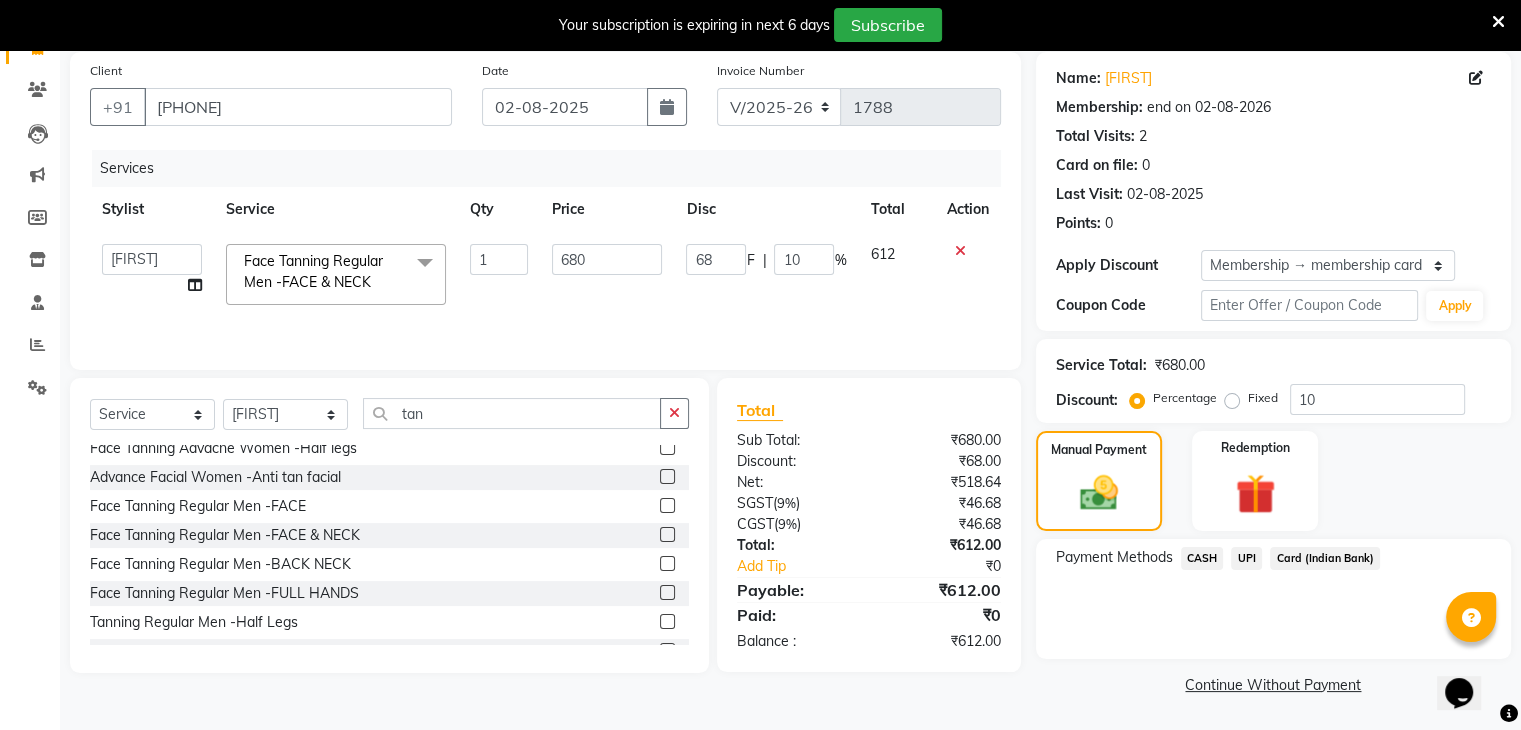 click on "UPI" 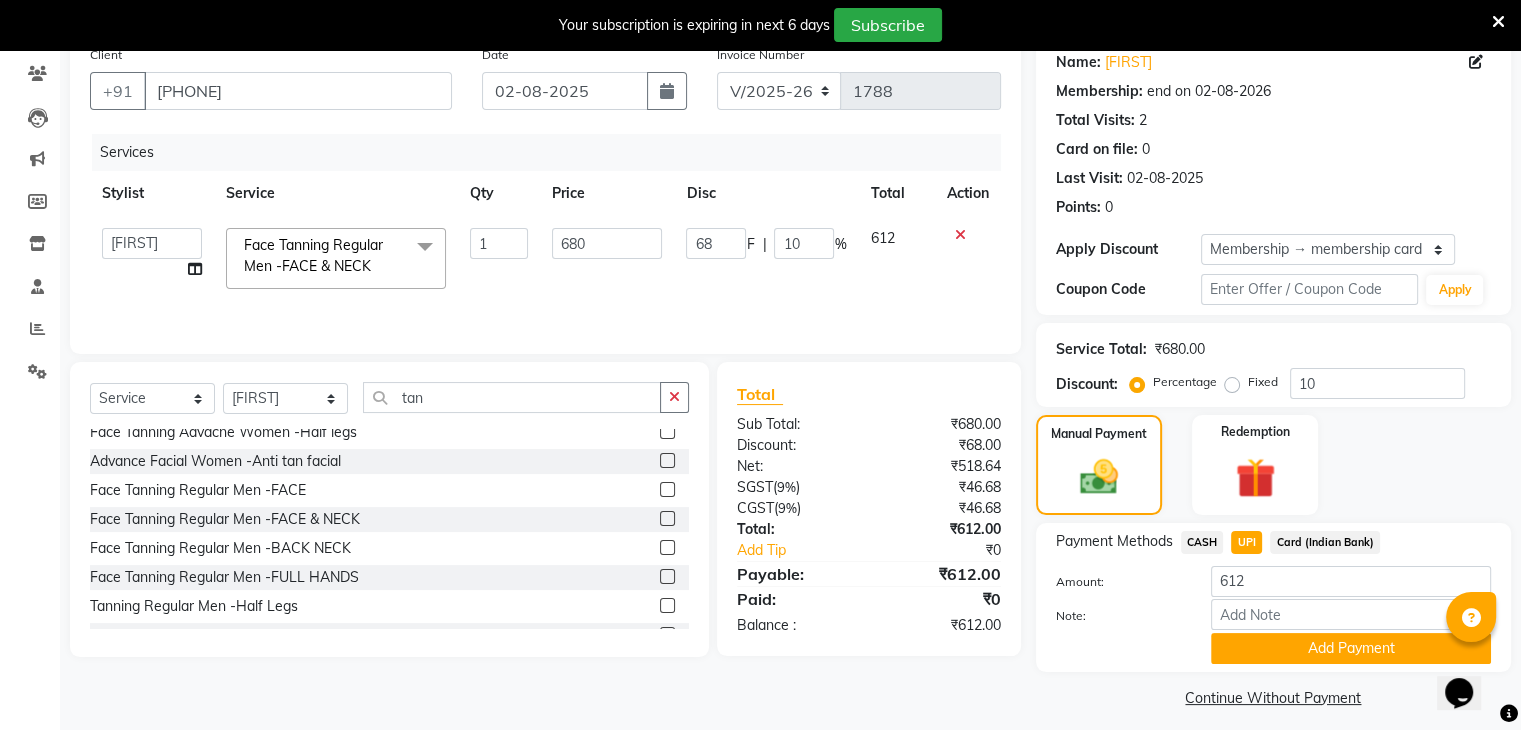 scroll, scrollTop: 178, scrollLeft: 0, axis: vertical 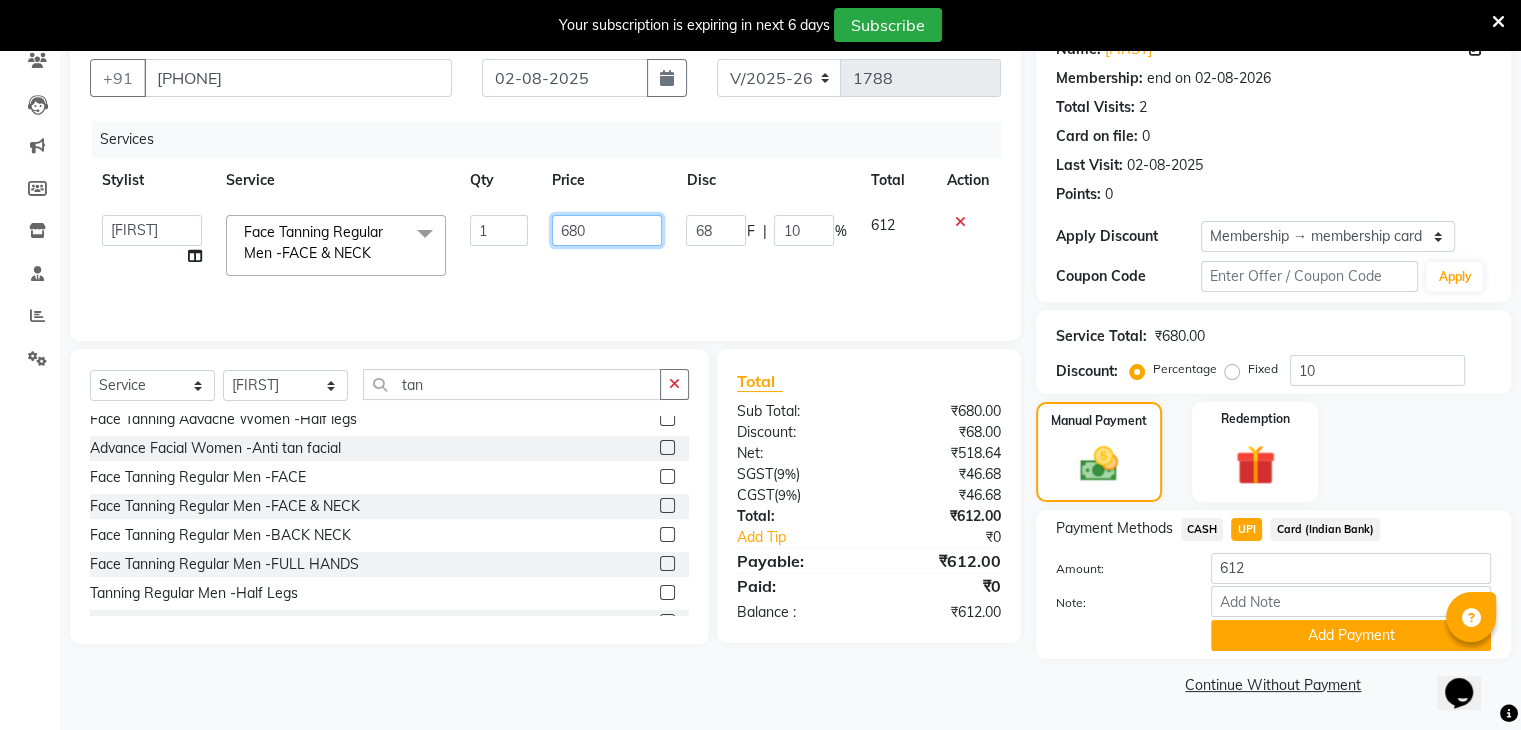 click on "680" 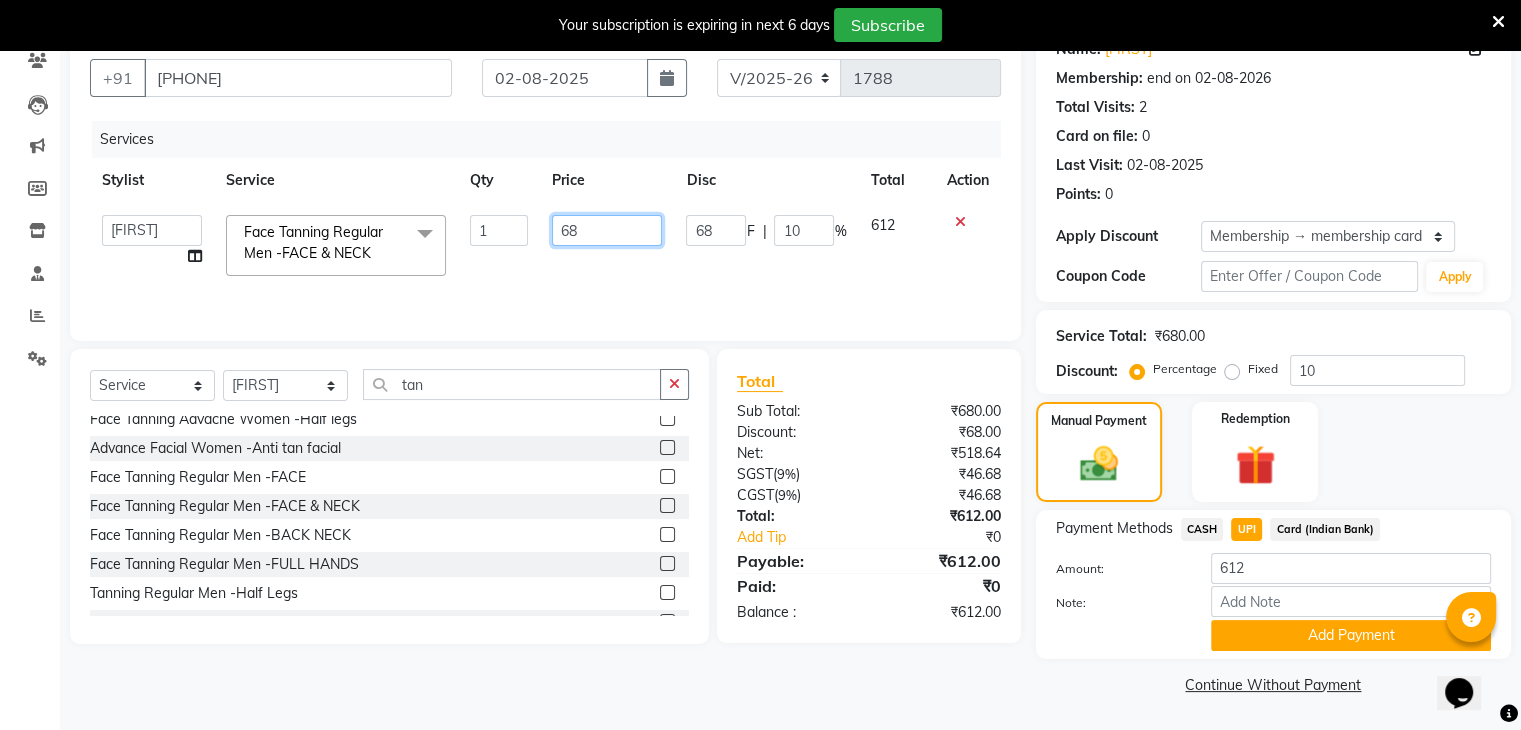 type on "6" 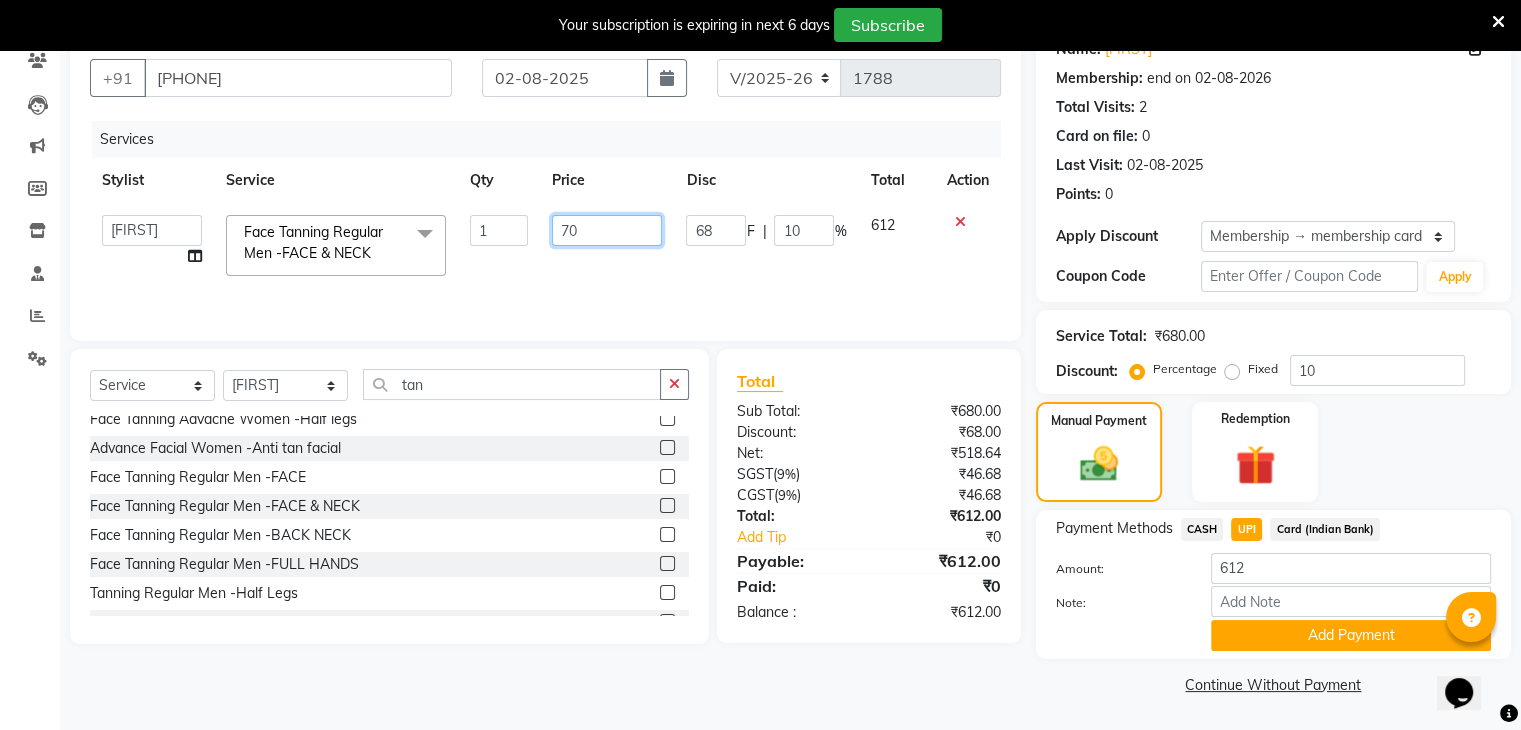 type on "700" 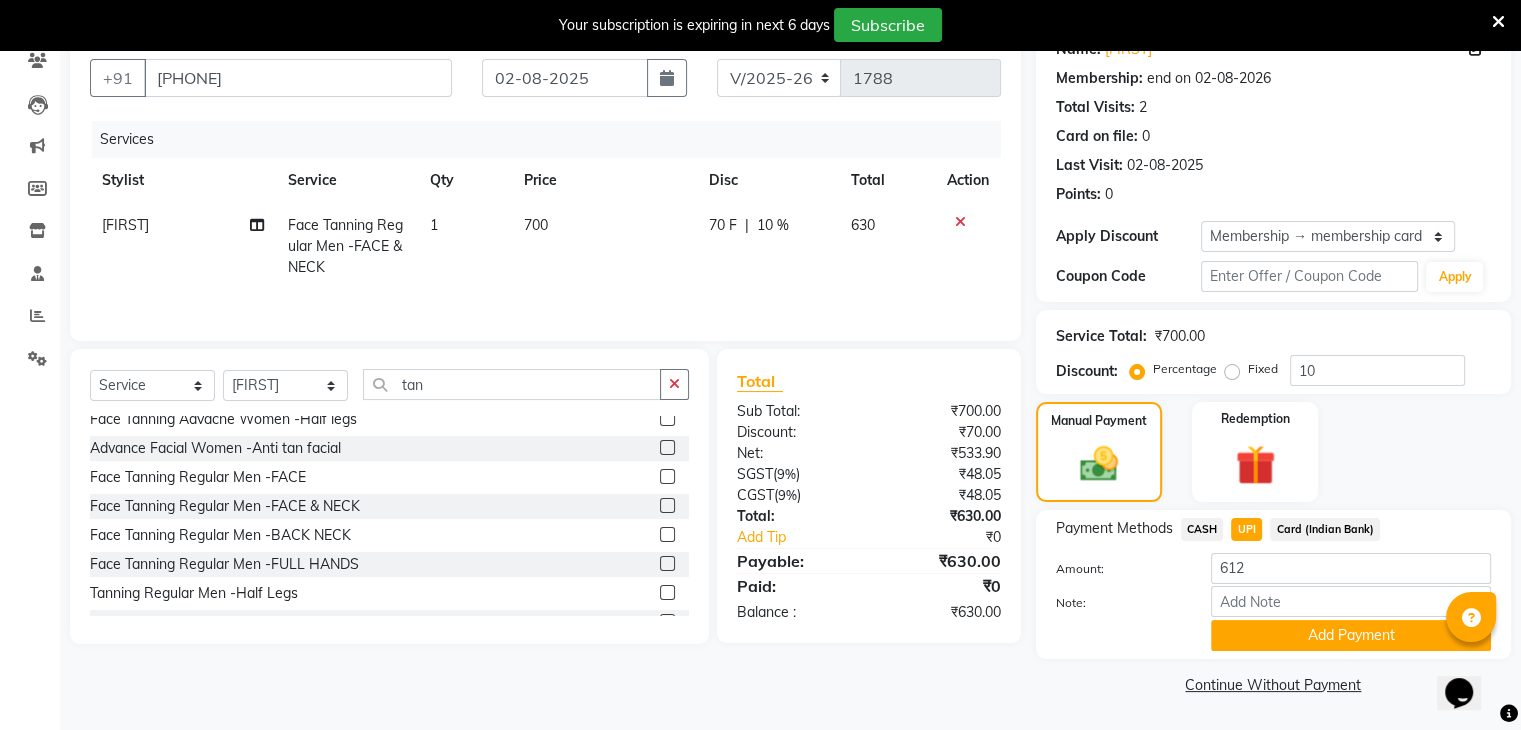 click on "700" 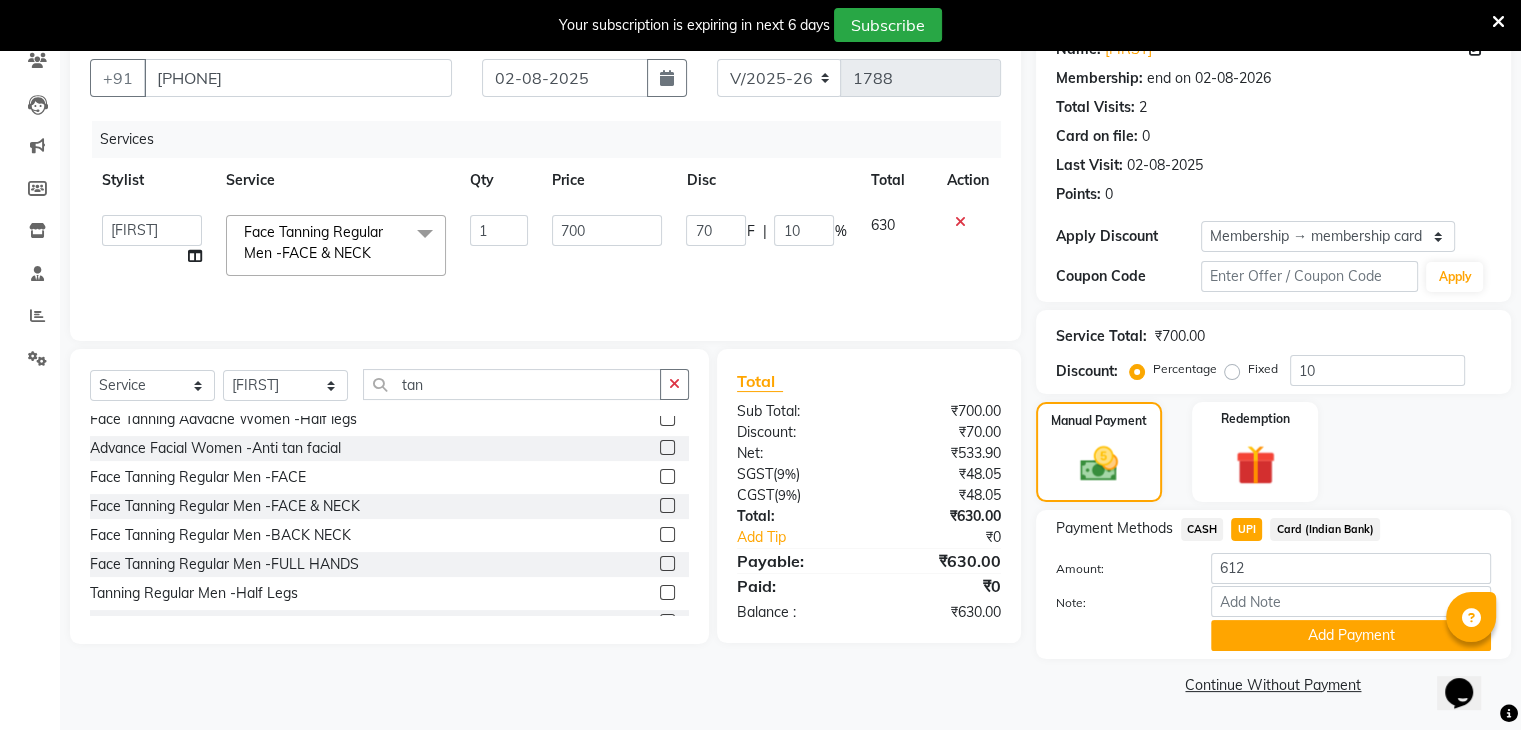 click on "630" 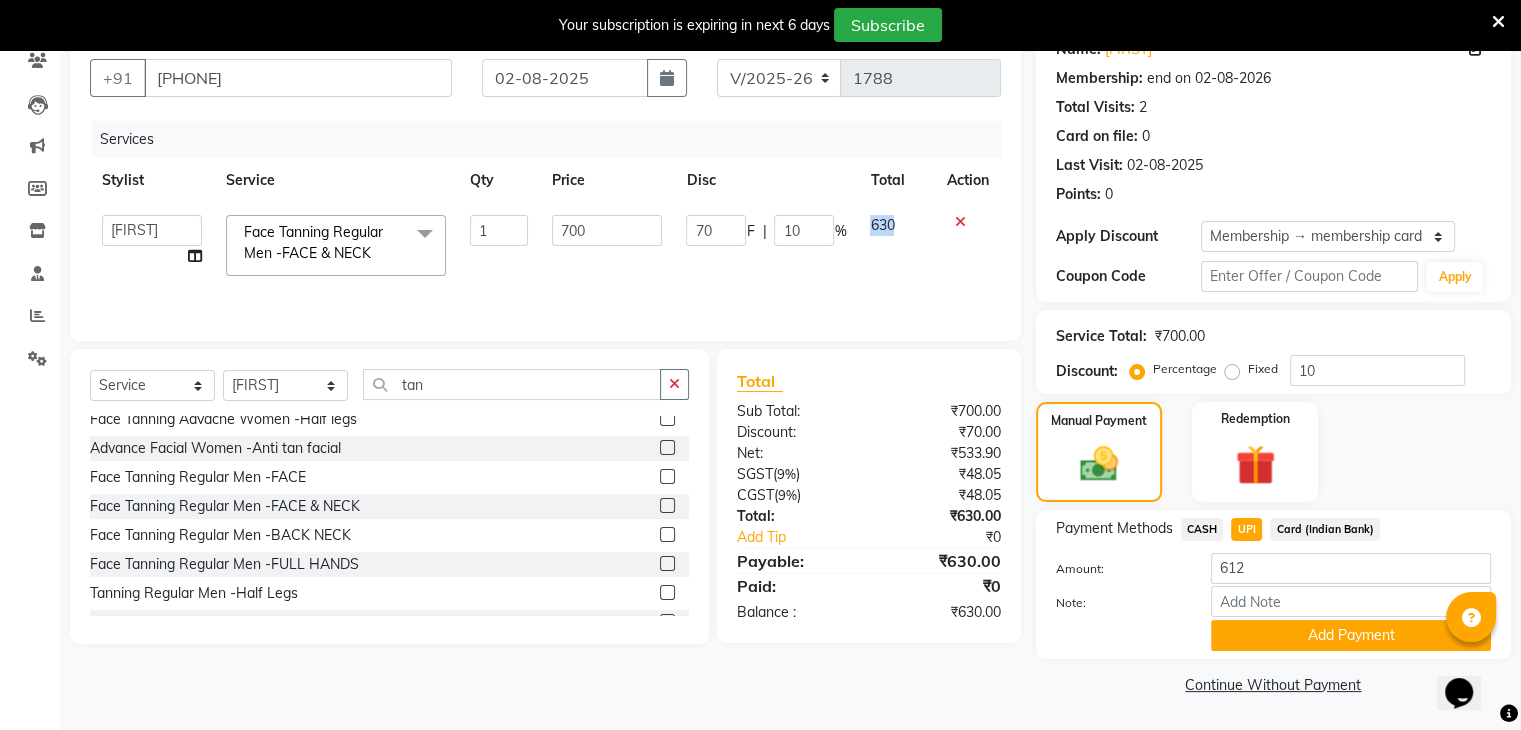 click on "630" 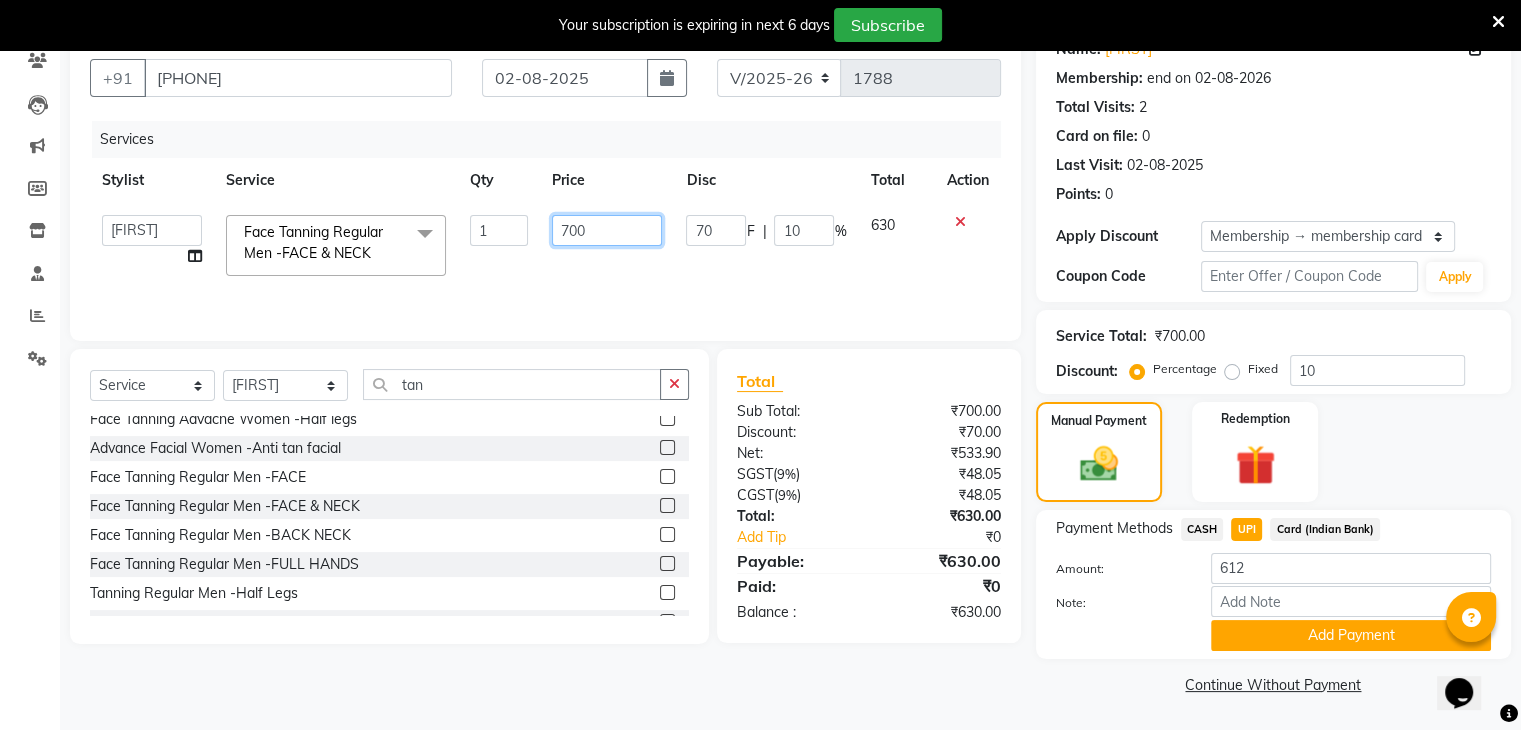 click on "700" 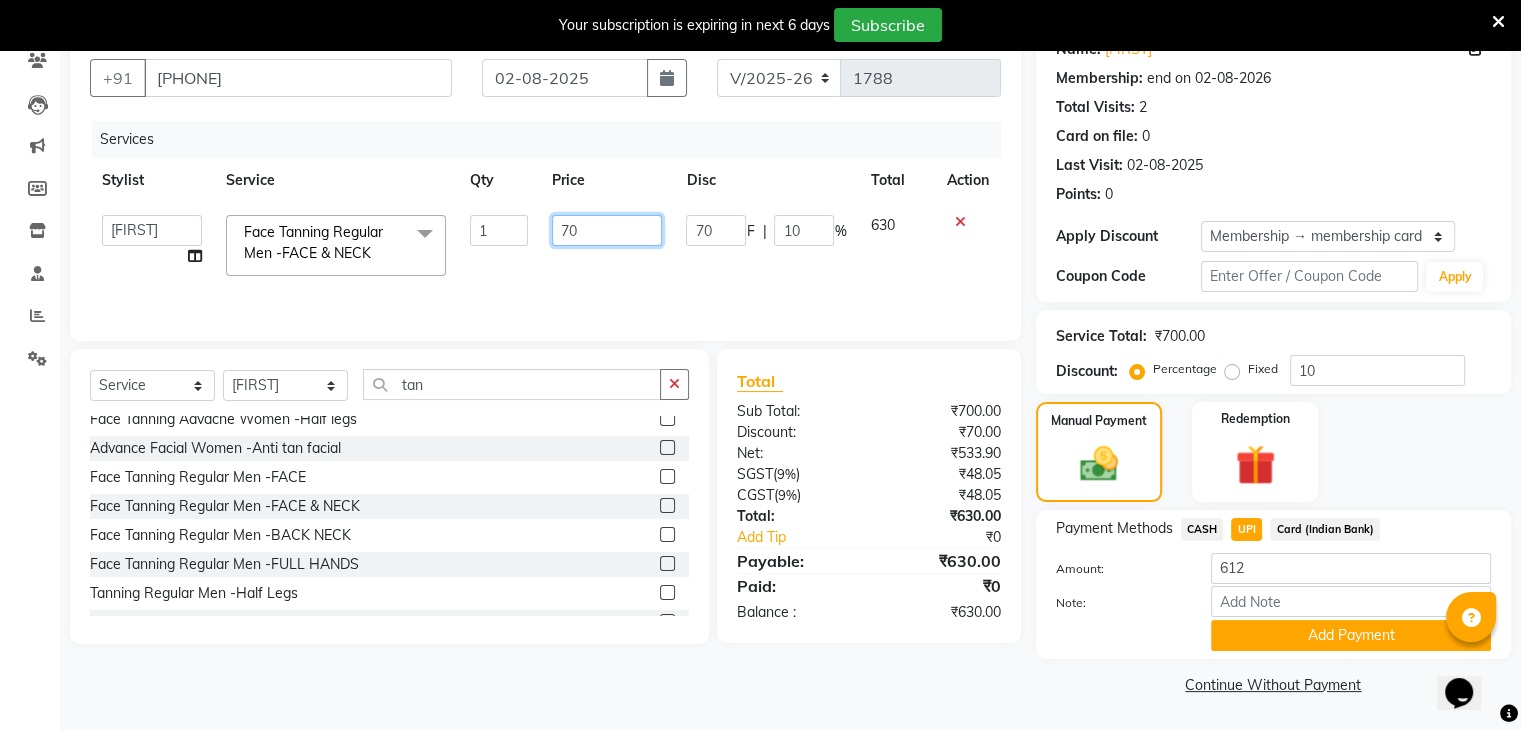type on "7" 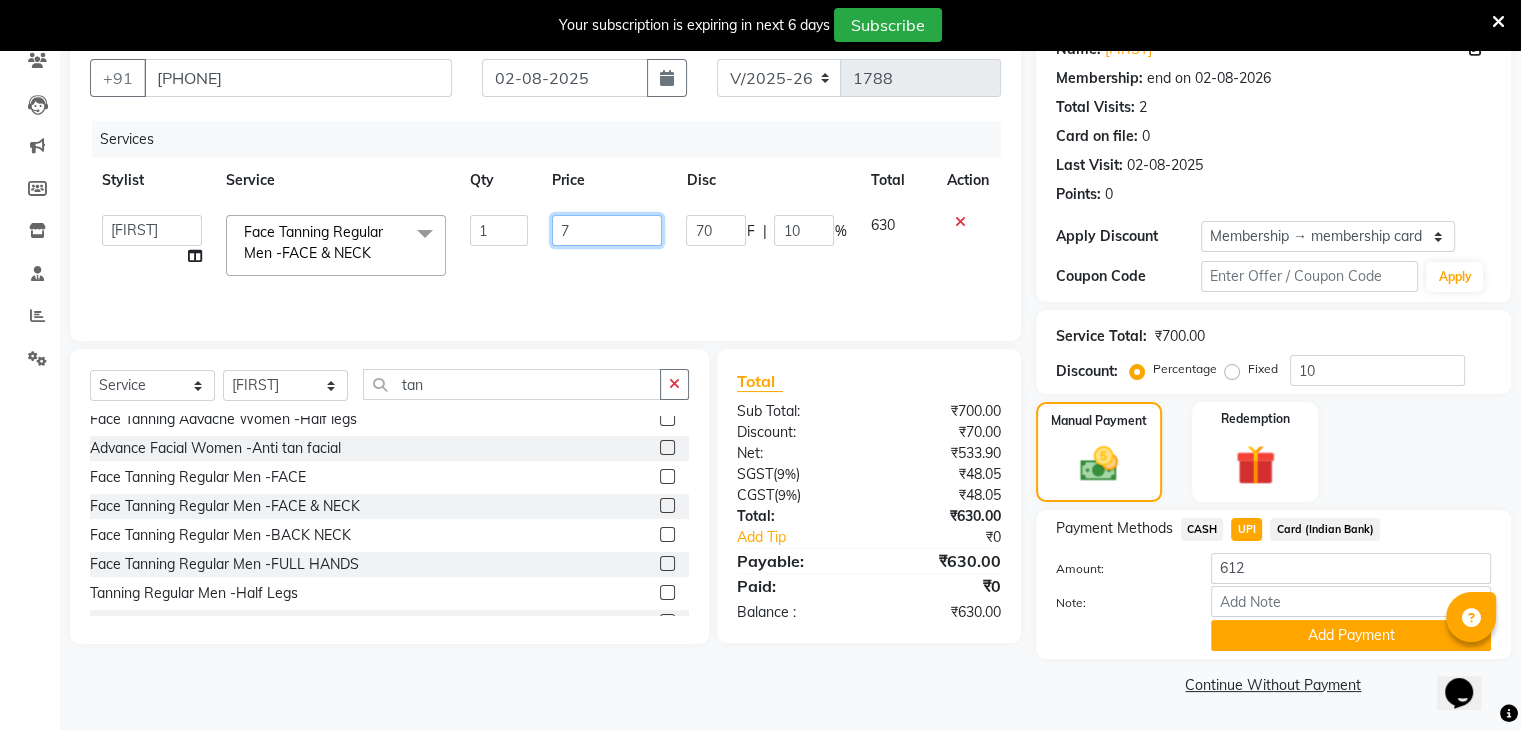 type 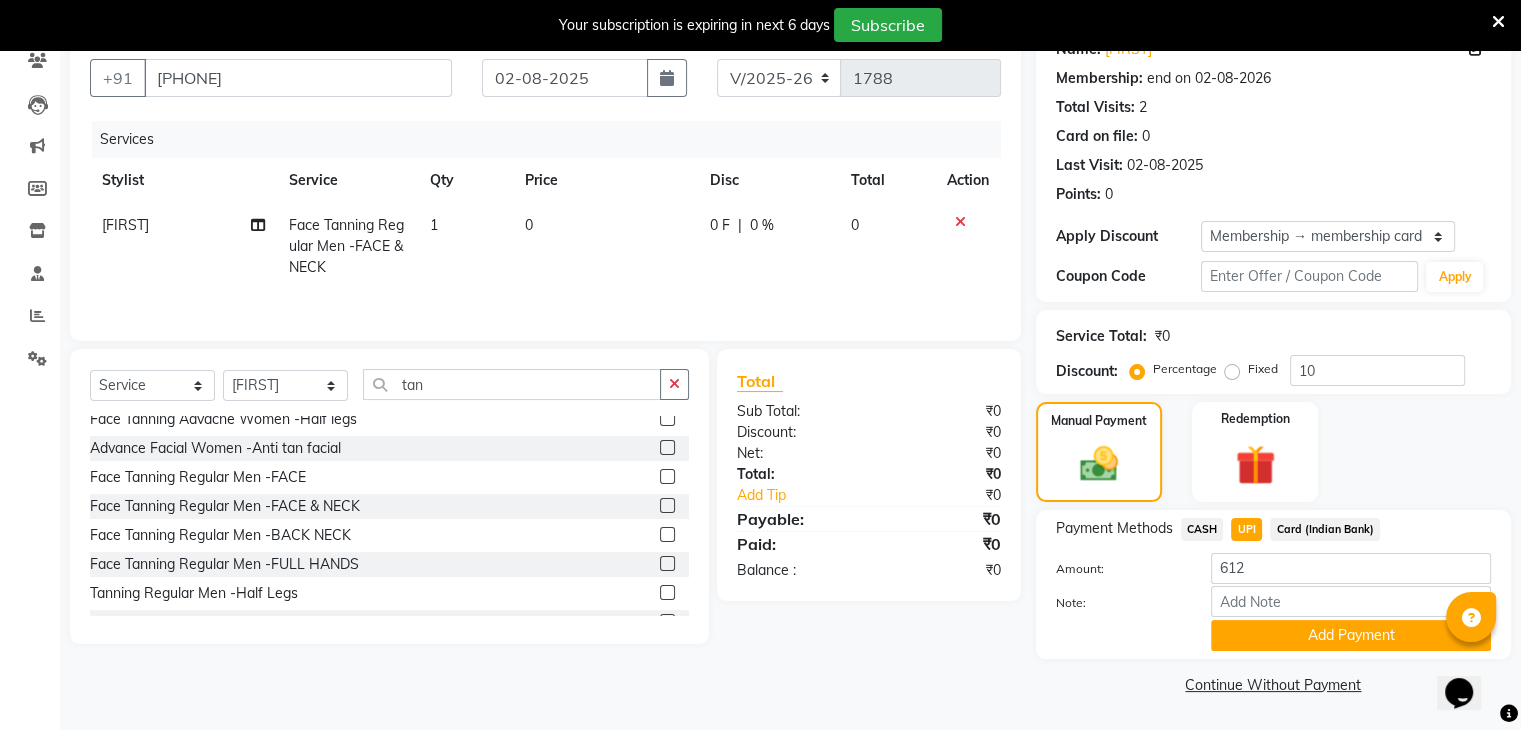click 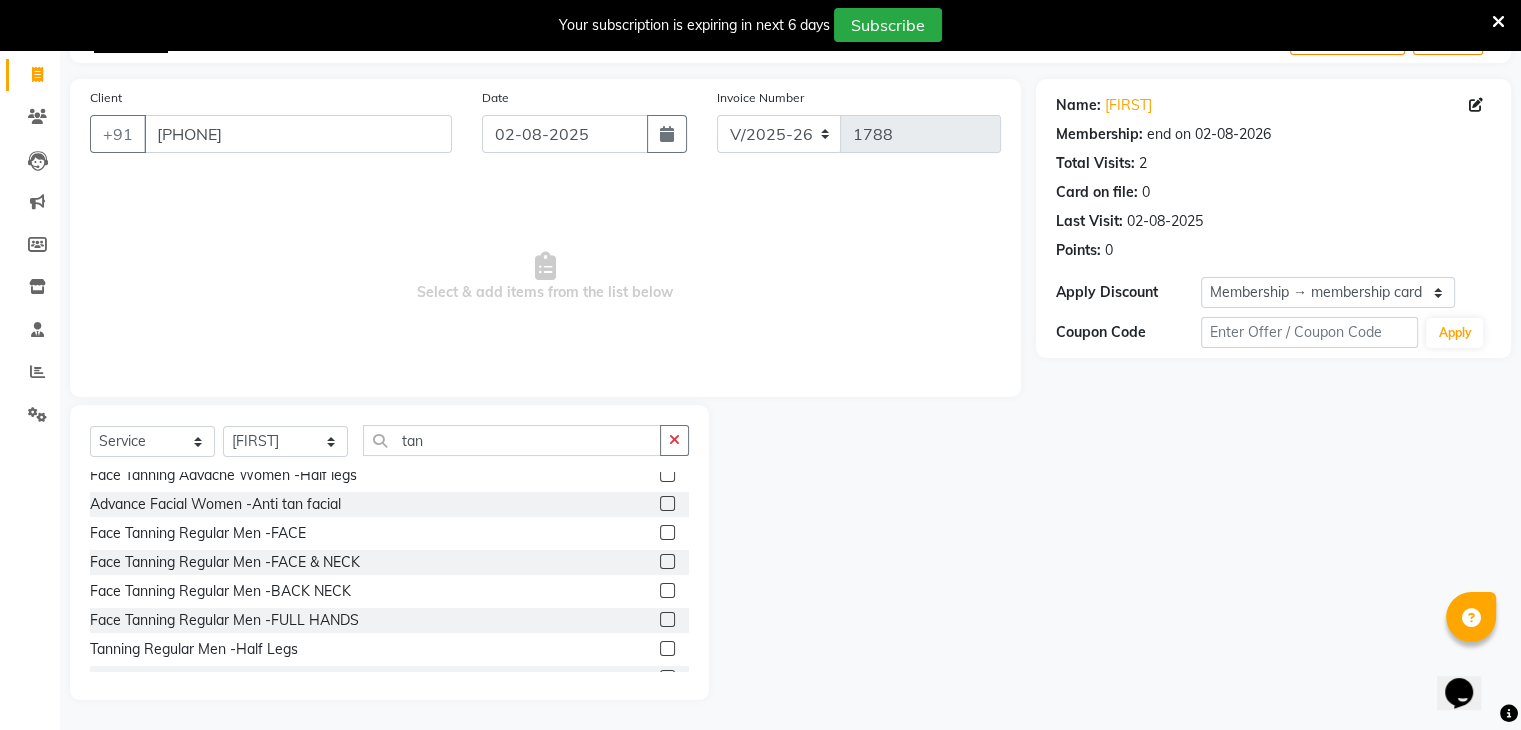 scroll, scrollTop: 122, scrollLeft: 0, axis: vertical 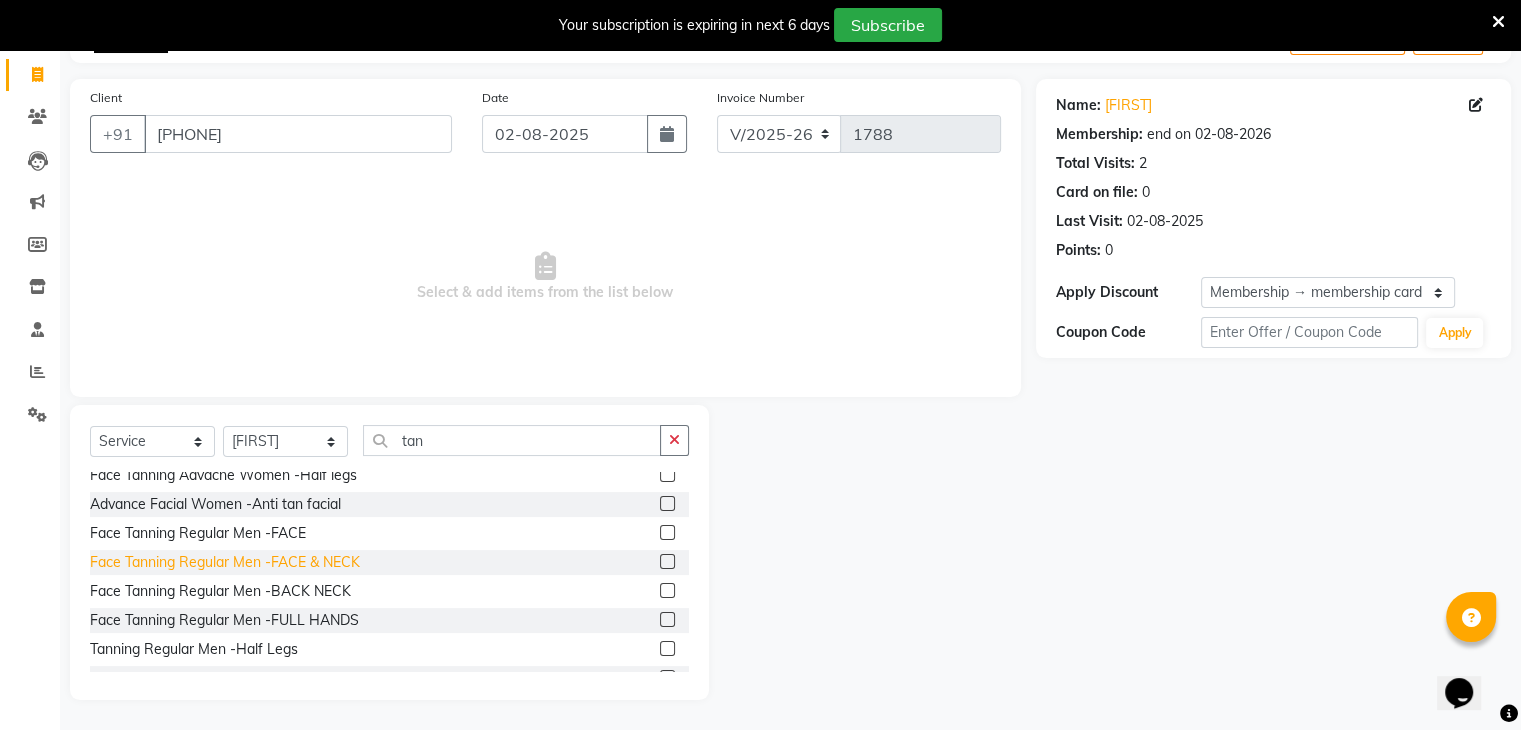 click on "Face Tanning Regular Men -FACE & NECK" 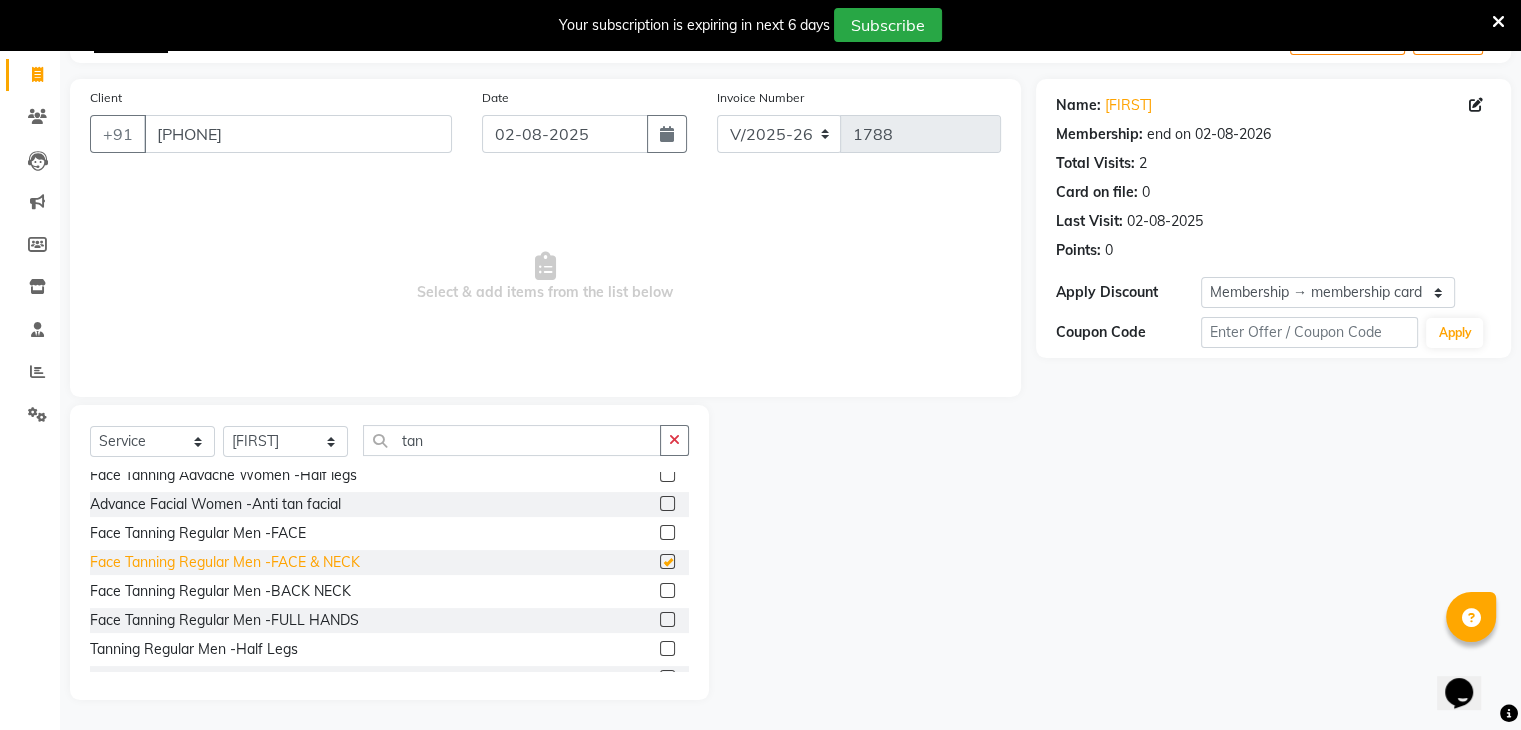 scroll, scrollTop: 178, scrollLeft: 0, axis: vertical 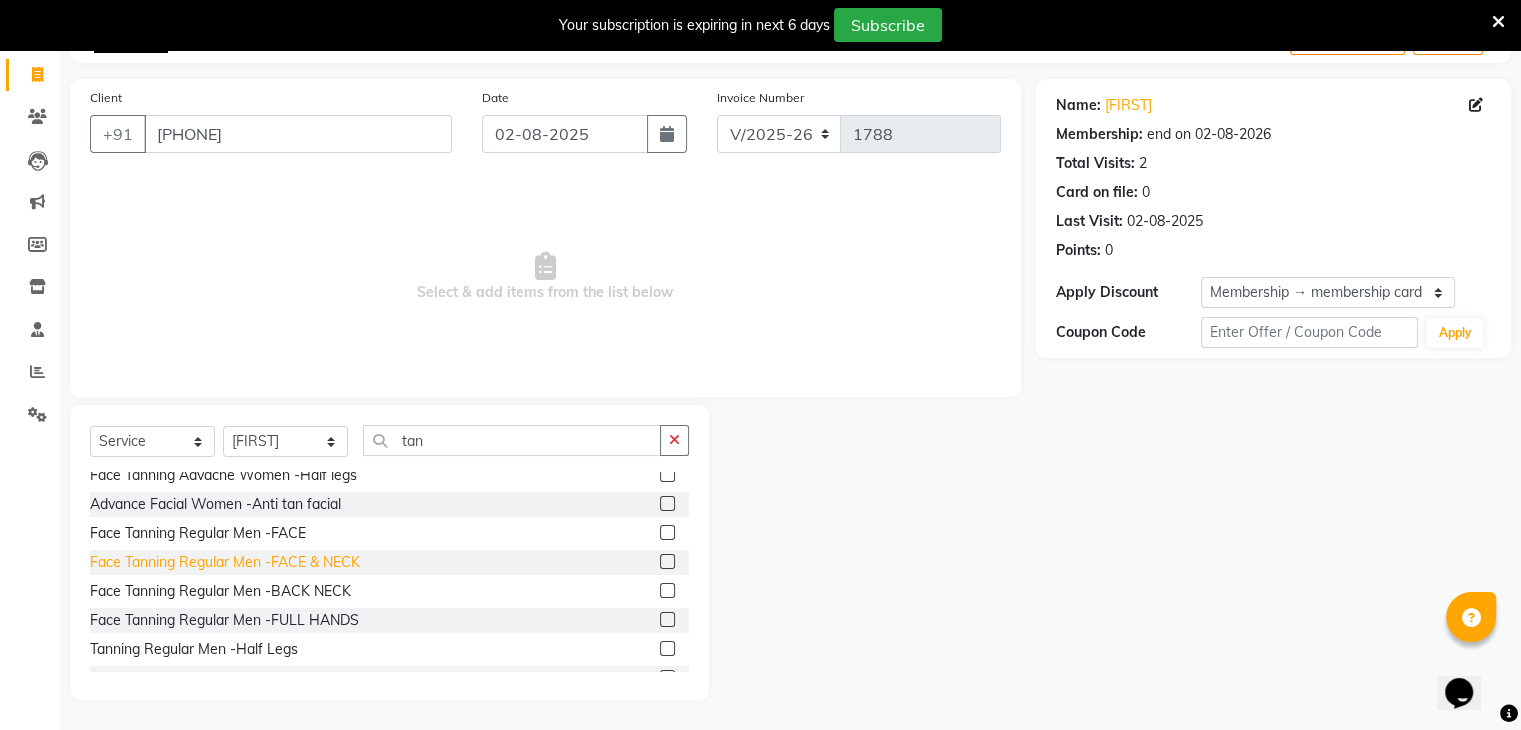 checkbox on "false" 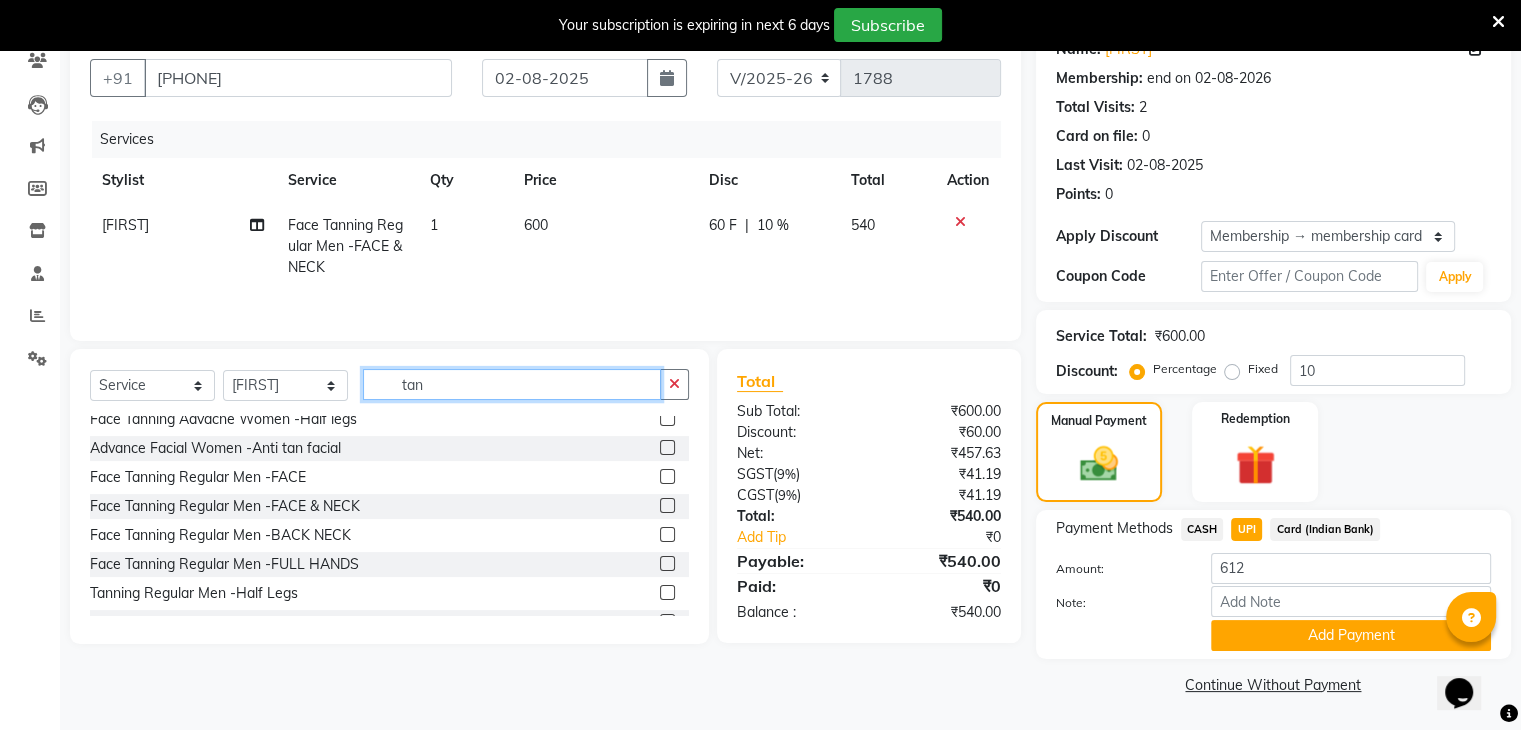 click on "tan" 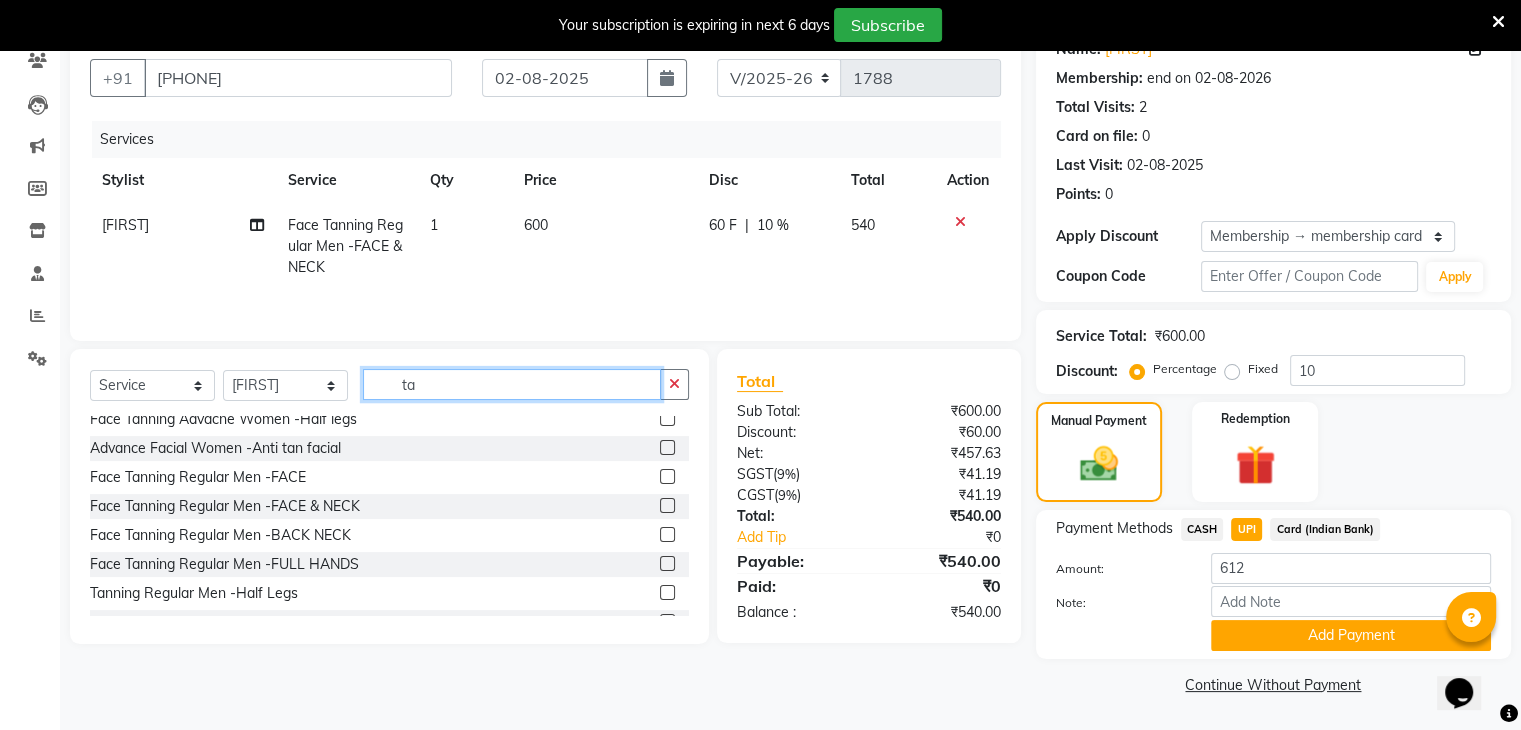 type on "t" 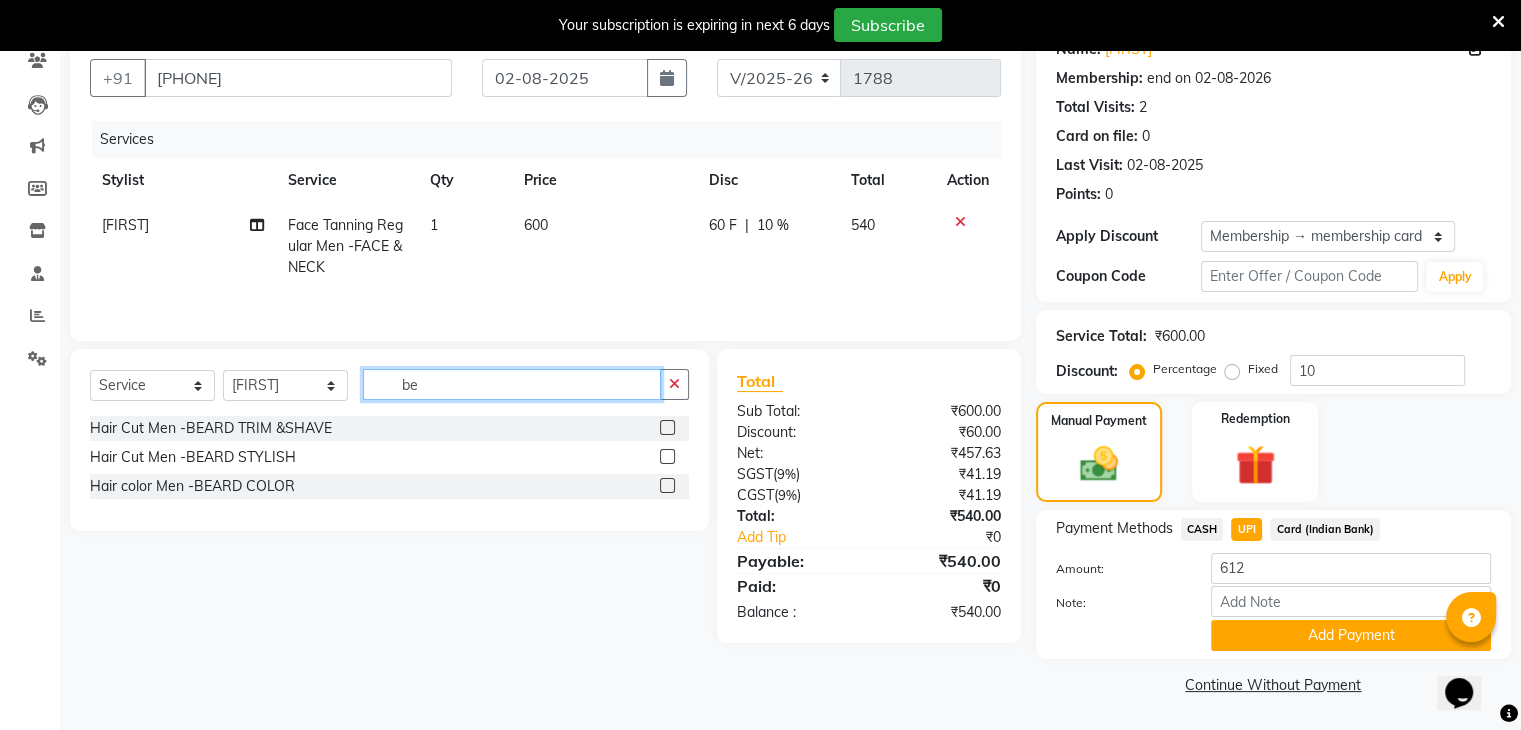 scroll, scrollTop: 0, scrollLeft: 0, axis: both 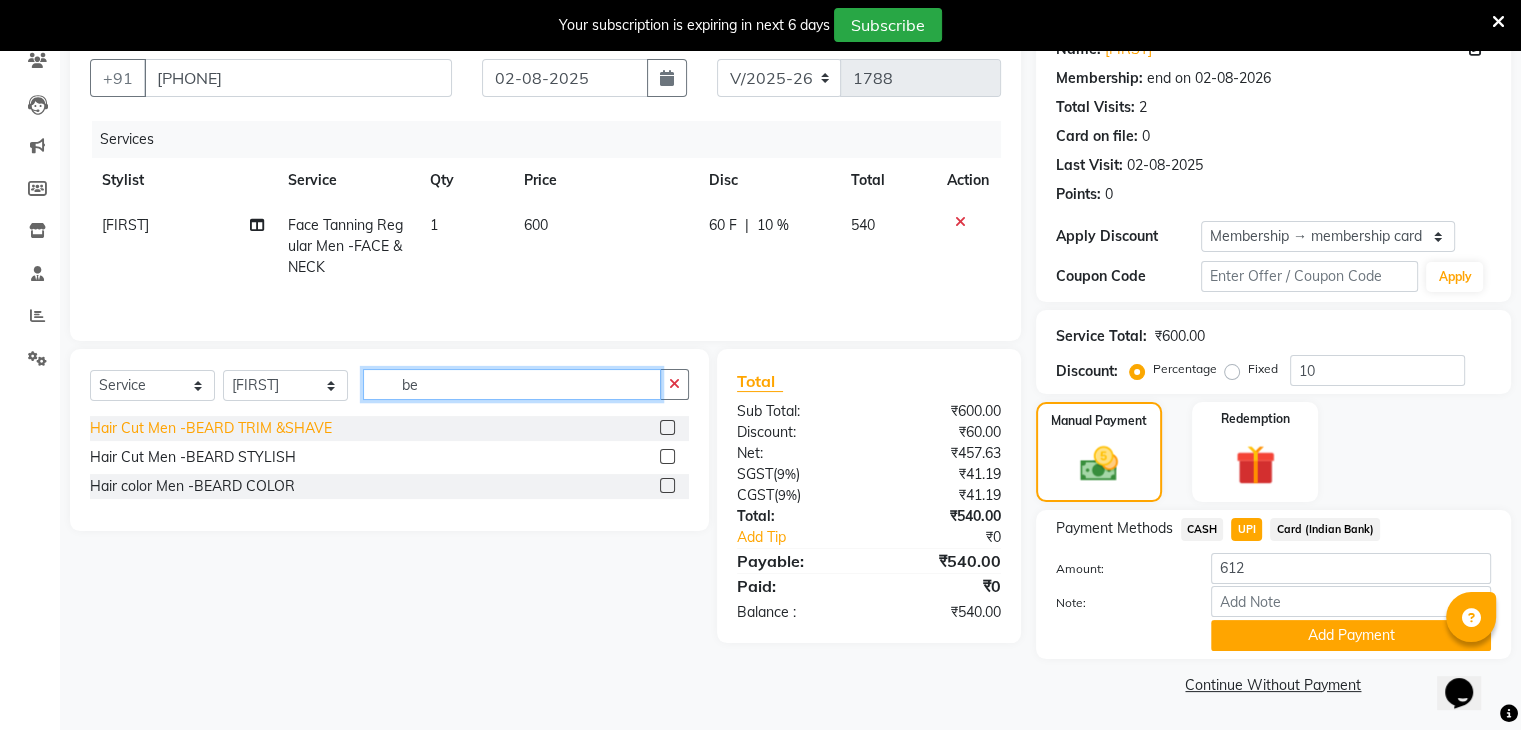 type on "be" 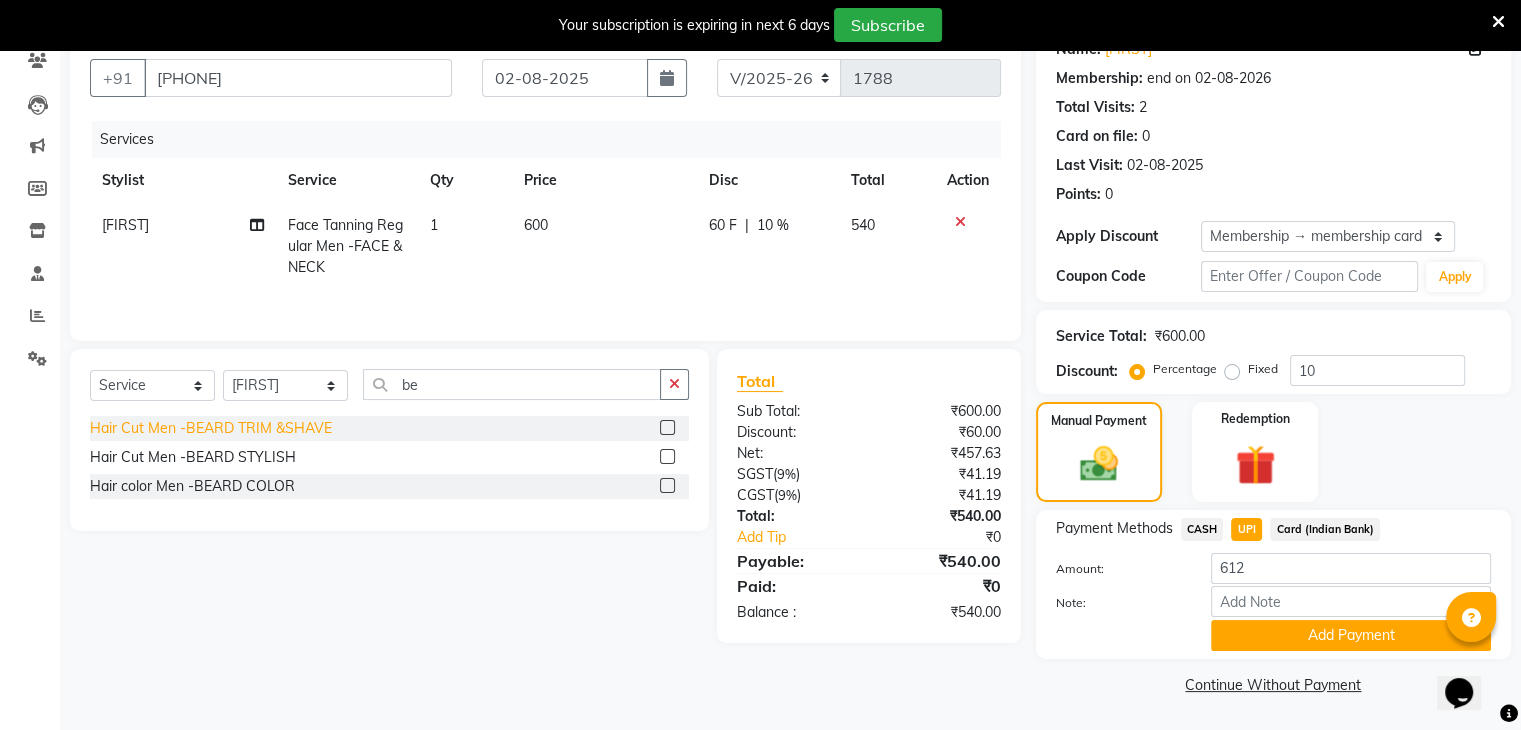 click on "Hair Cut Men -BEARD TRIM &SHAVE" 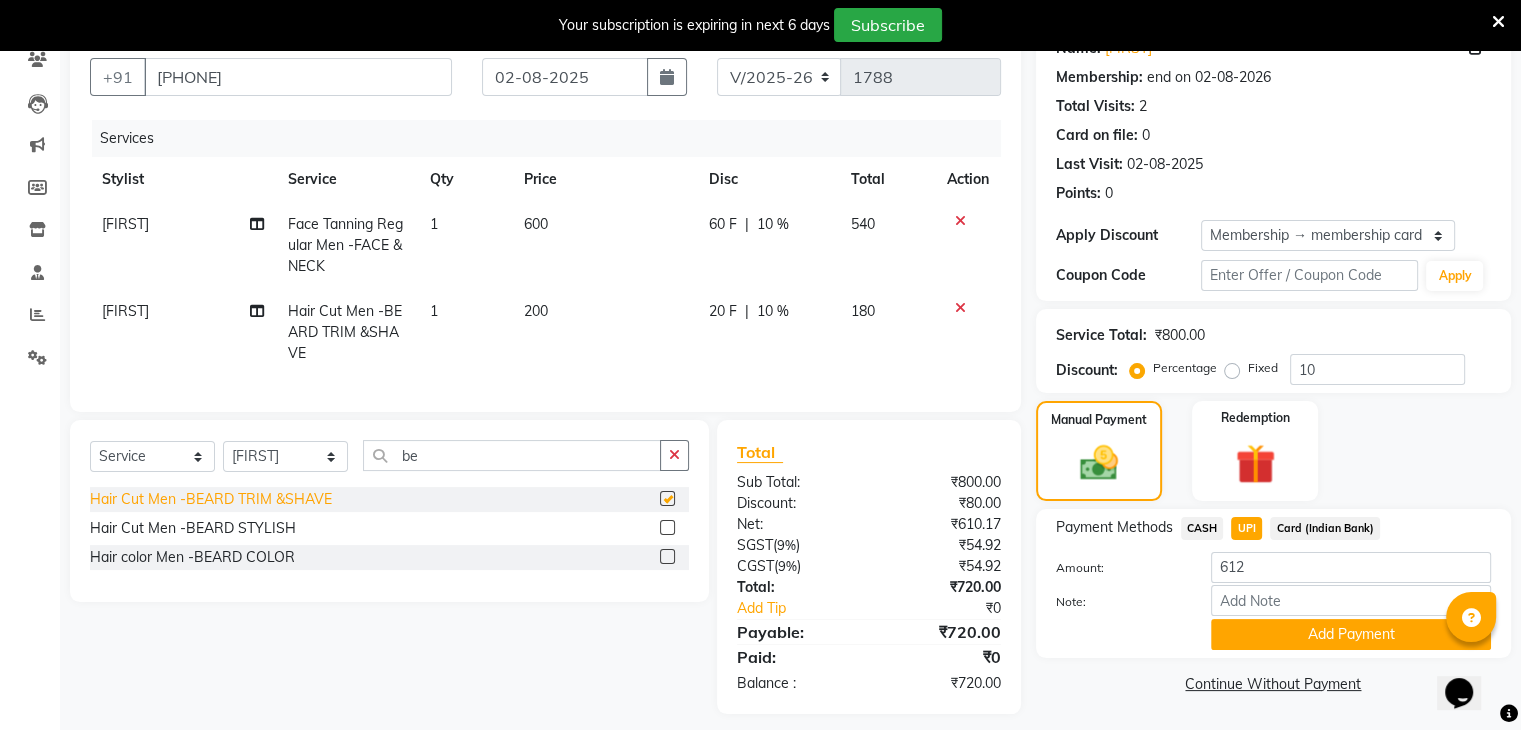 checkbox on "false" 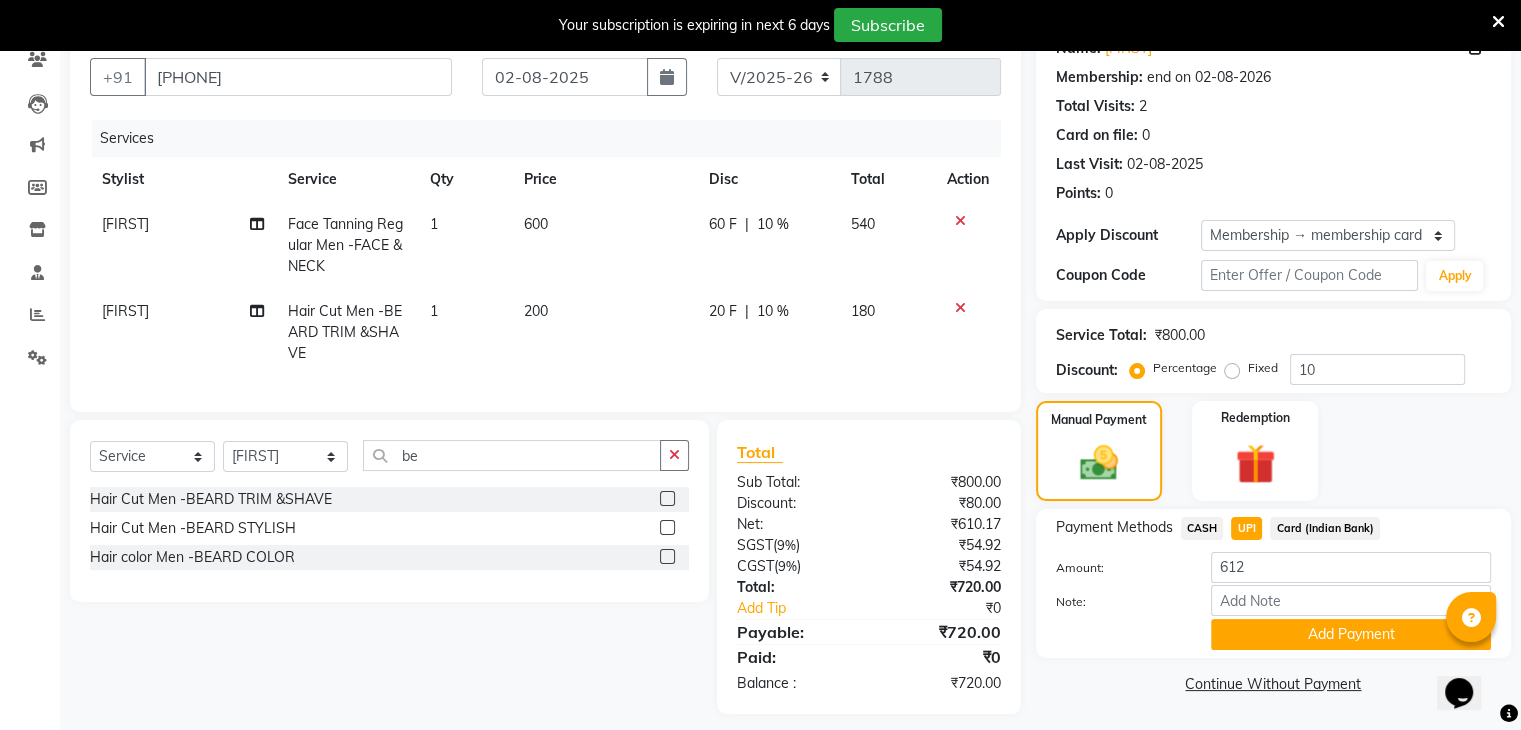 click on "200" 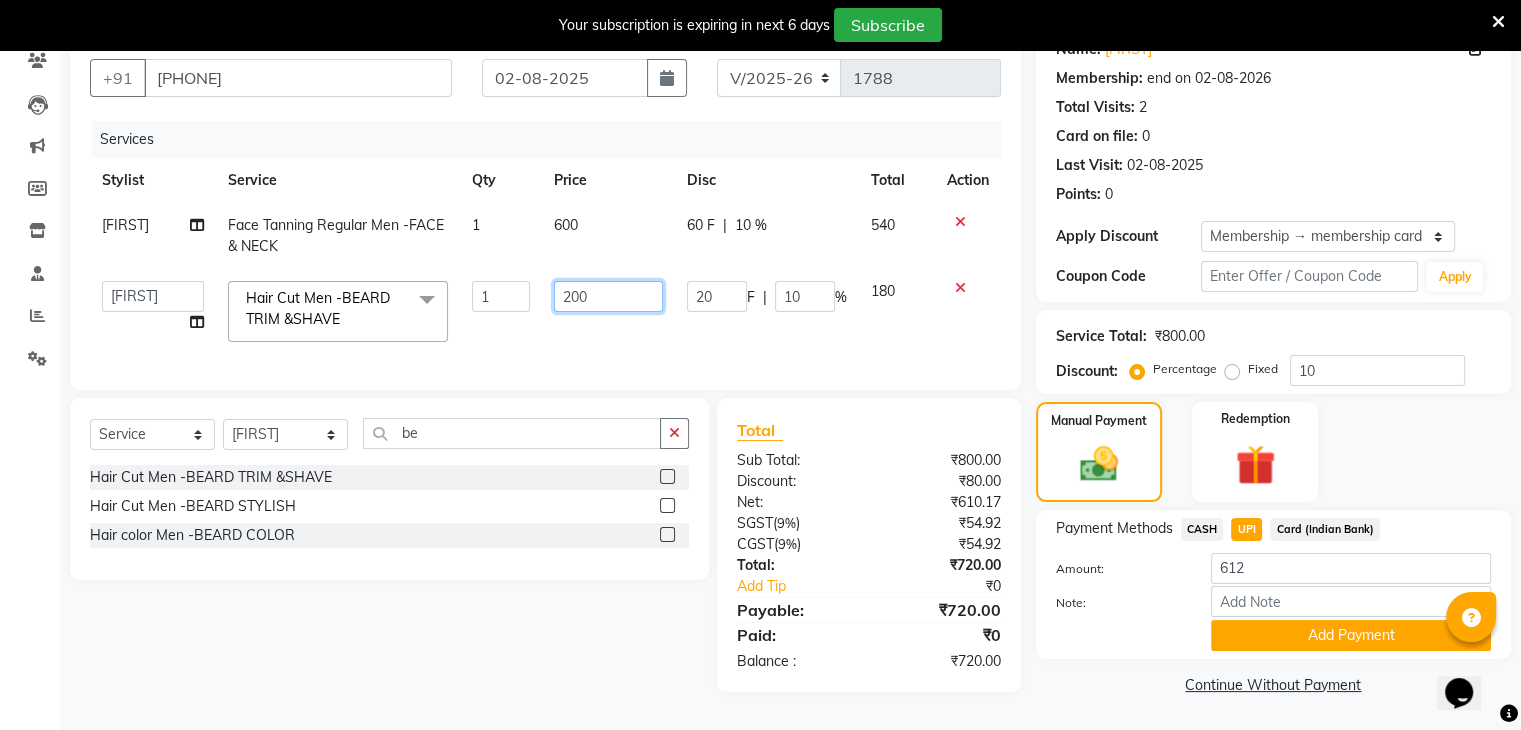 click on "200" 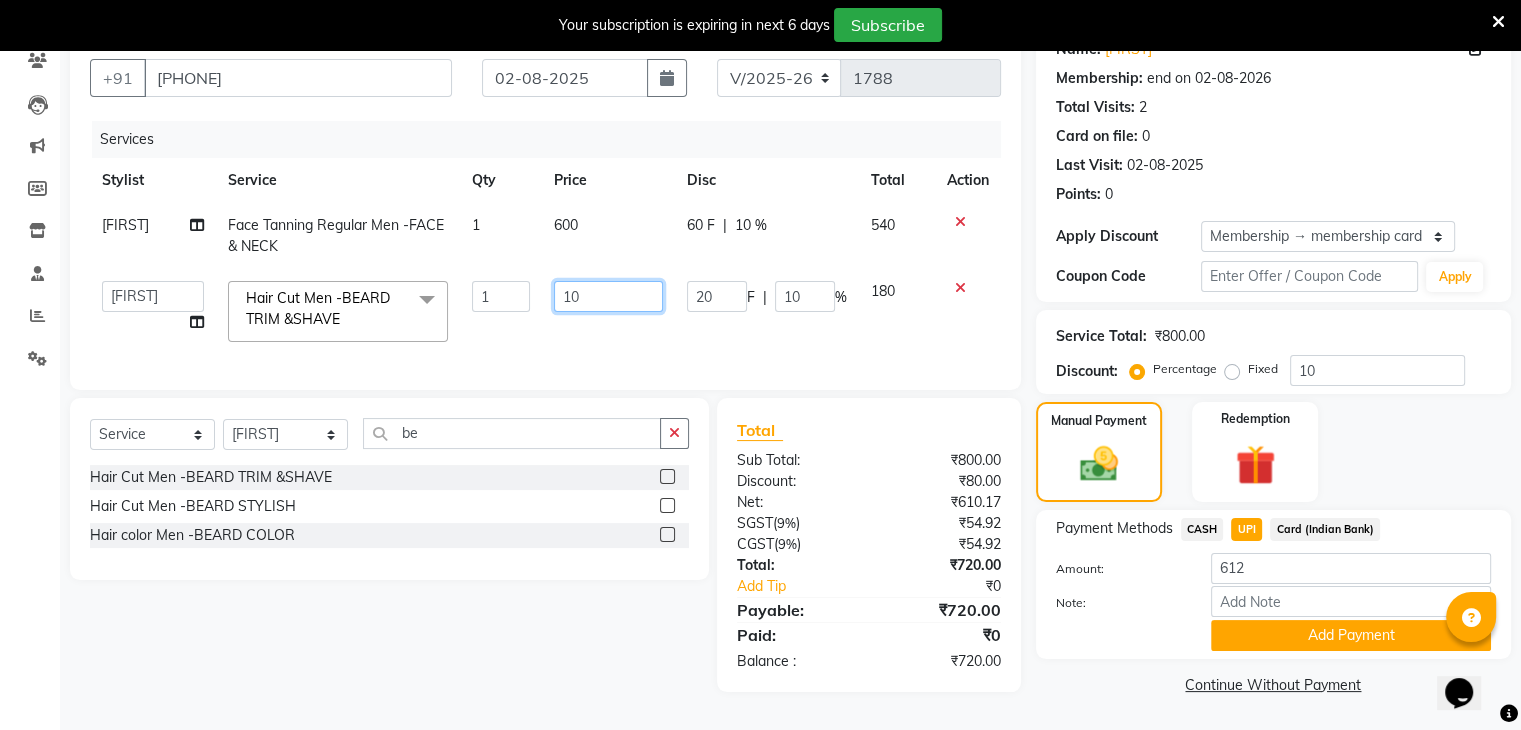 type on "150" 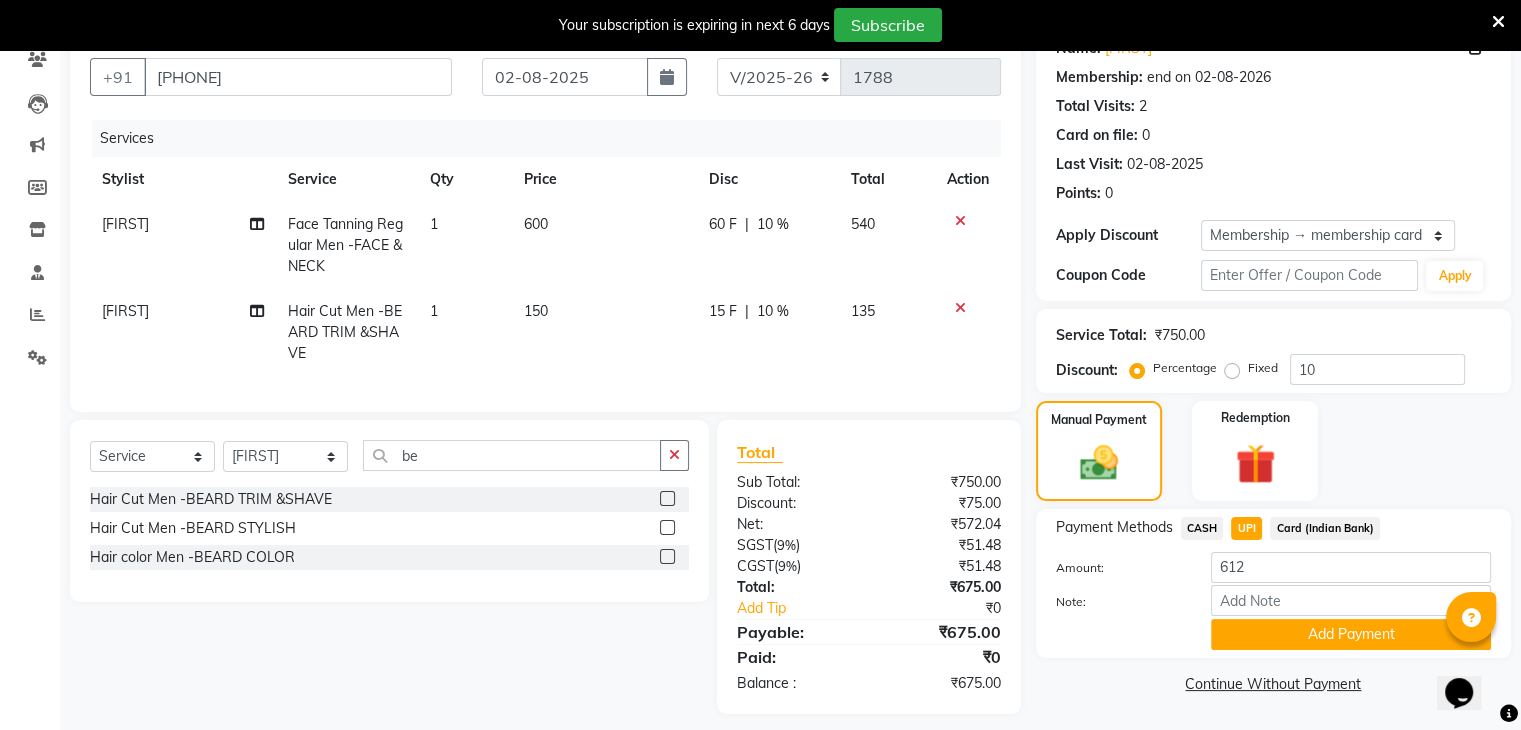 click on "150" 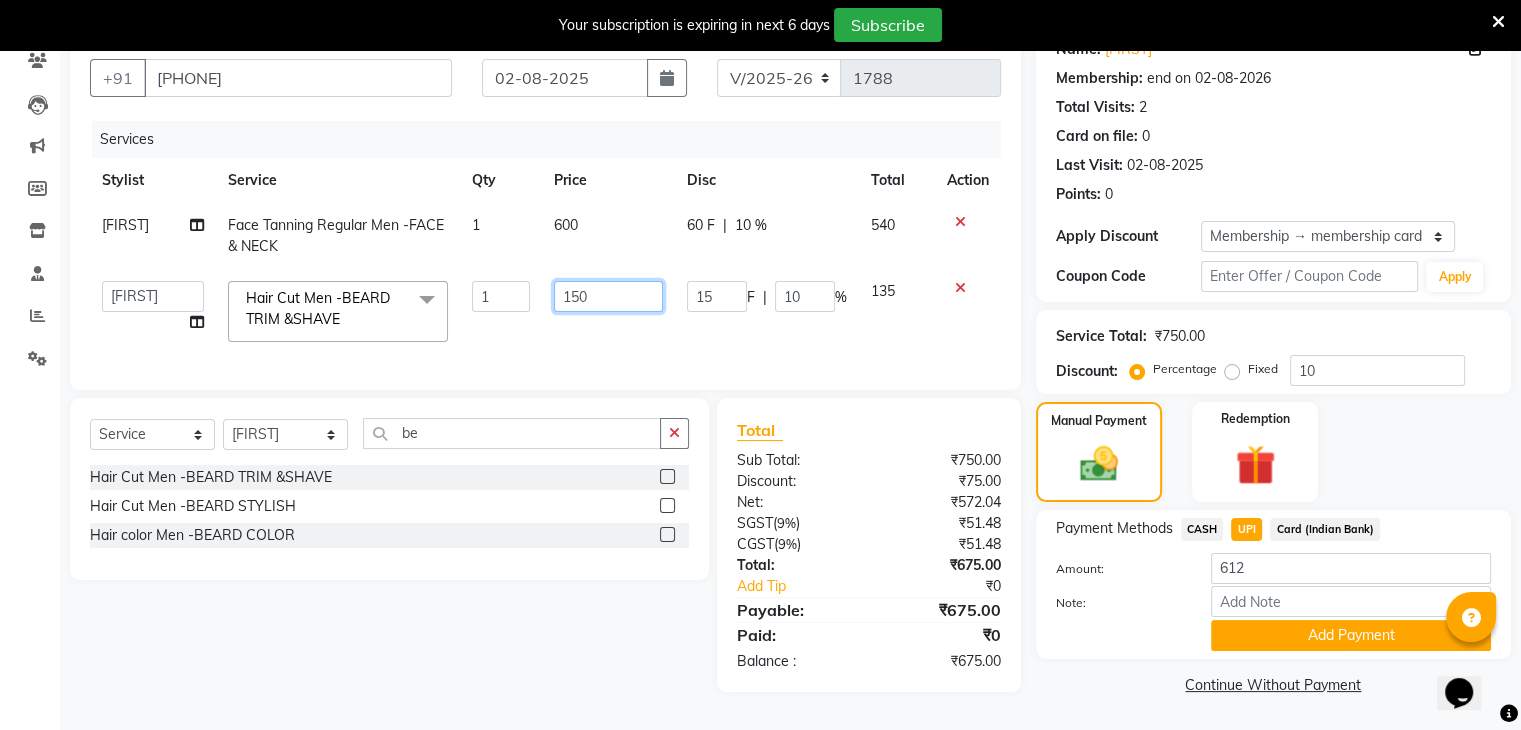 click on "150" 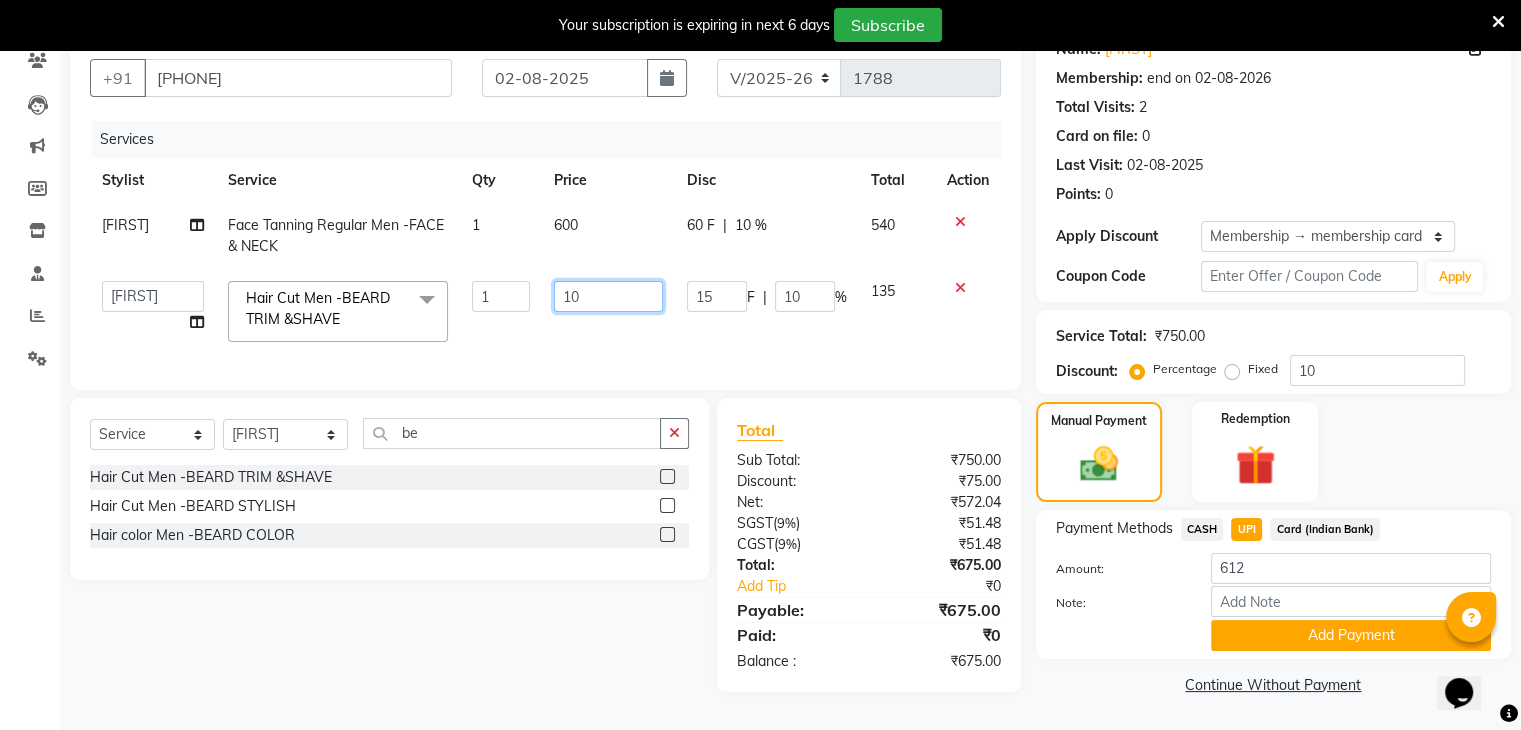 type on "100" 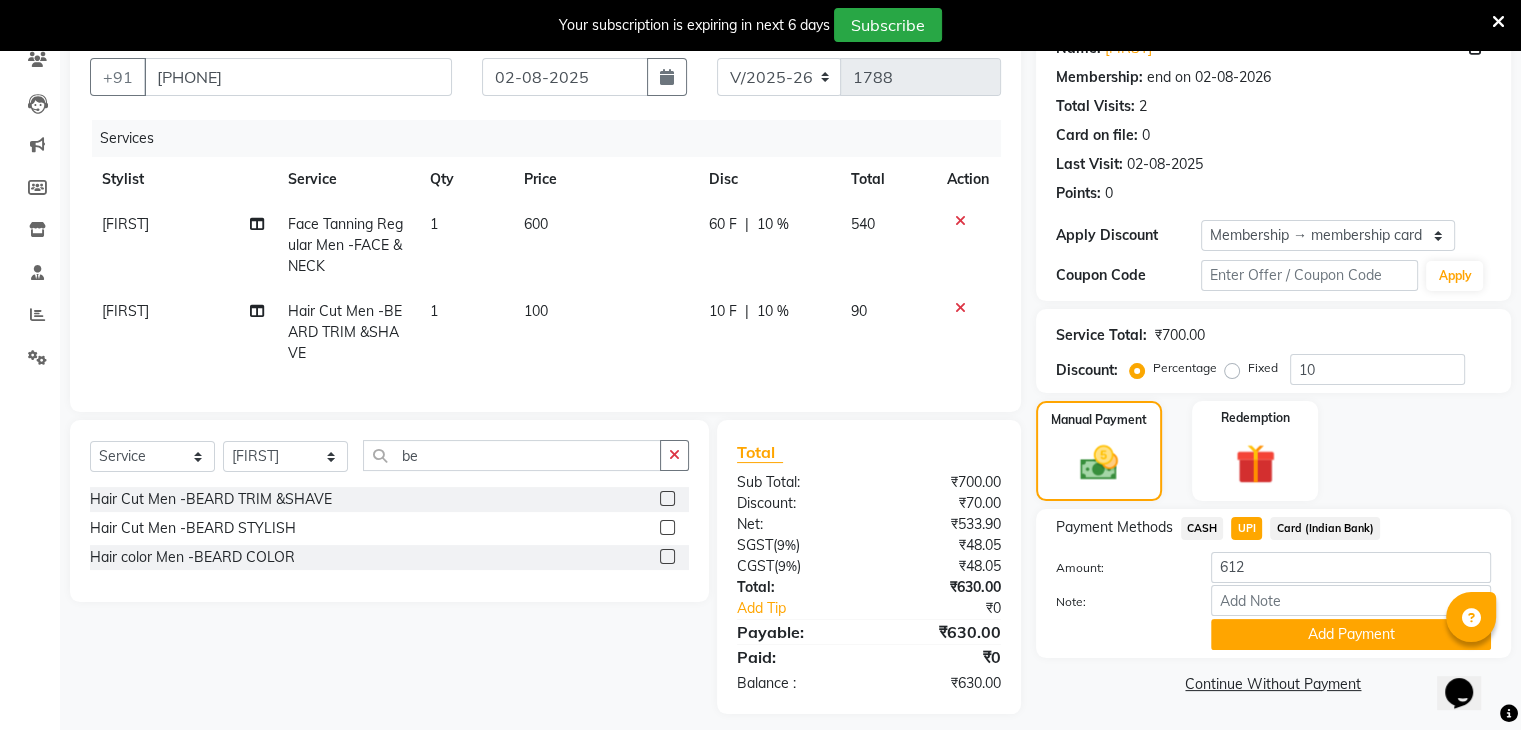 click on "100" 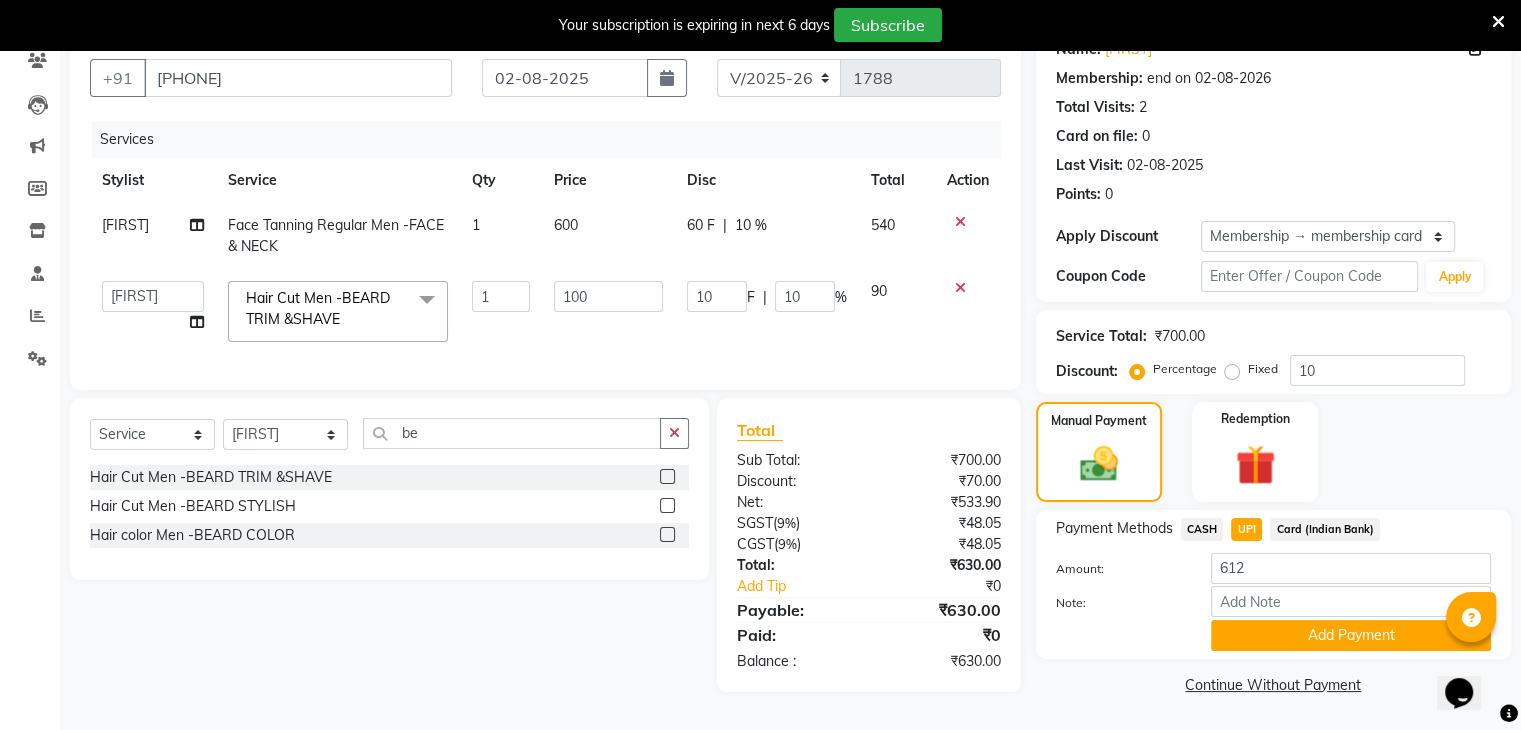 click 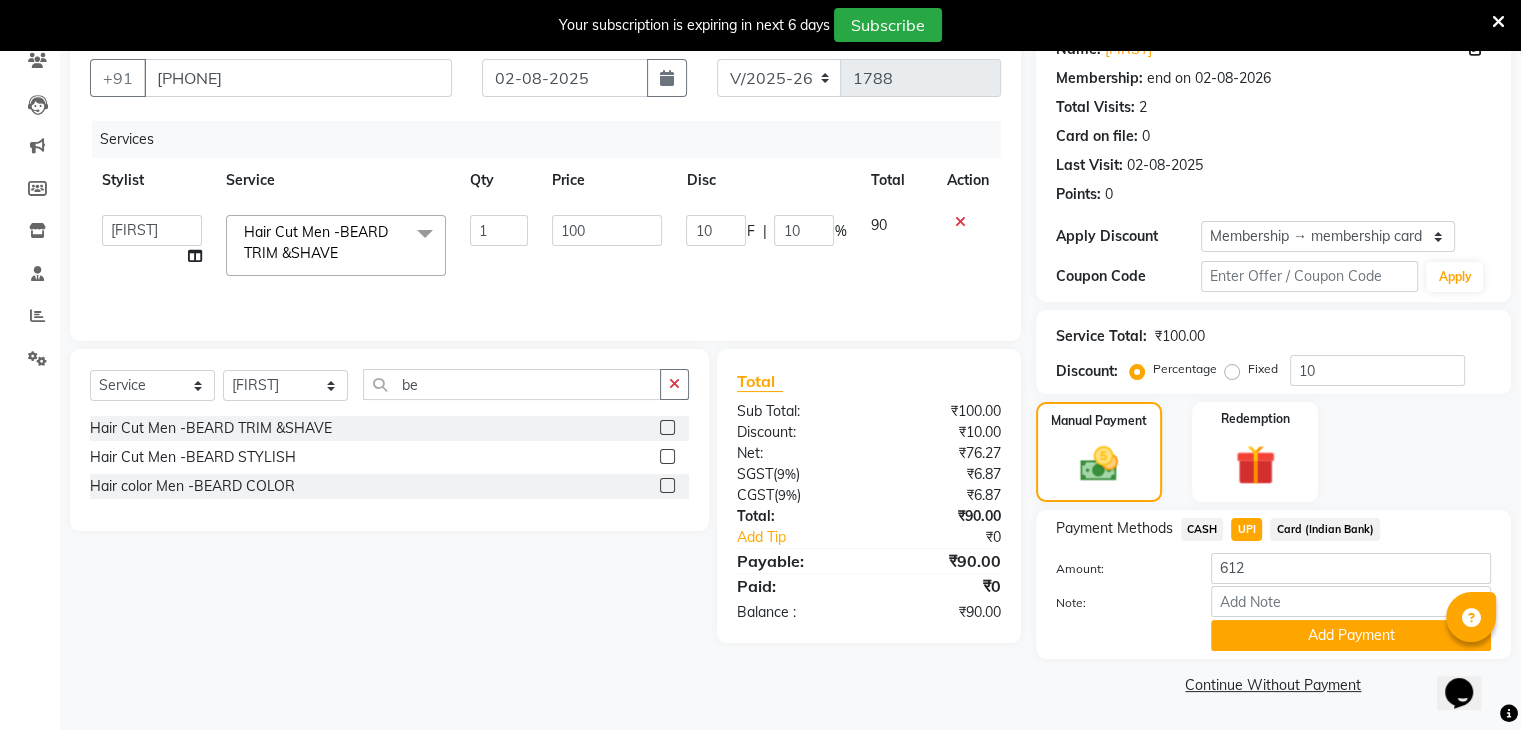 click 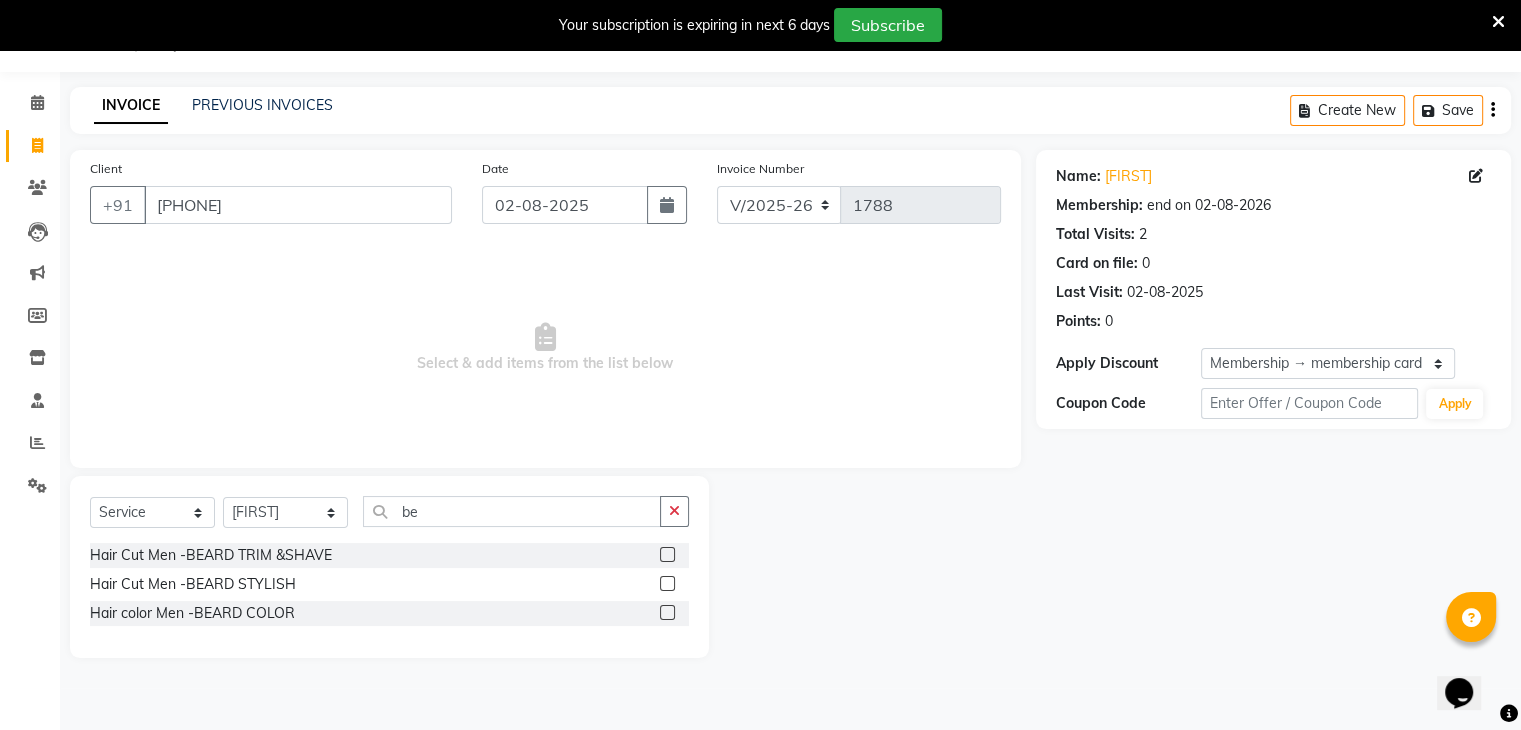 scroll, scrollTop: 50, scrollLeft: 0, axis: vertical 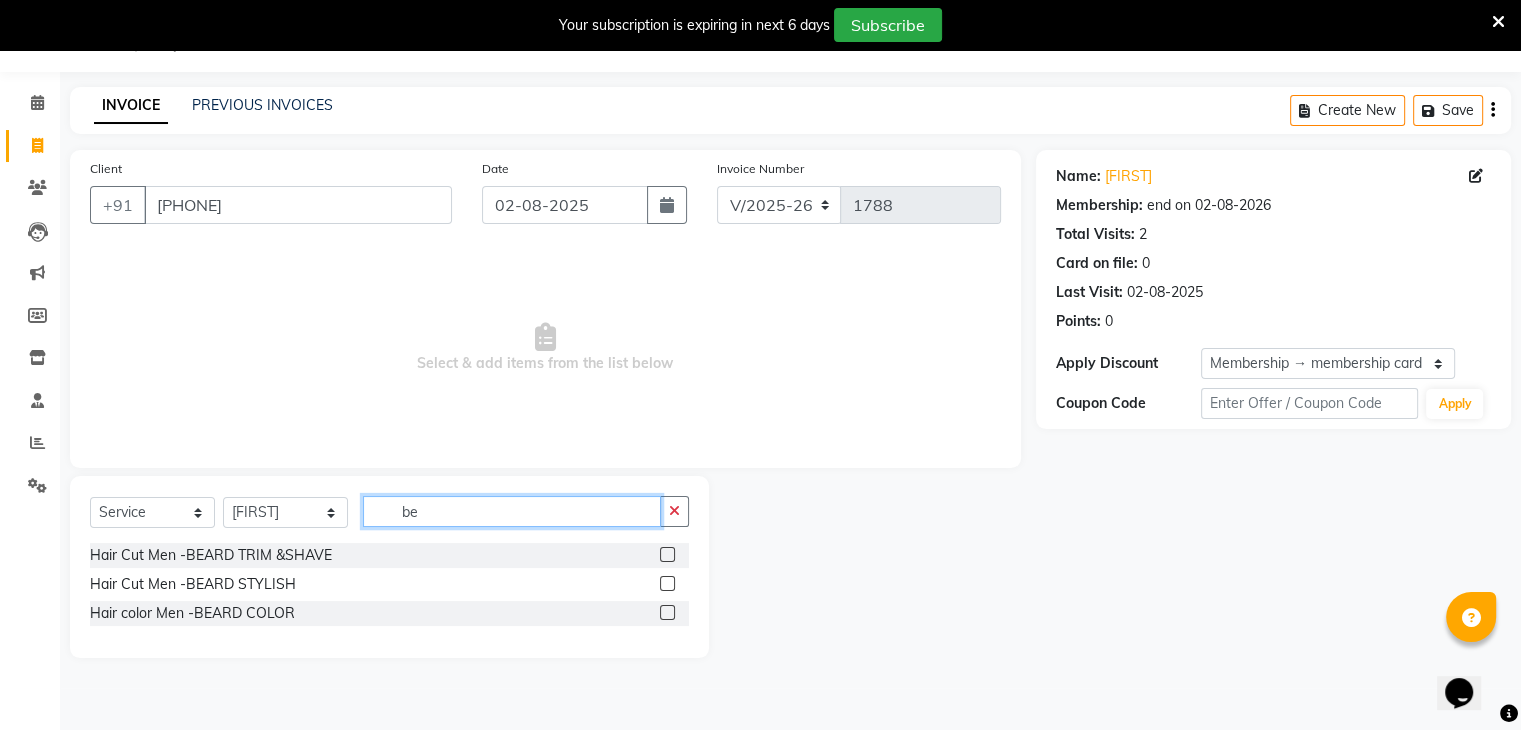 click on "be" 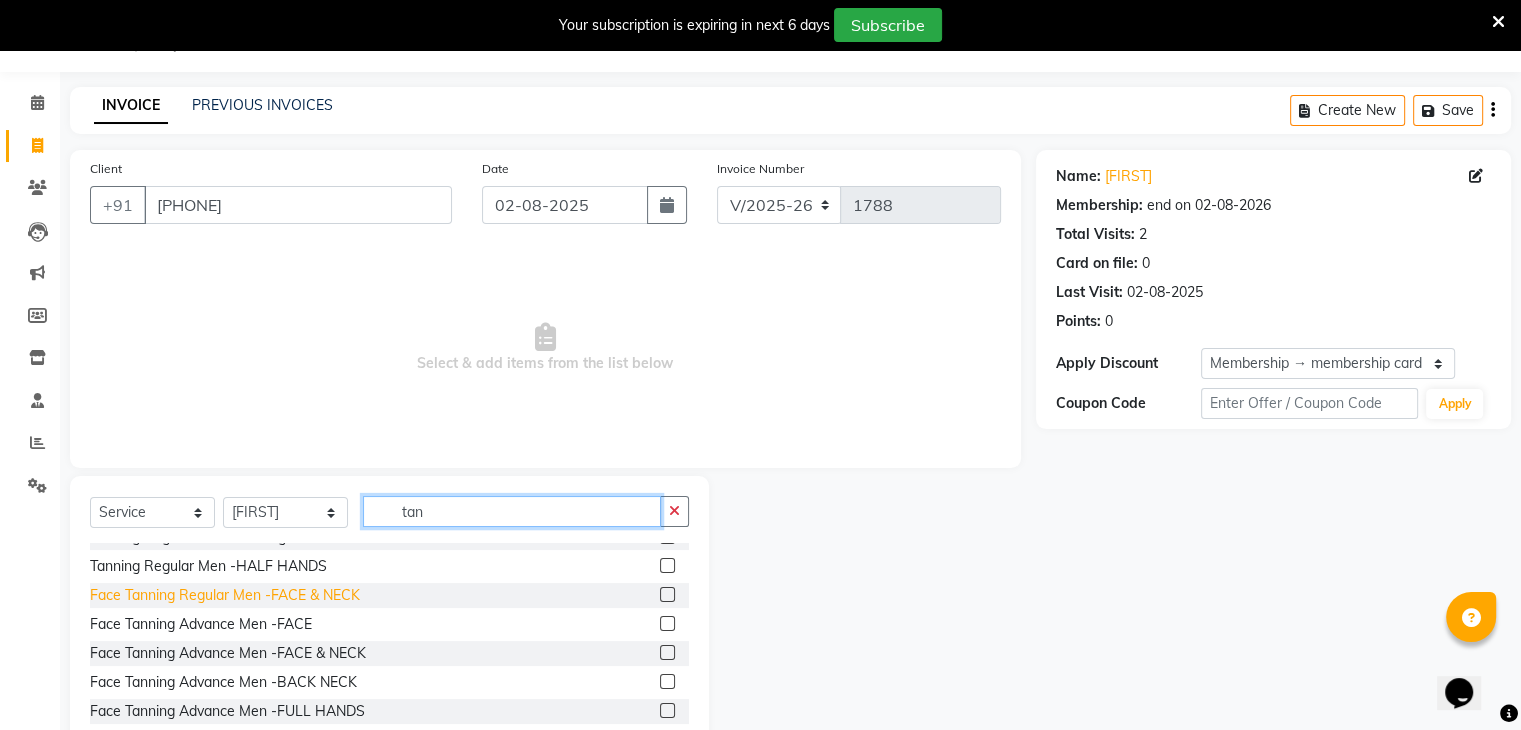 scroll, scrollTop: 786, scrollLeft: 0, axis: vertical 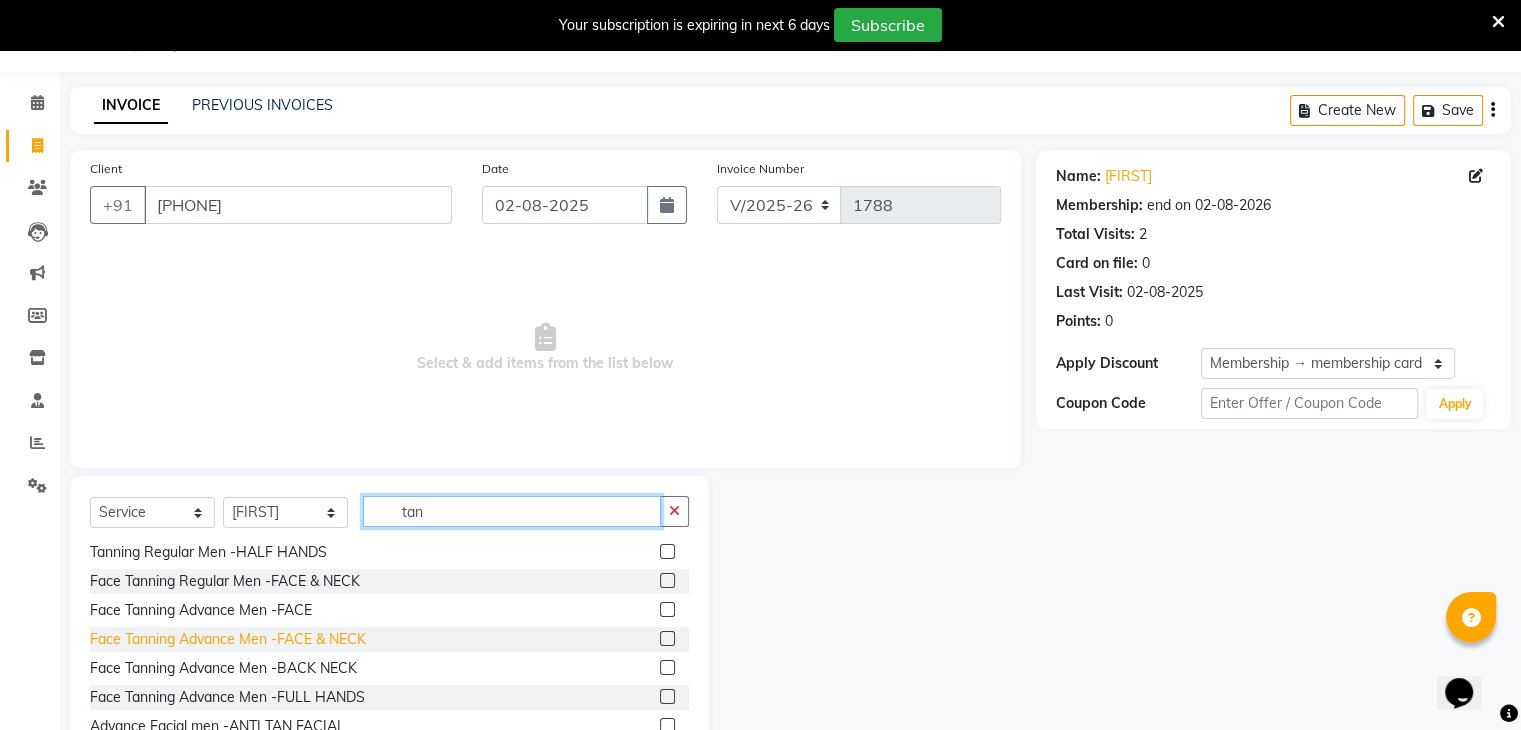 type on "tan" 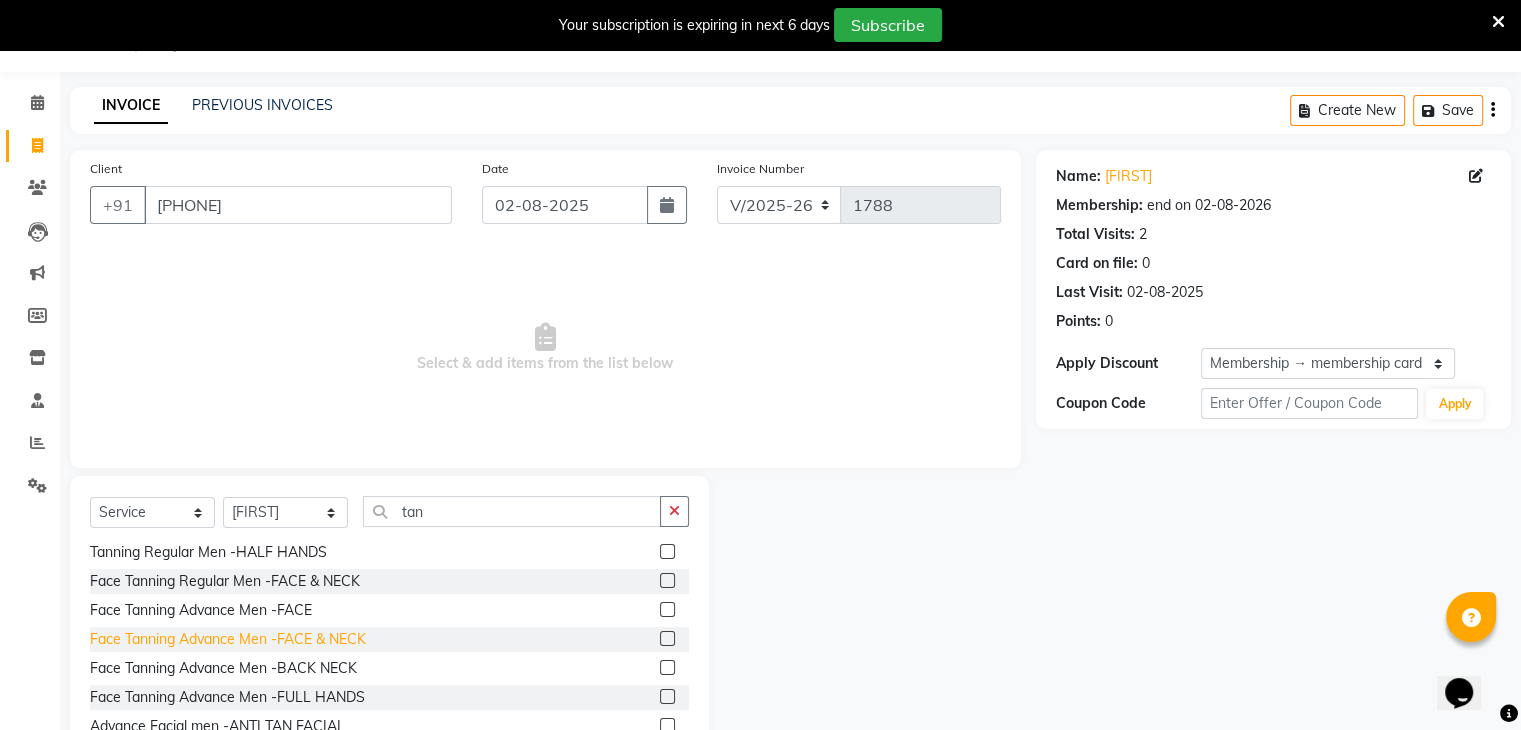 click on "Face Tanning Advance Men -FACE & NECK" 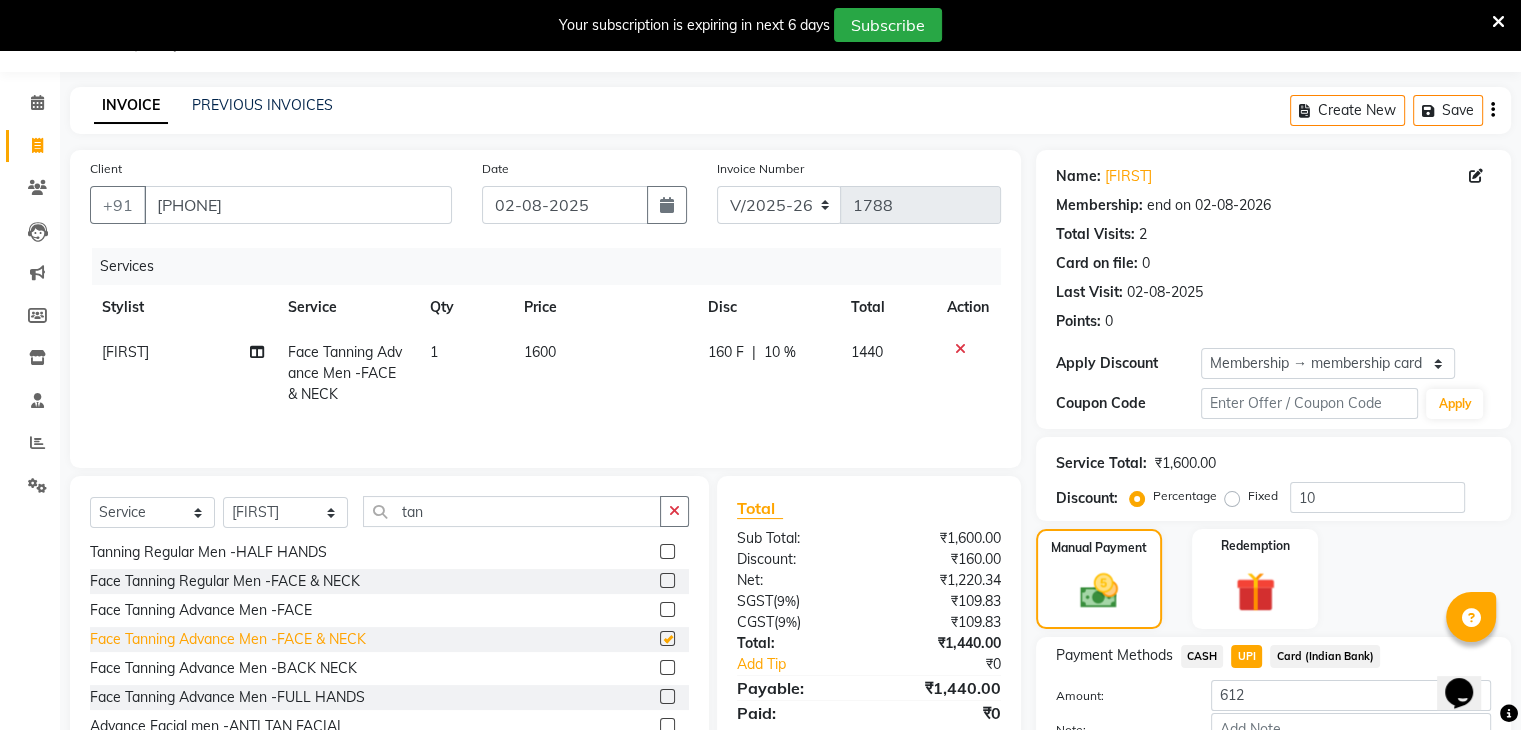 checkbox on "false" 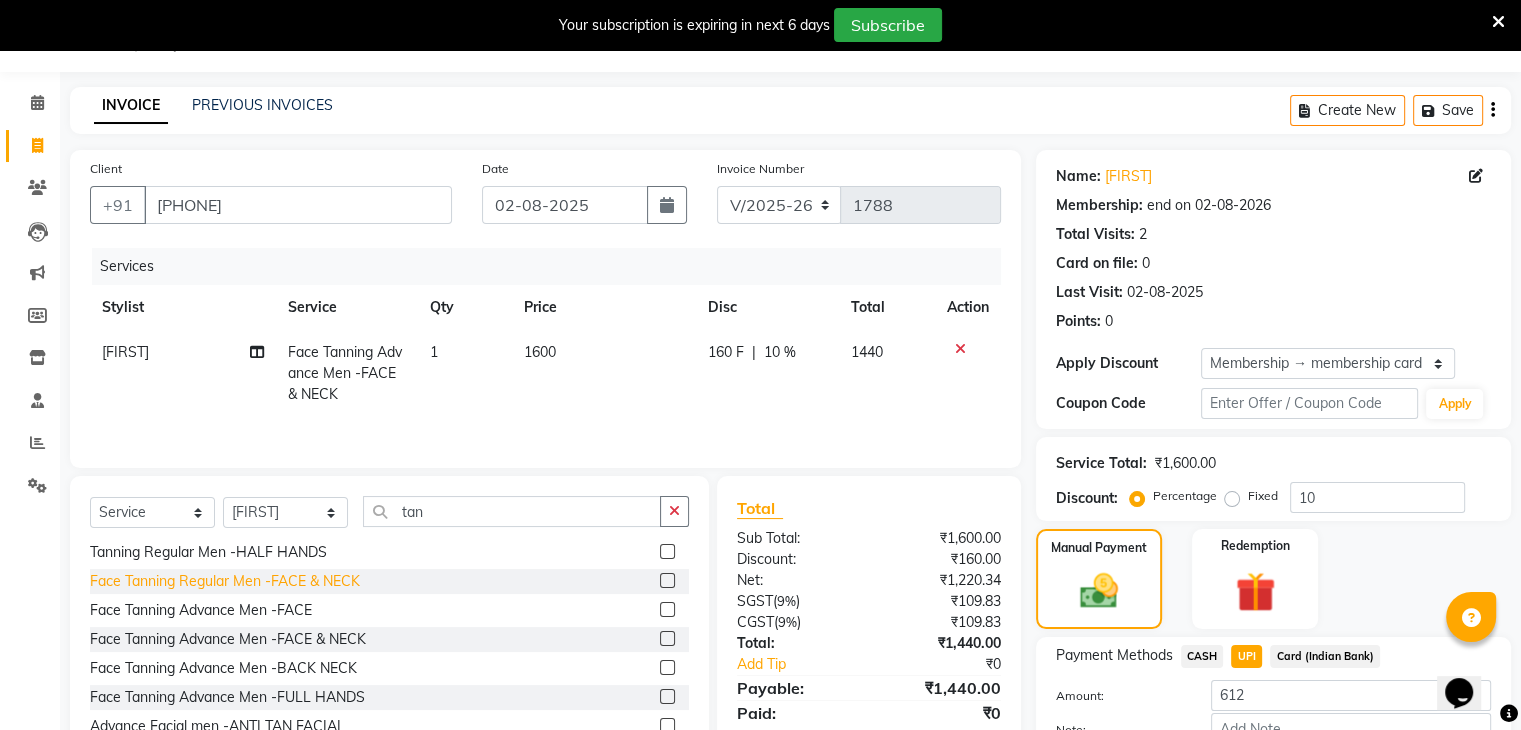 click on "Face Tanning Regular Men -FACE & NECK" 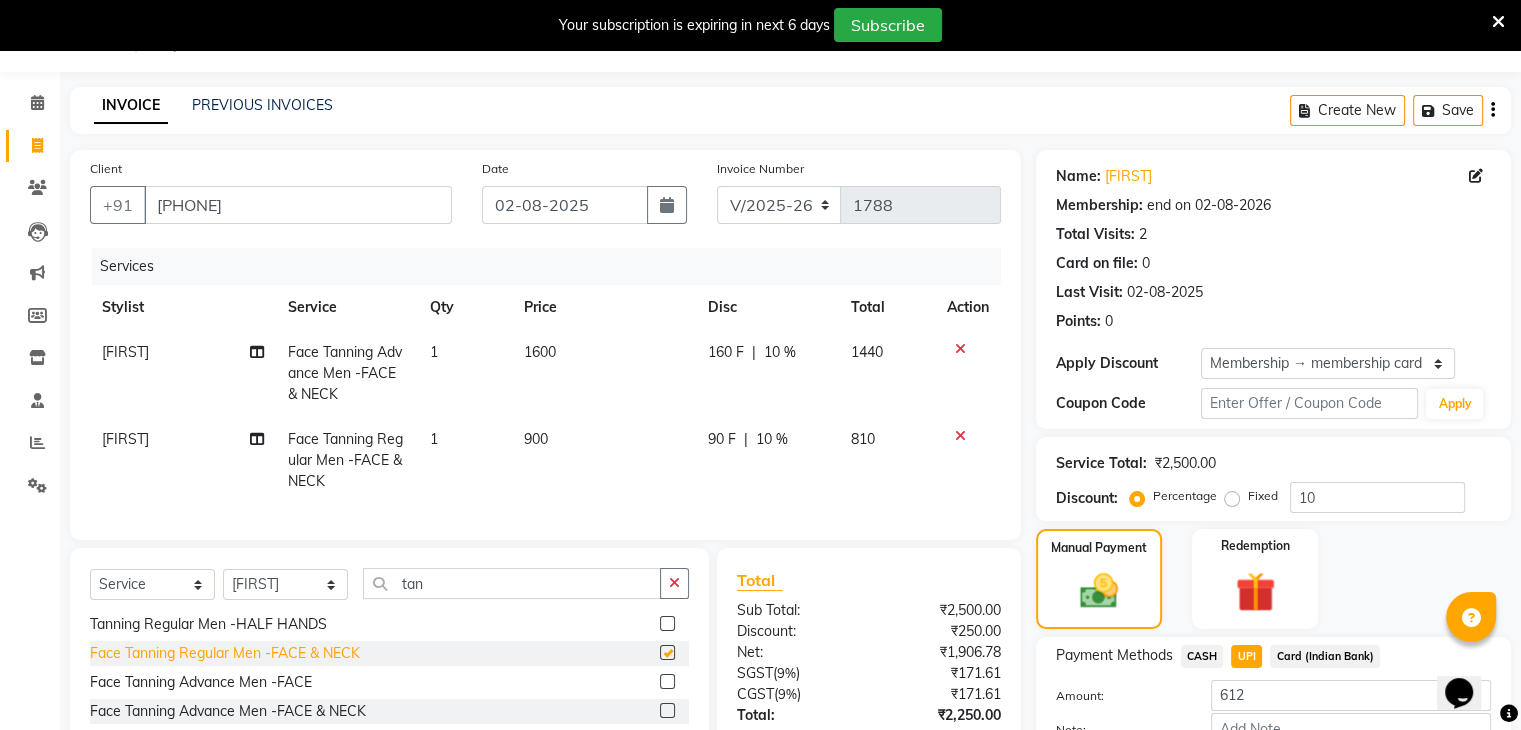checkbox on "false" 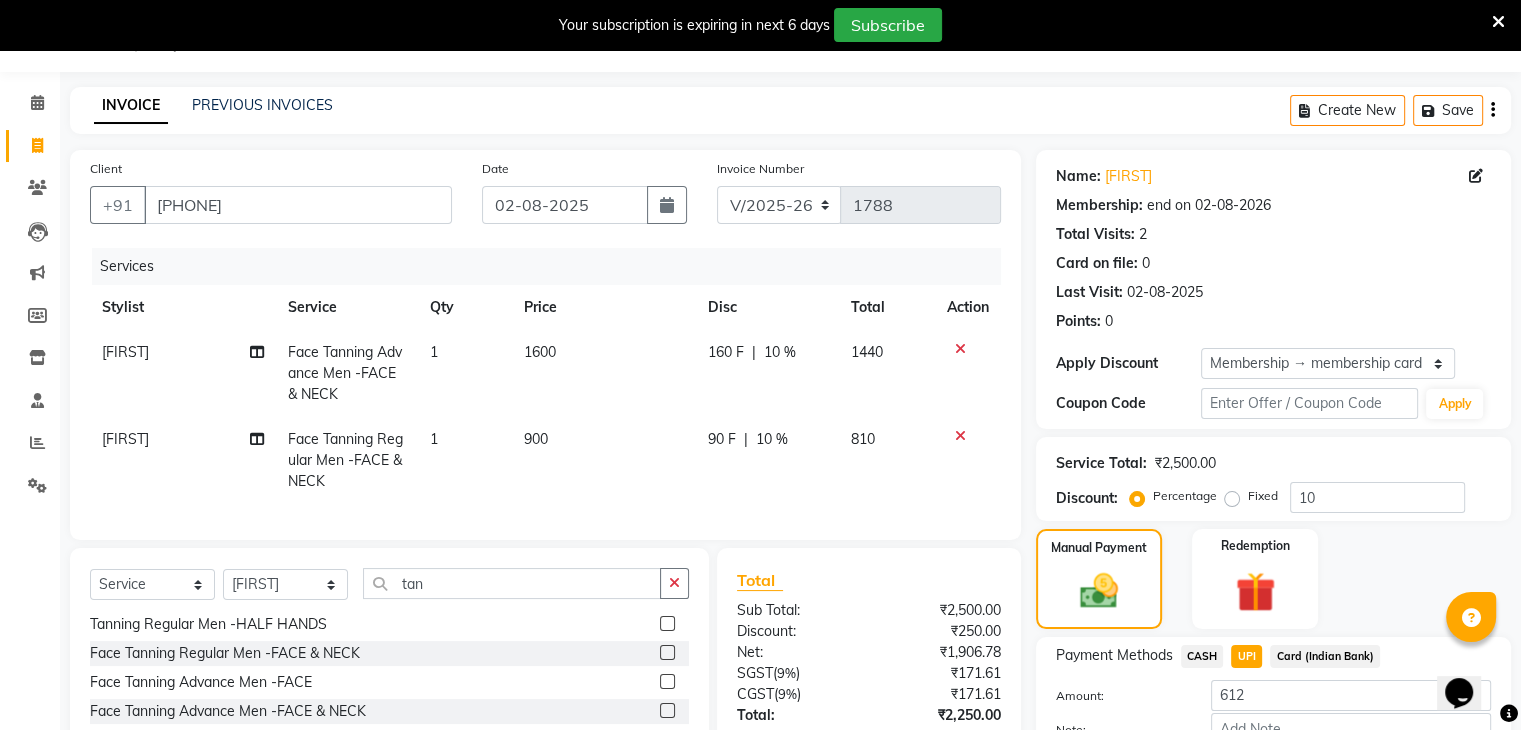 click 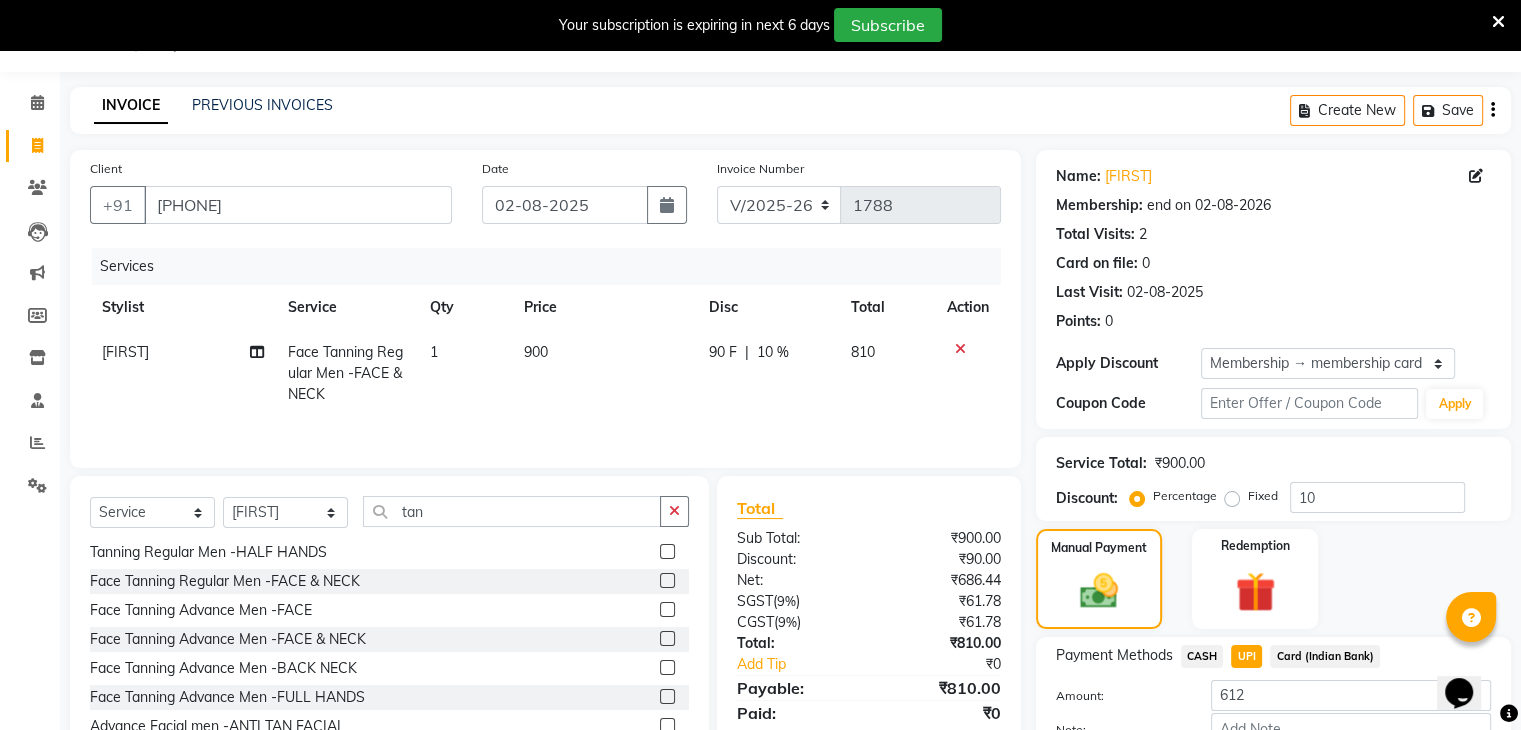 click on "10 %" 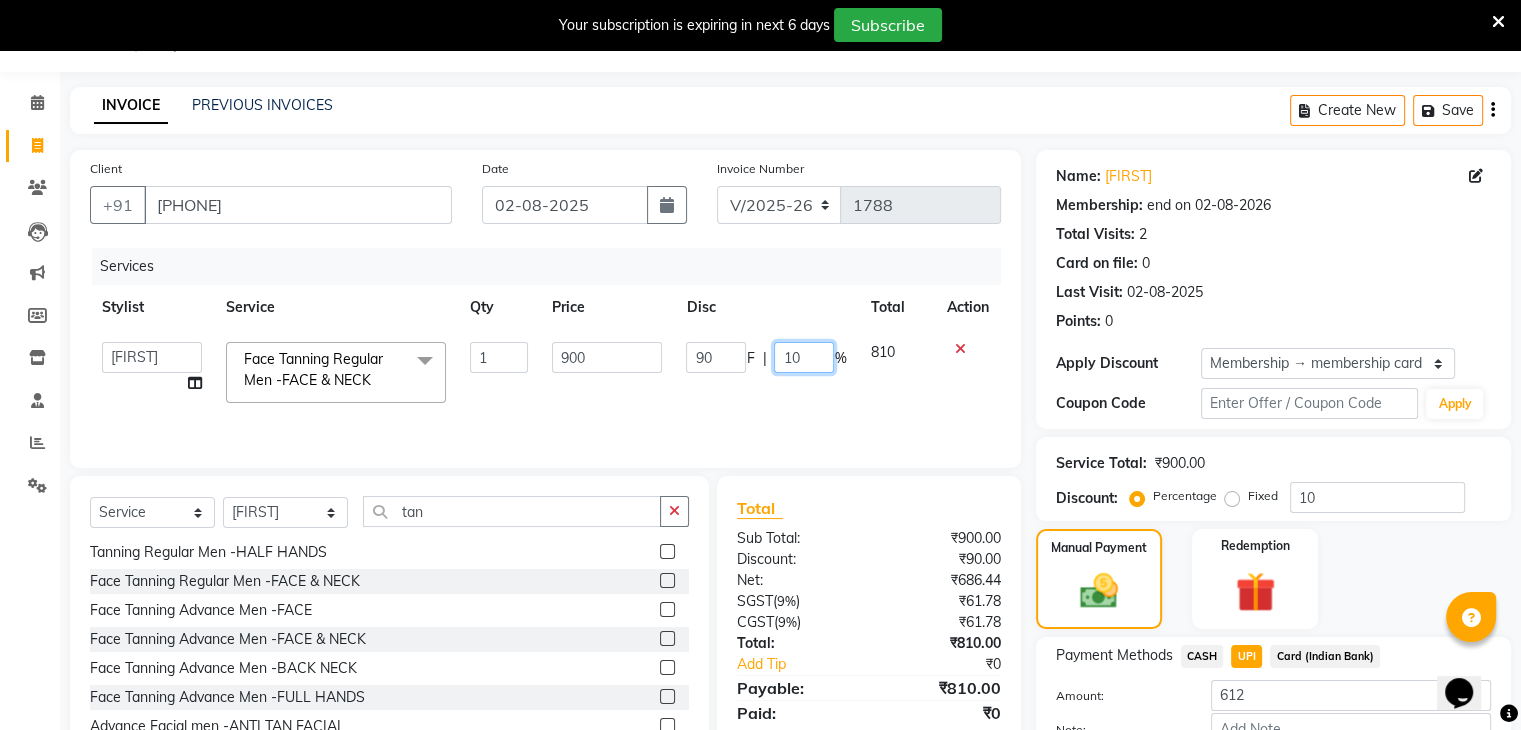 click on "10" 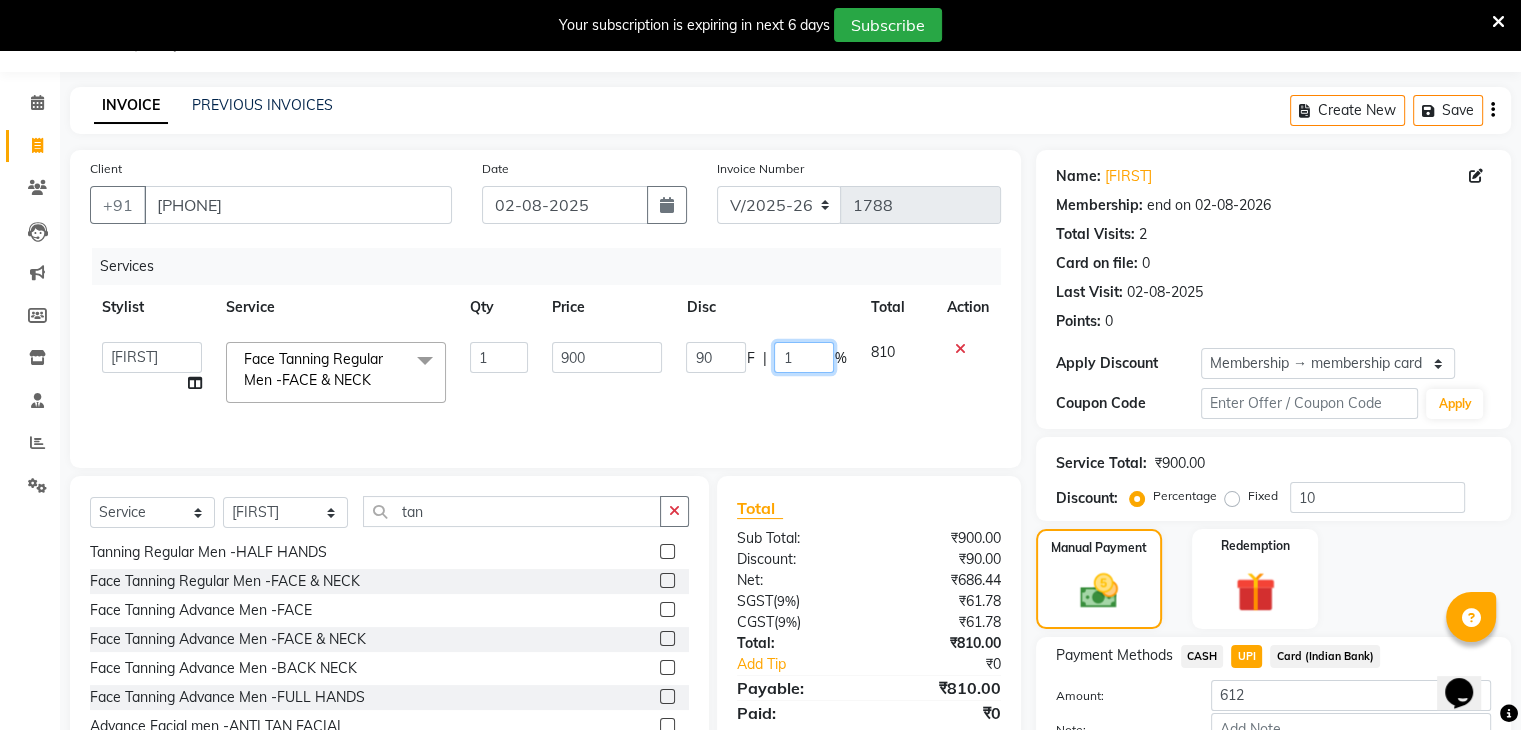 type on "15" 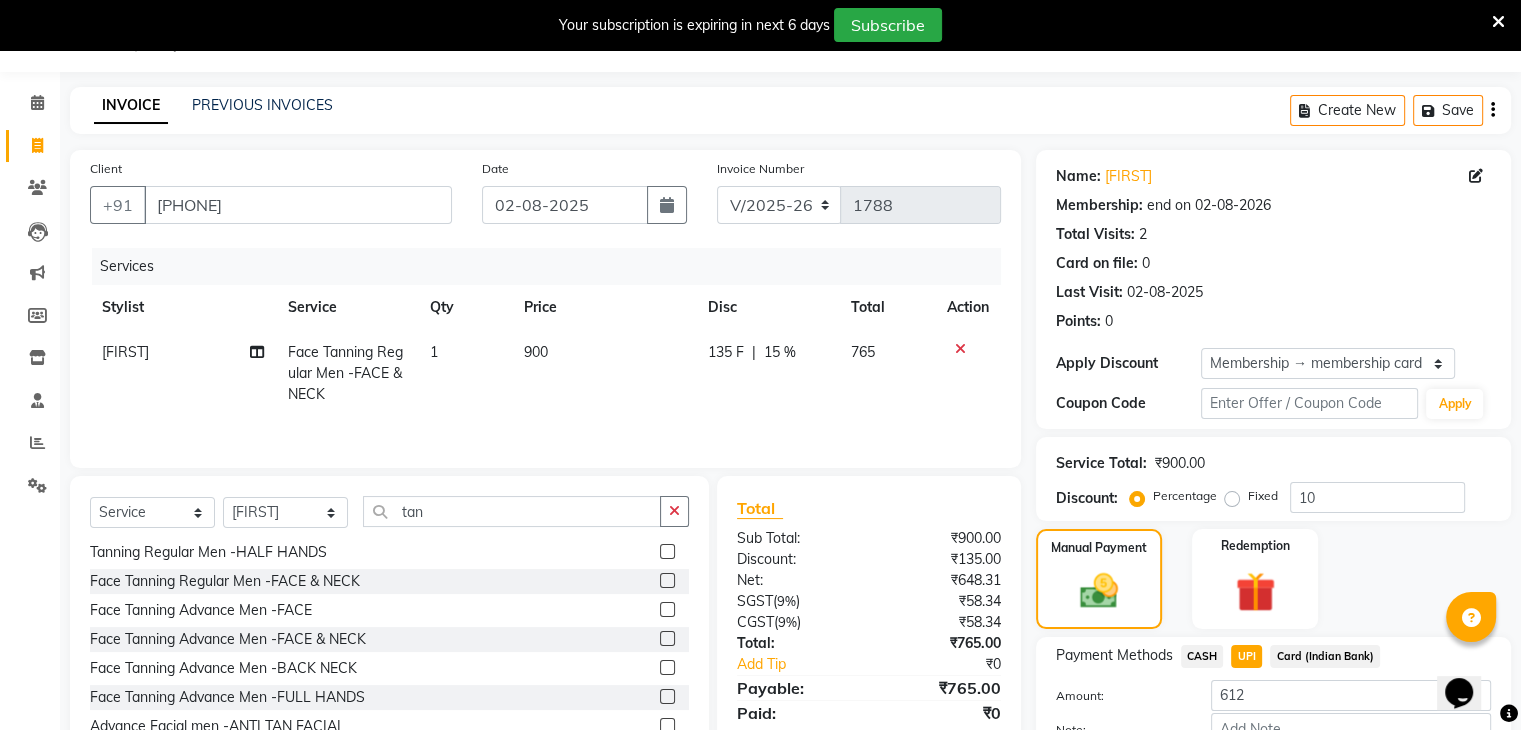 click on "135 F | 15 %" 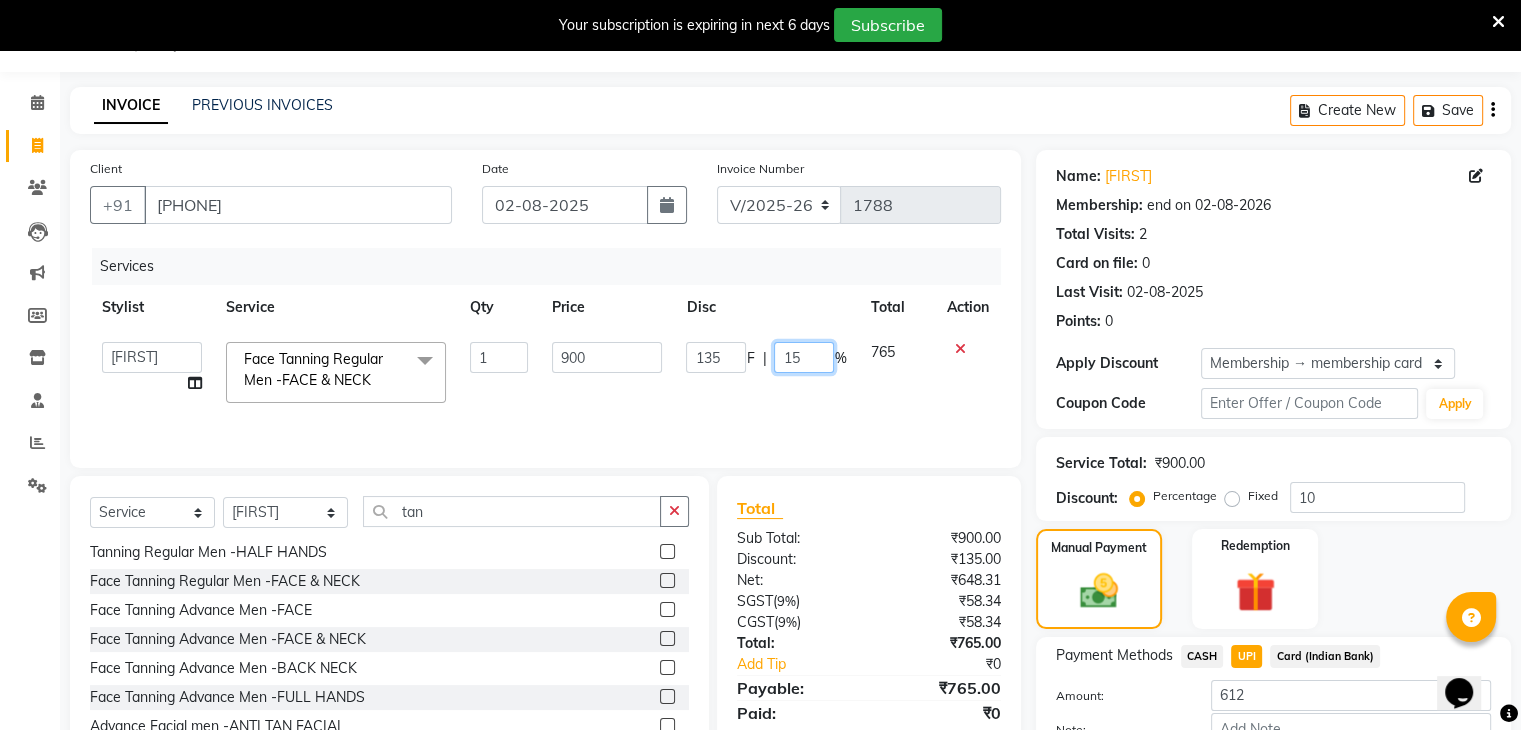 click on "15" 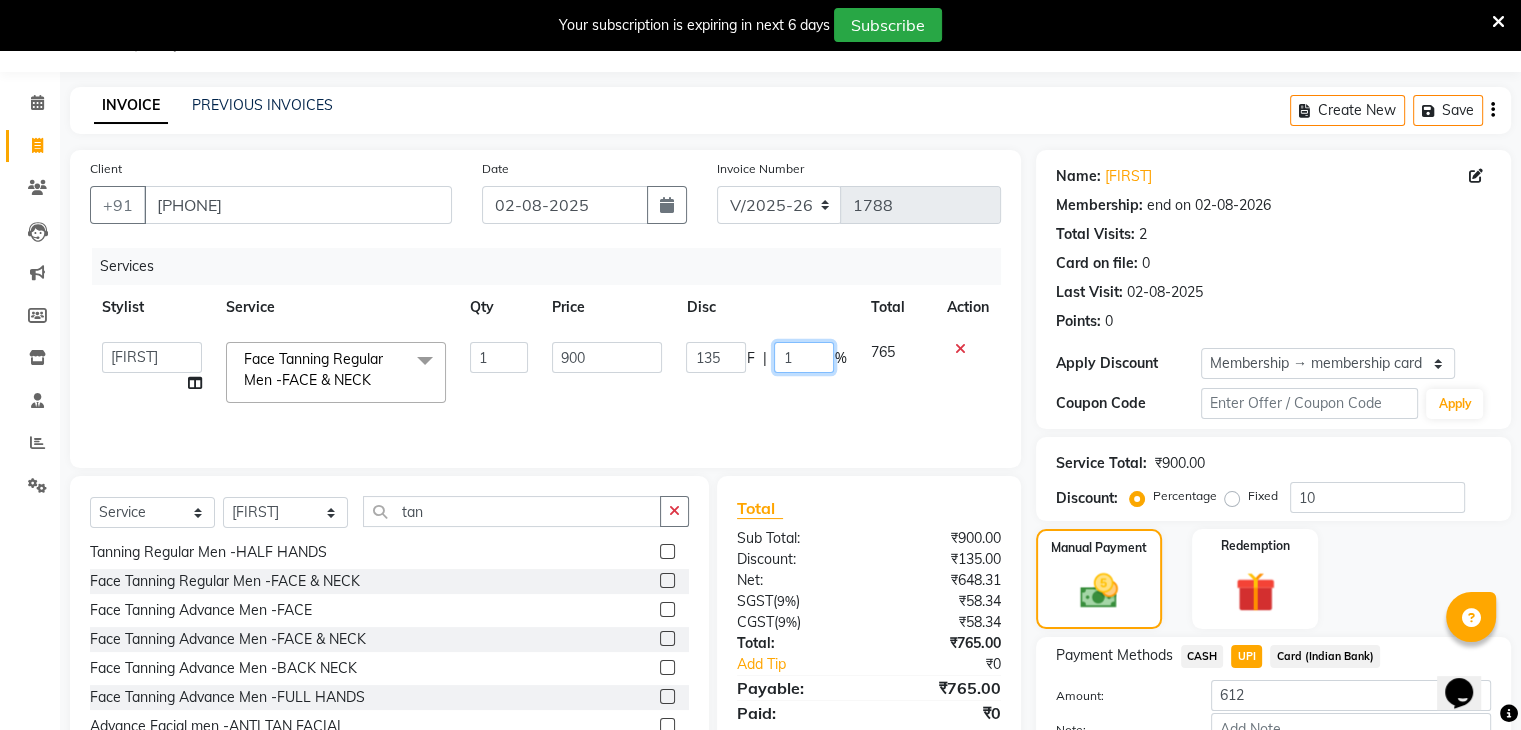 type on "19" 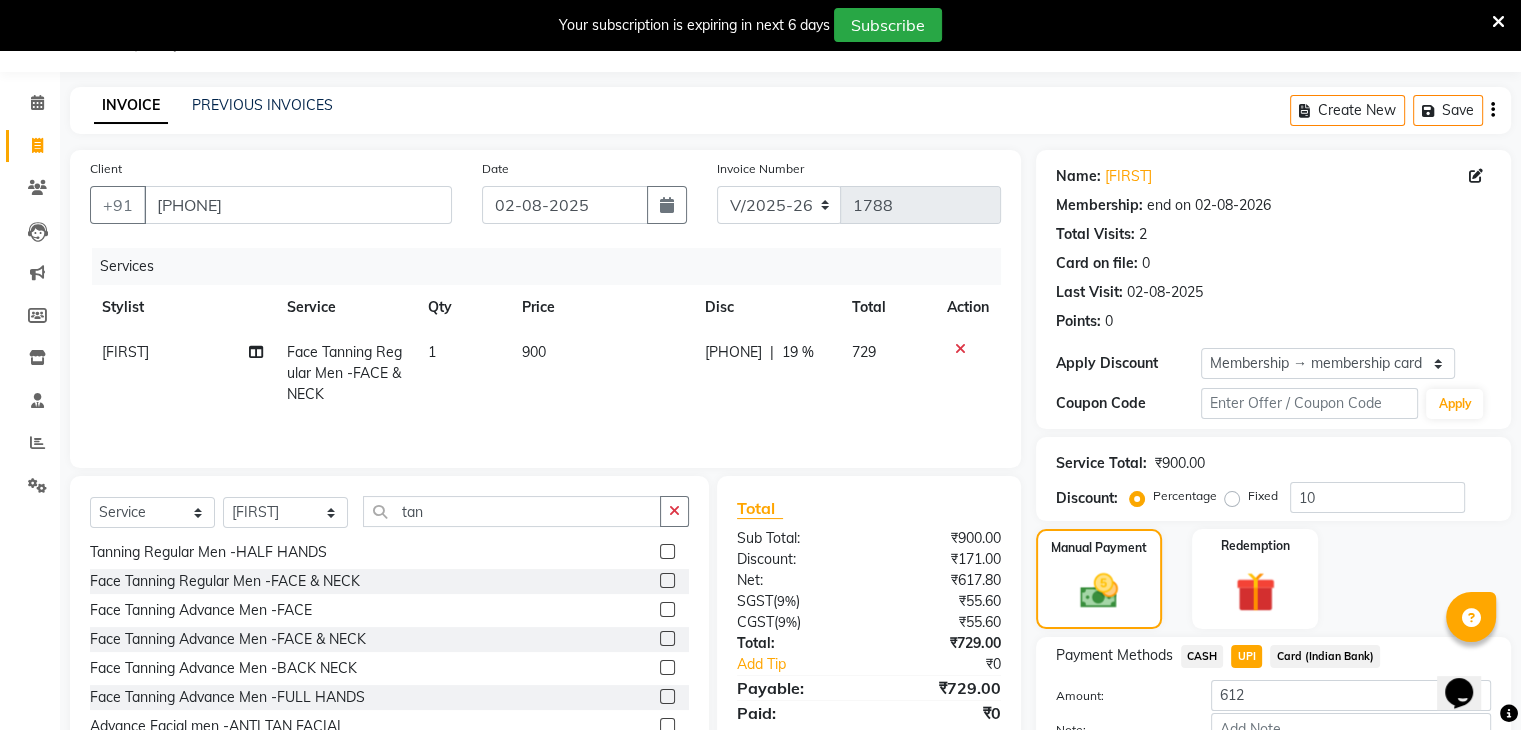 click on "[PHONE]" 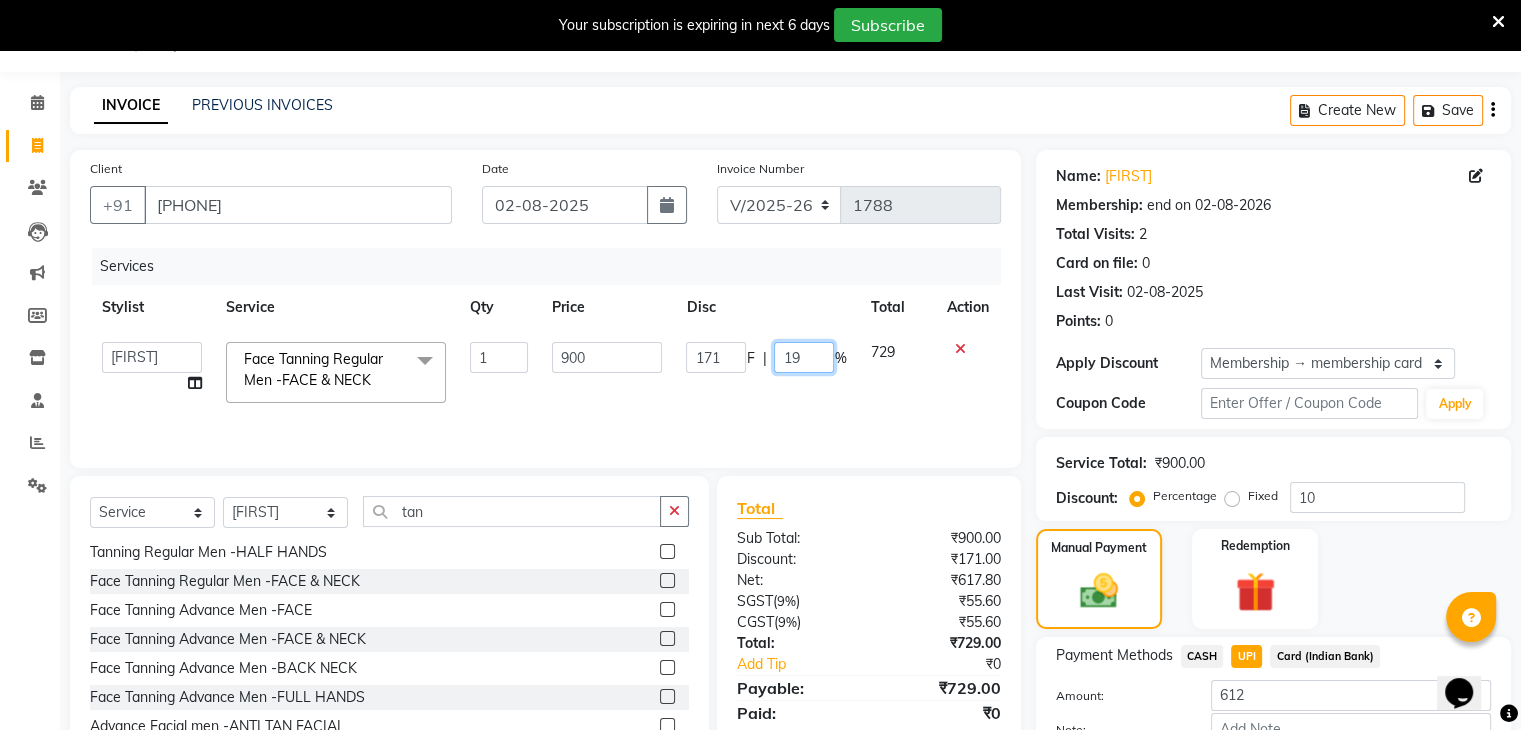 click on "19" 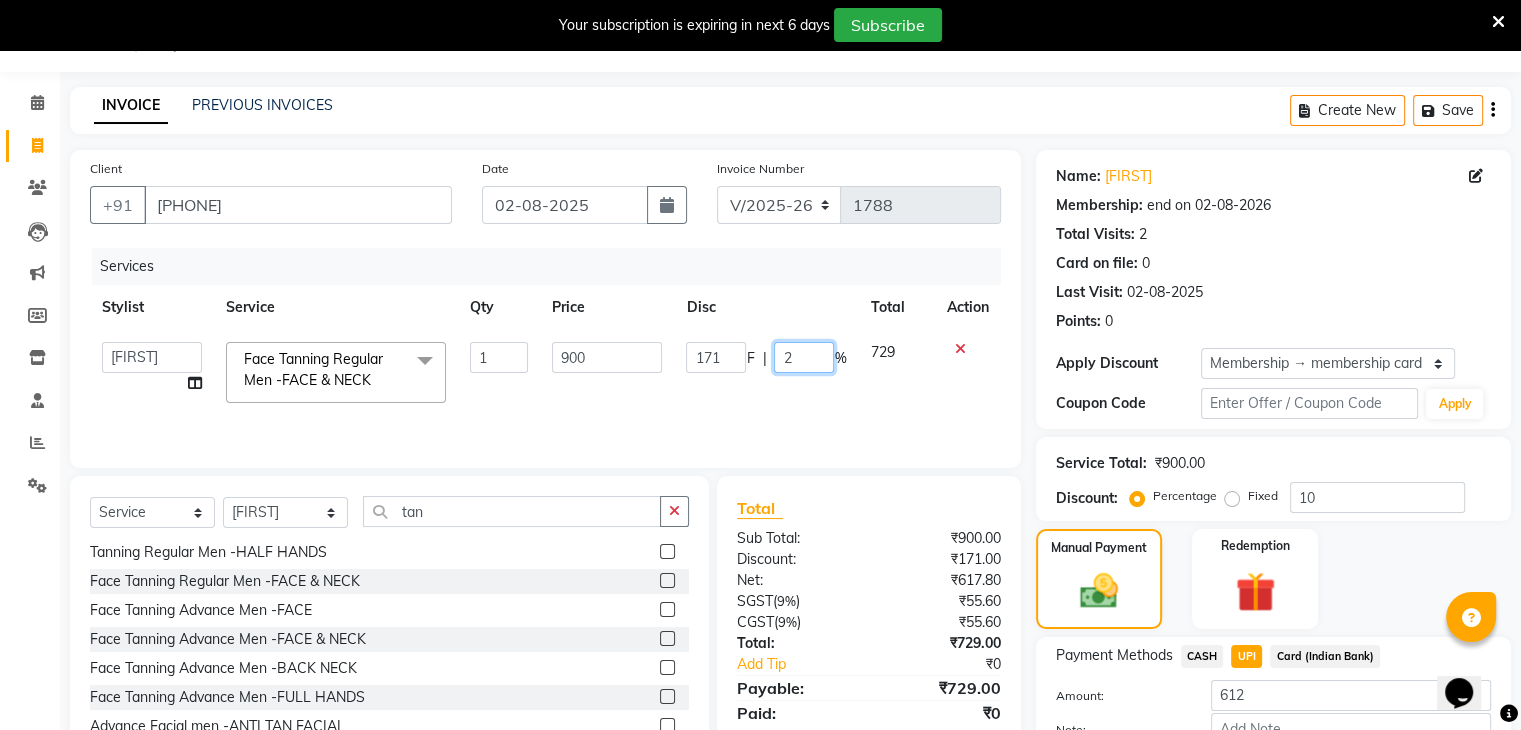 type on "20" 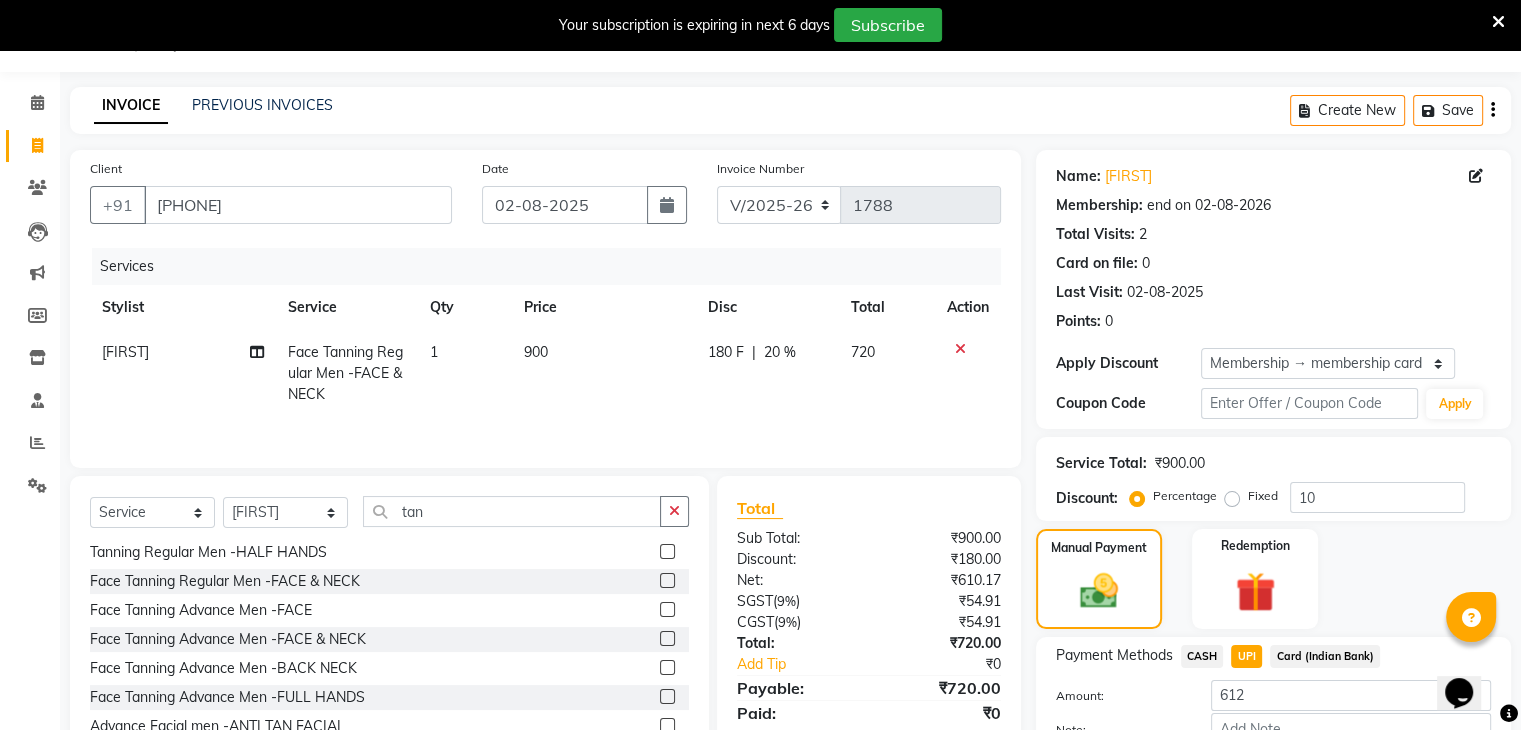 click on "180 F | 20 %" 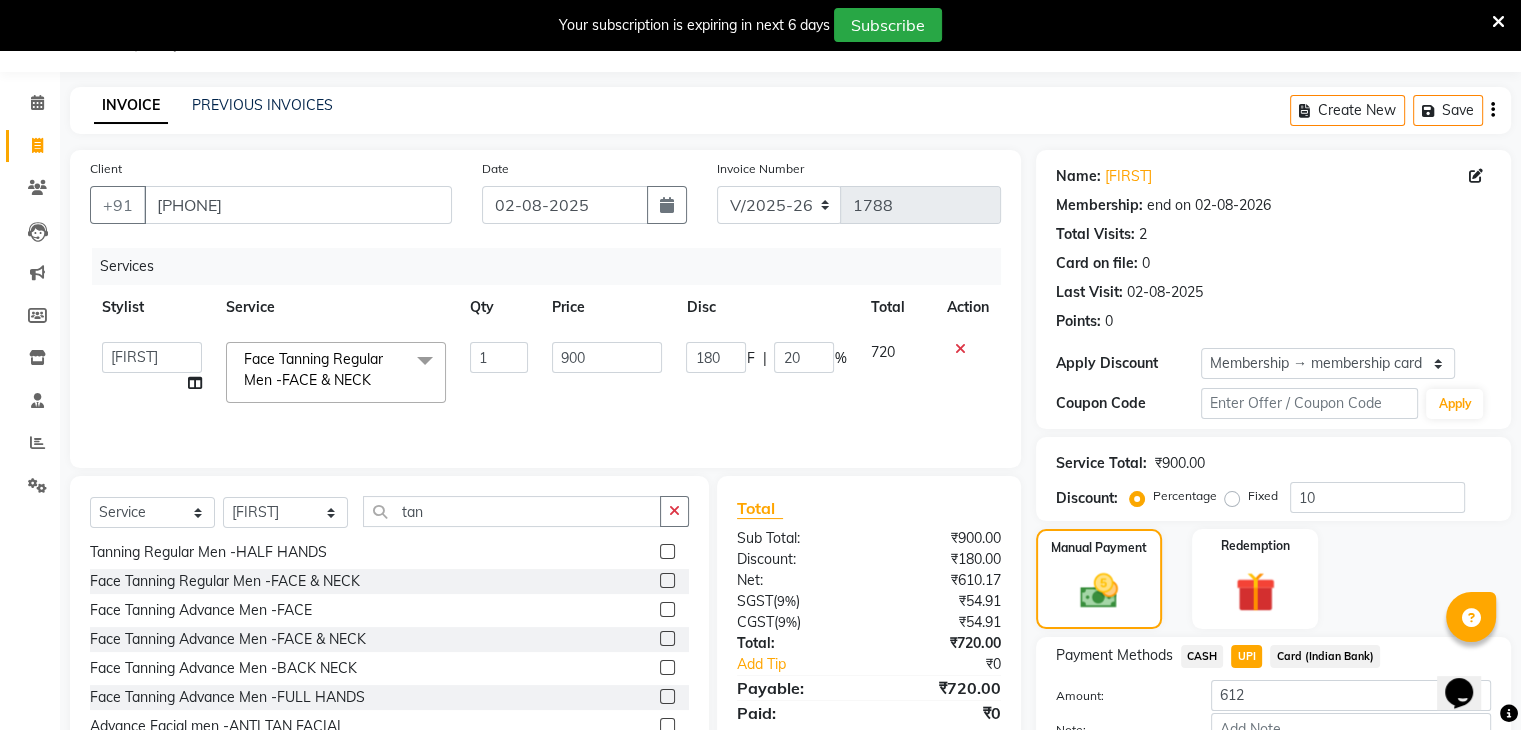 click 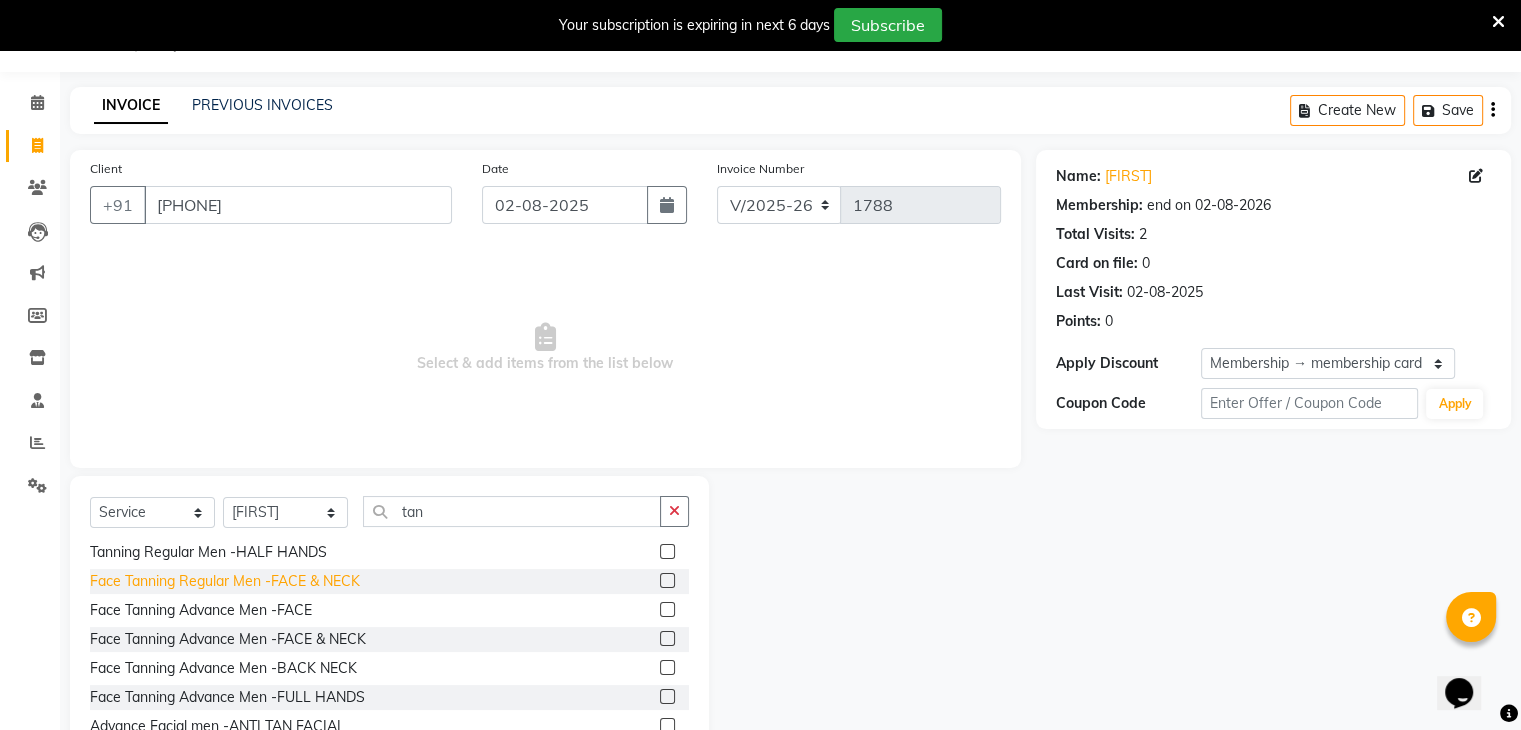 click on "Face Tanning Regular Men -FACE & NECK" 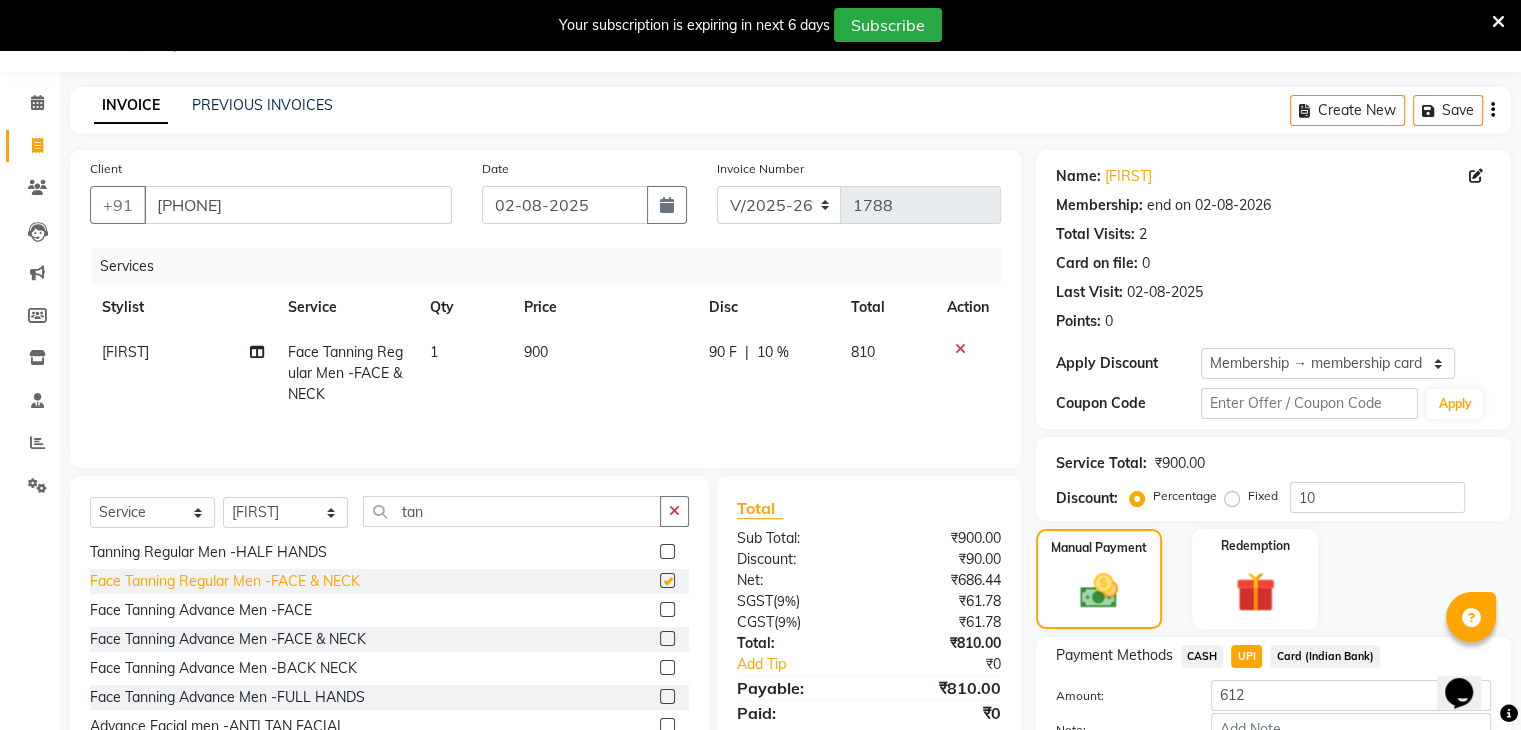 checkbox on "false" 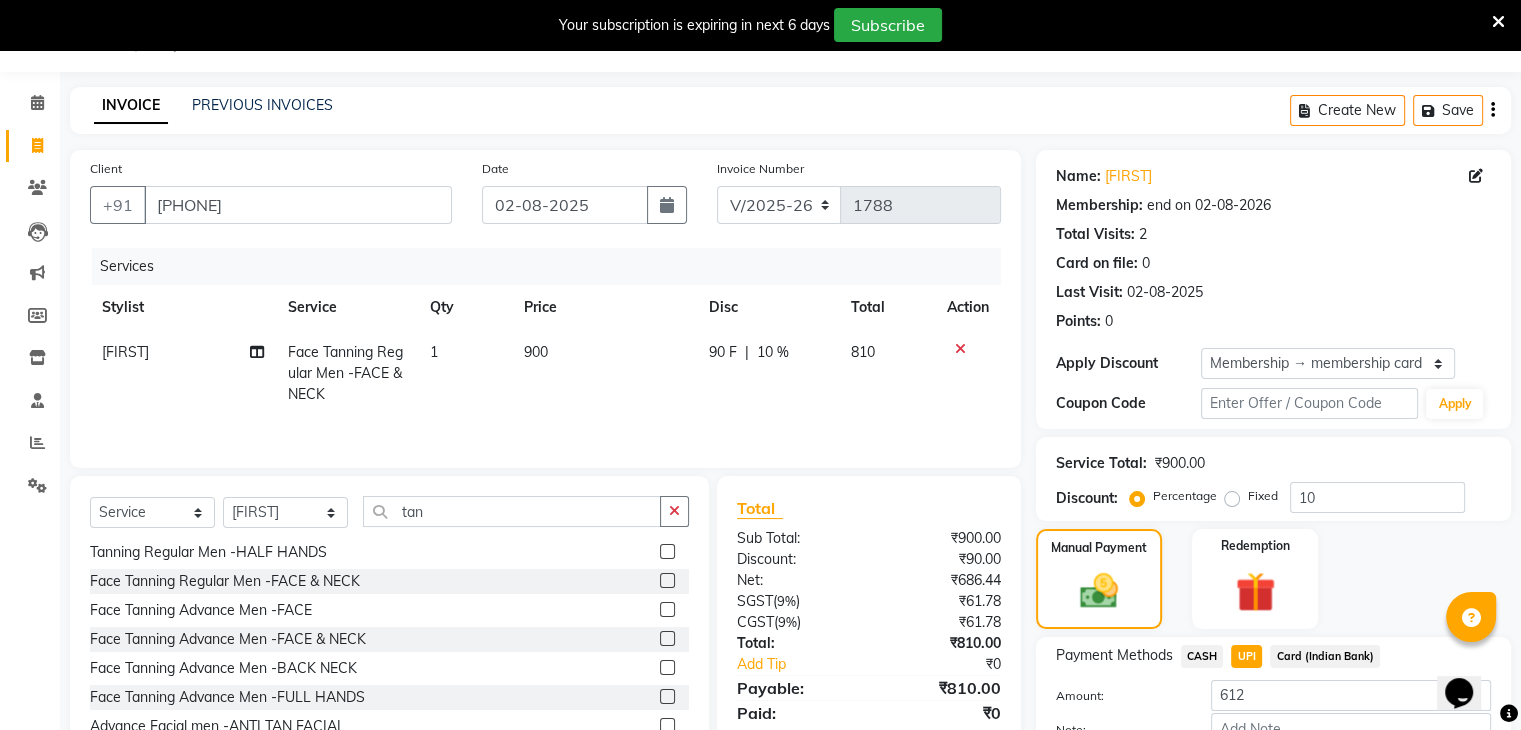 click on "900" 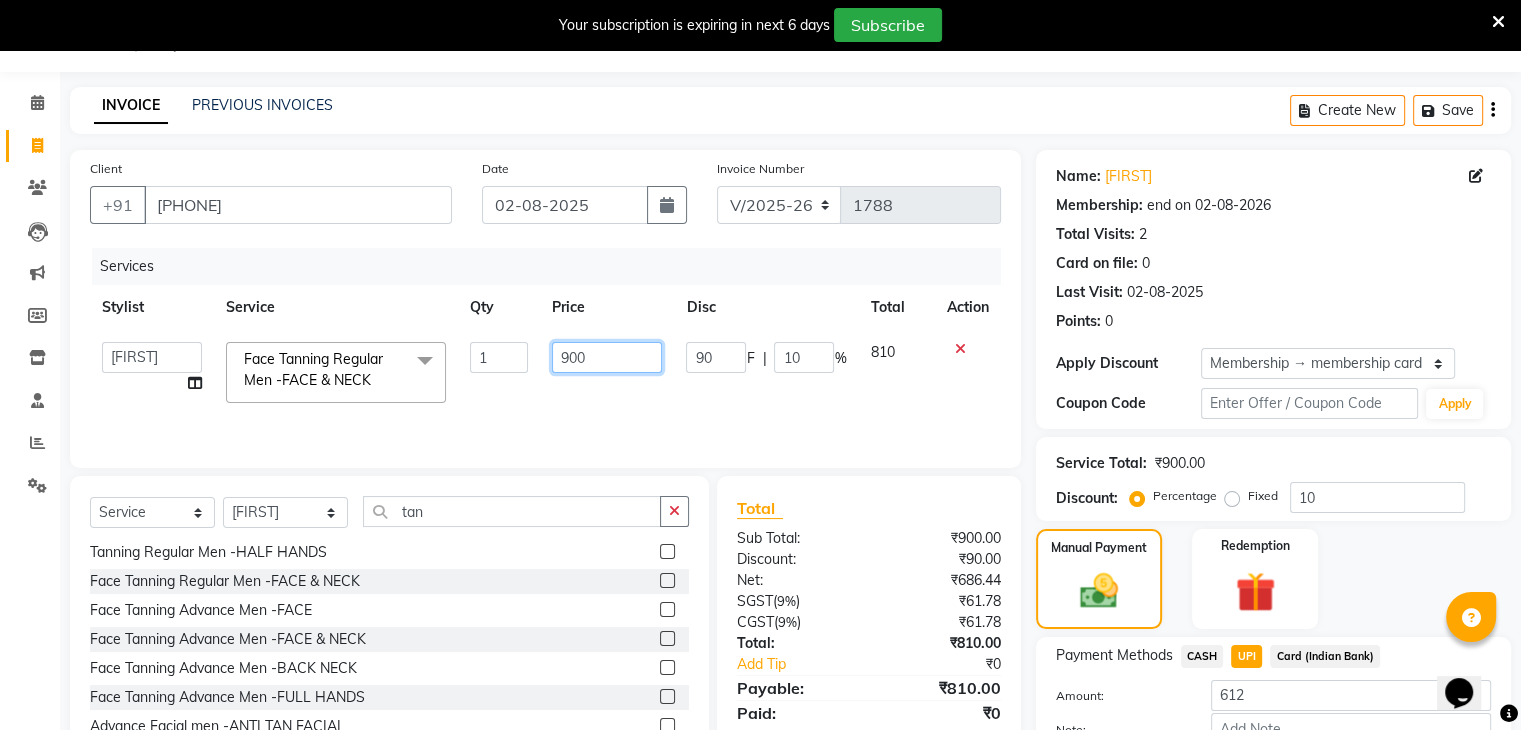 click on "900" 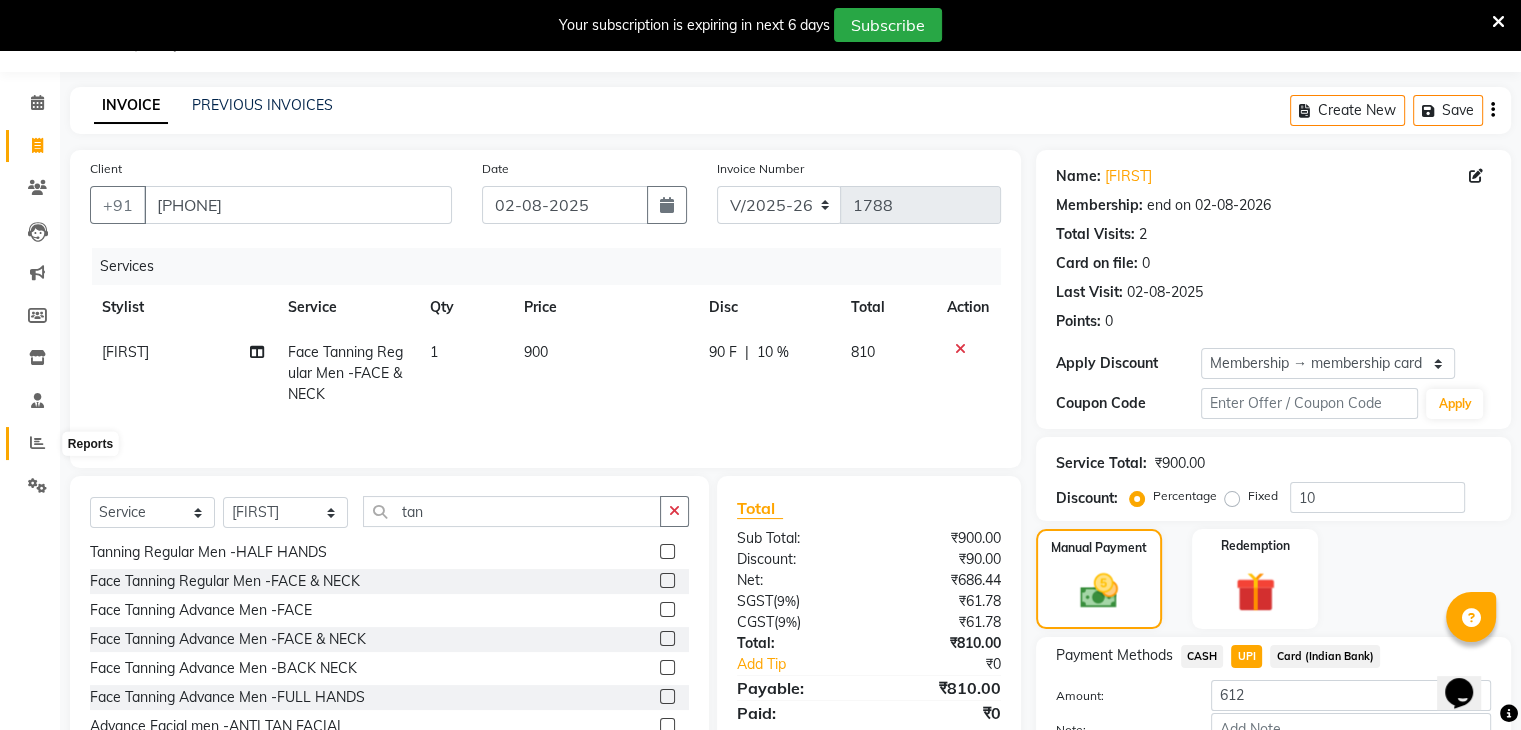 click 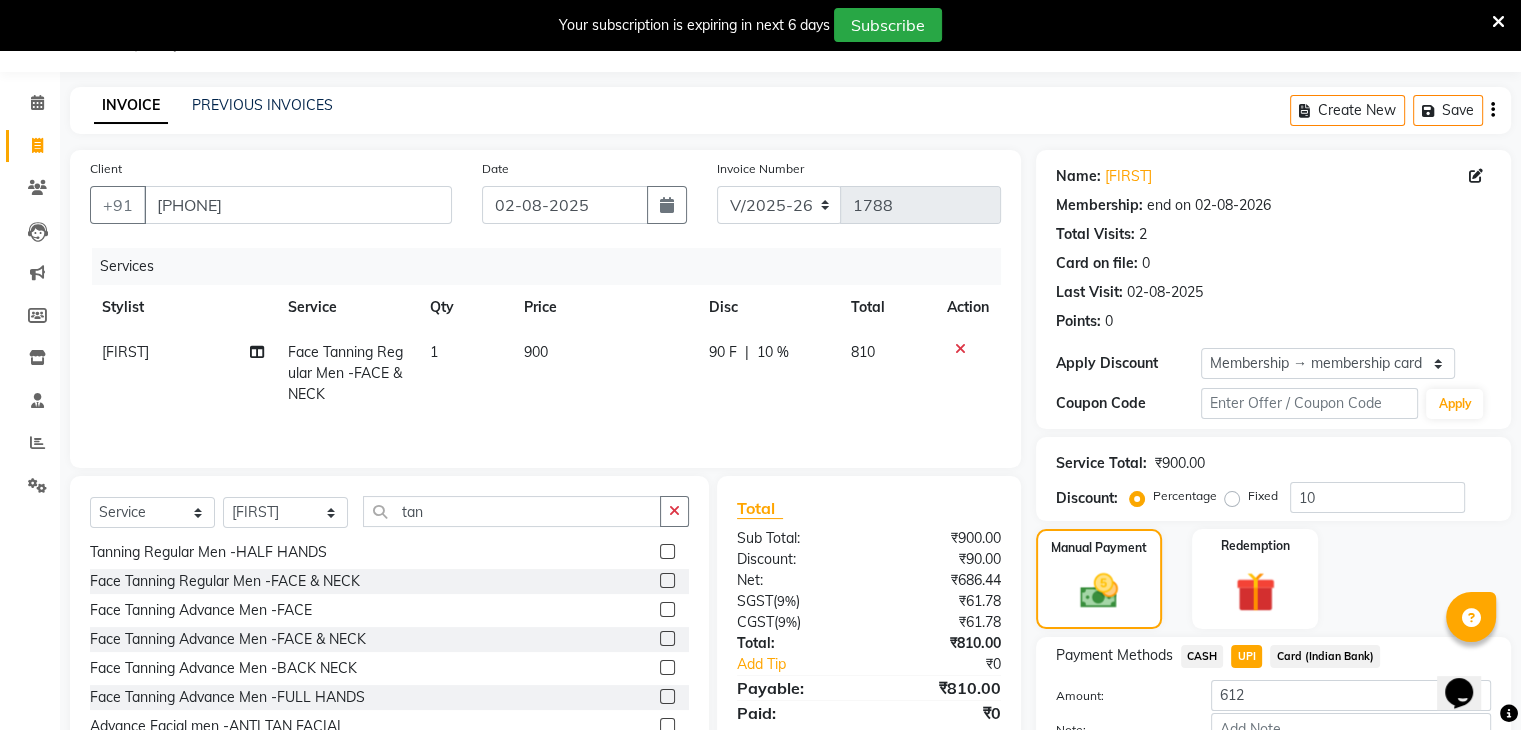 click 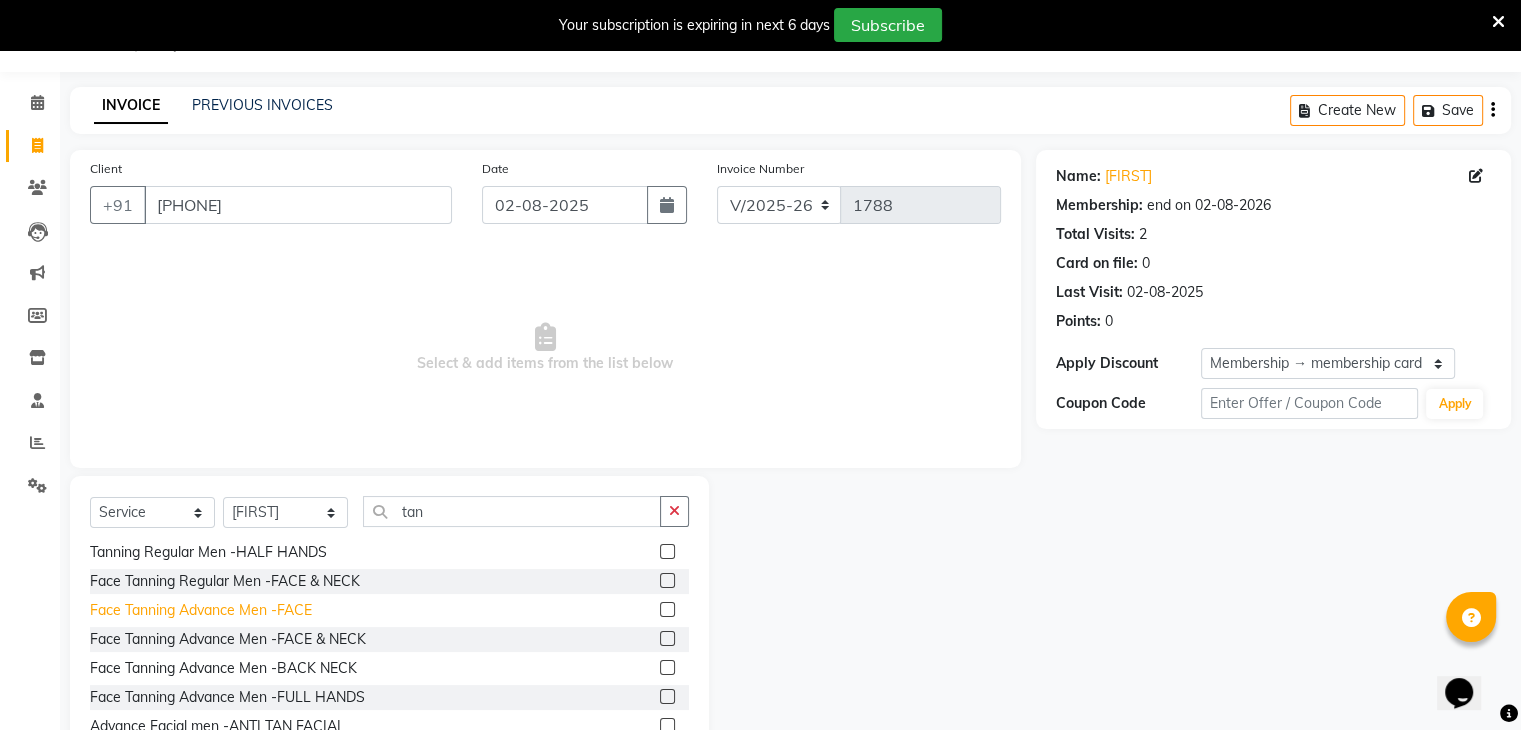click on "Face Tanning Advance Men -FACE" 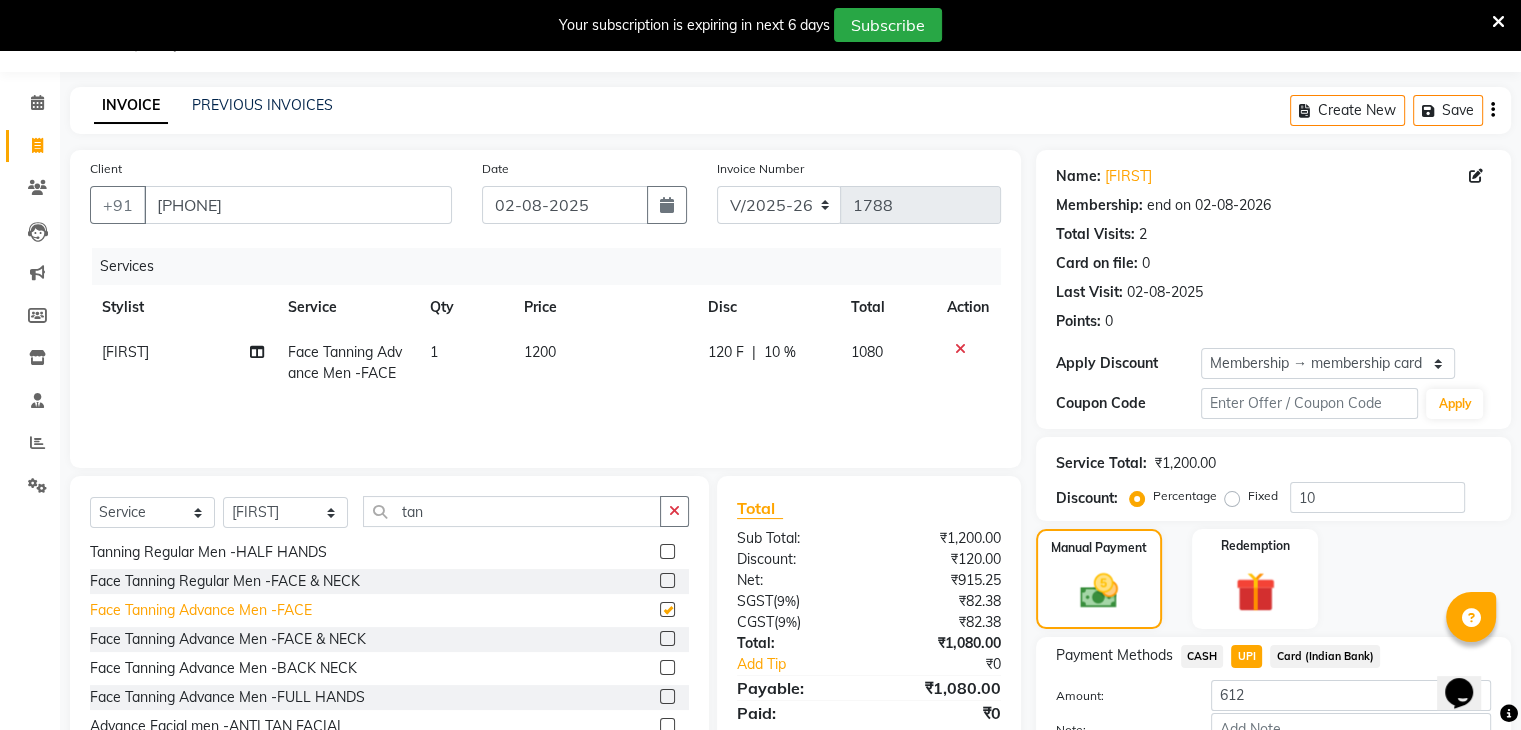 checkbox on "false" 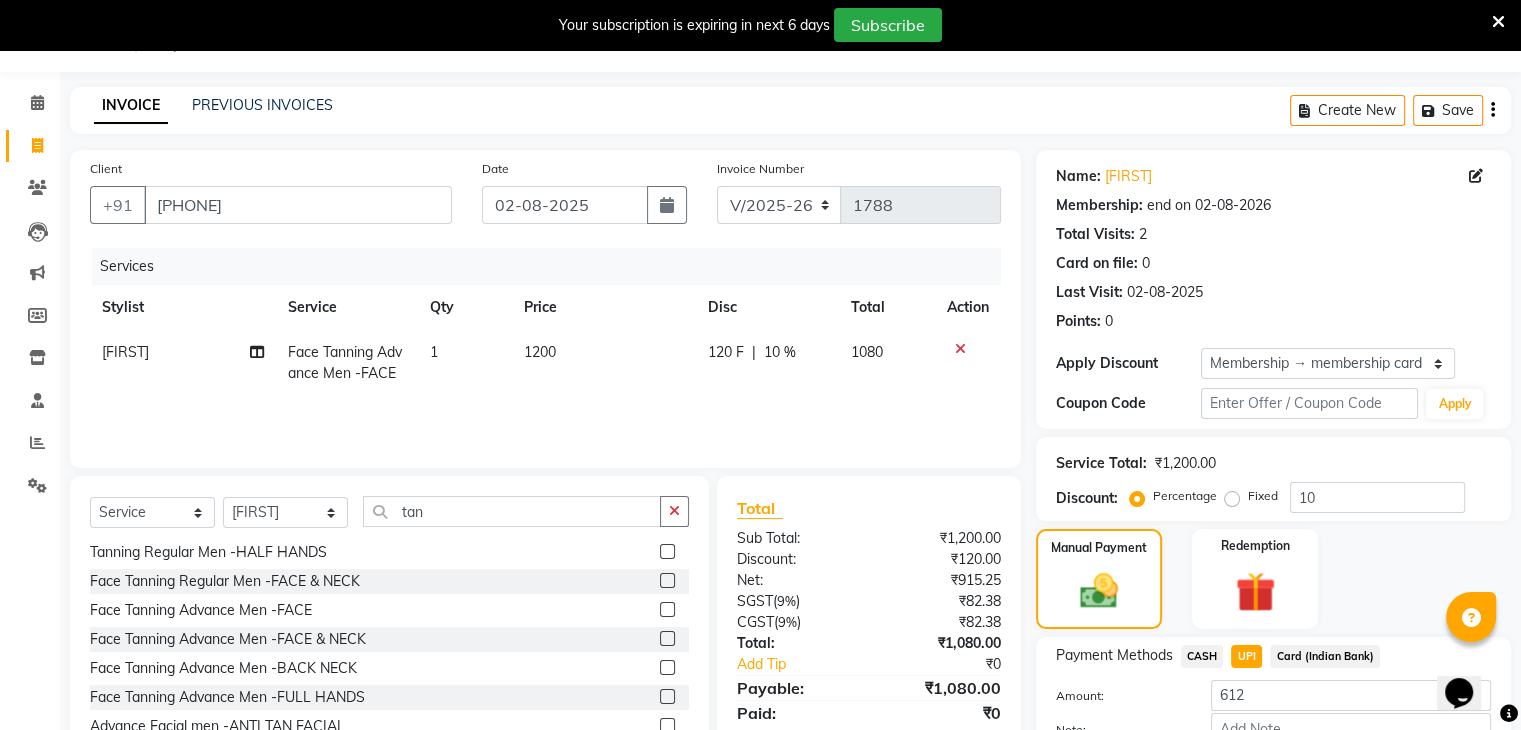 click on "1200" 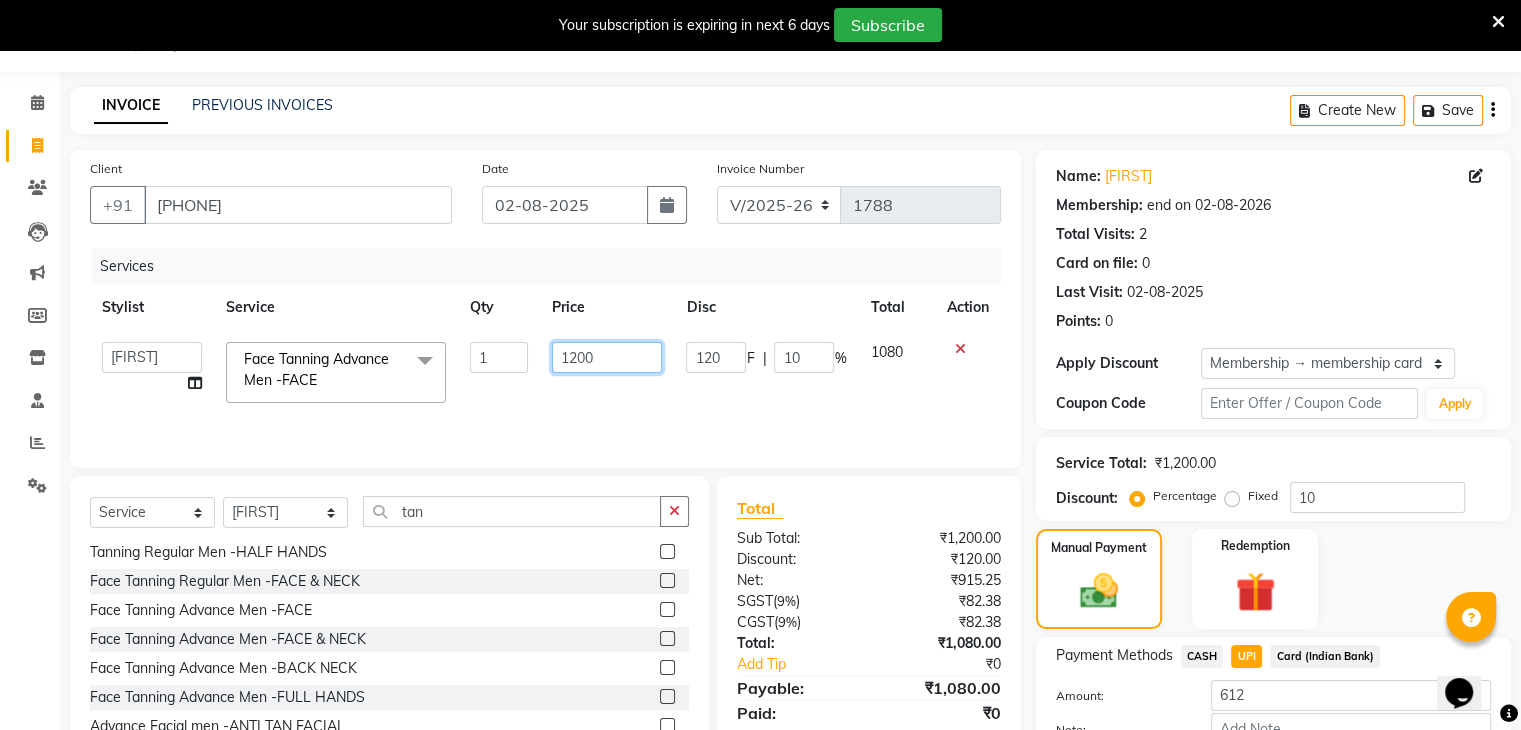 click on "1200" 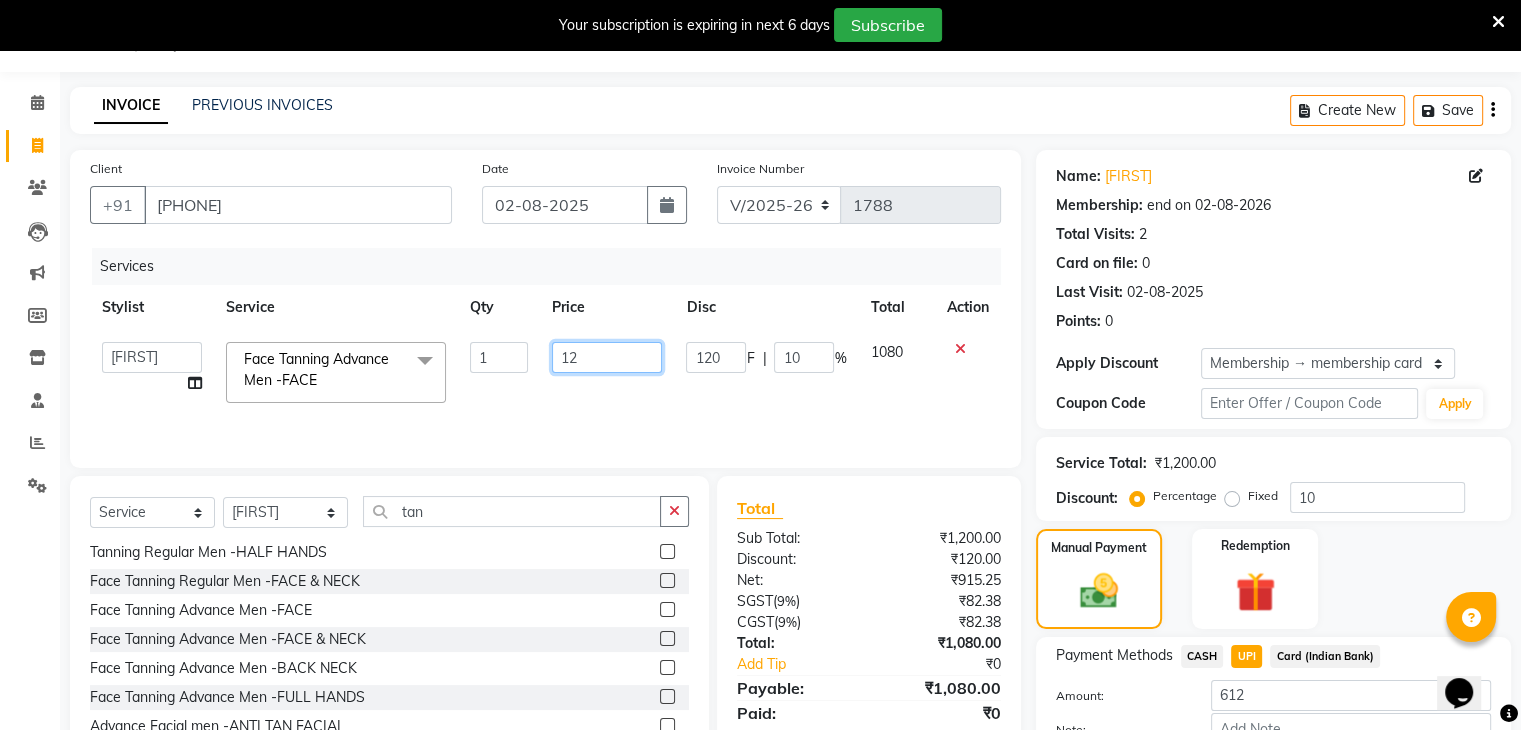 type on "1" 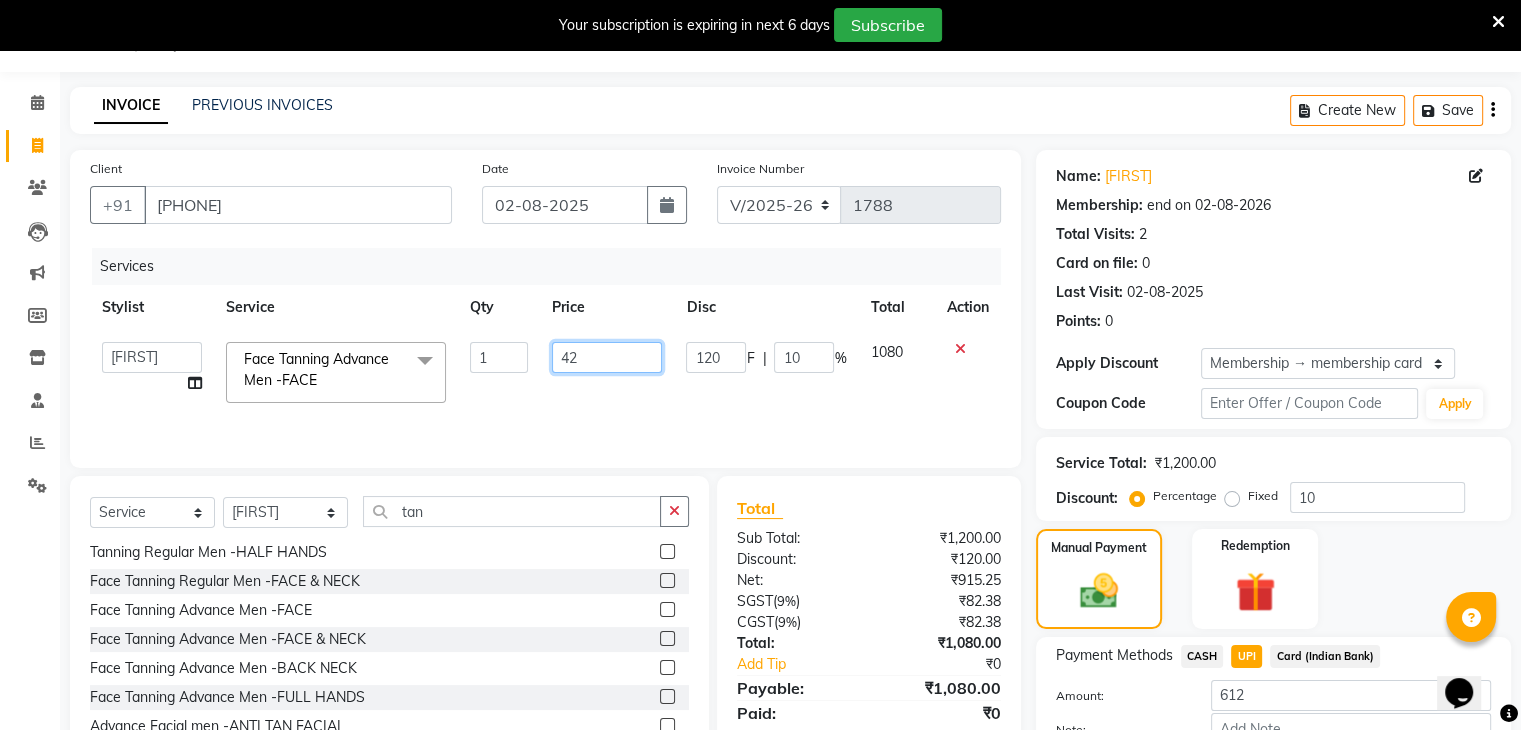 type on "425" 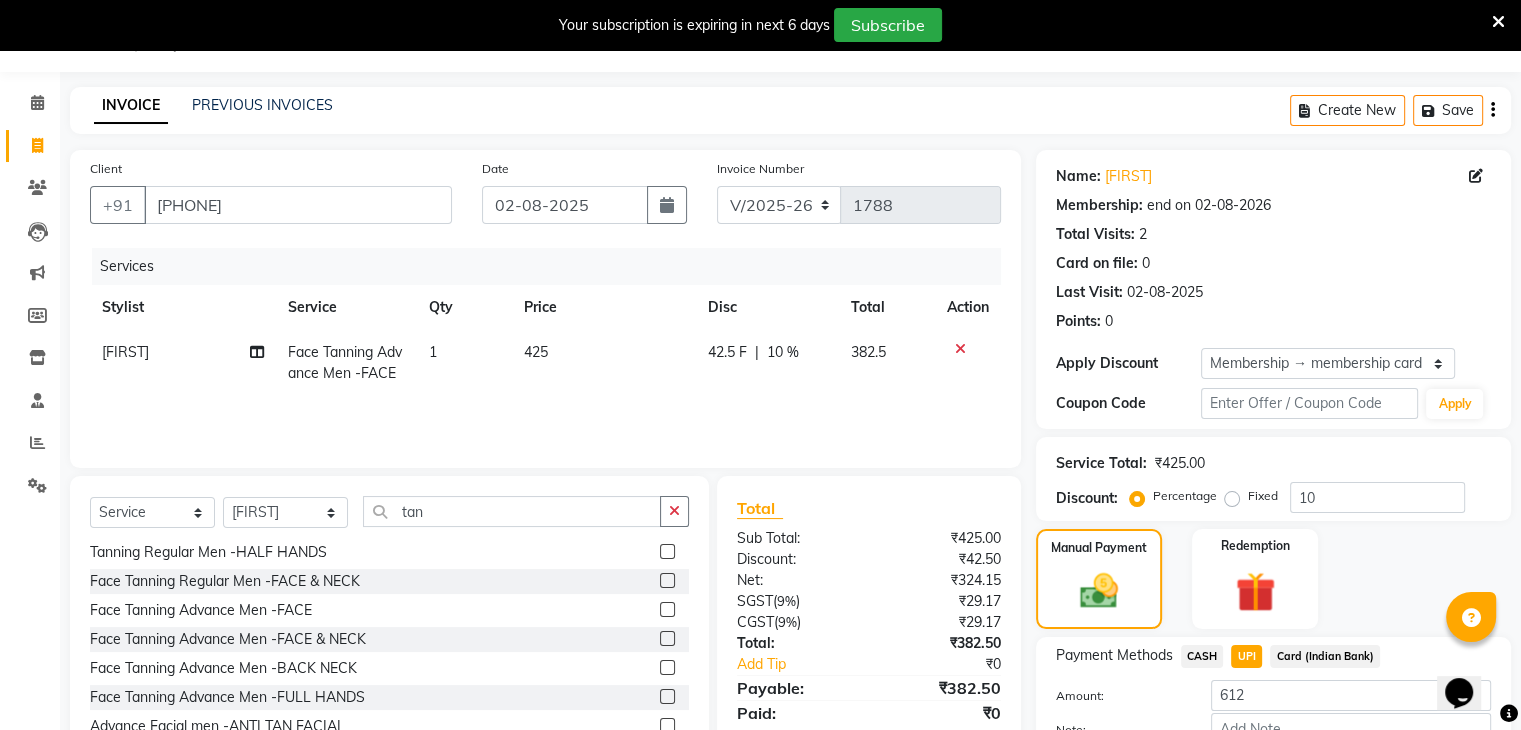 click on "Services Stylist Service Qty Price Disc Total Action Zeeshan Face Tanning Advance Men -FACE 1 425 42.5 F | 10 % 382.5" 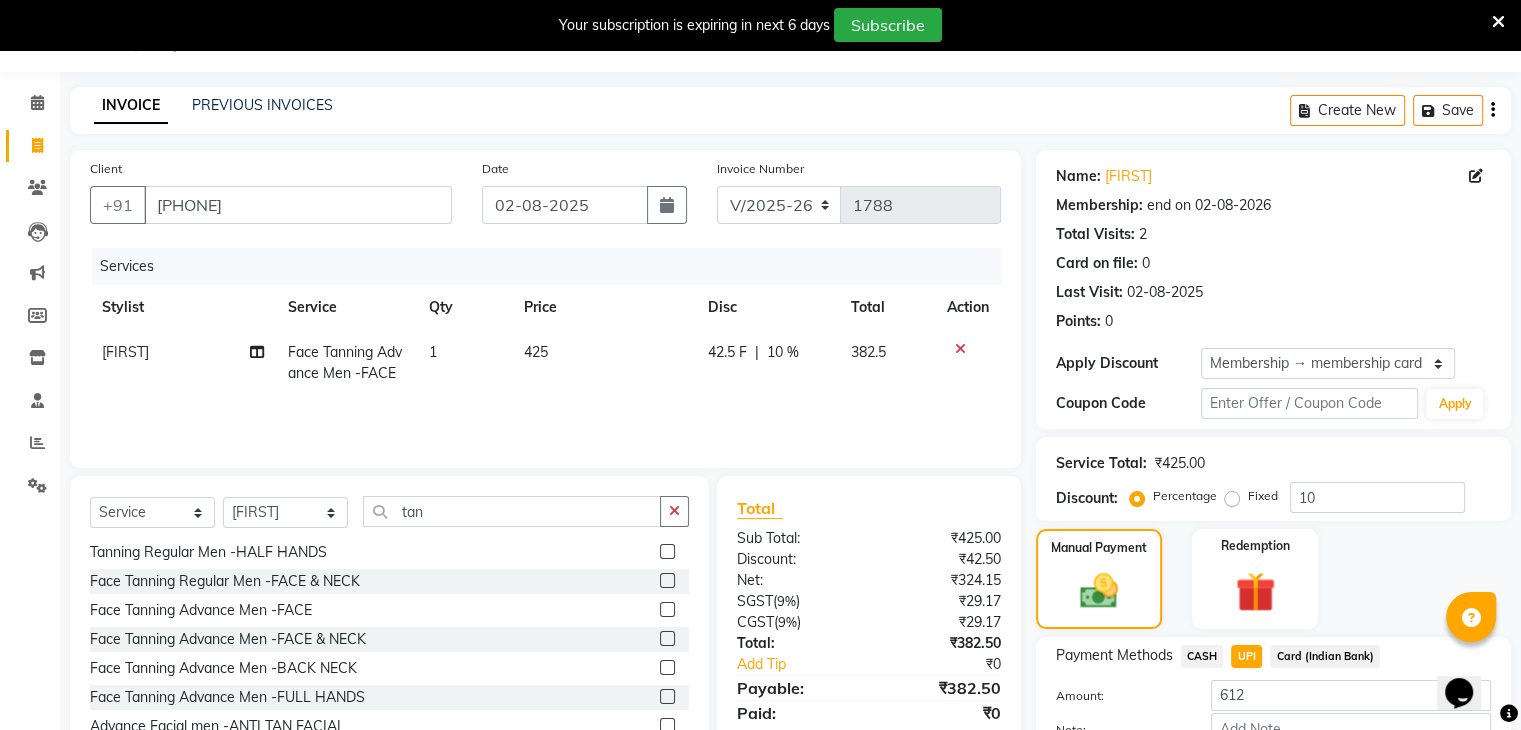 click 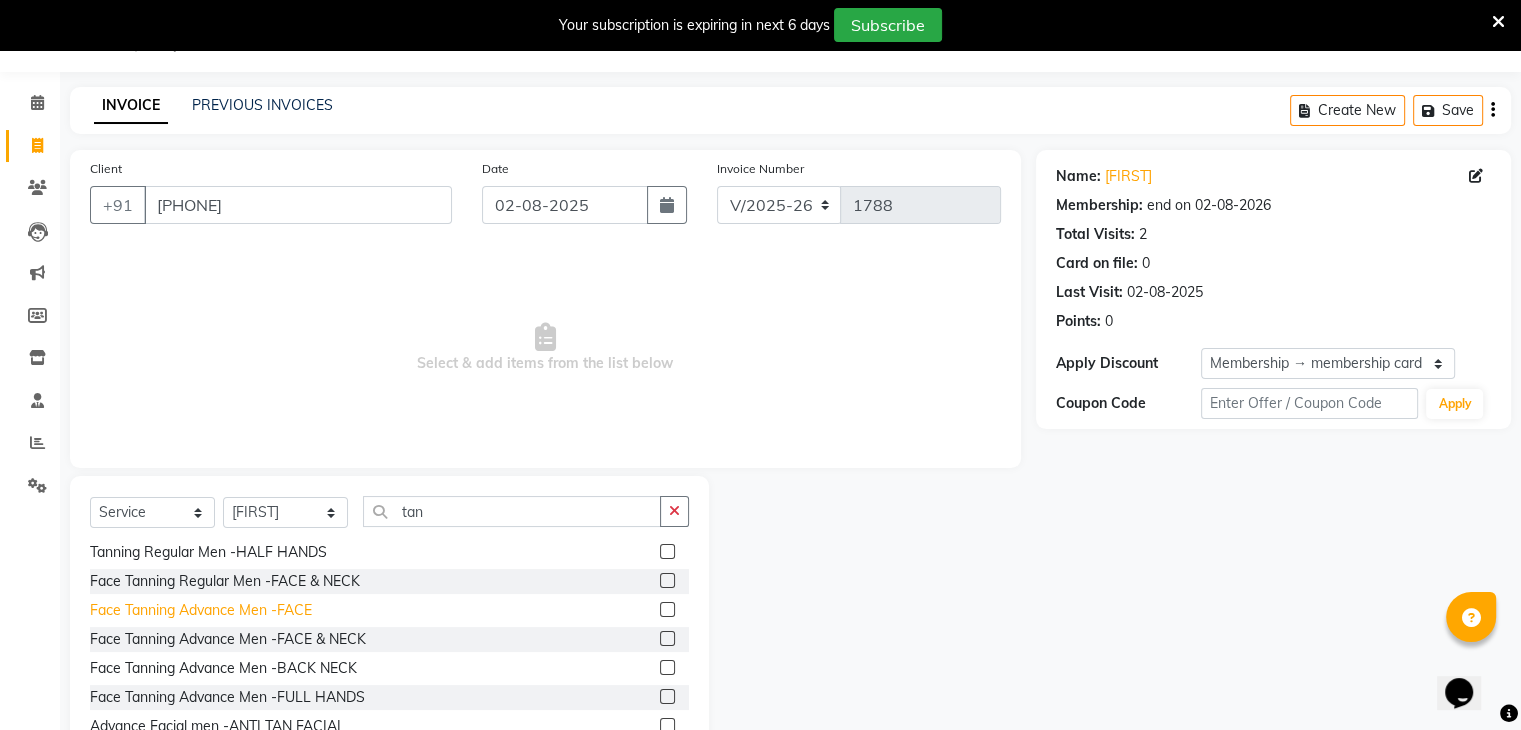 click on "Face Tanning Advance Men -FACE" 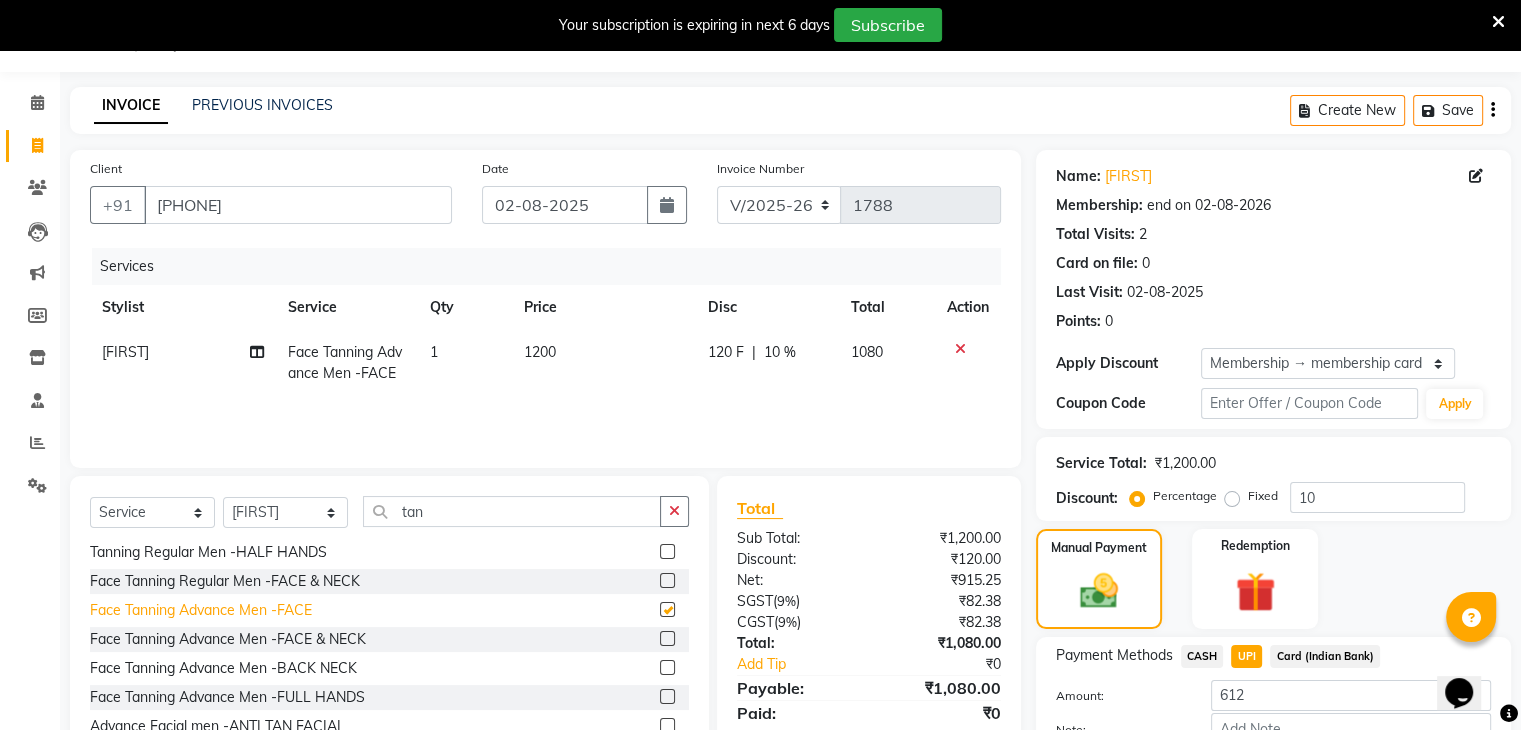 checkbox on "false" 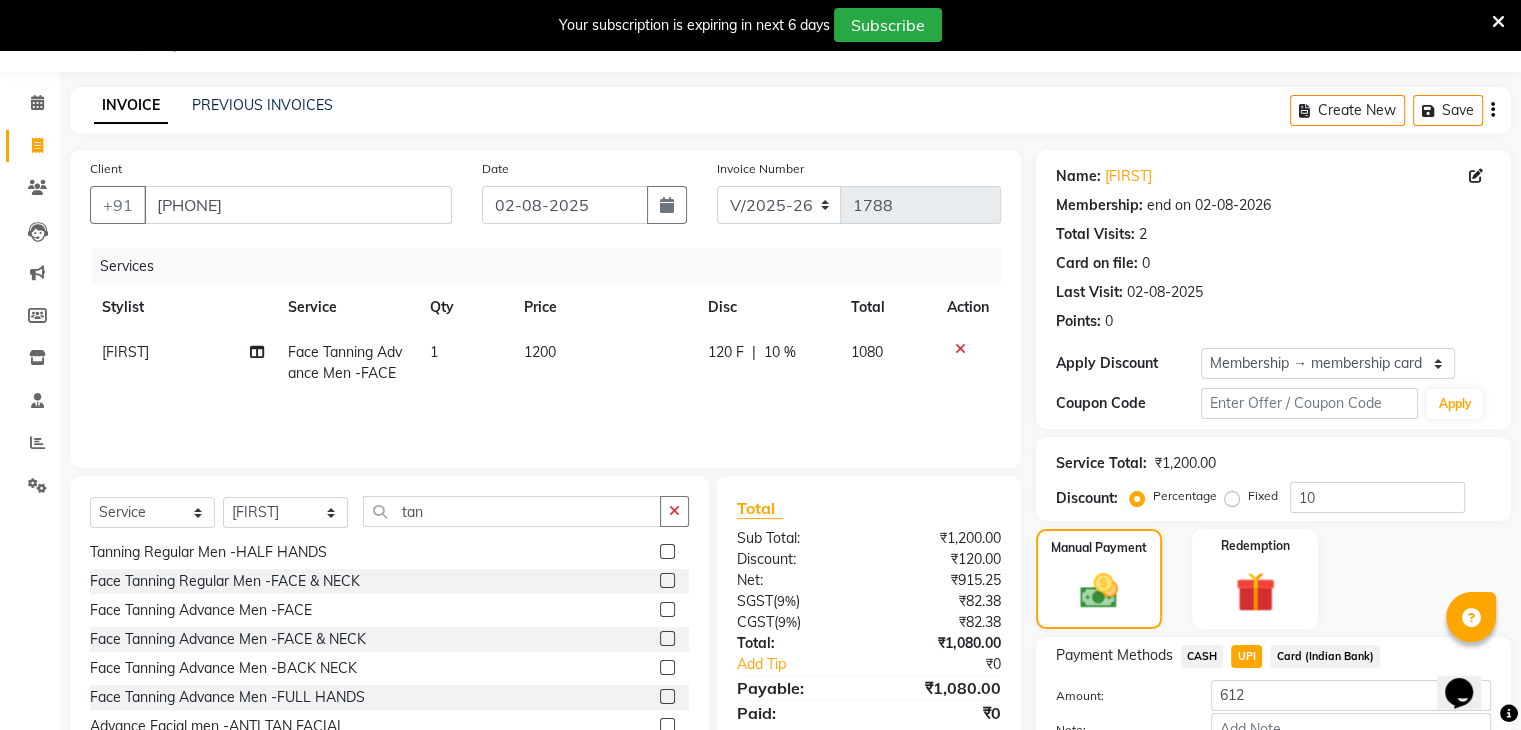 click 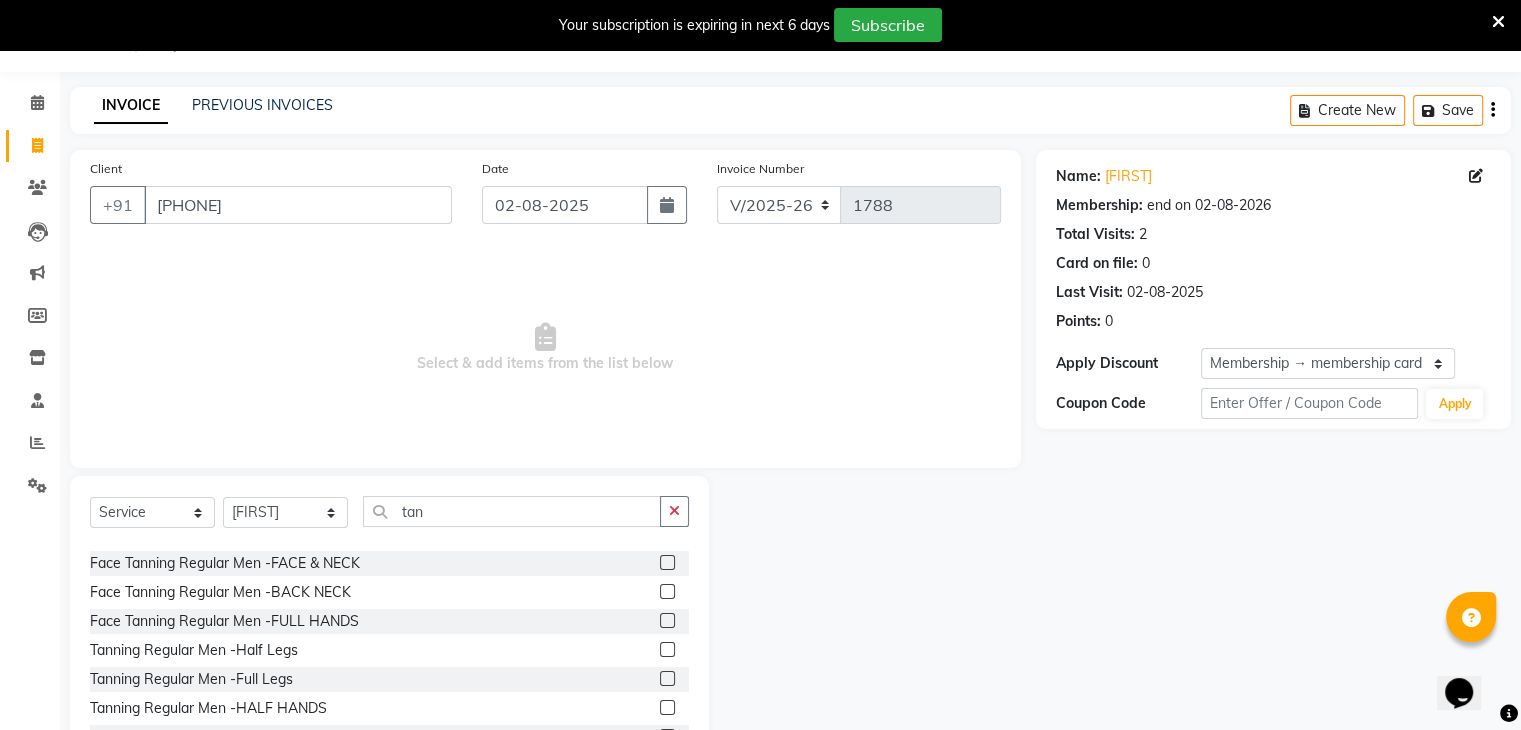 scroll, scrollTop: 629, scrollLeft: 0, axis: vertical 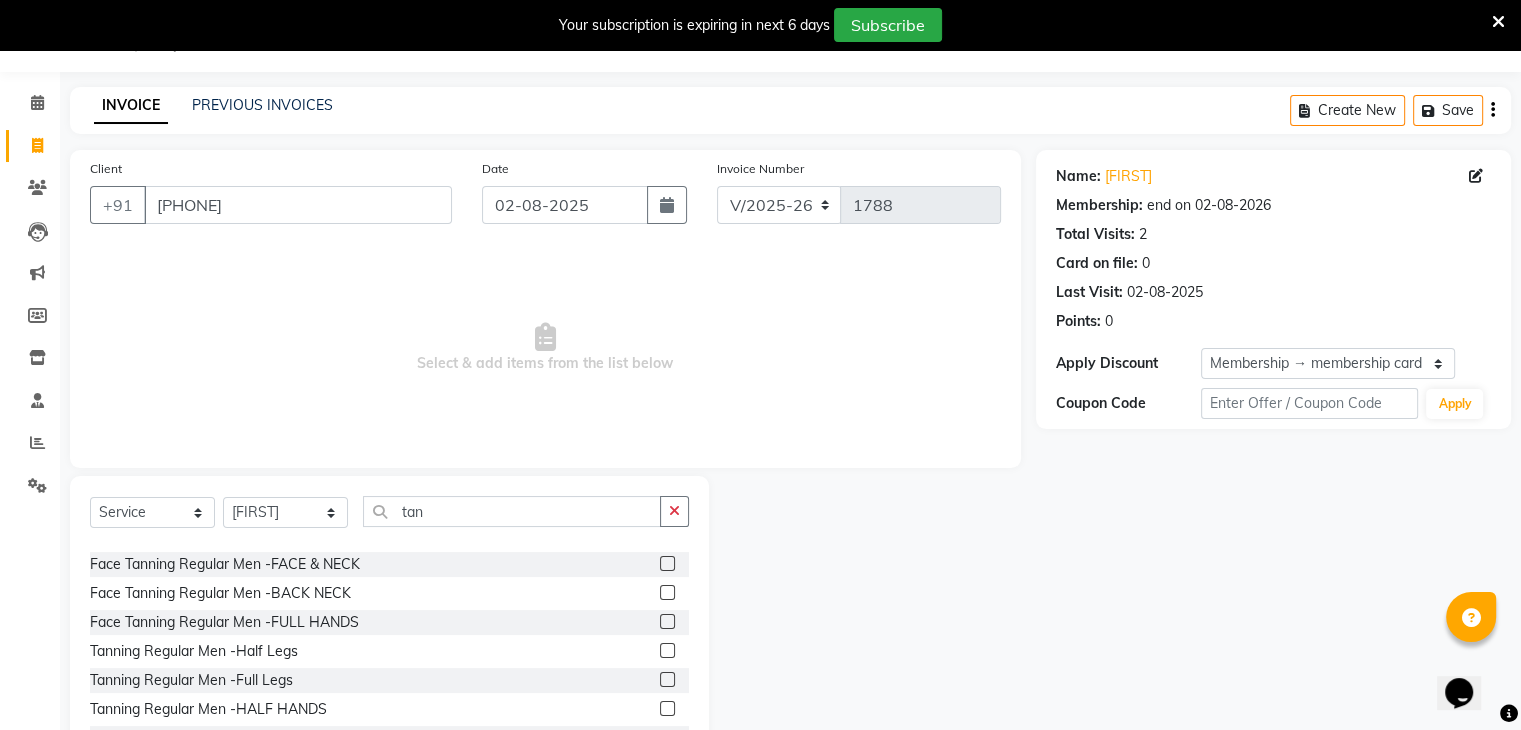 click on "Face Tanning Regular Men -BACK NECK" 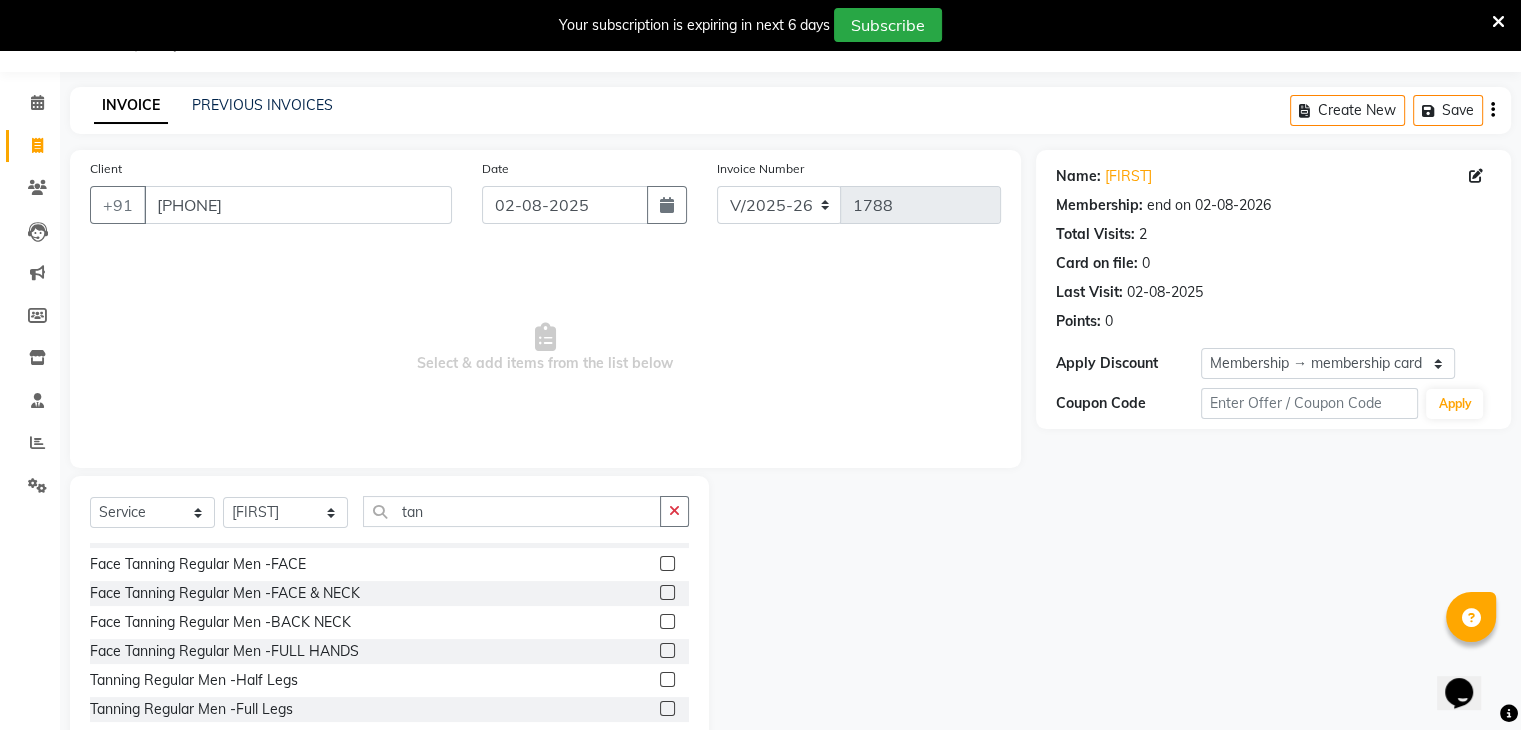 scroll, scrollTop: 599, scrollLeft: 0, axis: vertical 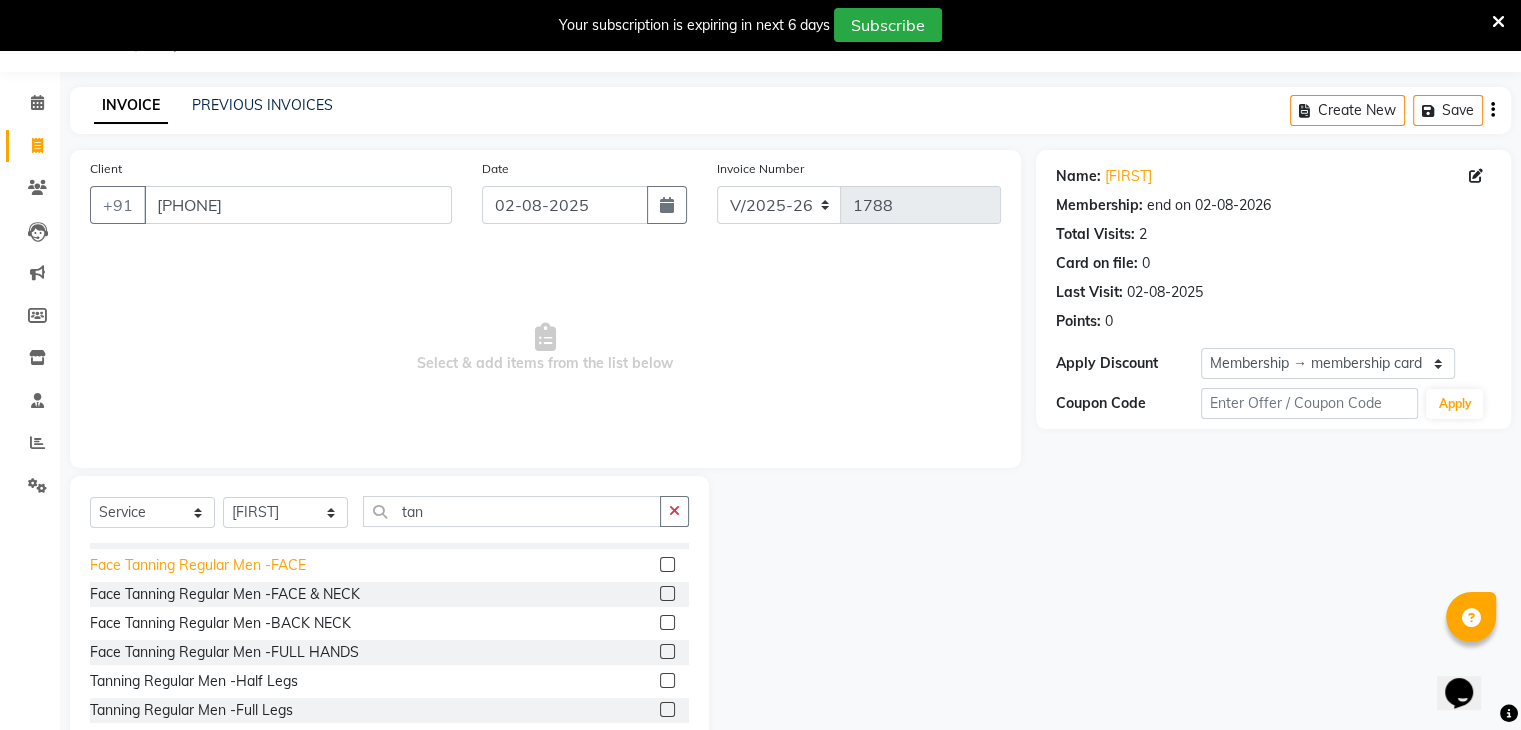 click on "Face Tanning Regular Men -FACE" 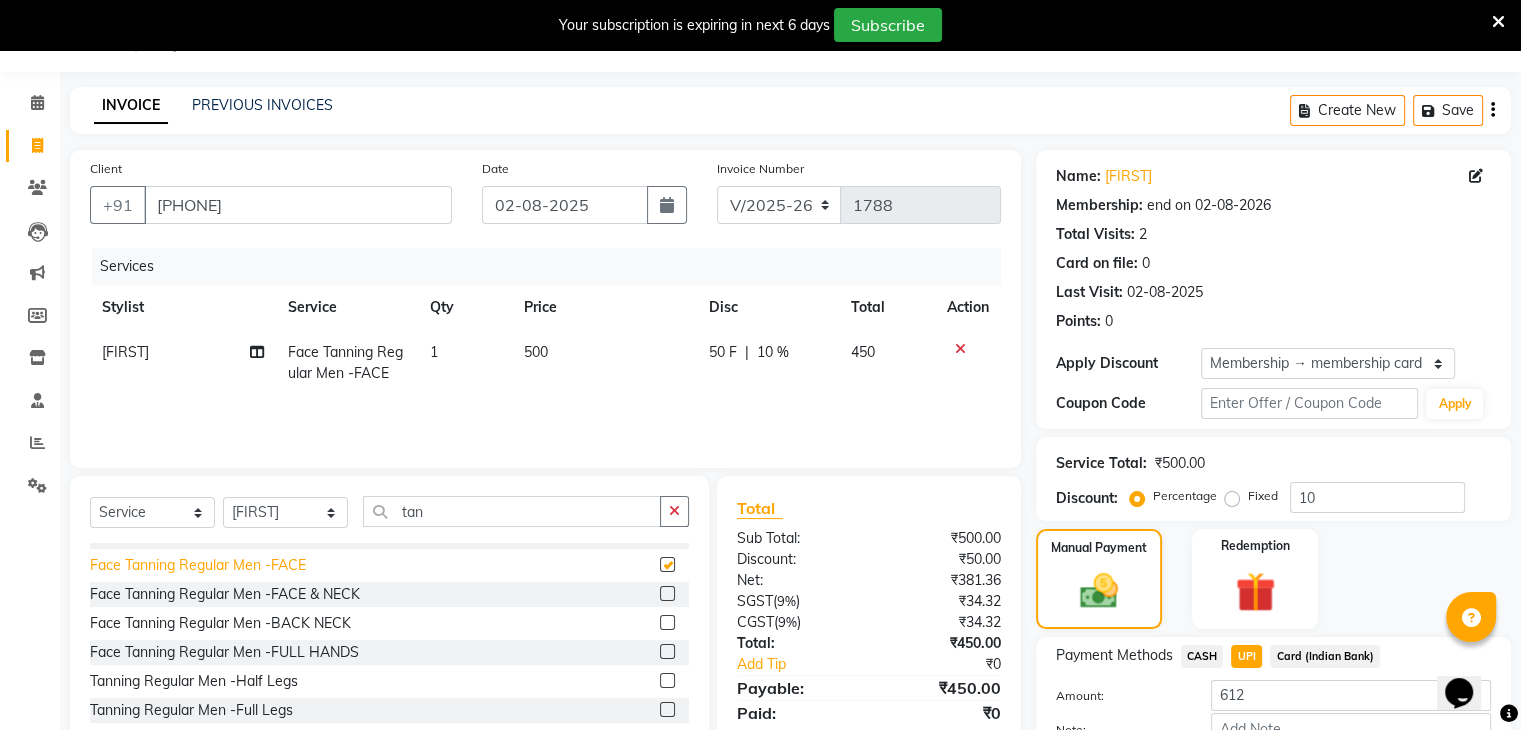 checkbox on "false" 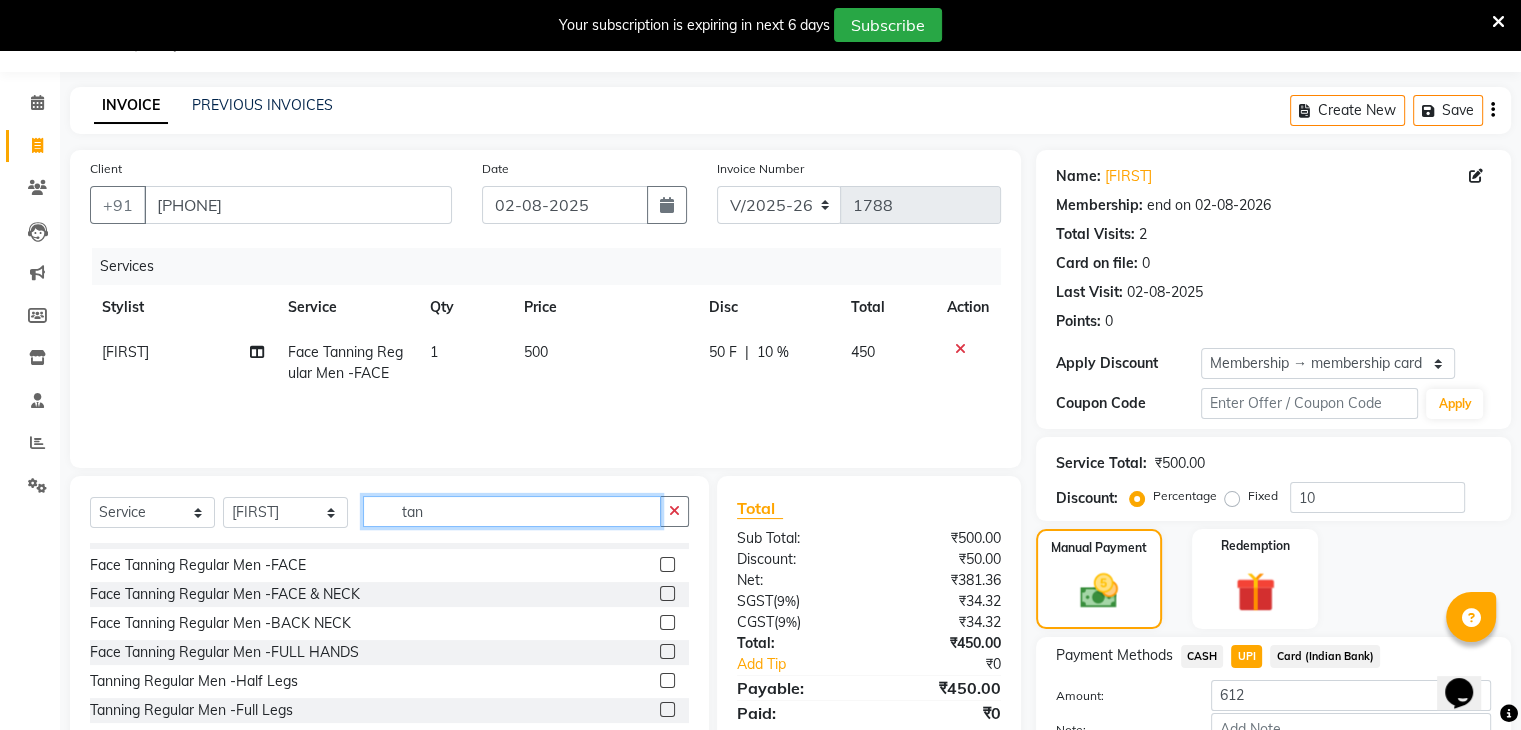 click on "tan" 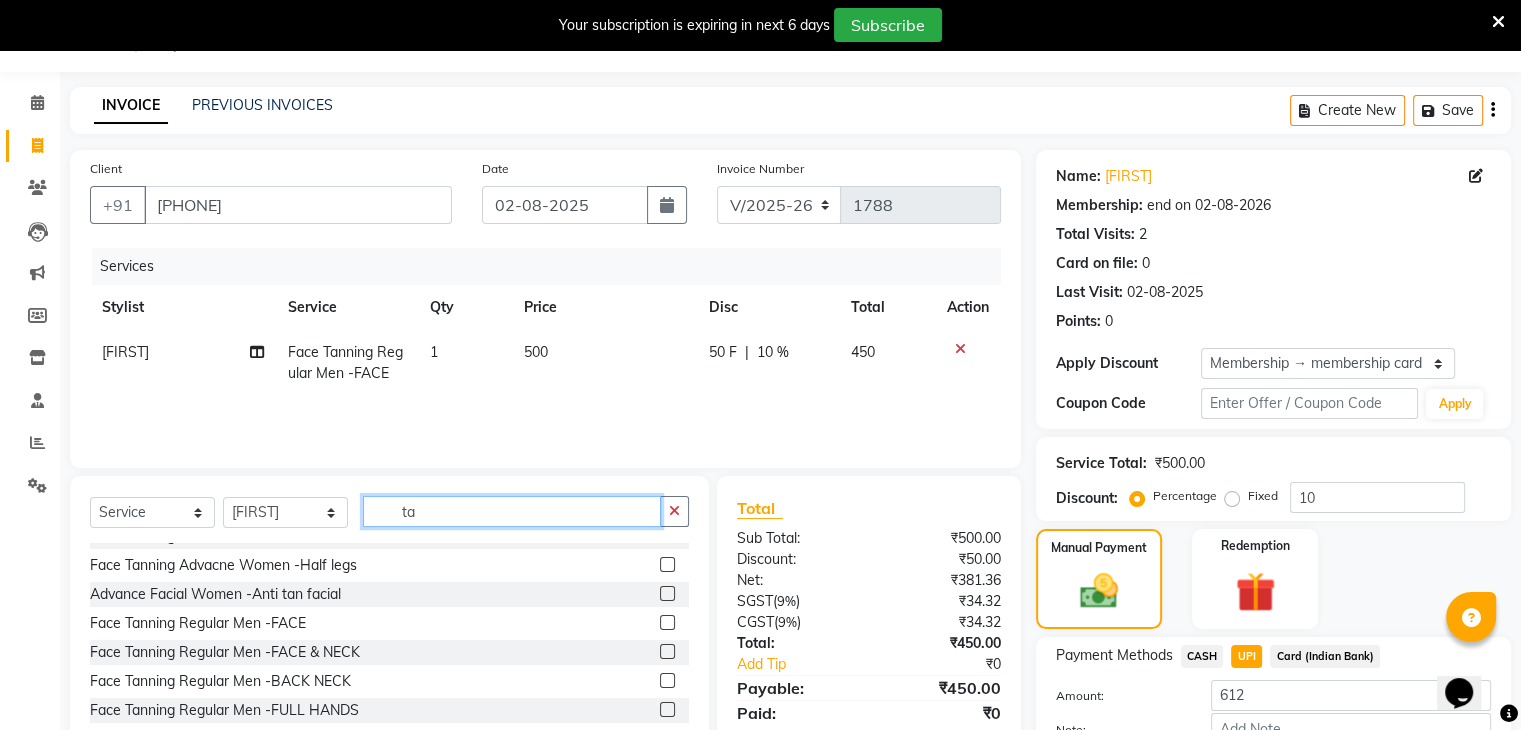 type on "t" 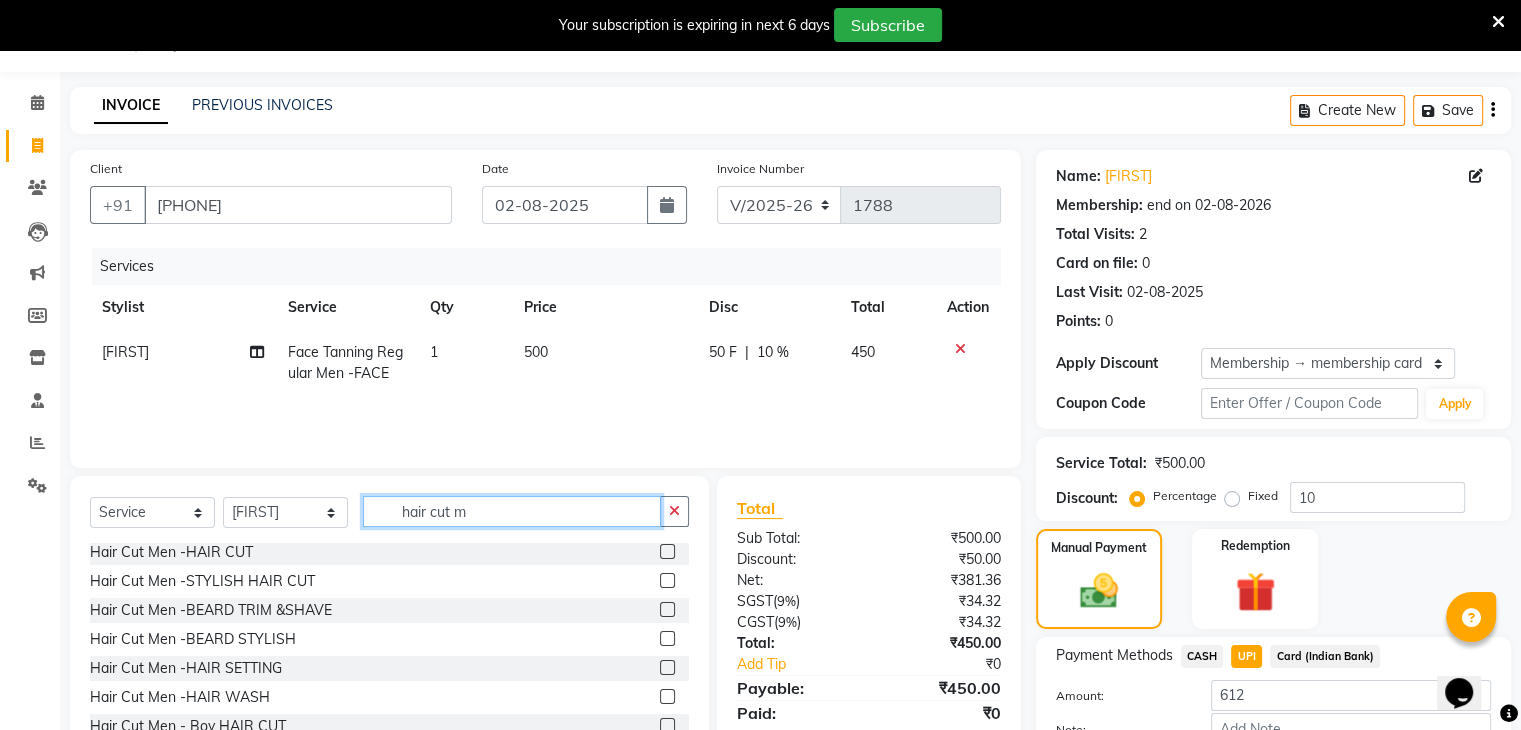 scroll, scrollTop: 0, scrollLeft: 0, axis: both 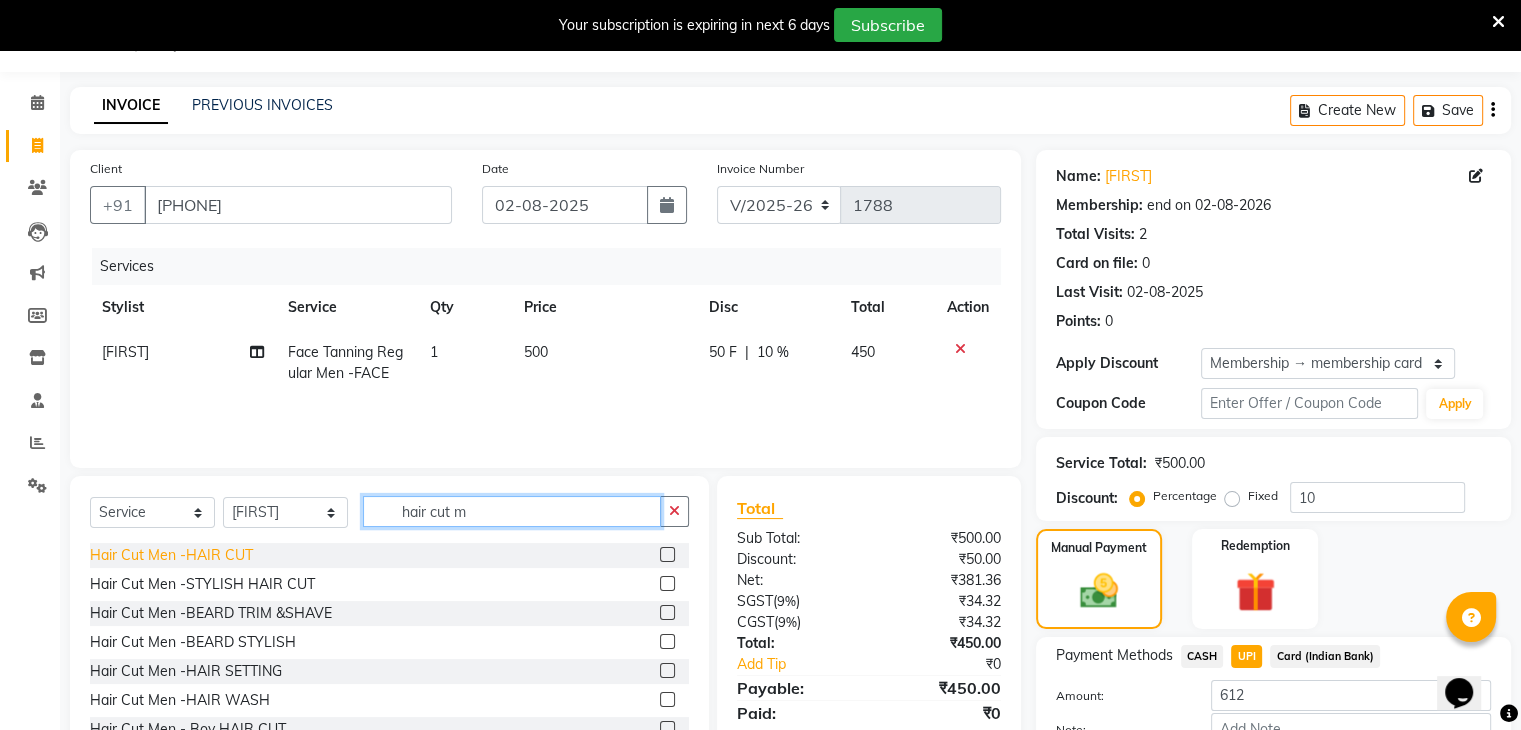 type on "hair cut m" 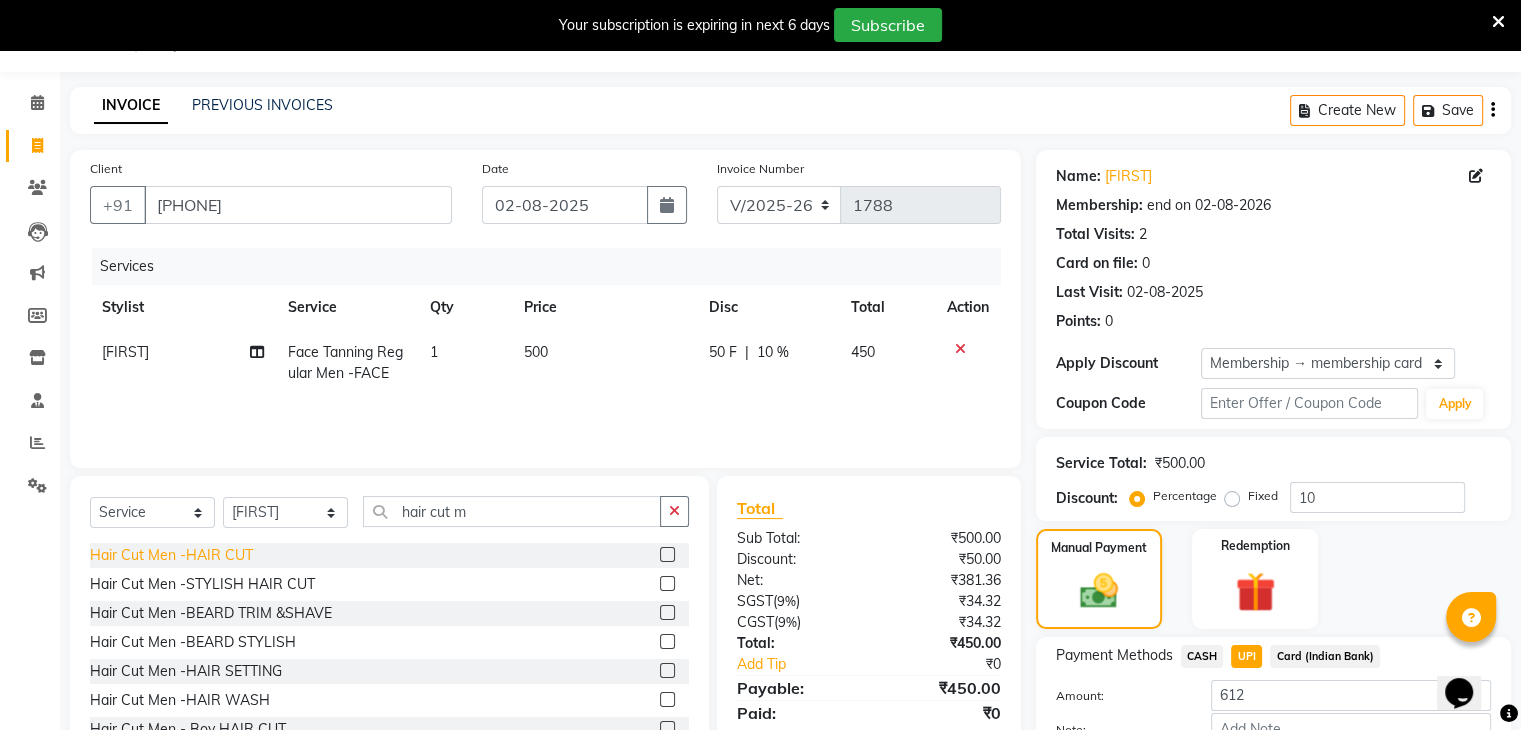click on "Hair Cut Men -HAIR CUT" 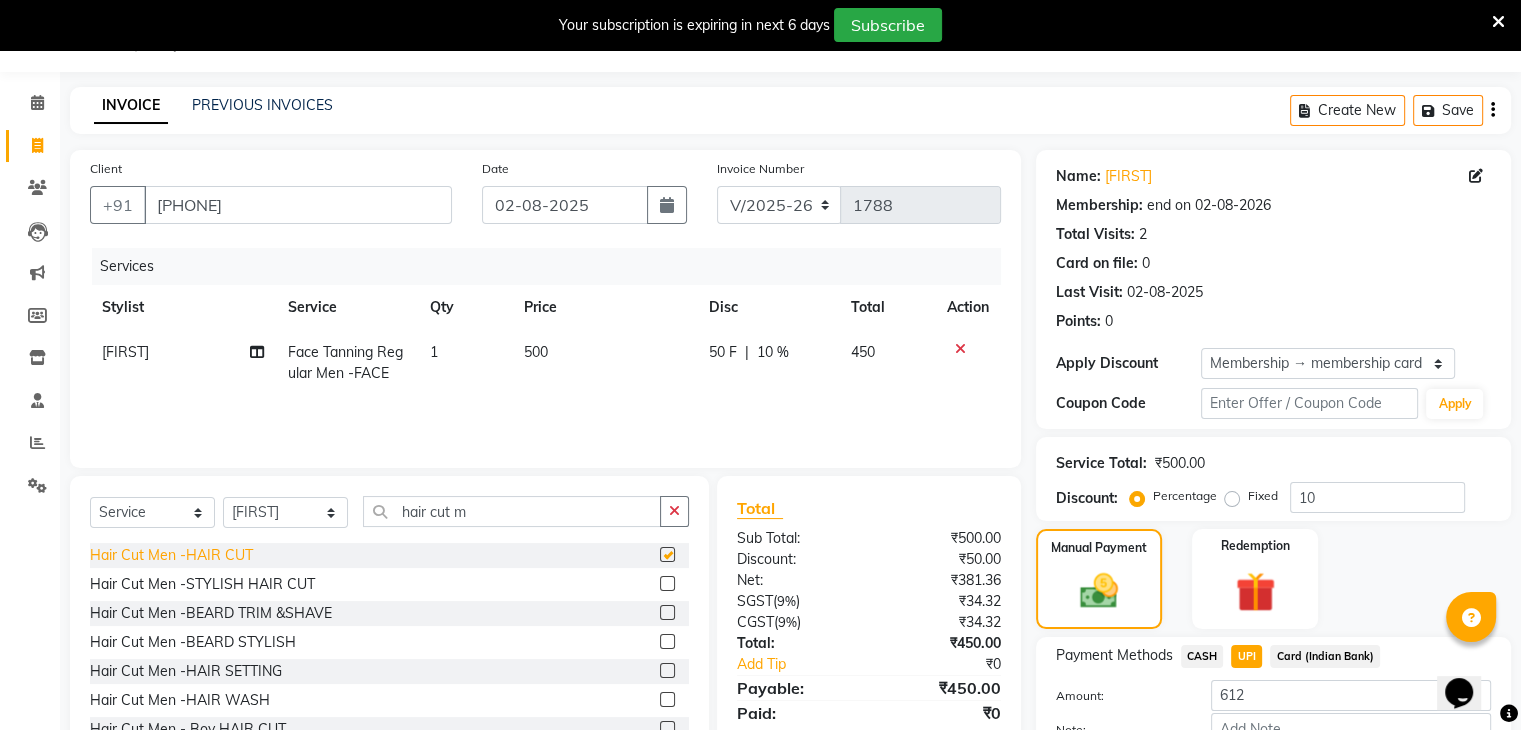 checkbox on "false" 